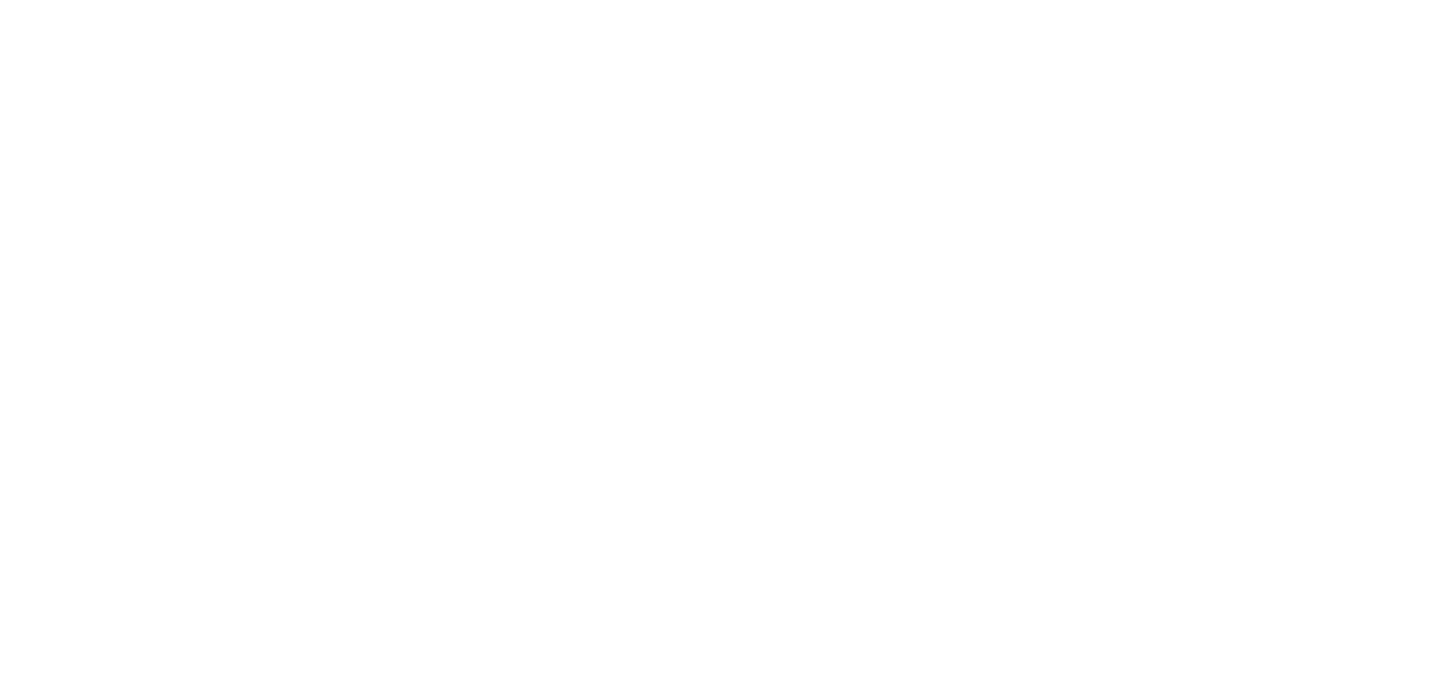 scroll, scrollTop: 0, scrollLeft: 0, axis: both 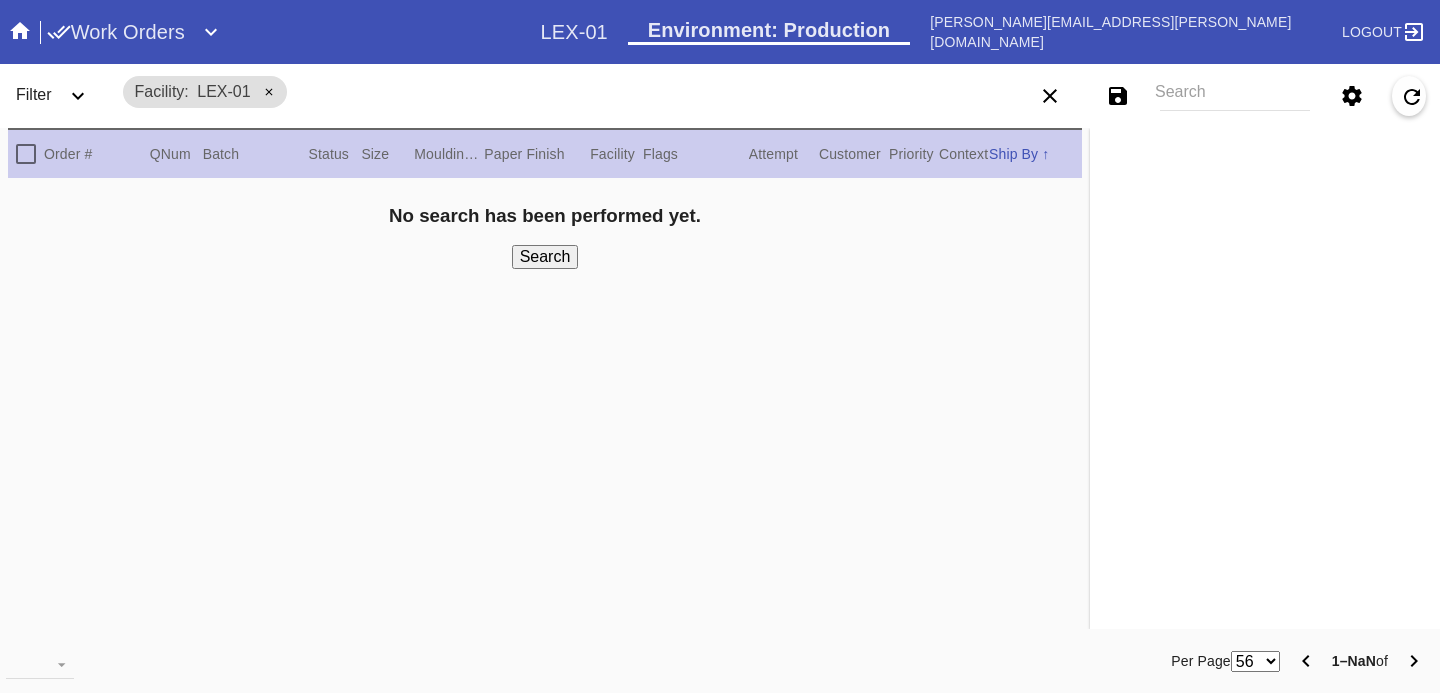 click 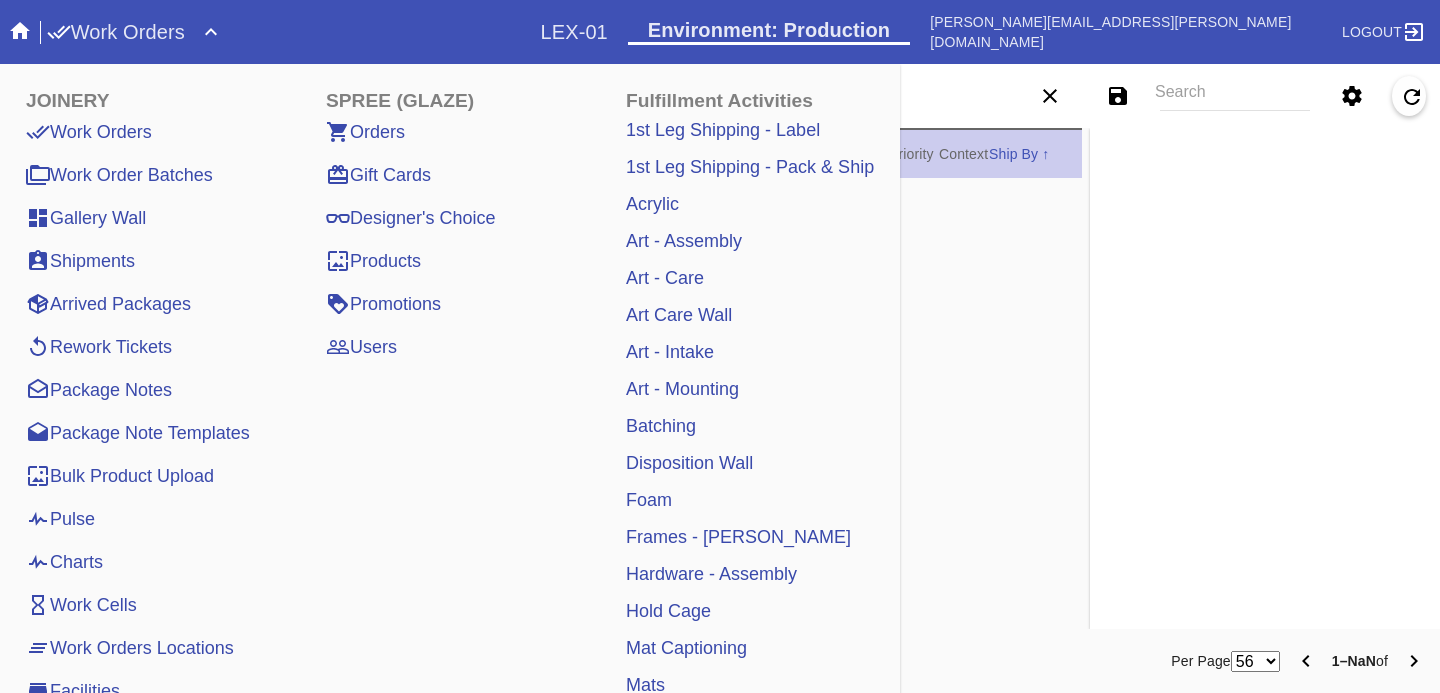 click on "Pulse" at bounding box center [60, 519] 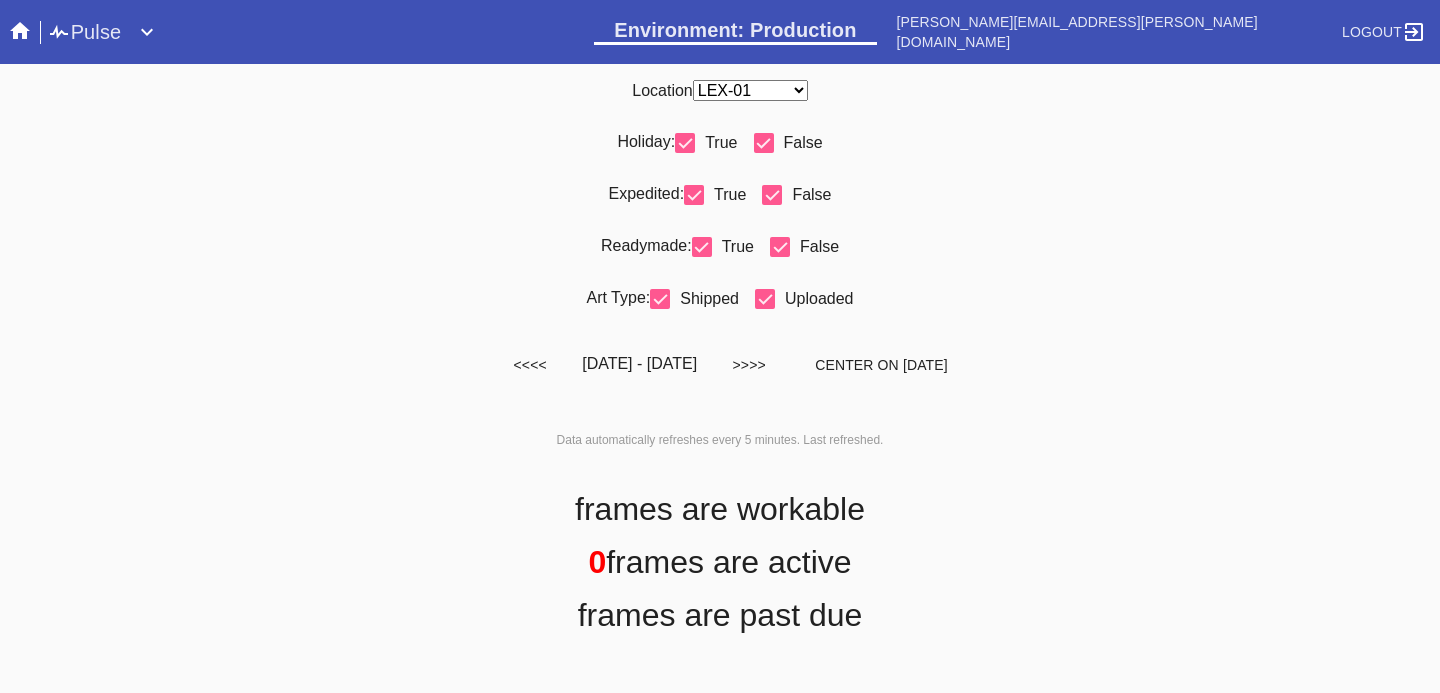 scroll, scrollTop: 0, scrollLeft: 0, axis: both 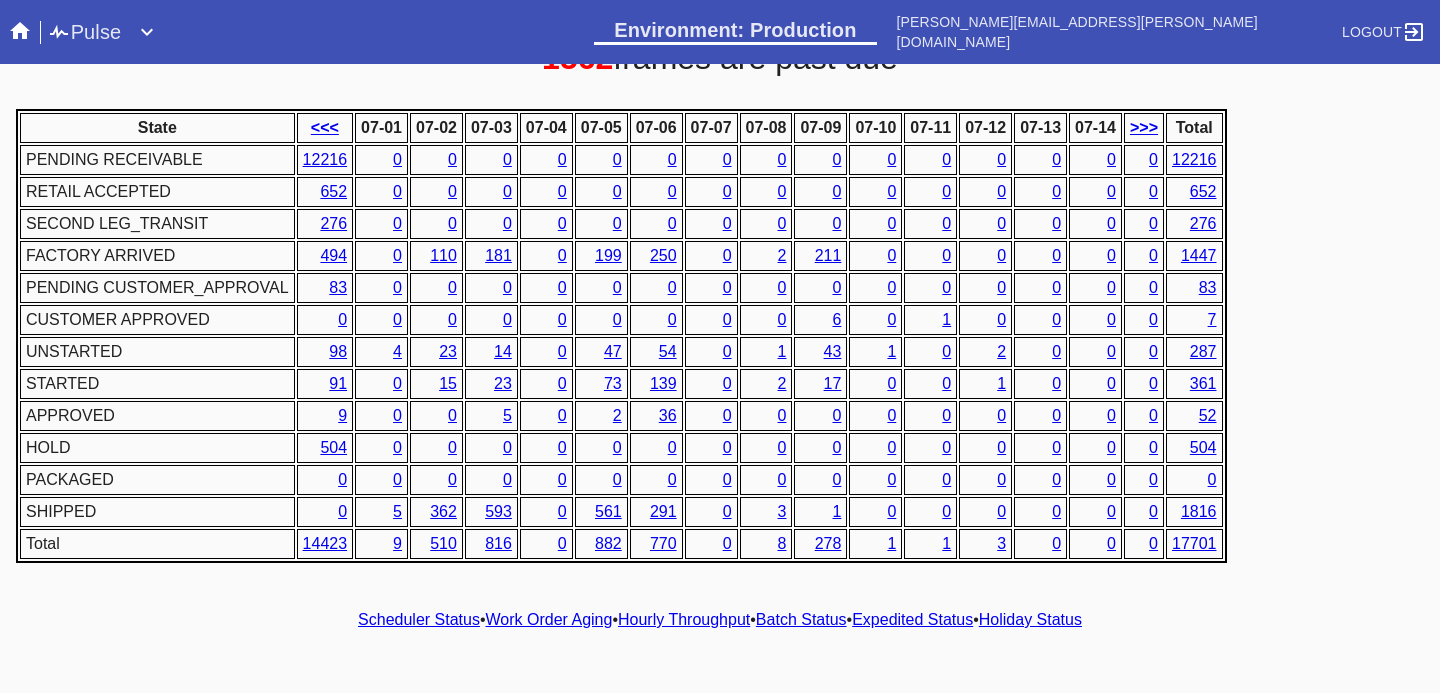click on "Hourly Throughput" at bounding box center (684, 619) 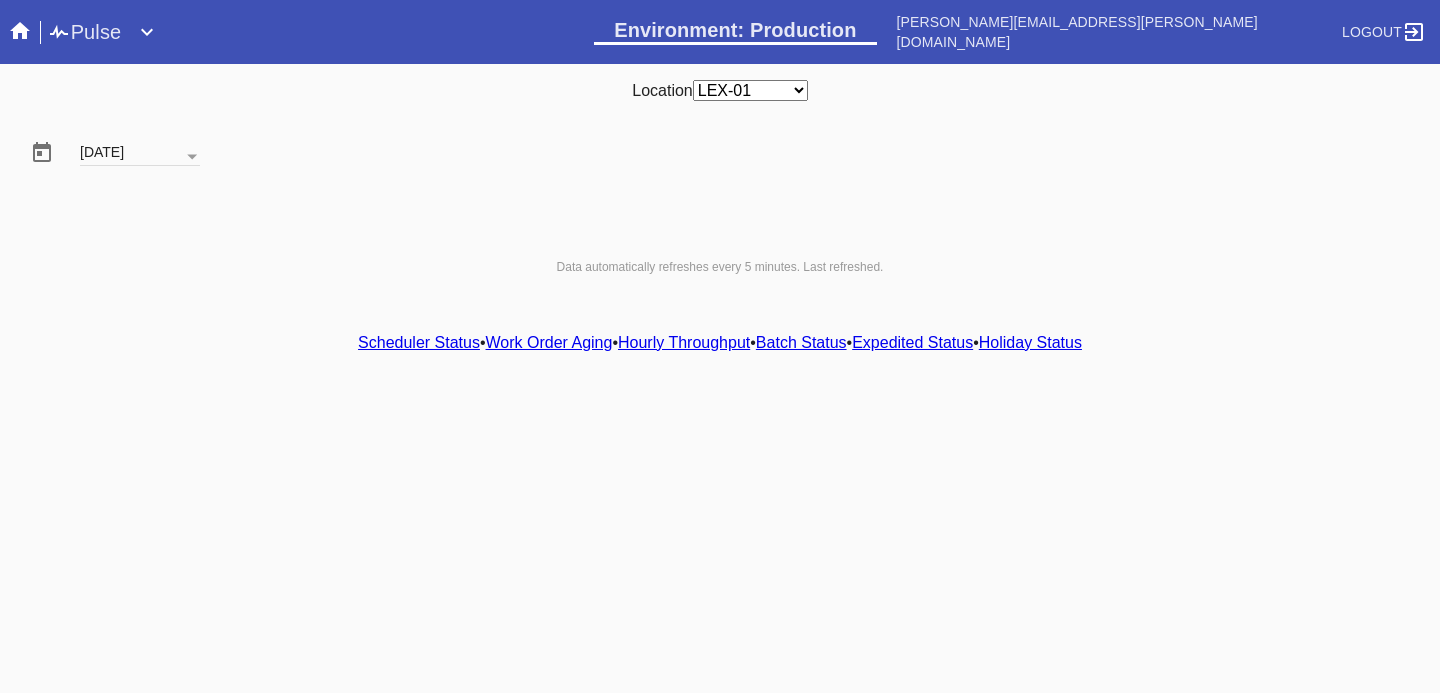 scroll, scrollTop: 0, scrollLeft: 0, axis: both 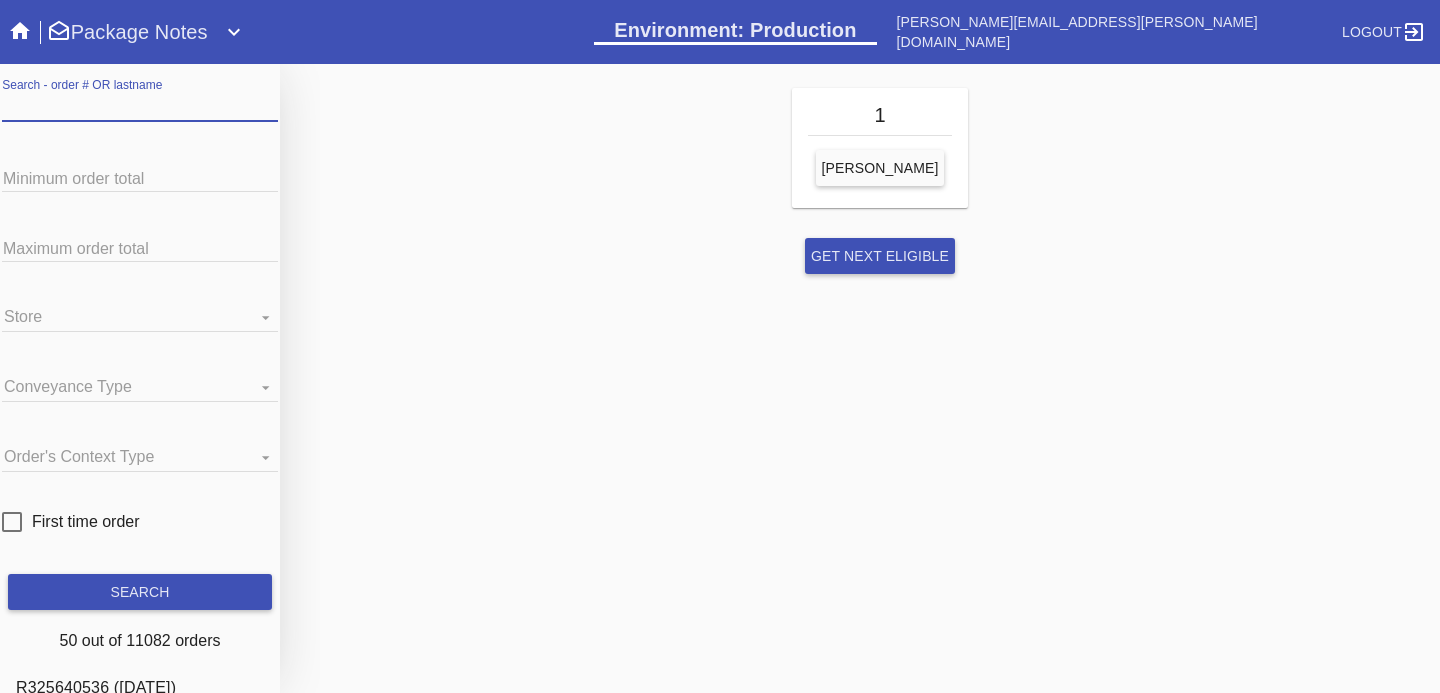 click on "Search - order # OR lastname" at bounding box center (140, 107) 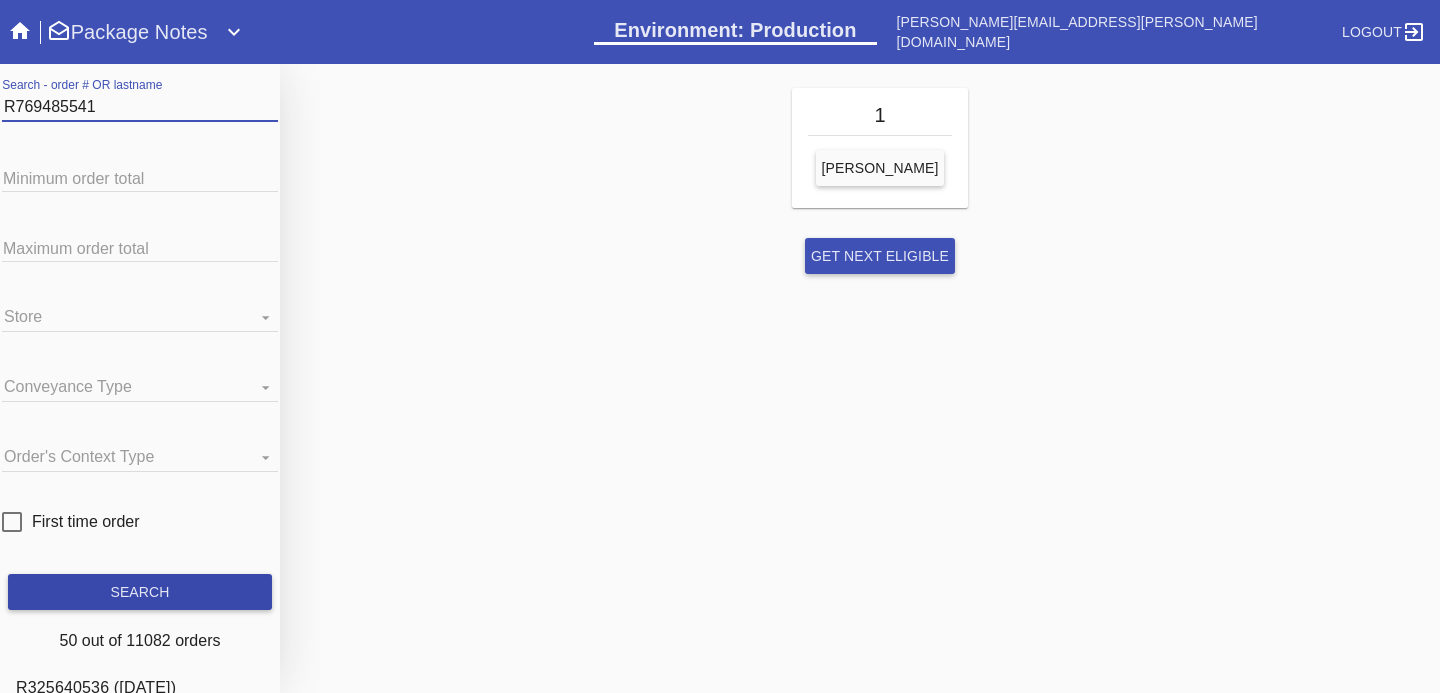 click on "search" at bounding box center (140, 592) 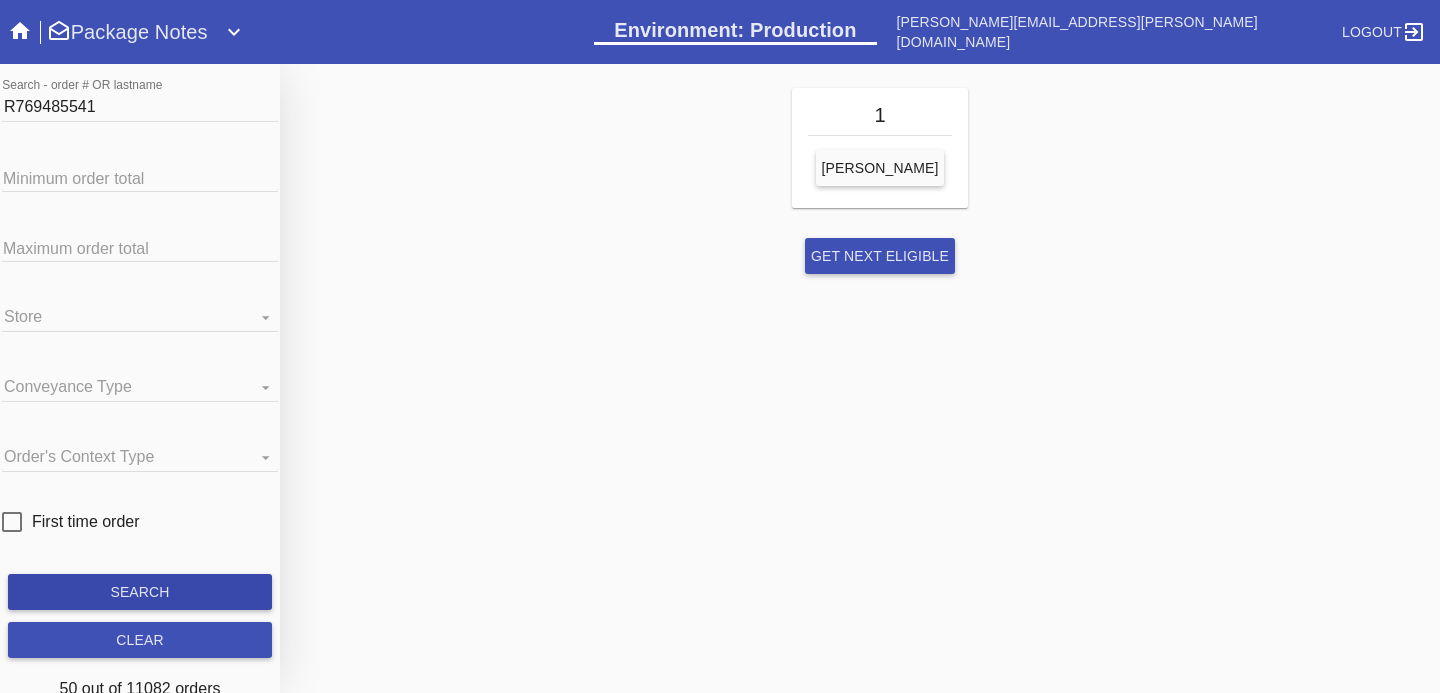 click on "search" at bounding box center [140, 592] 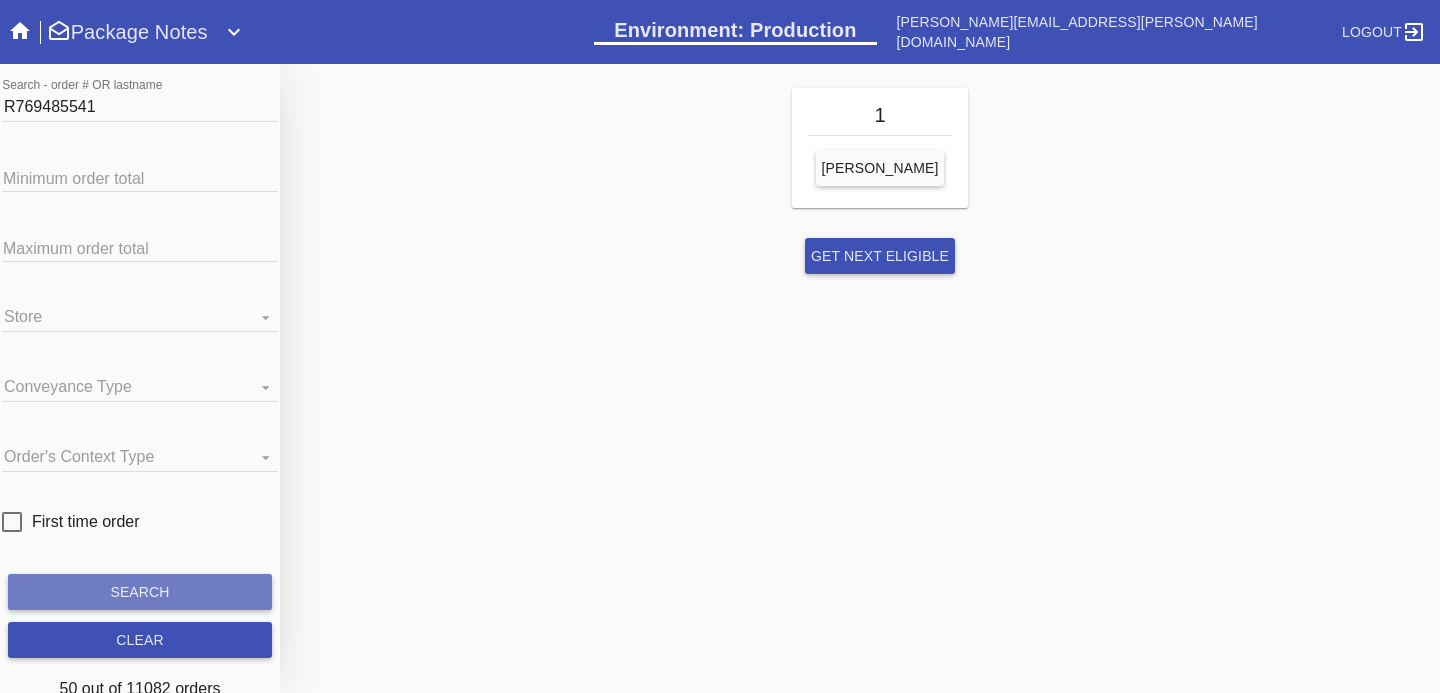 click on "search" at bounding box center (140, 592) 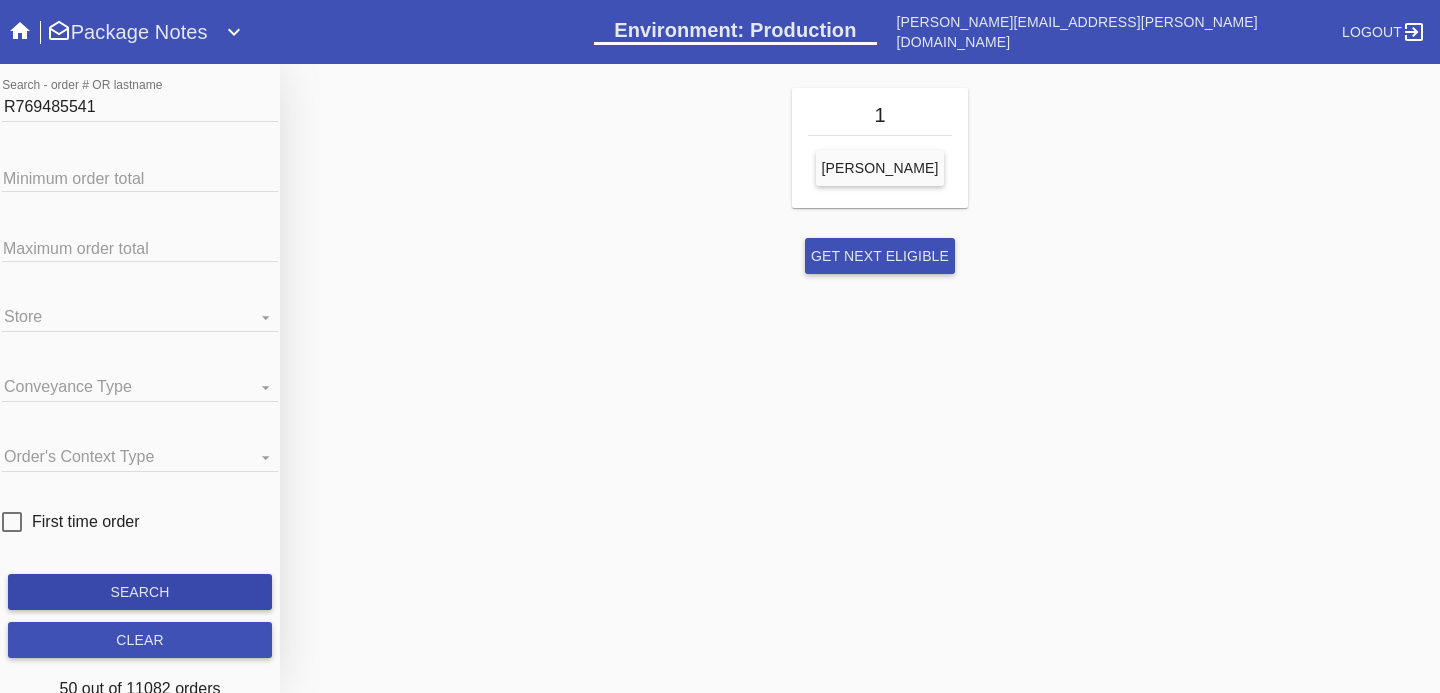 click on "search" at bounding box center [140, 592] 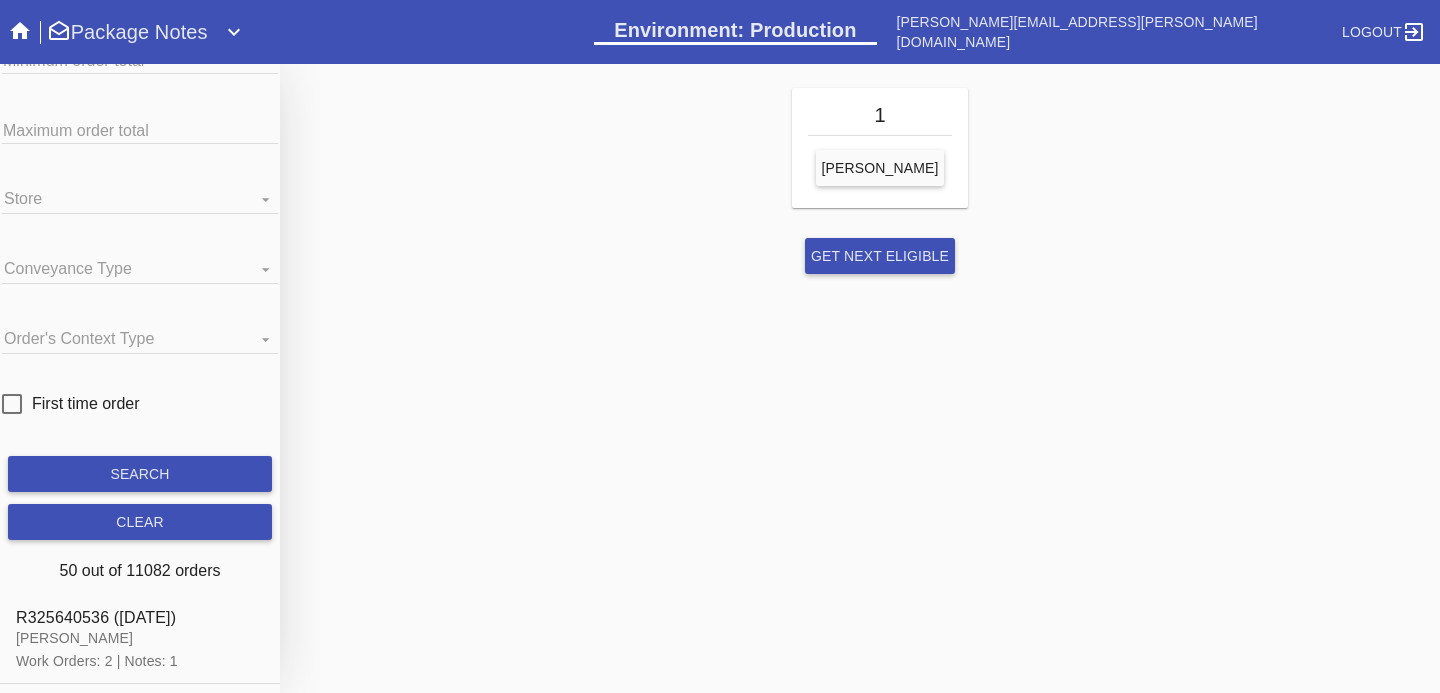 scroll, scrollTop: 120, scrollLeft: 0, axis: vertical 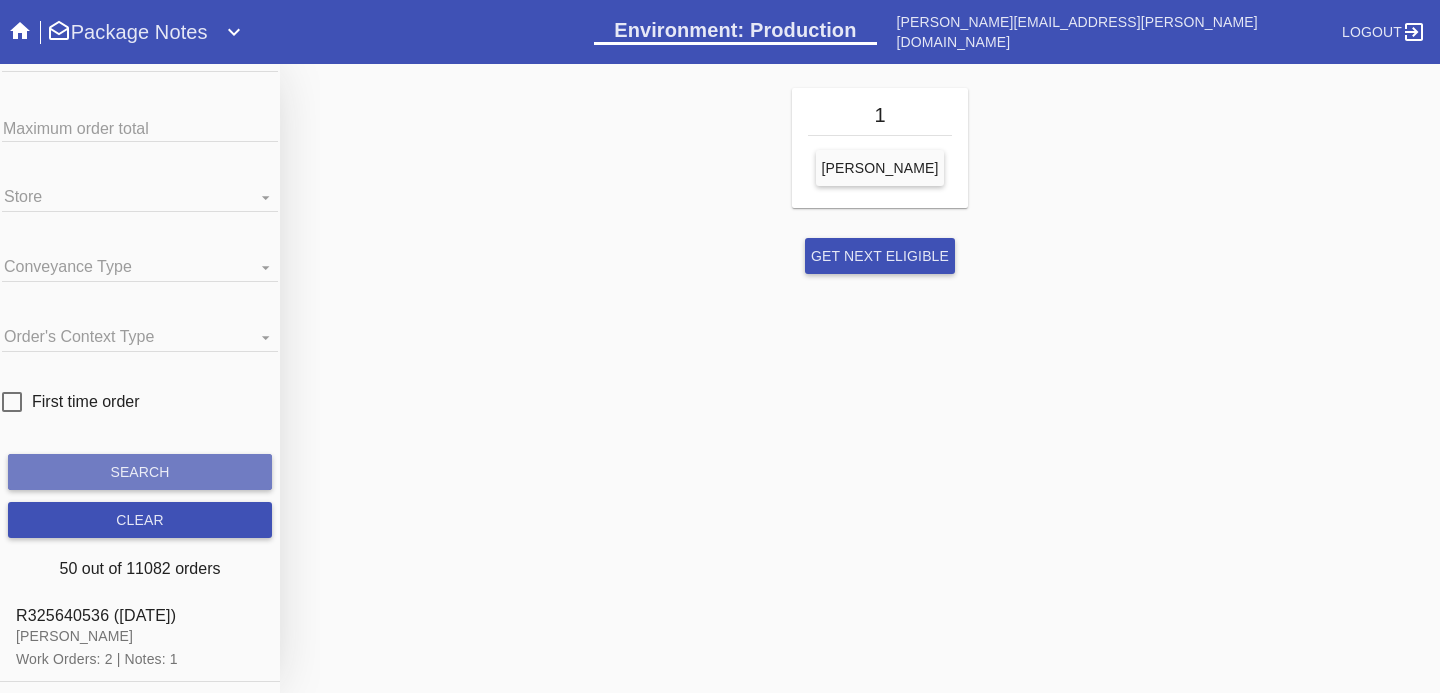 click on "search" at bounding box center [139, 472] 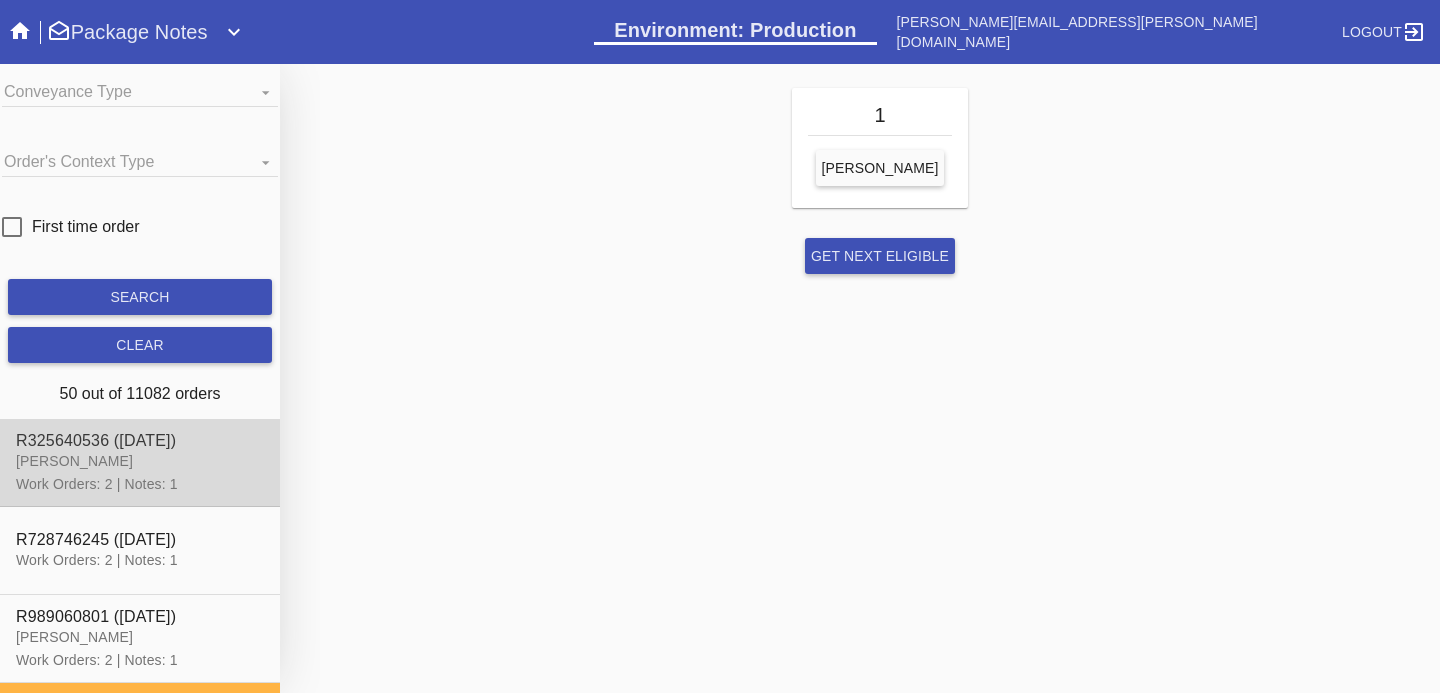 scroll, scrollTop: 315, scrollLeft: 0, axis: vertical 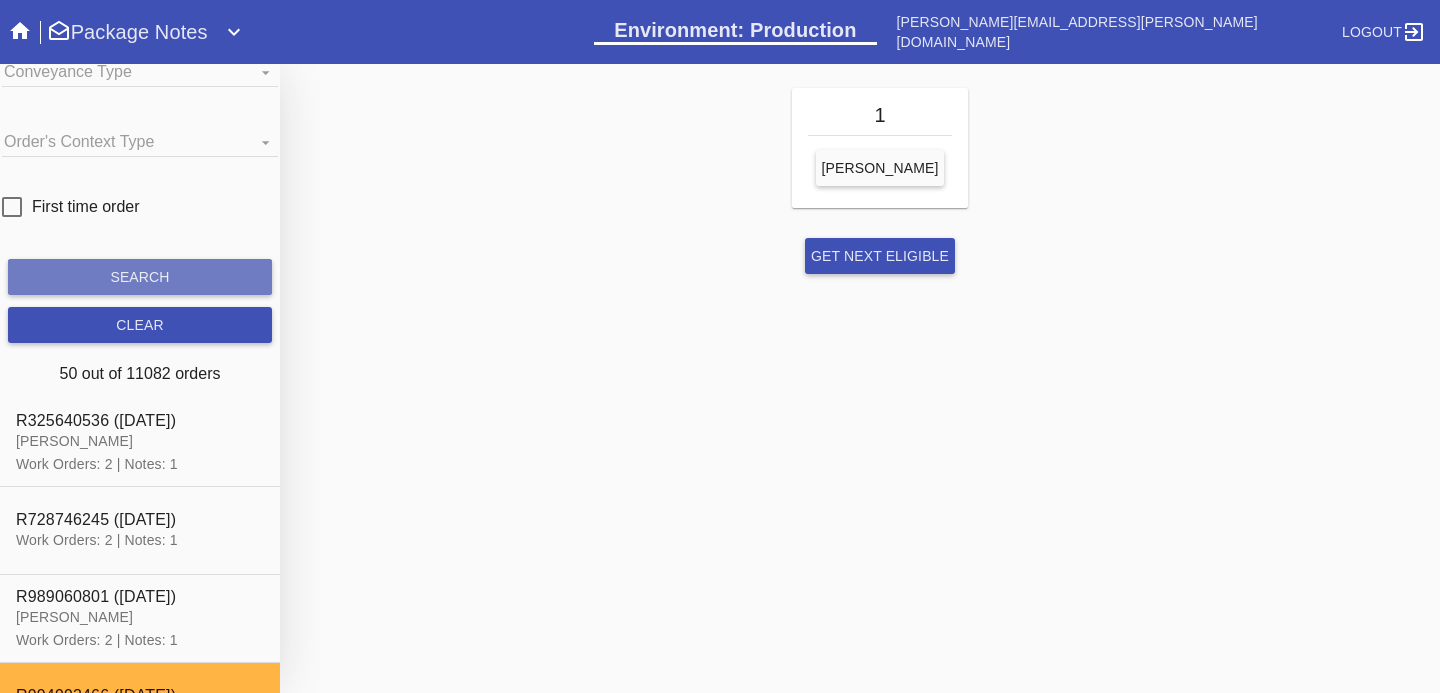 click on "search" at bounding box center (140, 277) 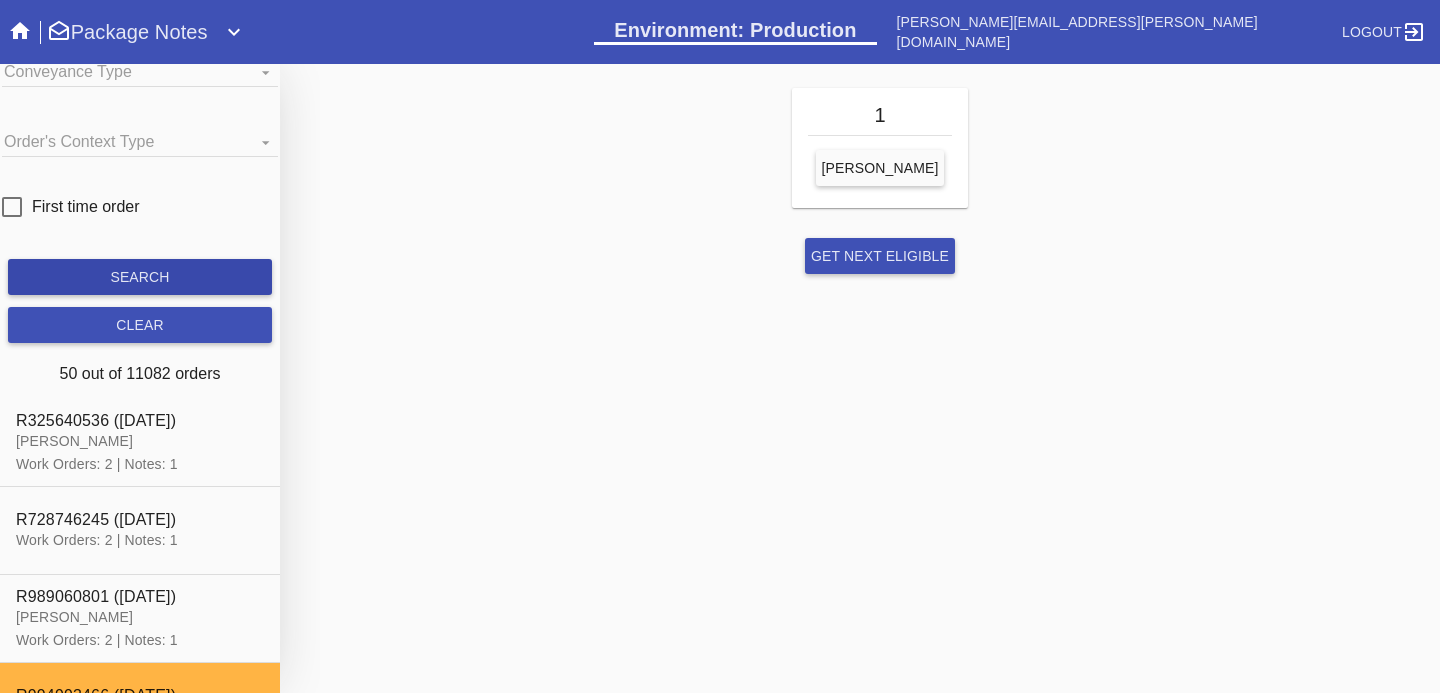 click on "search" at bounding box center (139, 277) 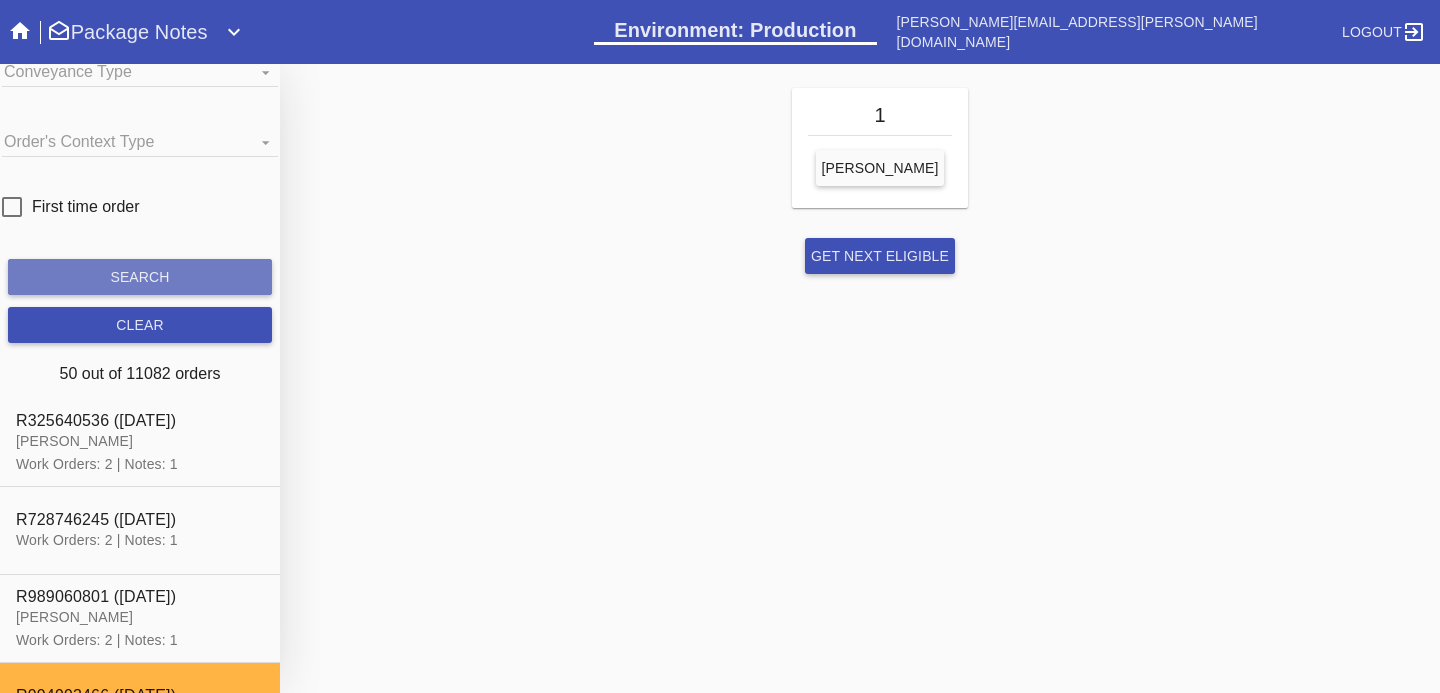 click on "search" at bounding box center [139, 277] 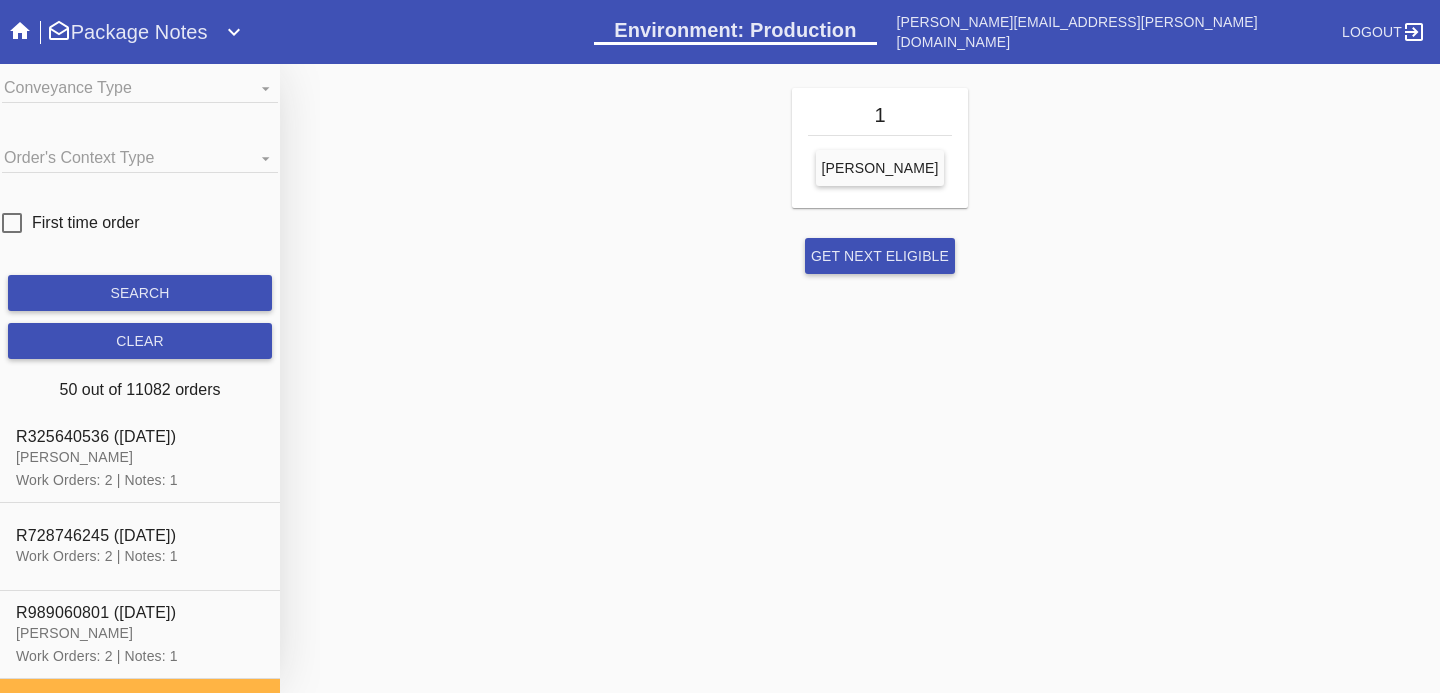 scroll, scrollTop: 296, scrollLeft: 0, axis: vertical 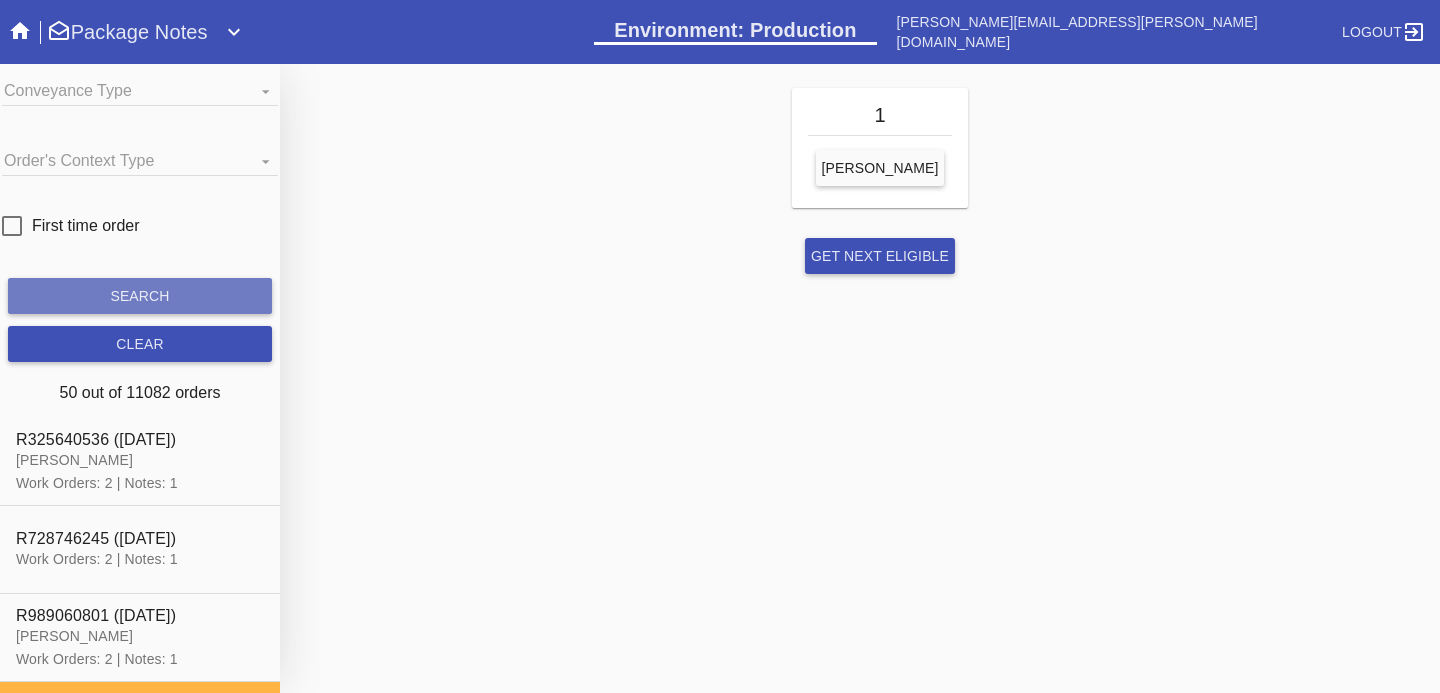 click on "search" at bounding box center (140, 296) 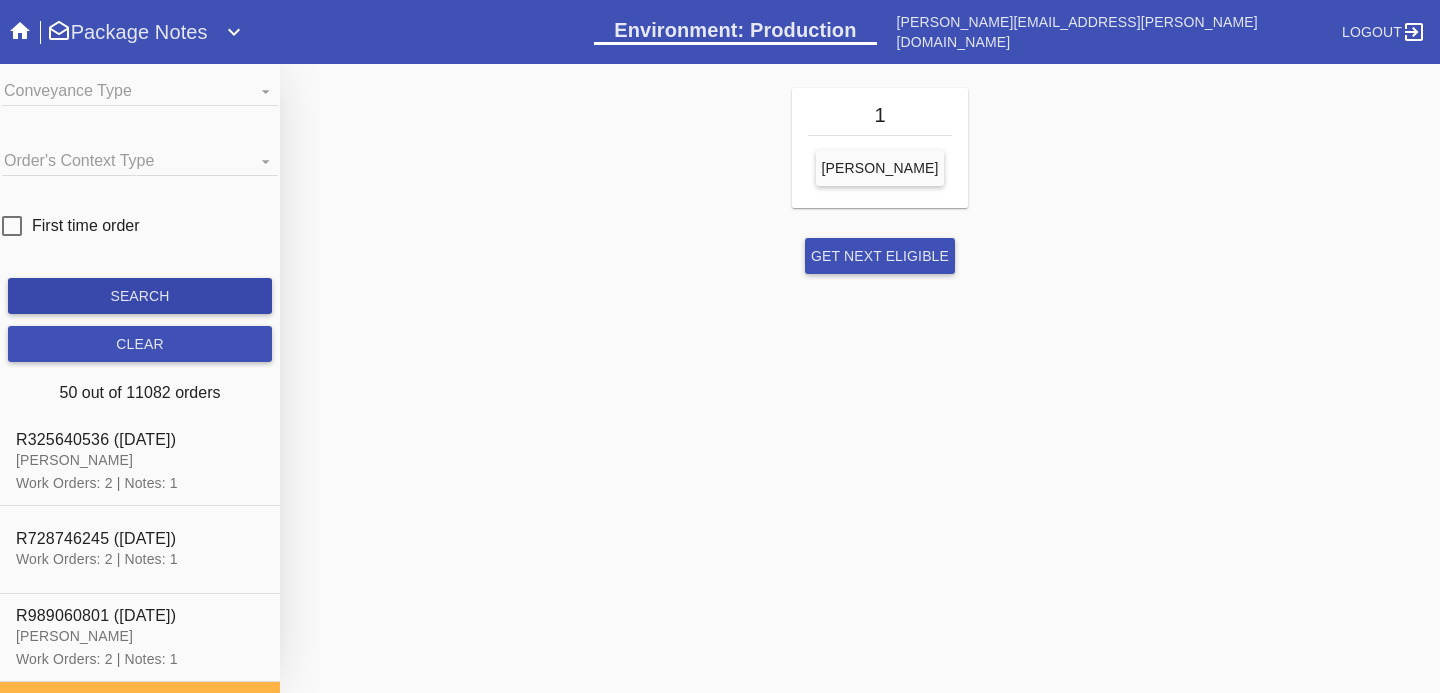 click on "search" at bounding box center [139, 296] 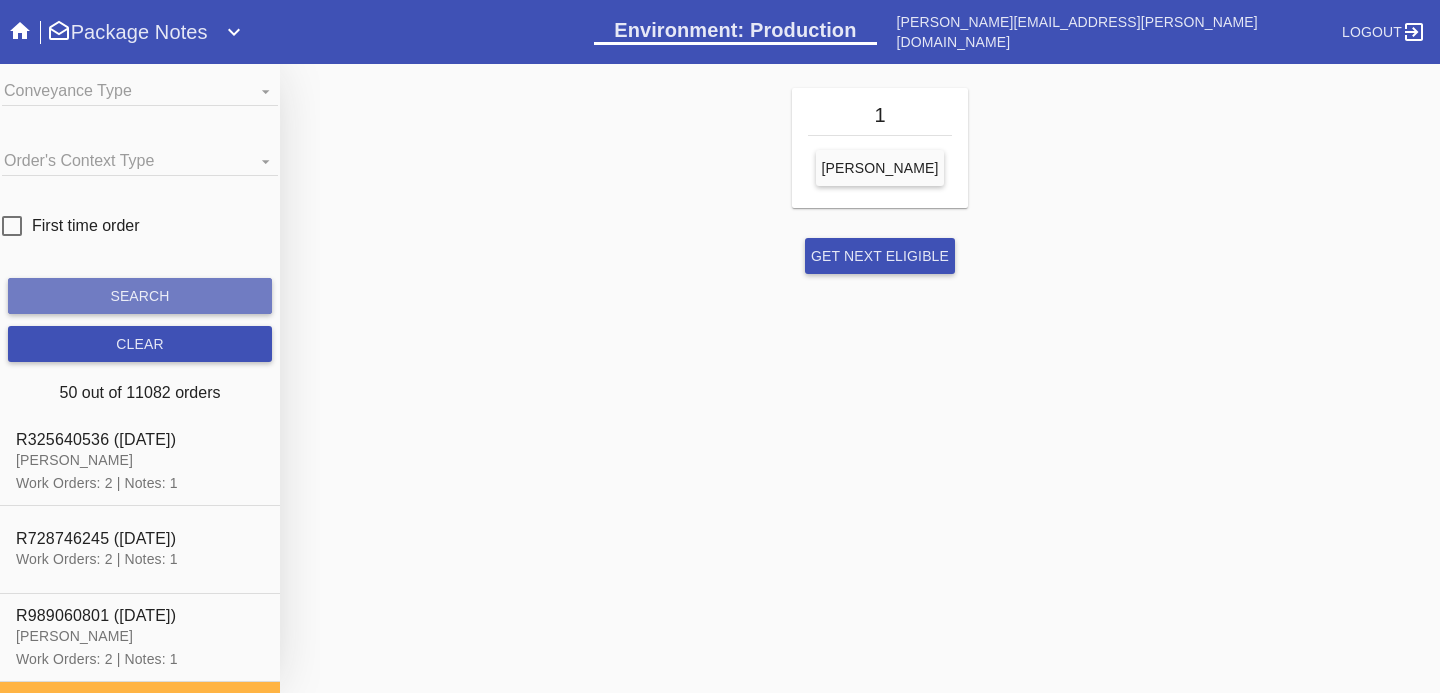 click on "search" at bounding box center [139, 296] 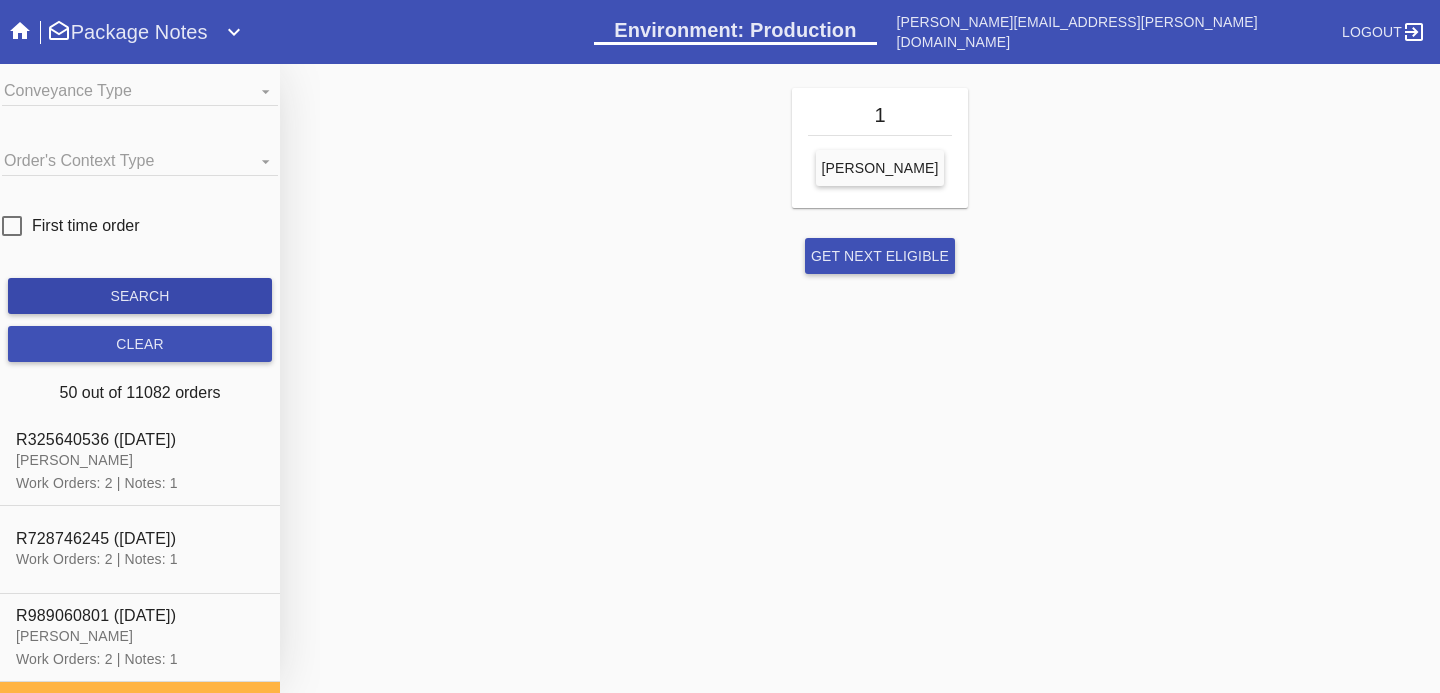 click on "search" at bounding box center [140, 296] 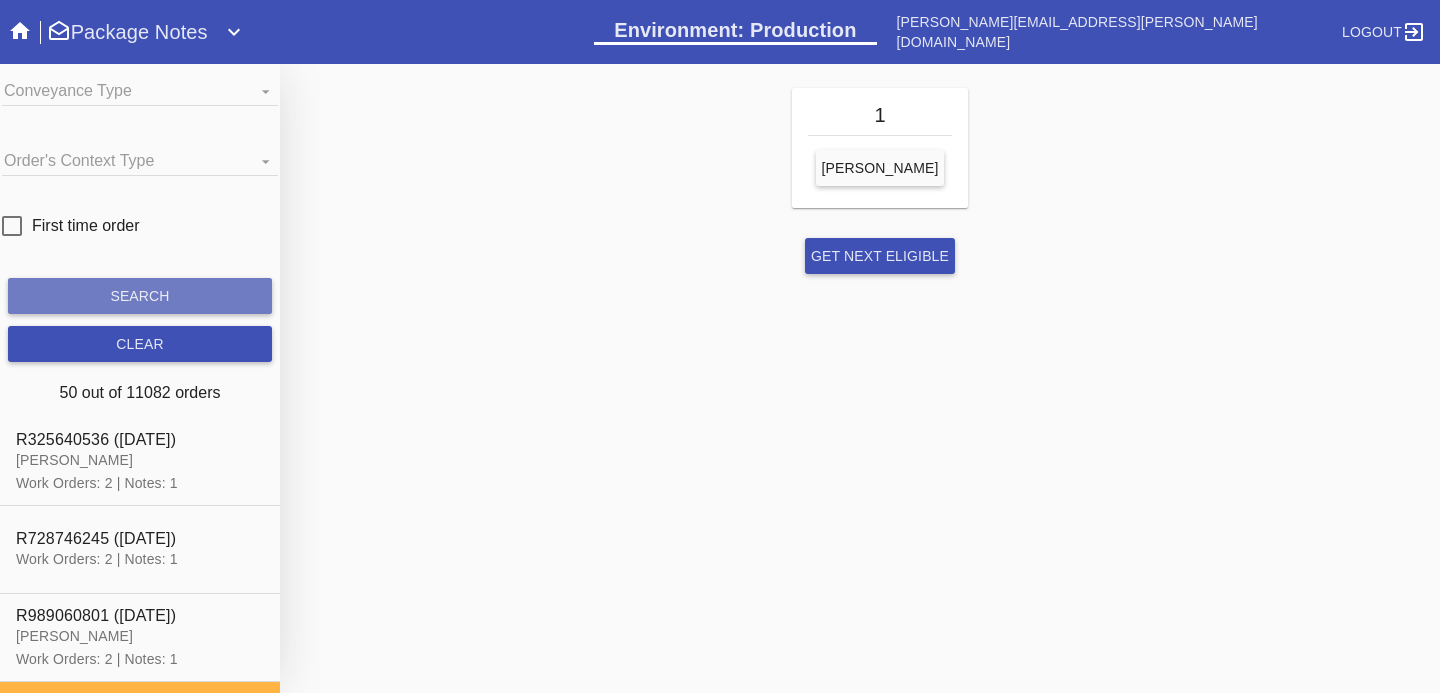 click on "search" at bounding box center (140, 296) 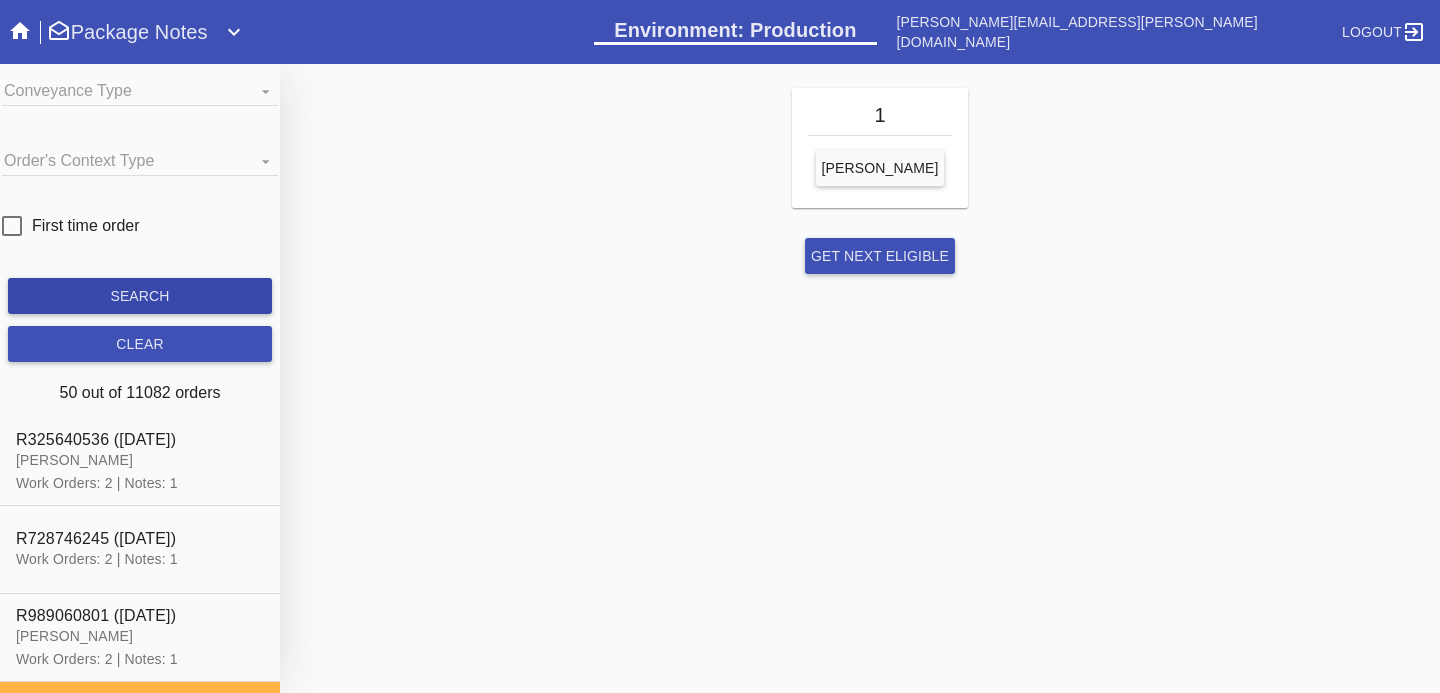 click on "search" at bounding box center [140, 296] 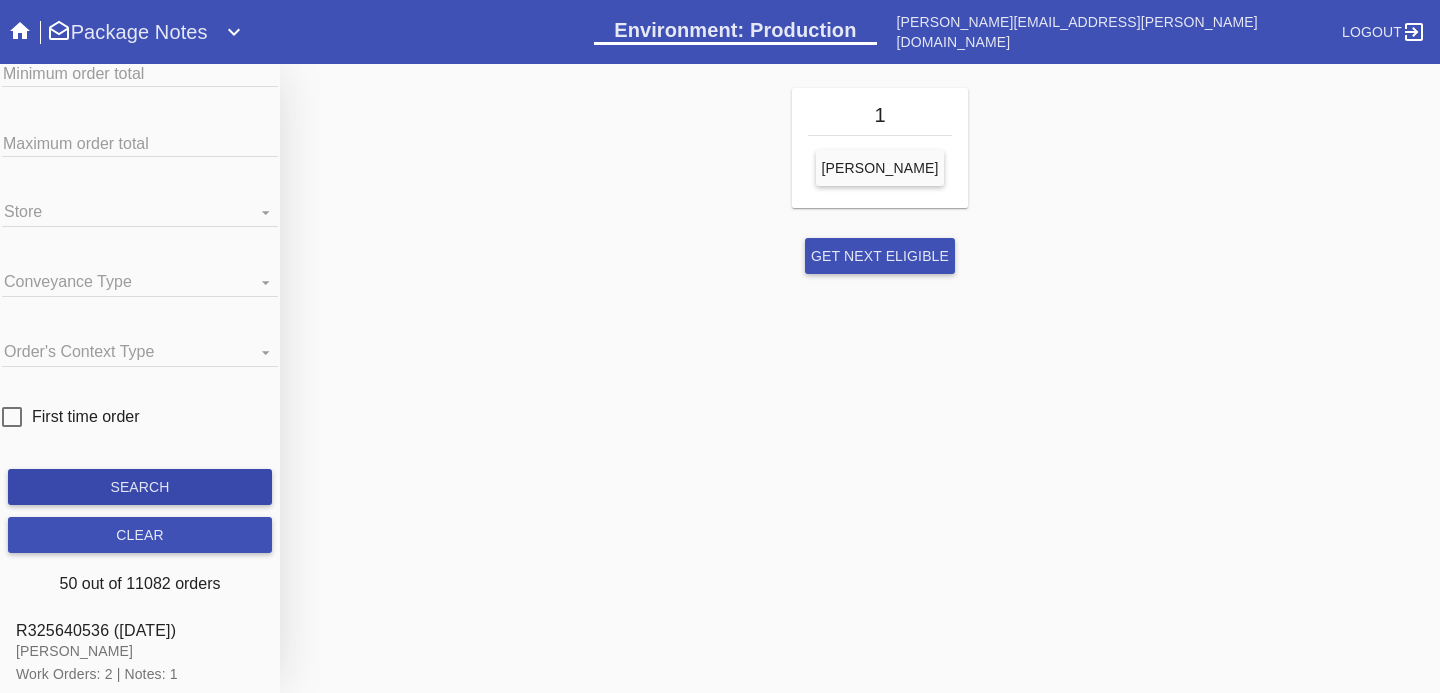 scroll, scrollTop: 0, scrollLeft: 0, axis: both 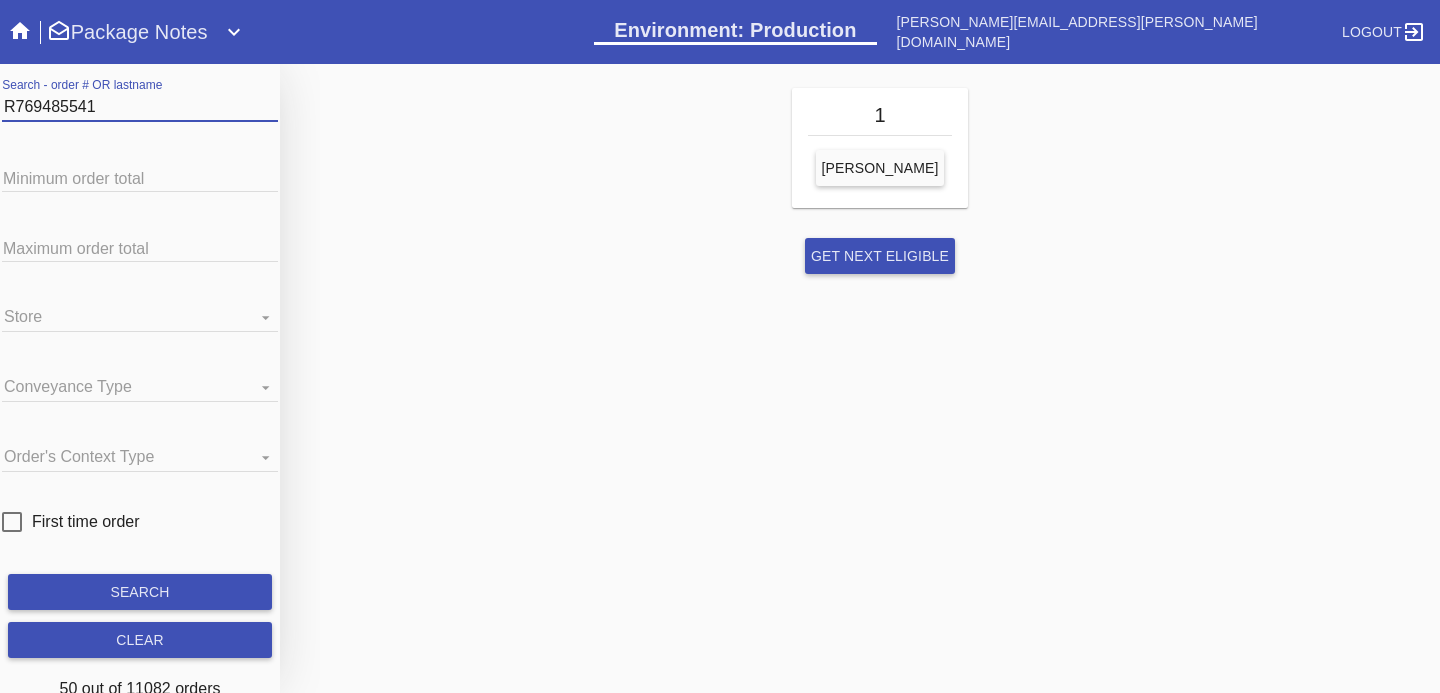 click on "R769485541" at bounding box center [140, 107] 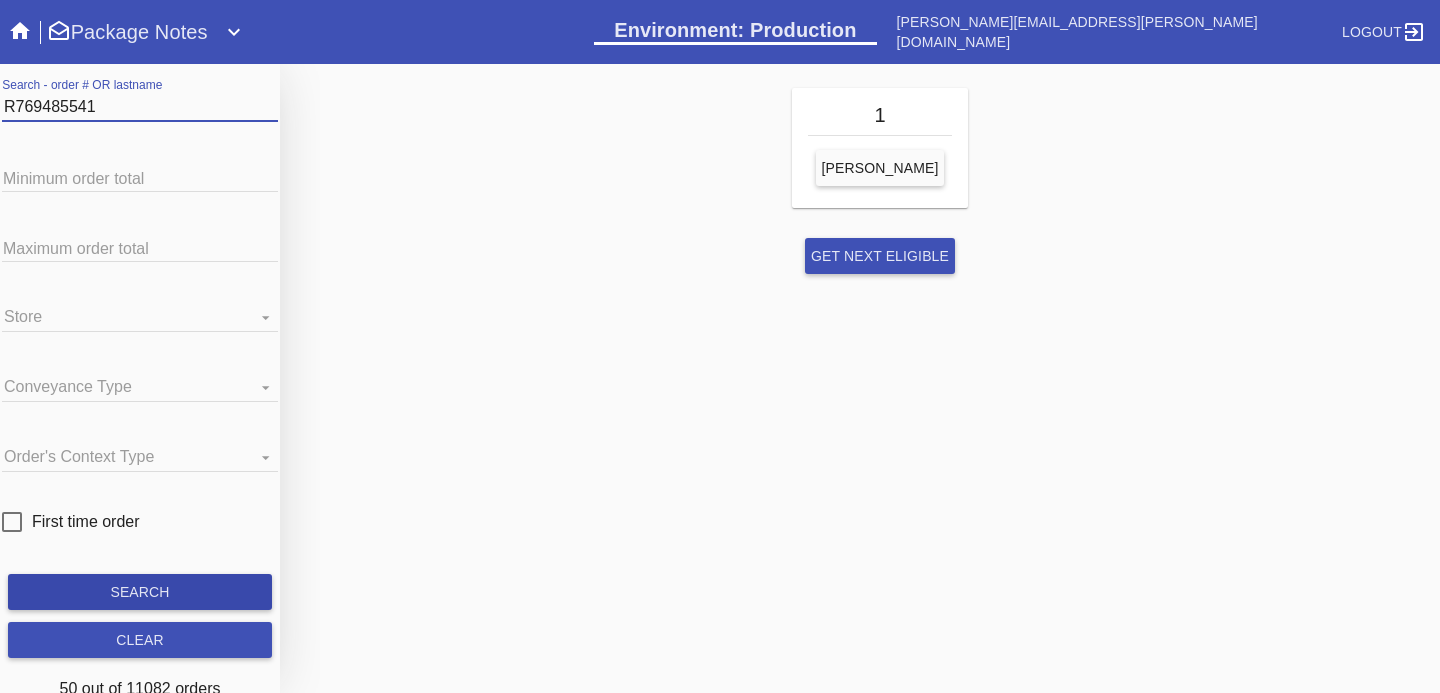 click on "search" at bounding box center (140, 592) 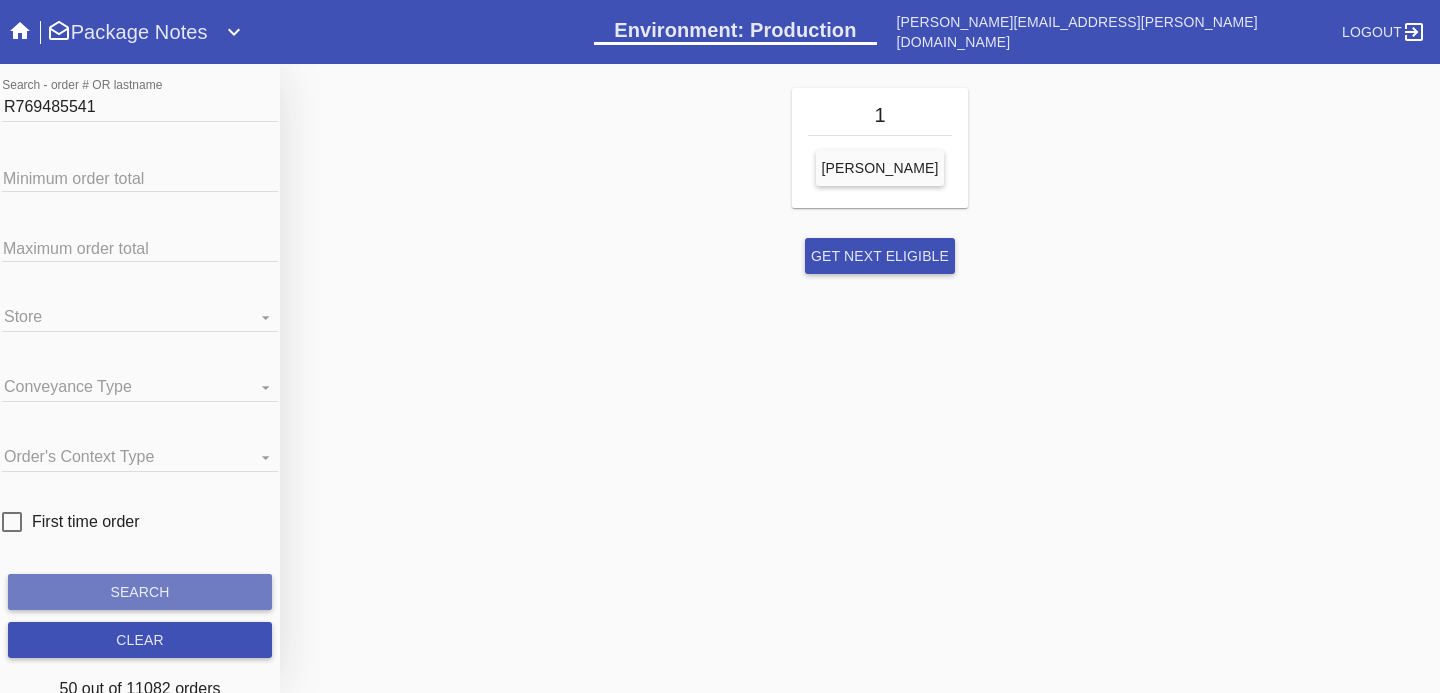 click on "search" at bounding box center [139, 592] 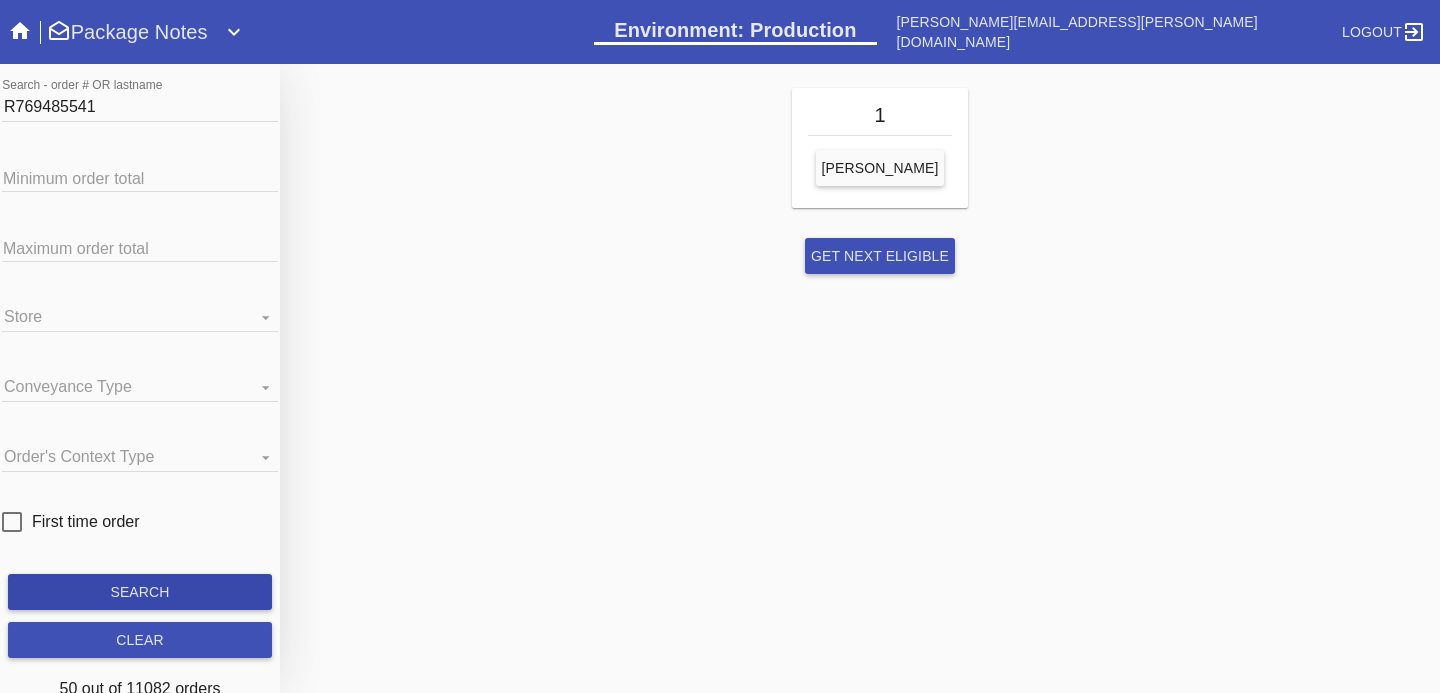 click on "search" at bounding box center (139, 592) 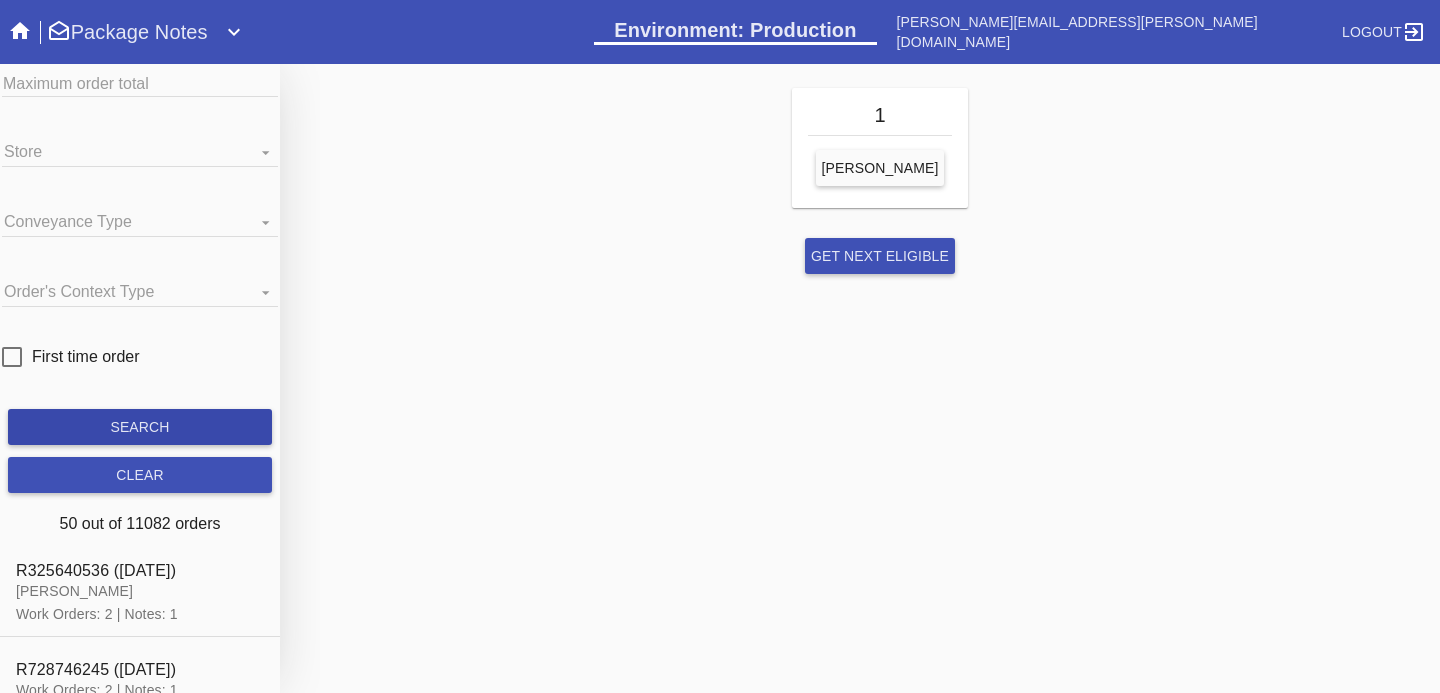 scroll, scrollTop: 102, scrollLeft: 0, axis: vertical 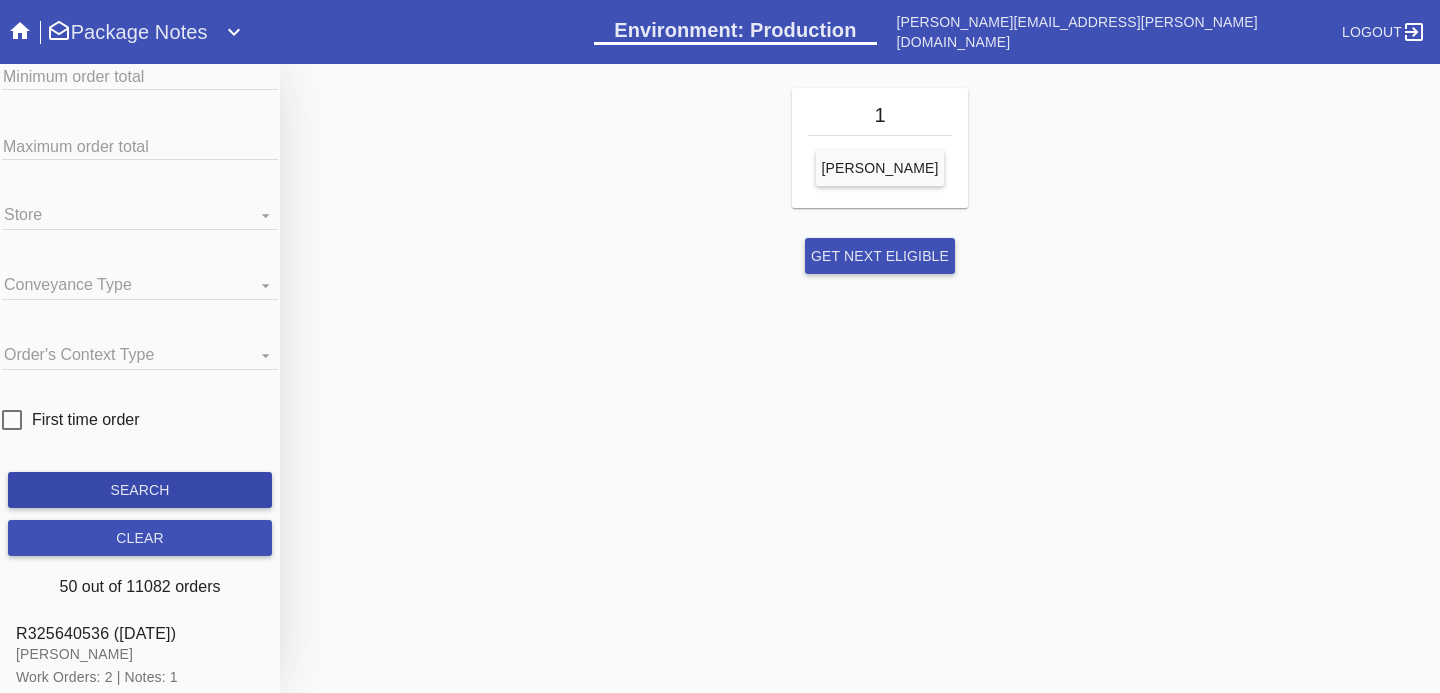 click on "search" at bounding box center [140, 490] 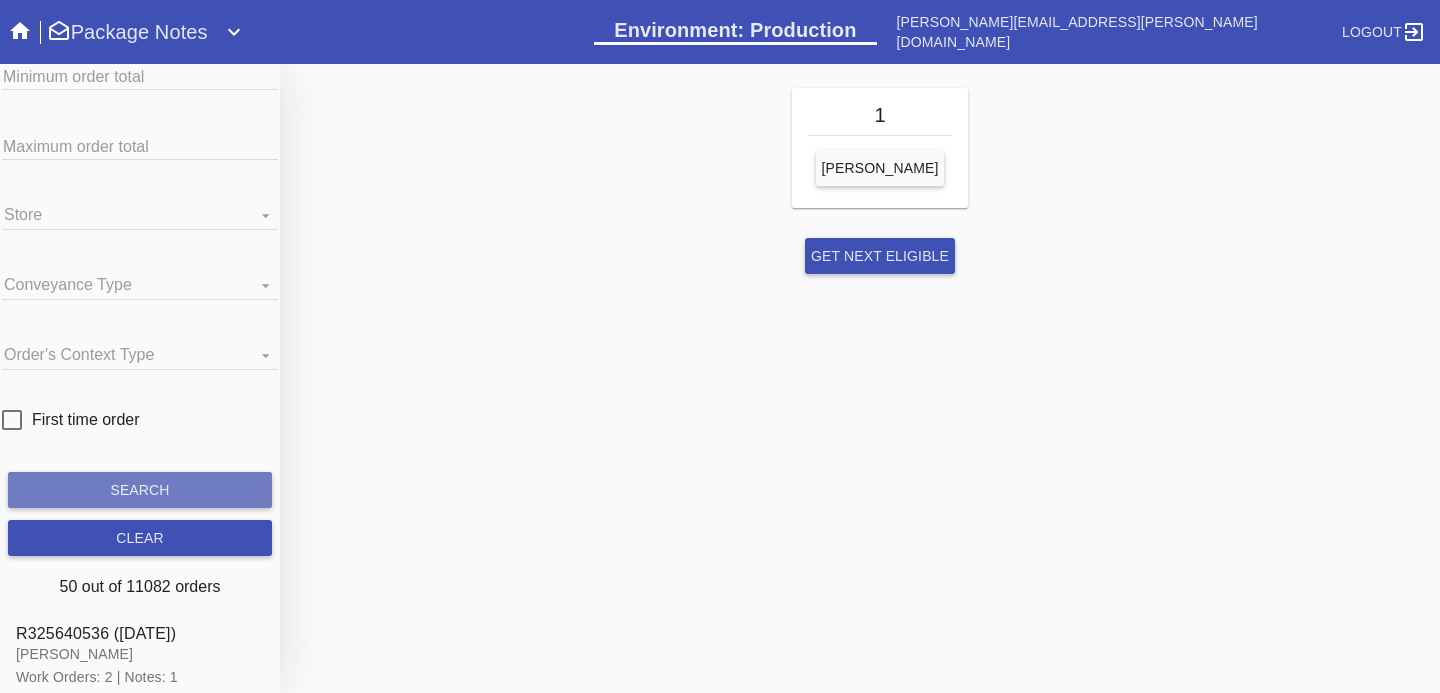 click on "search" at bounding box center [140, 490] 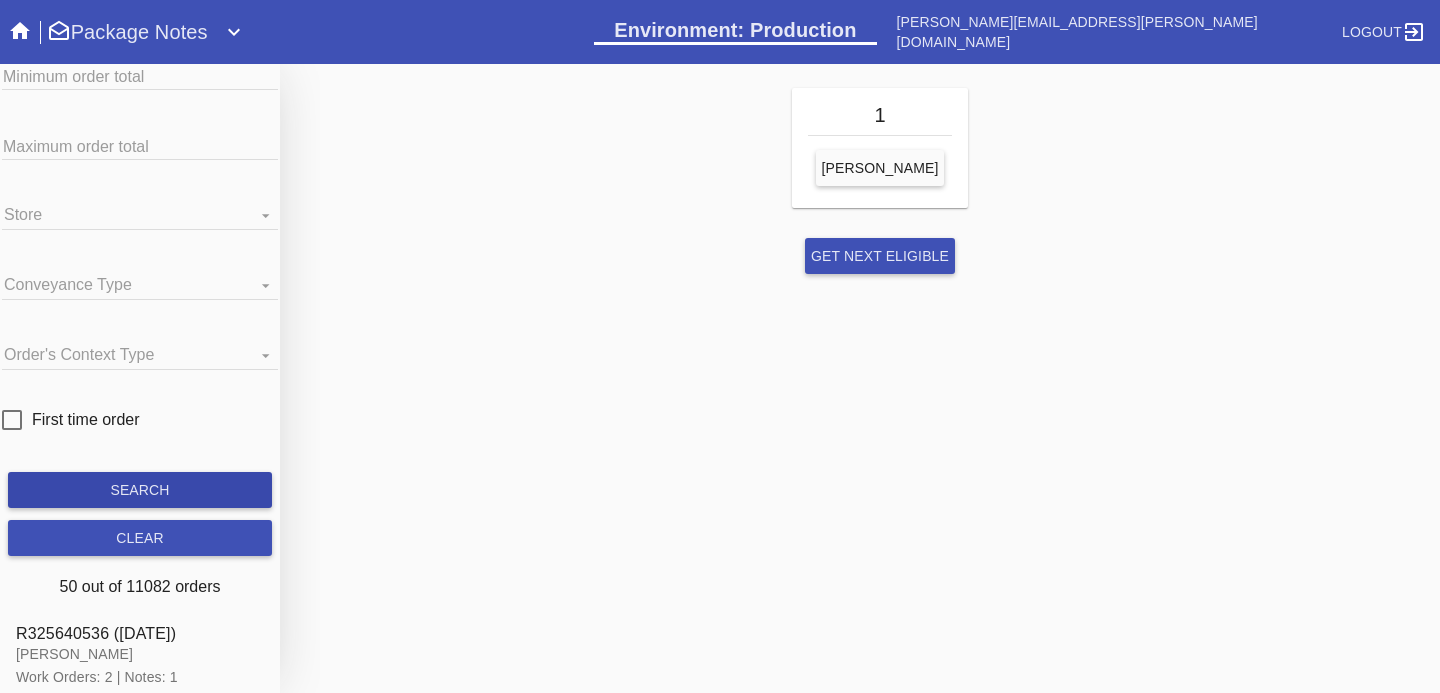 scroll, scrollTop: 0, scrollLeft: 0, axis: both 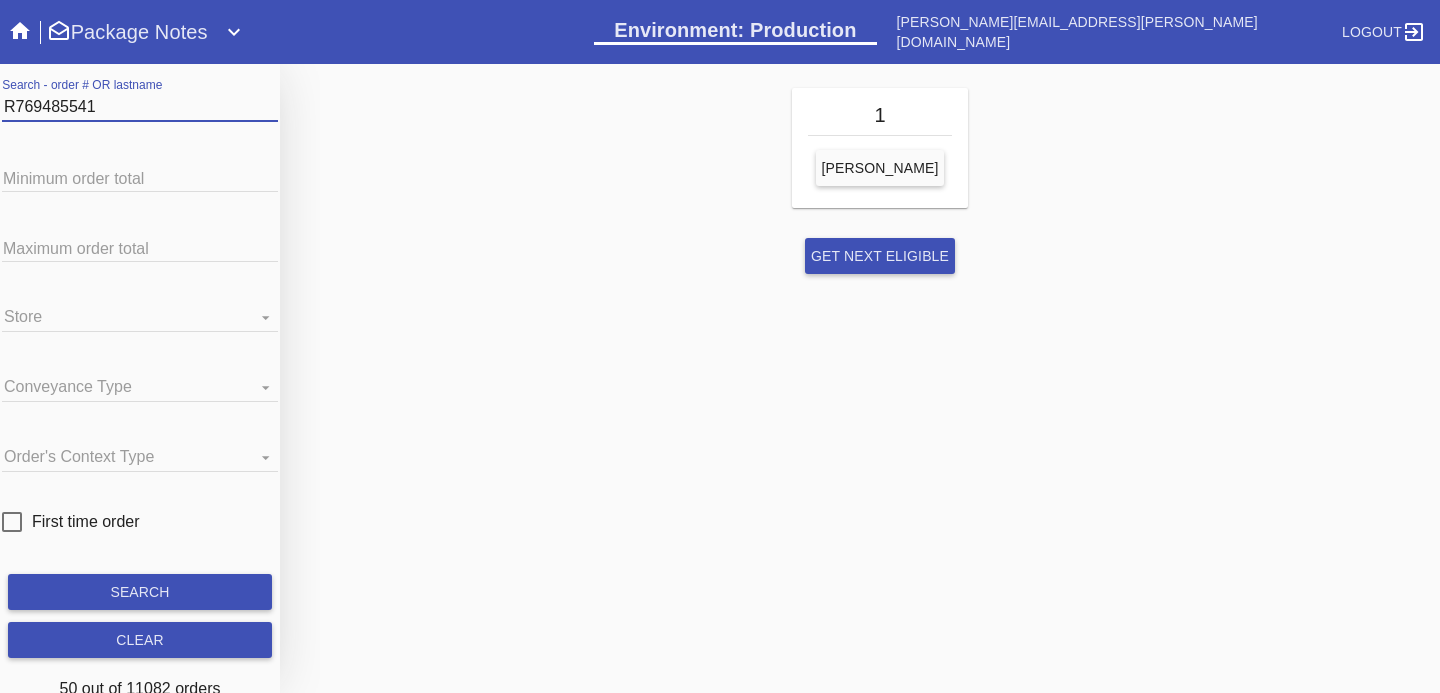 click on "R769485541" at bounding box center (140, 107) 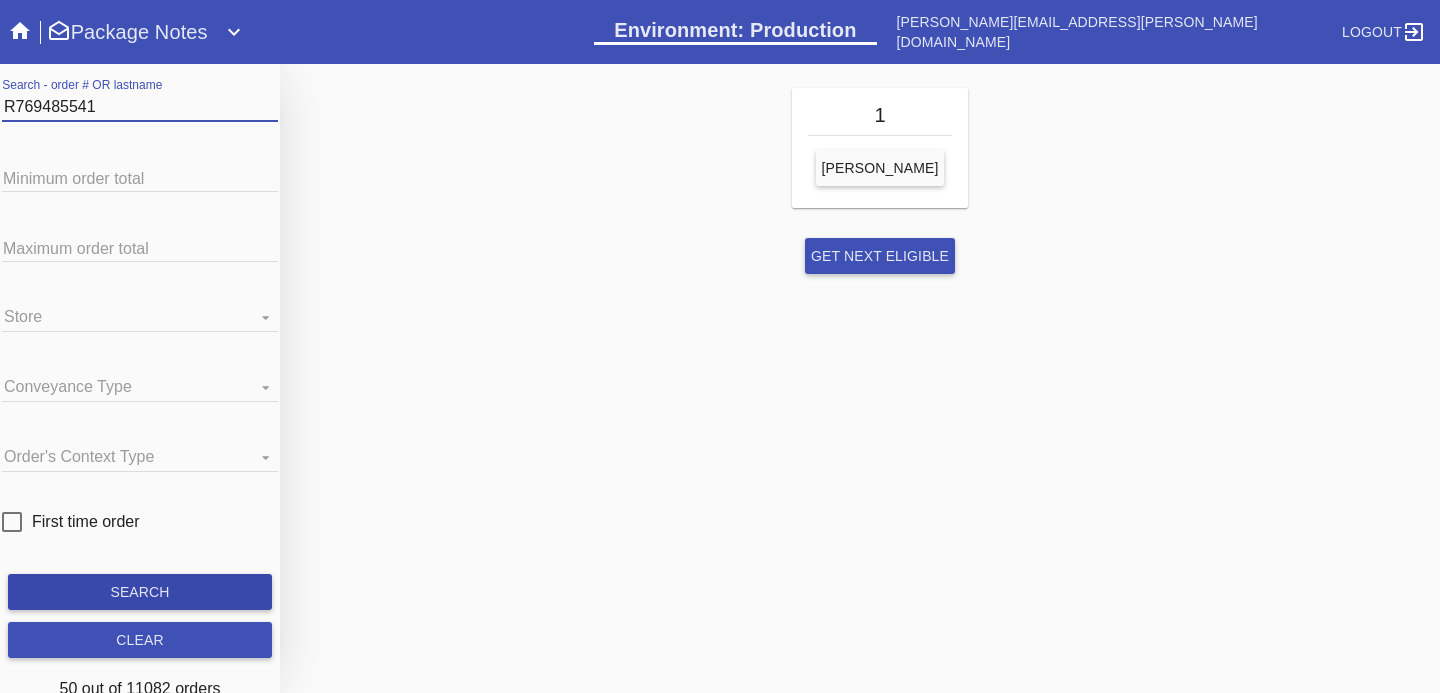 click on "search" at bounding box center [139, 592] 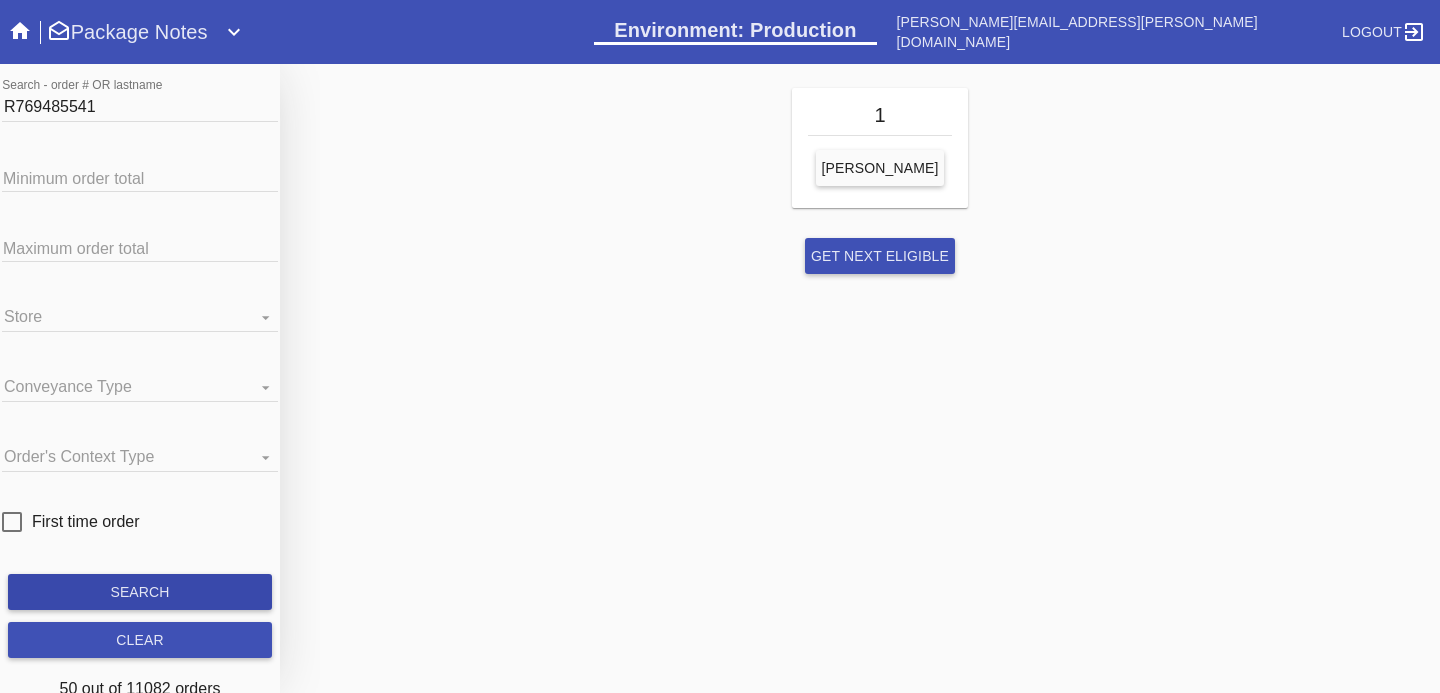 click on "search" at bounding box center [139, 592] 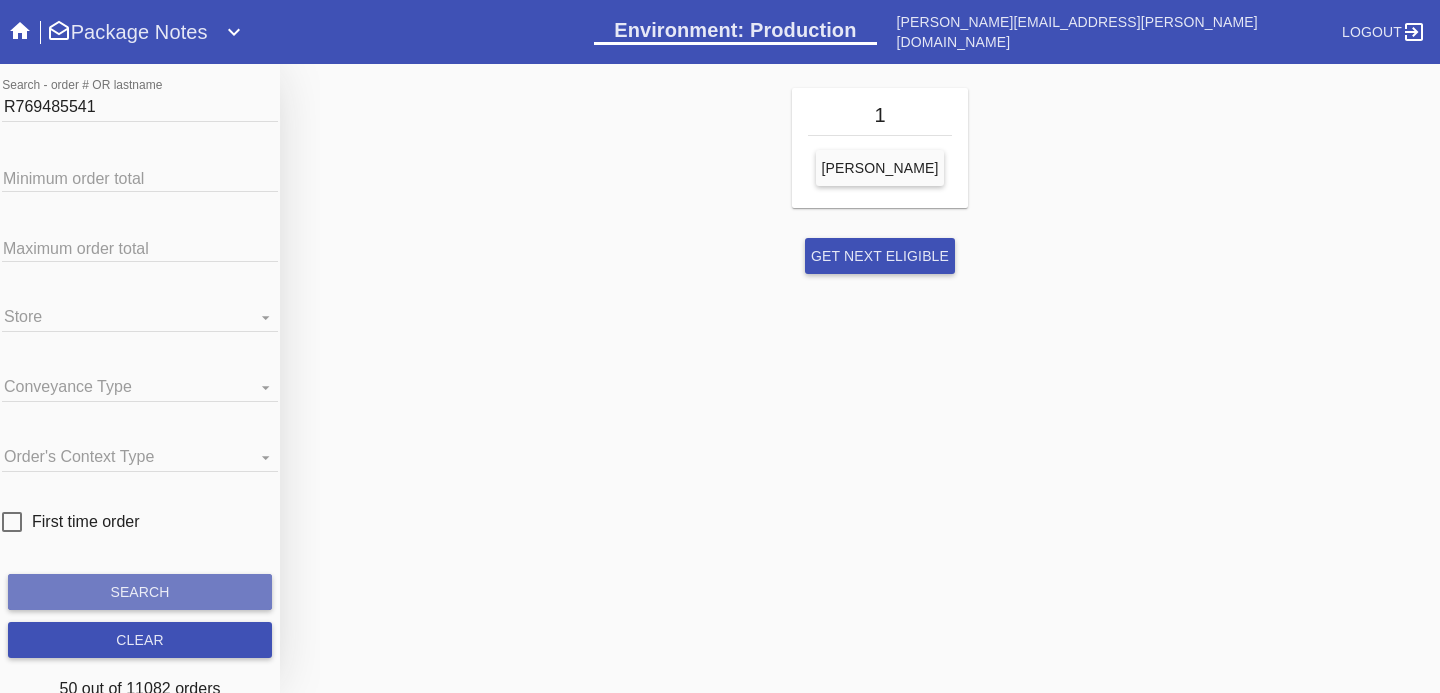 click on "search" at bounding box center (139, 592) 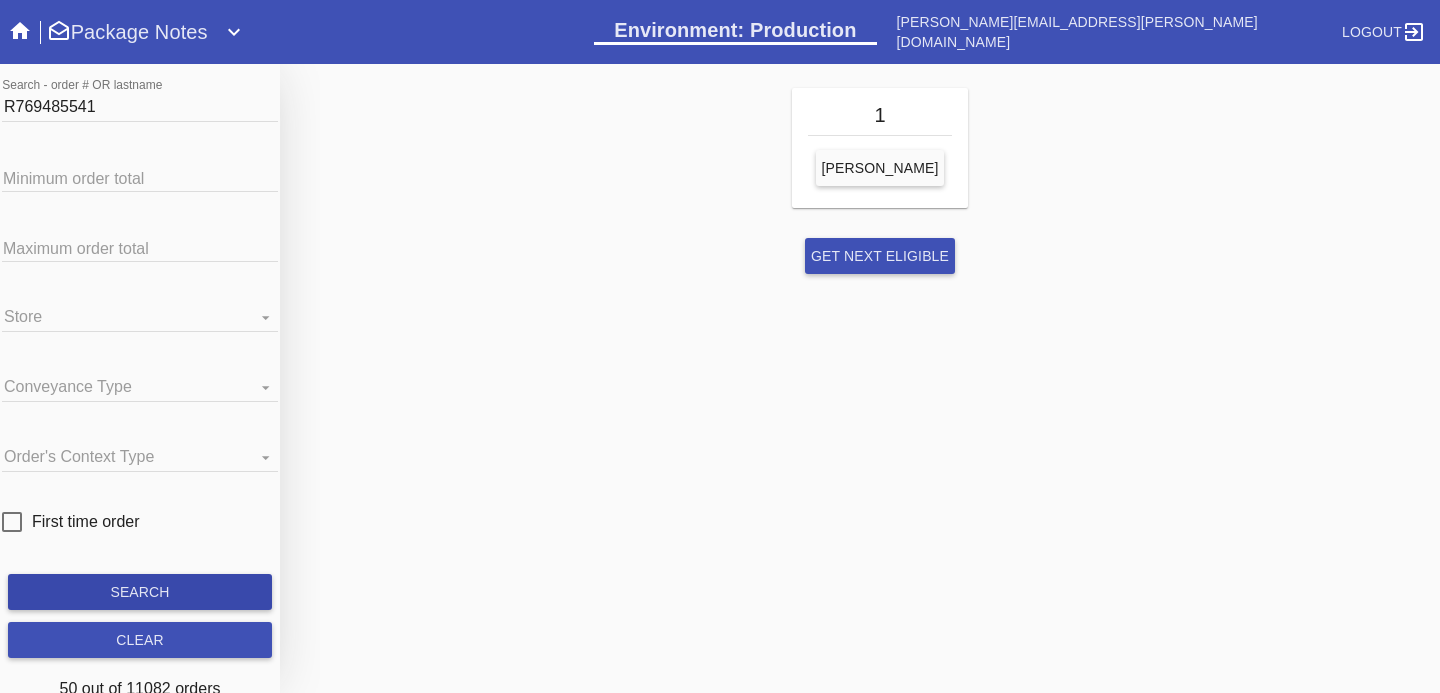 click on "search" at bounding box center (139, 592) 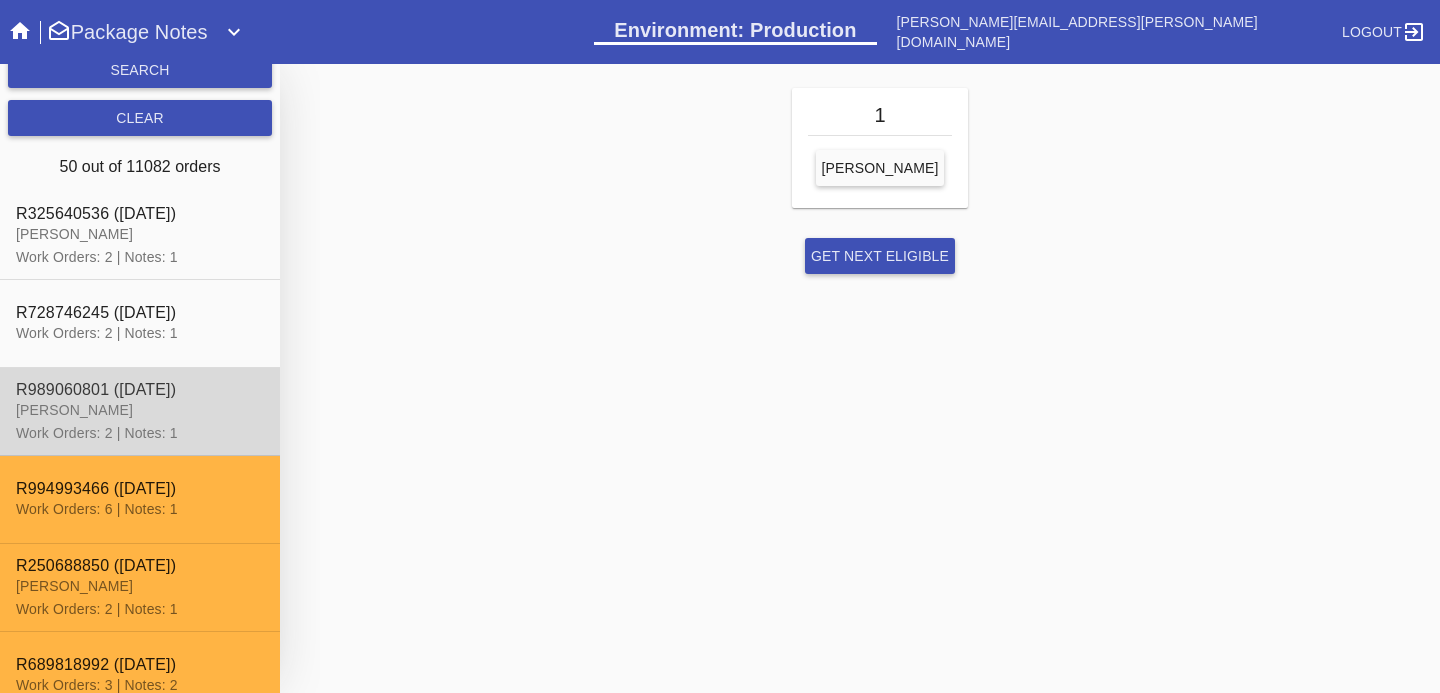 scroll, scrollTop: 0, scrollLeft: 0, axis: both 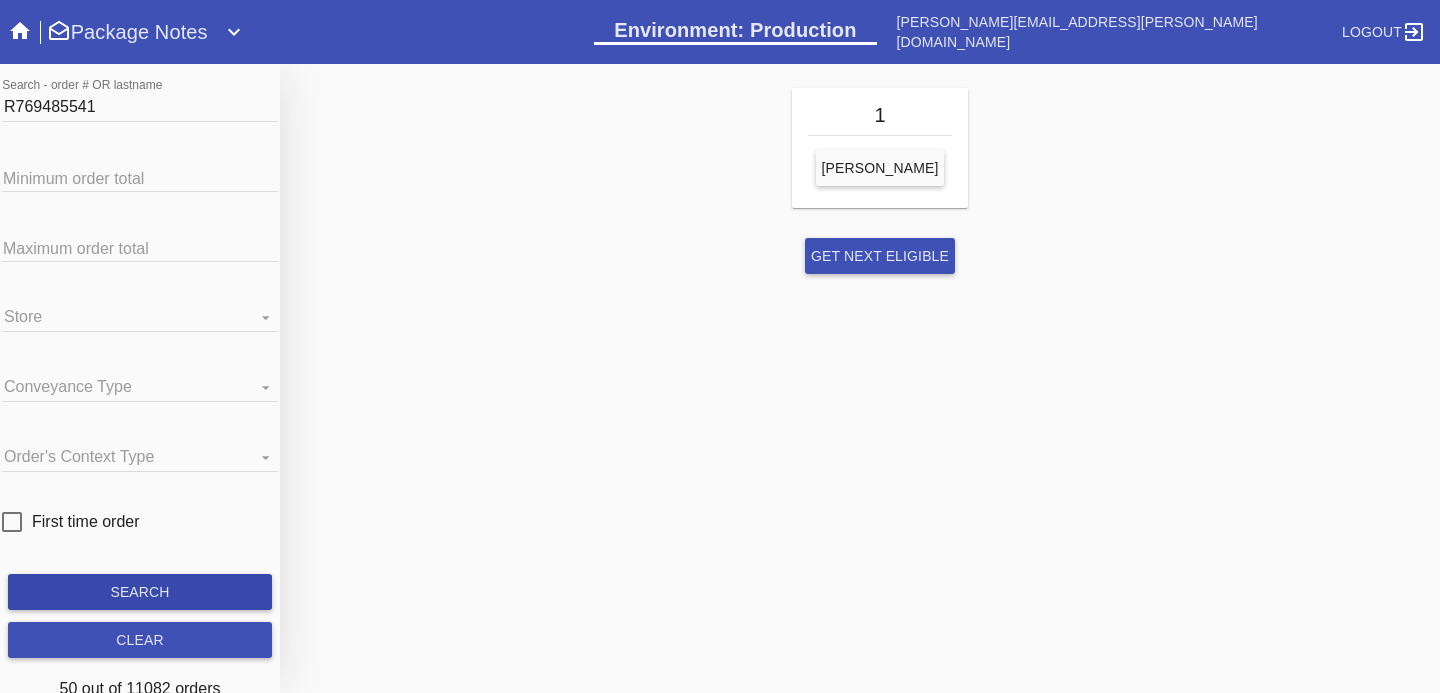 click on "search" at bounding box center (139, 592) 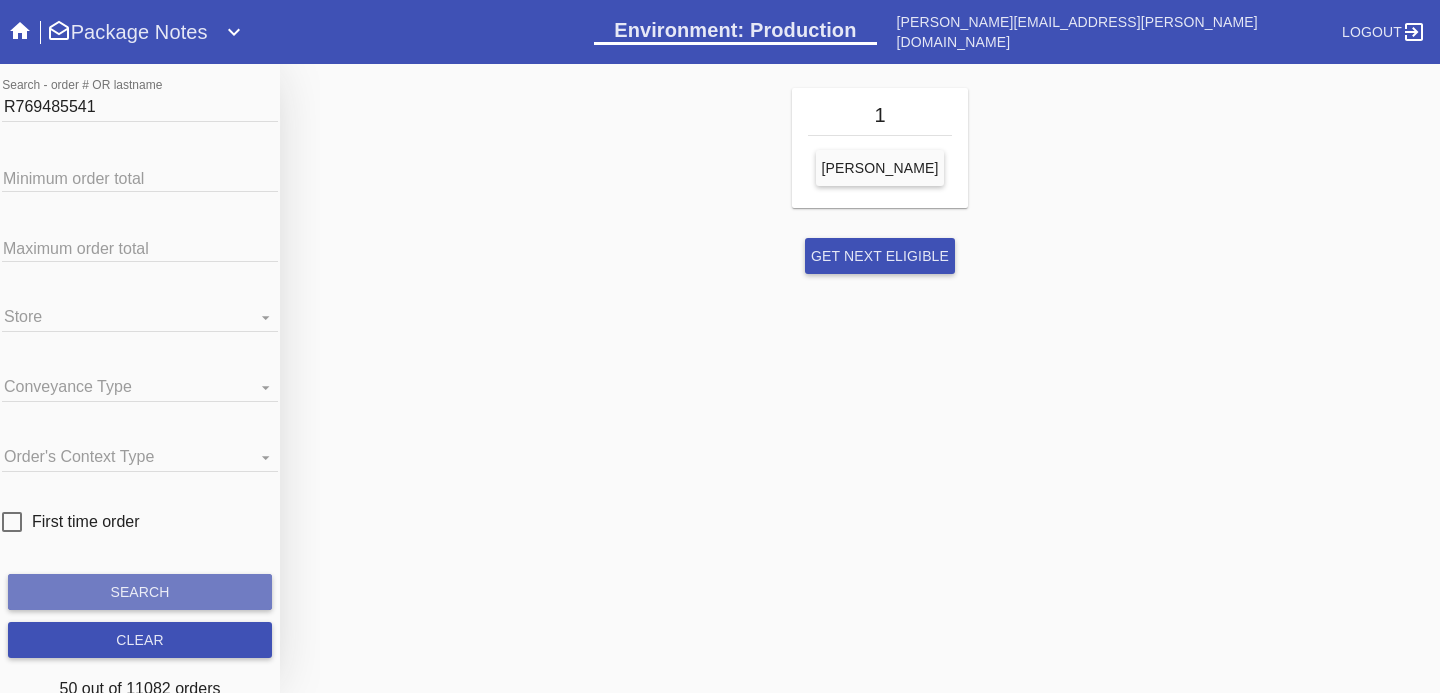 click on "search" at bounding box center [139, 592] 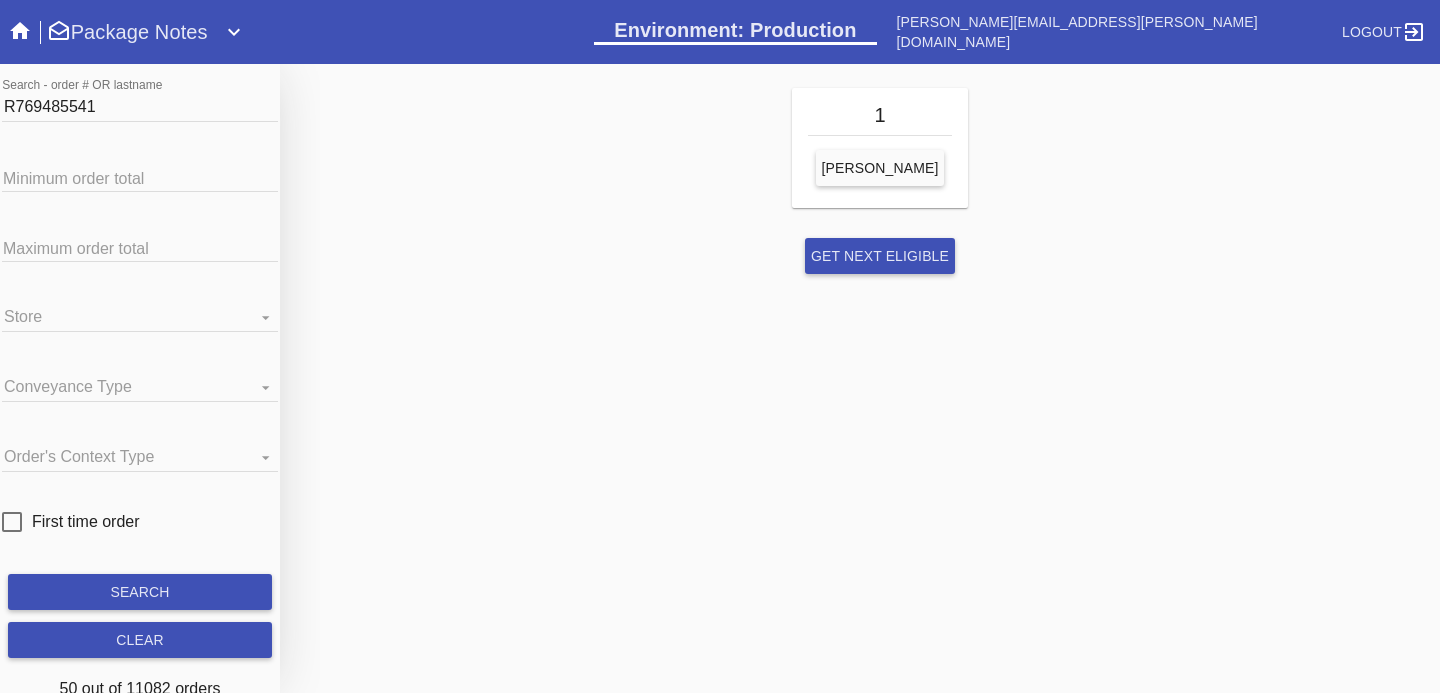 click on "R769485541" at bounding box center (140, 107) 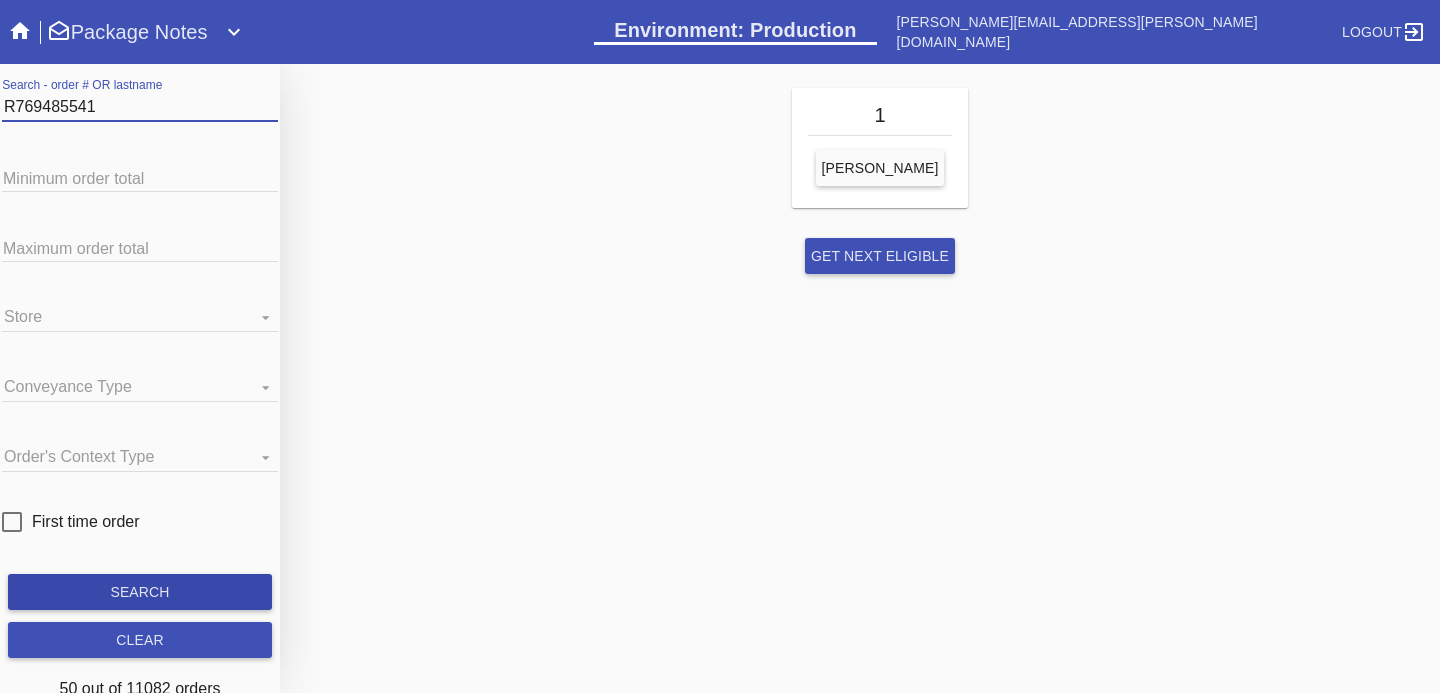 click on "search" at bounding box center (139, 592) 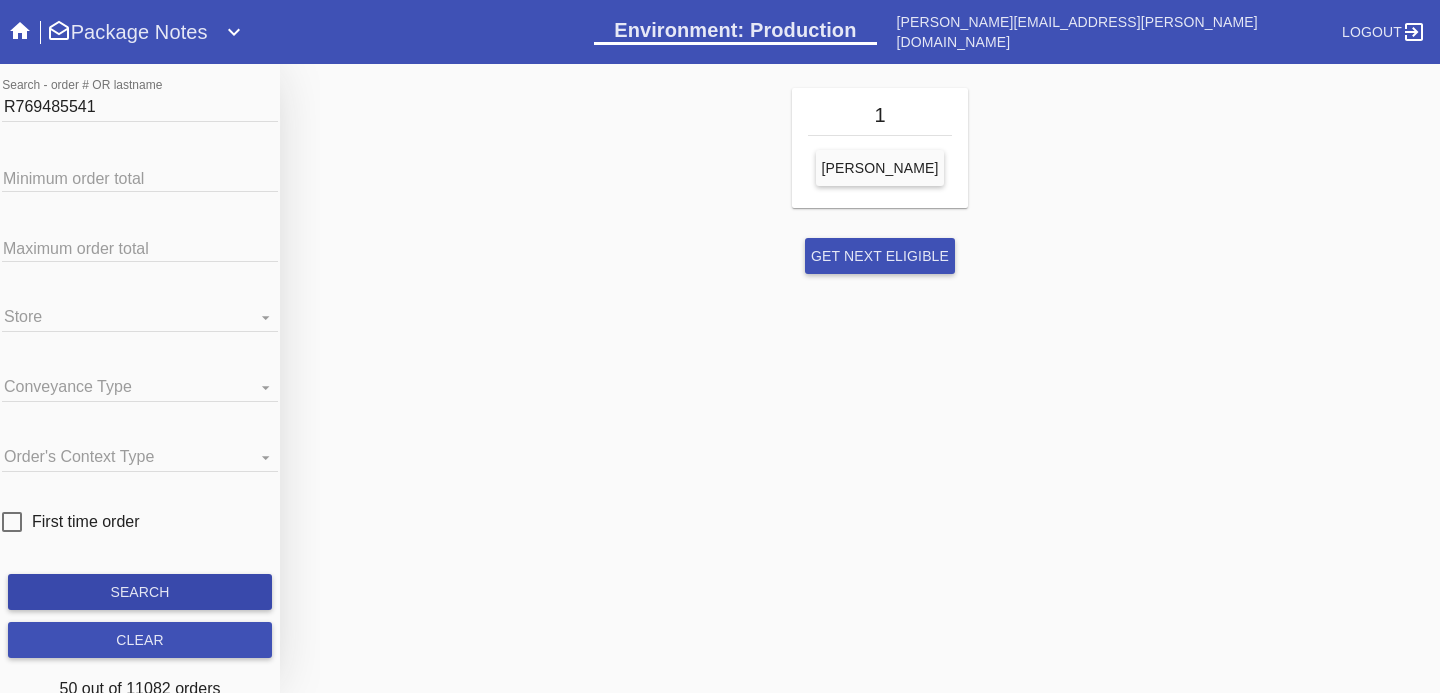 click on "search" at bounding box center [139, 592] 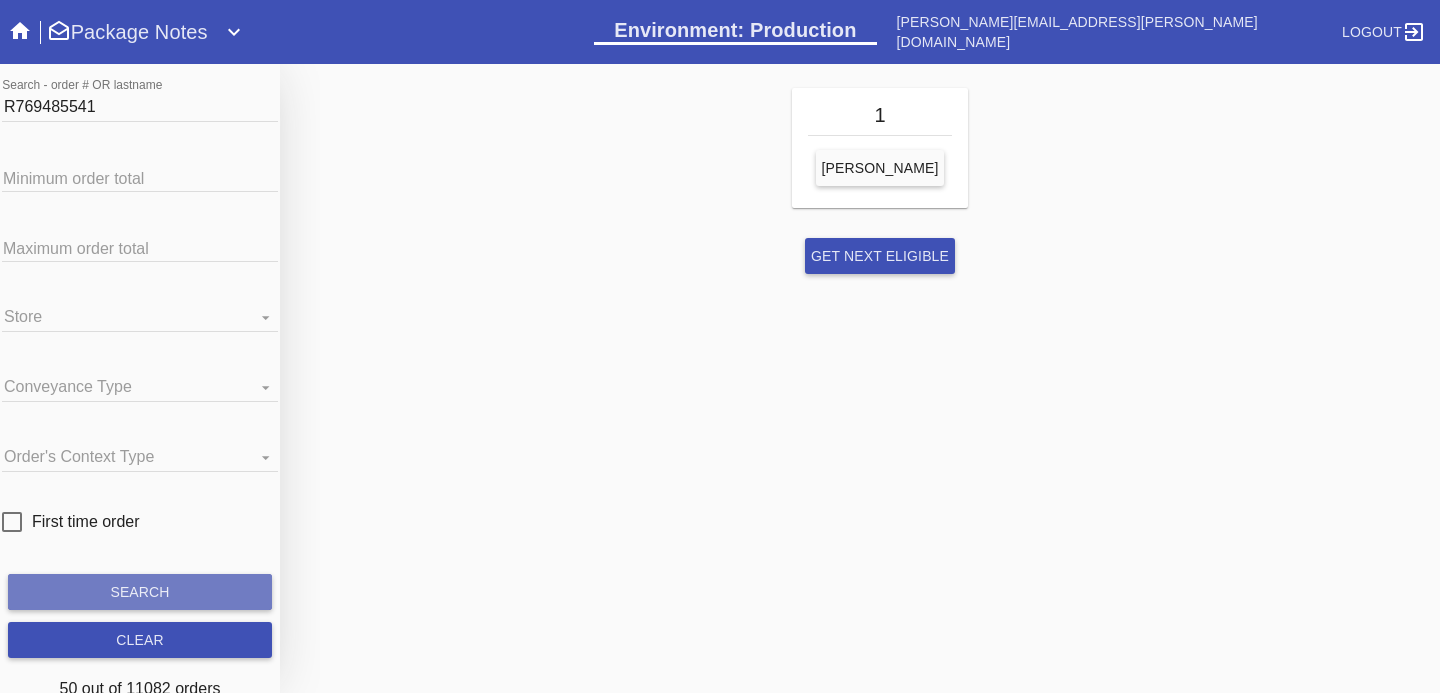 click on "search" at bounding box center (139, 592) 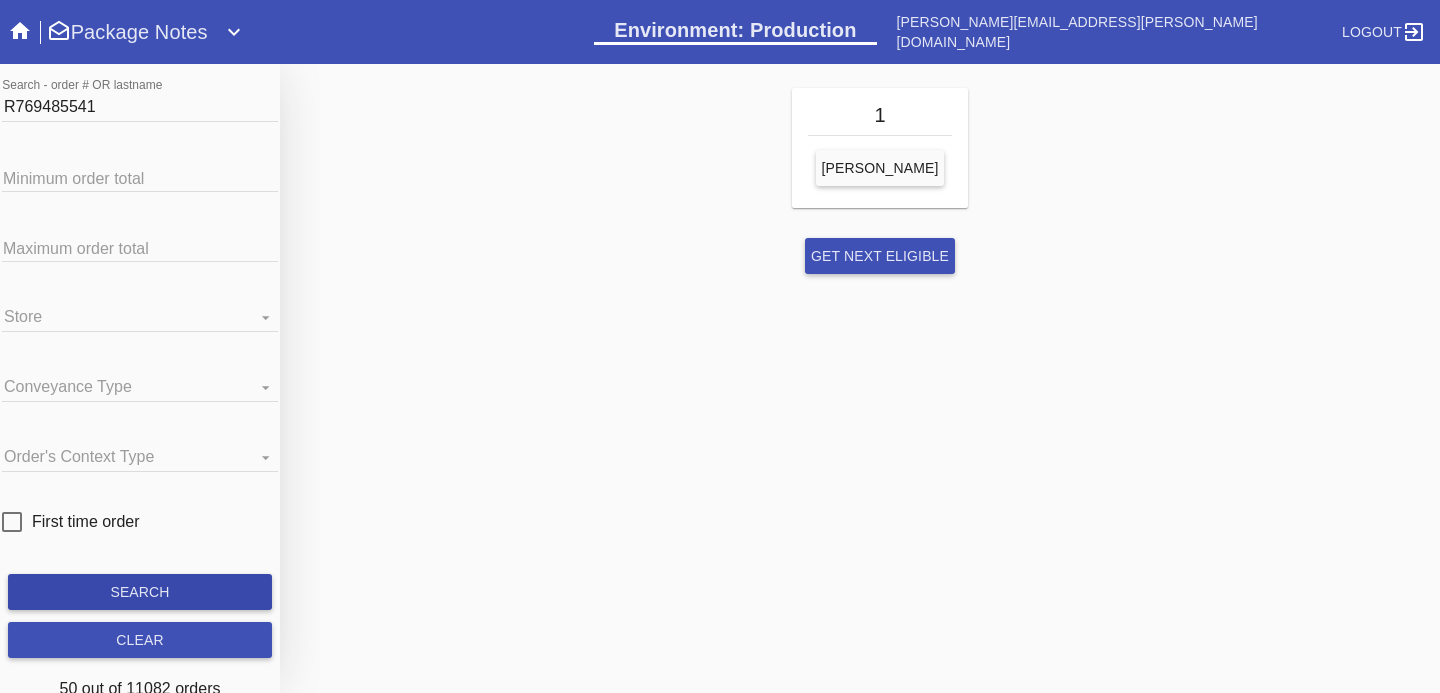 click on "search" at bounding box center (139, 592) 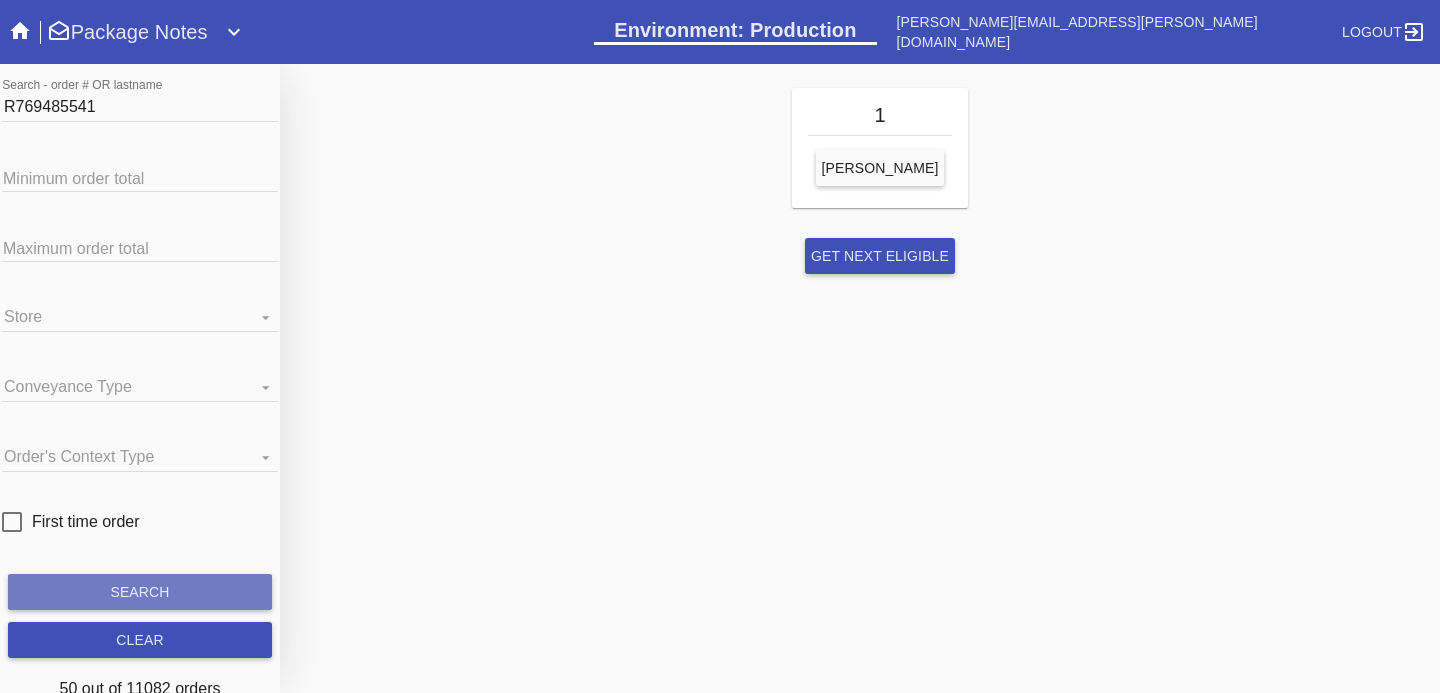 click on "search" at bounding box center [139, 592] 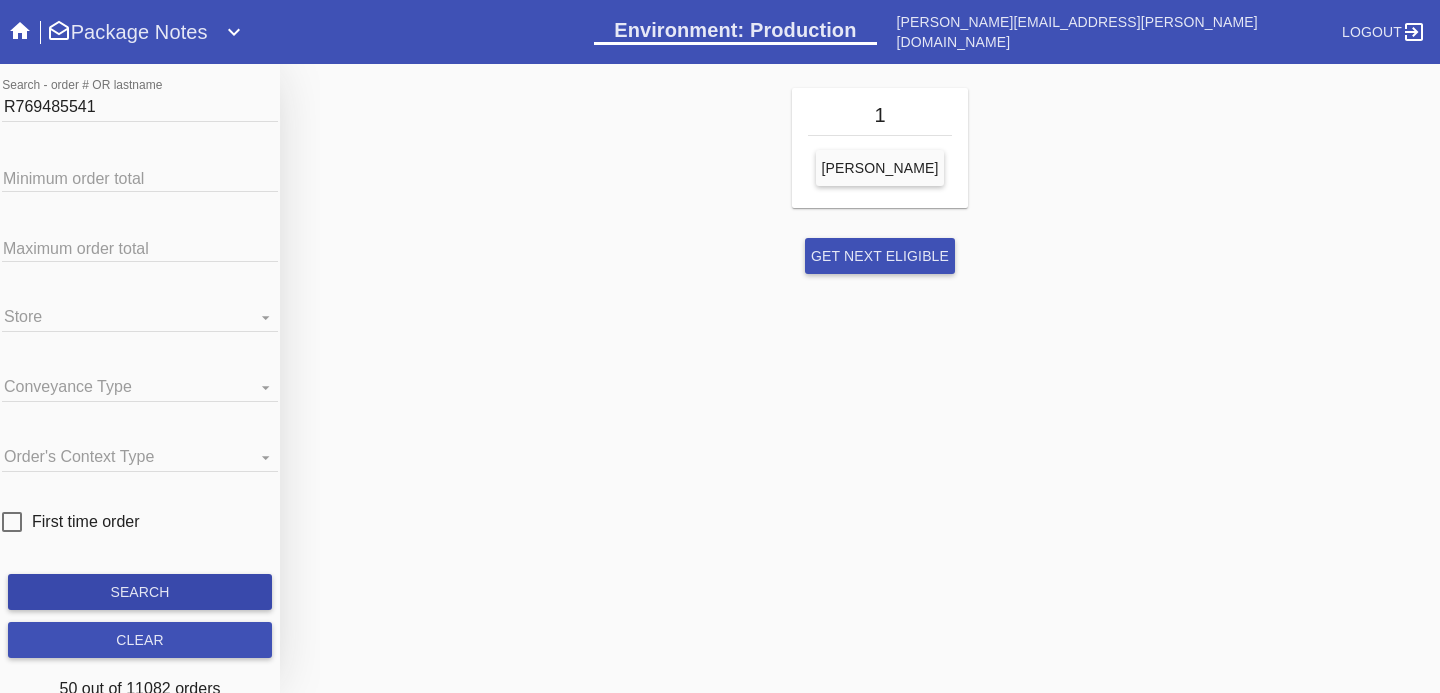 click on "search" at bounding box center (140, 592) 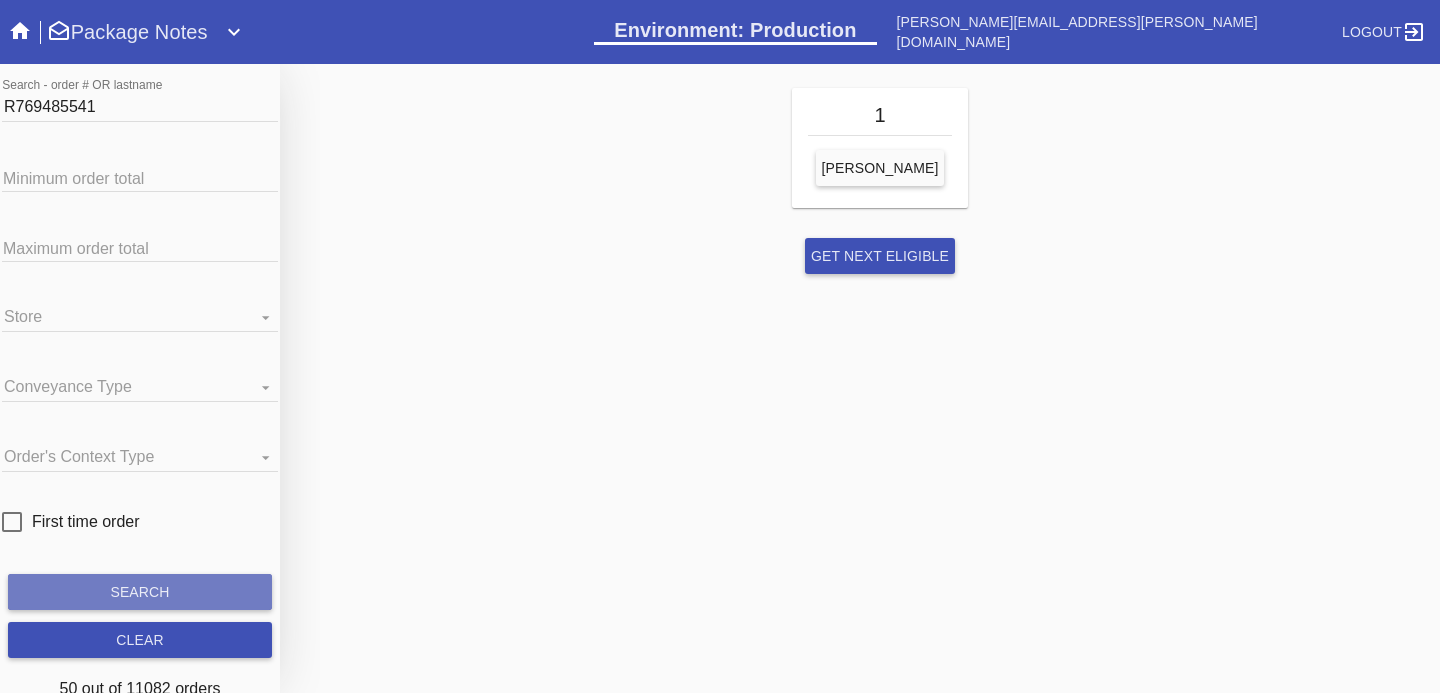 click on "search" at bounding box center (140, 592) 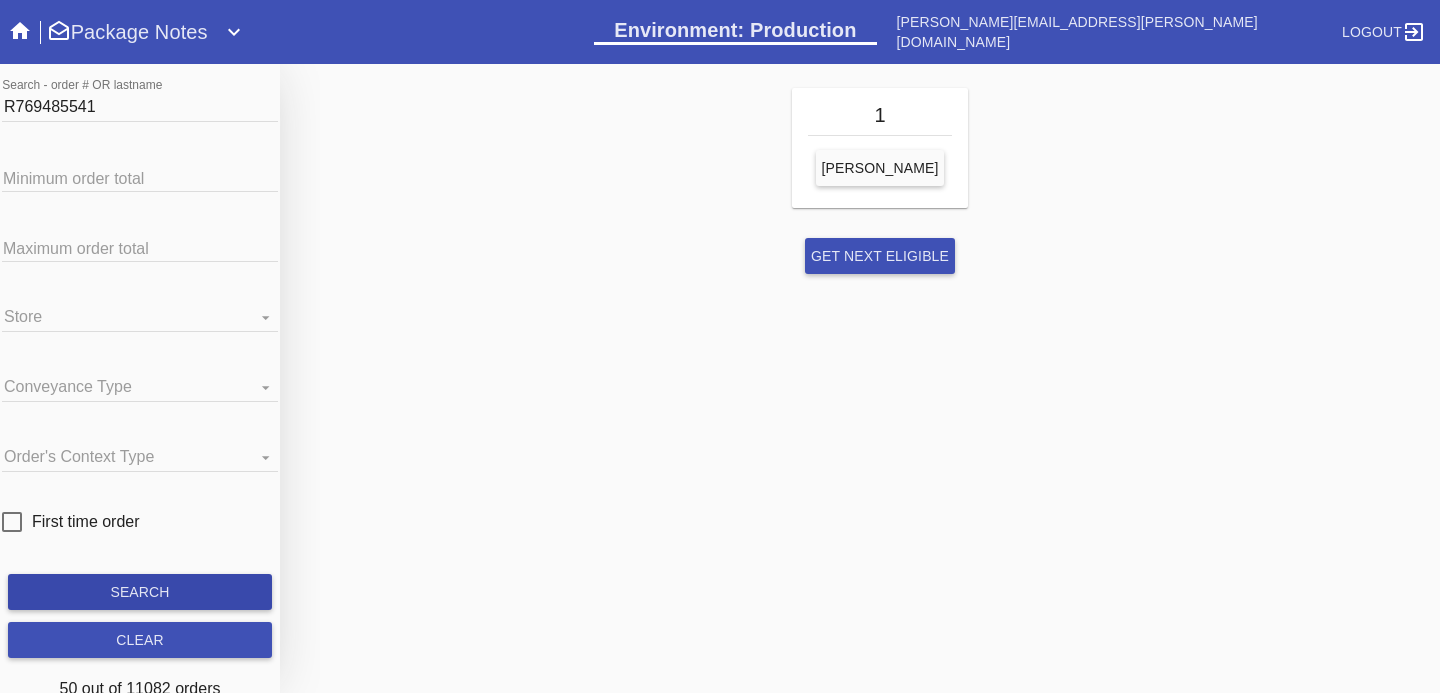 click on "search" at bounding box center [140, 592] 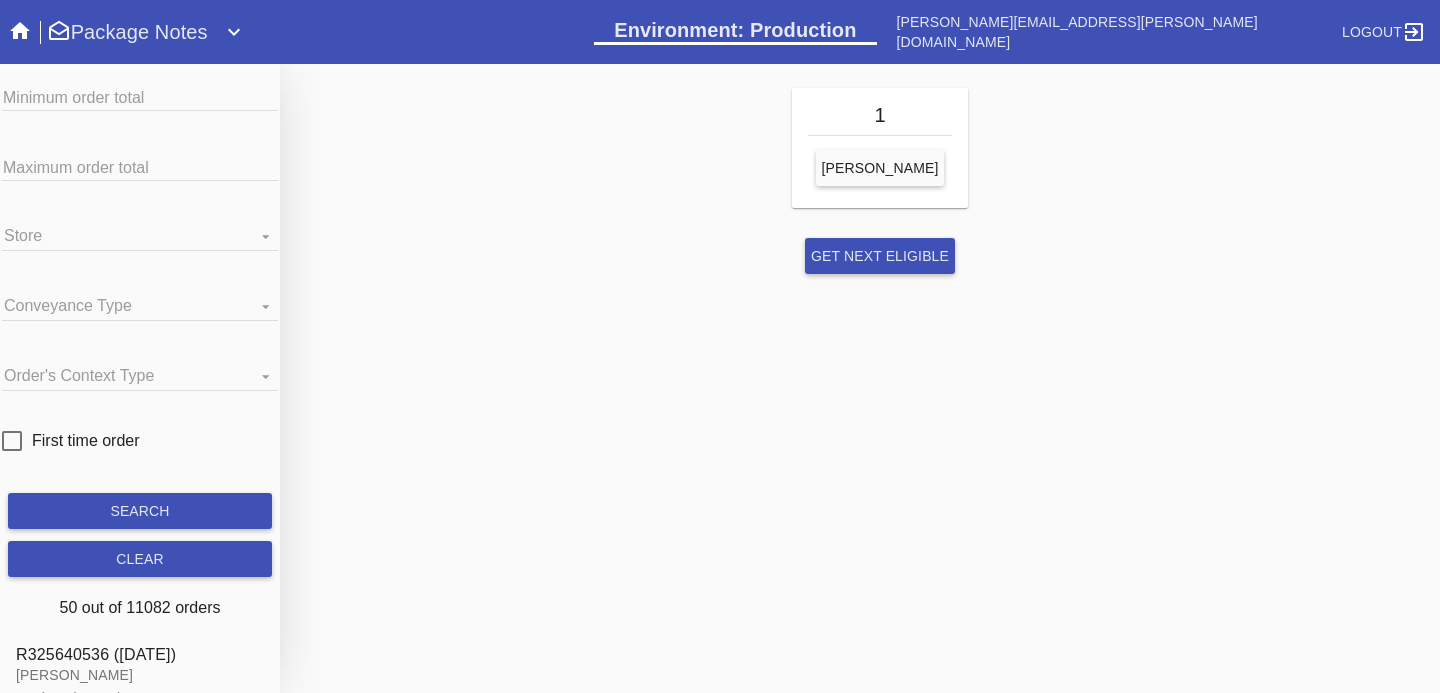scroll, scrollTop: 0, scrollLeft: 0, axis: both 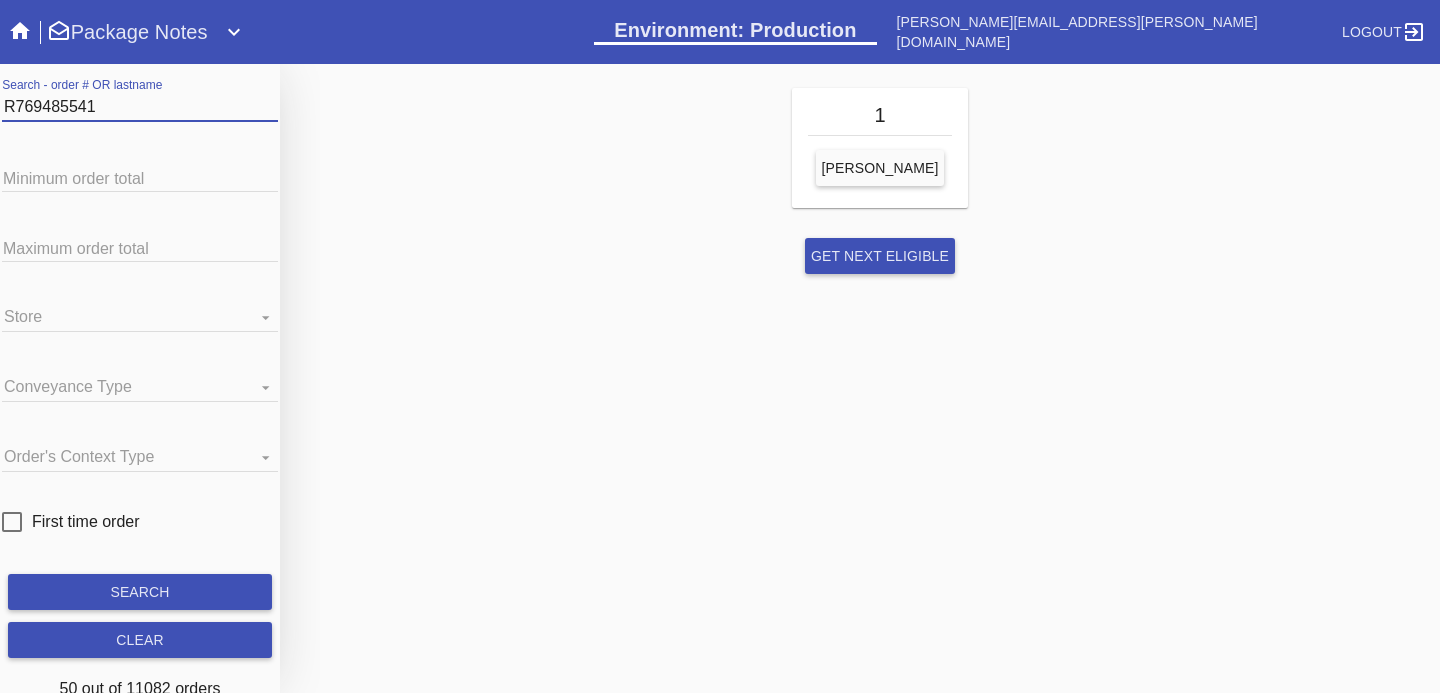 click on "R769485541" at bounding box center (140, 107) 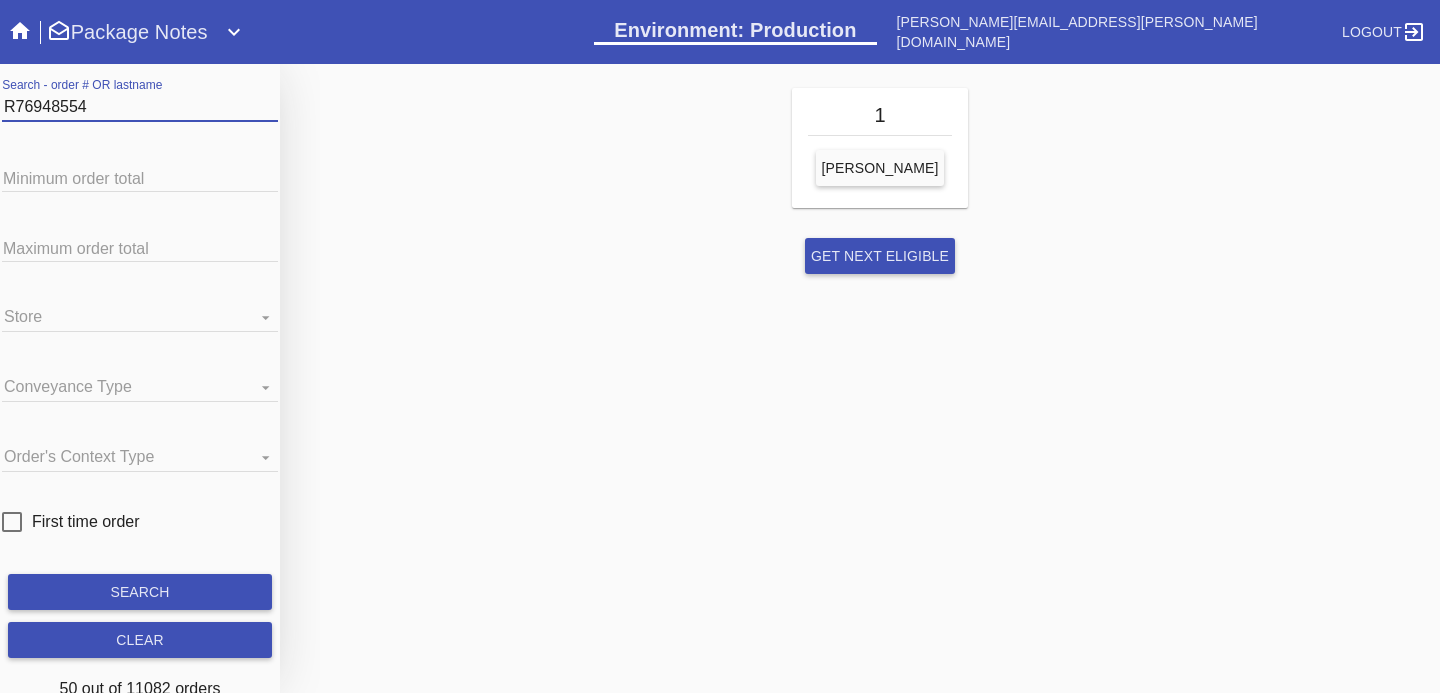 type on "R769485541" 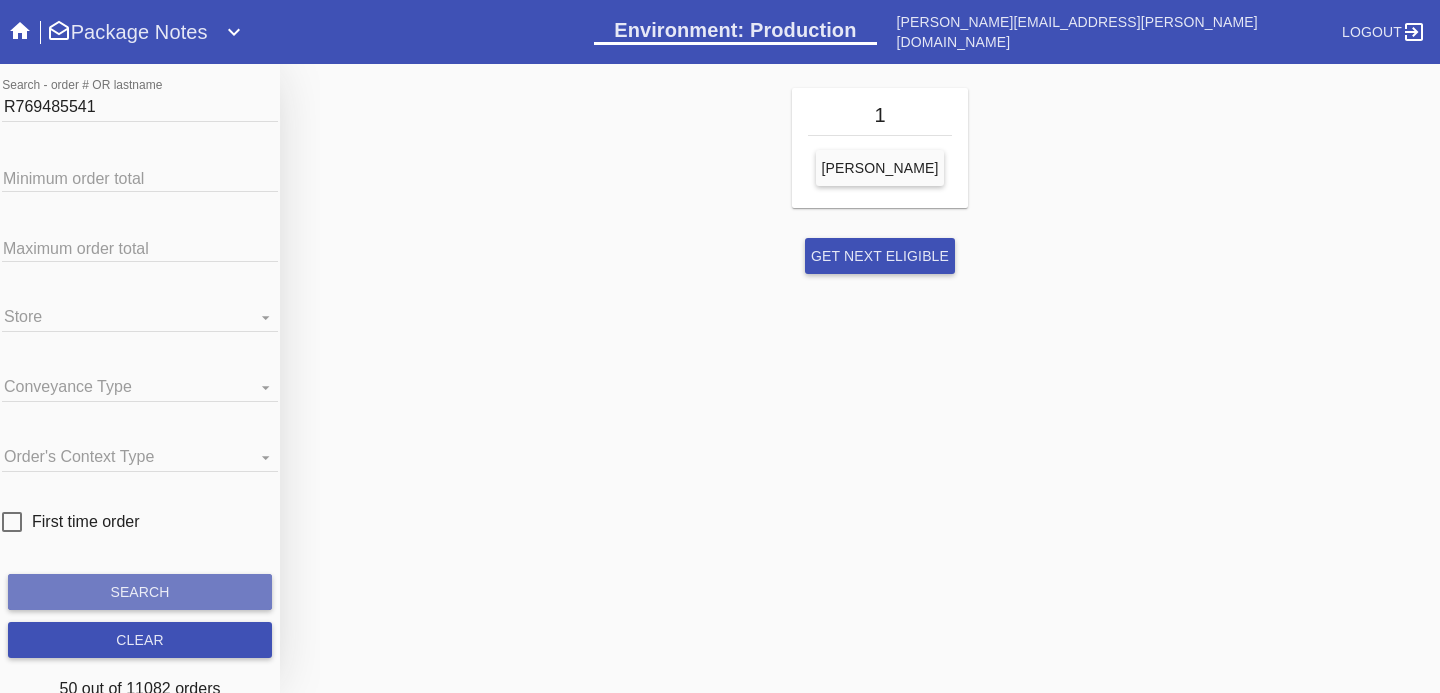 click on "search" at bounding box center [140, 592] 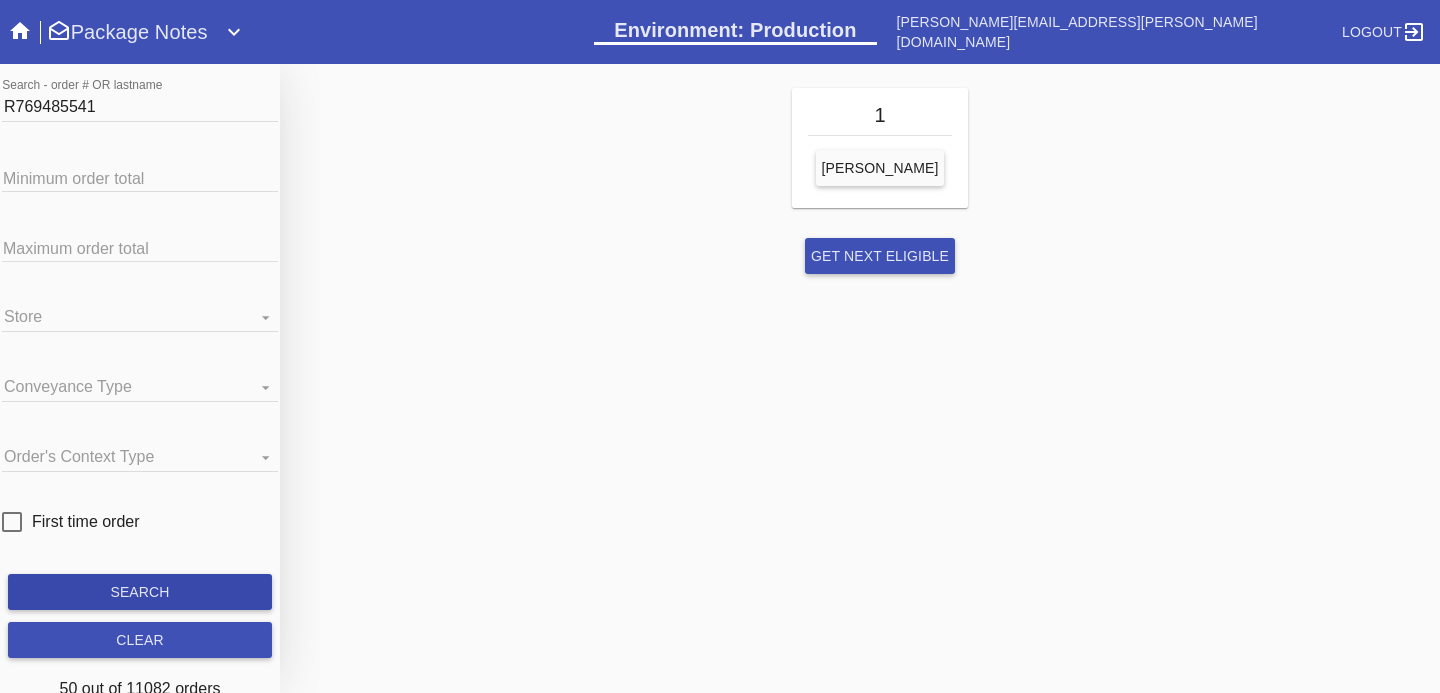 click on "search" at bounding box center [140, 592] 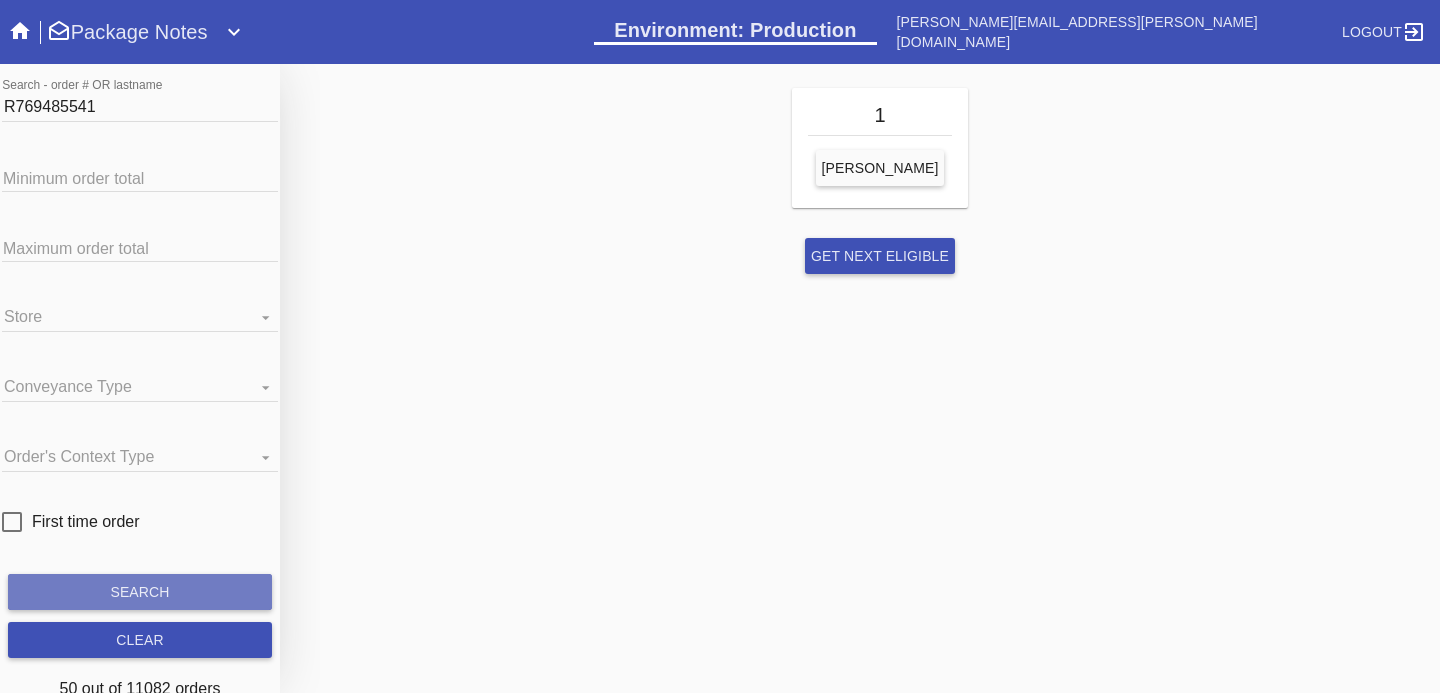 click on "search" at bounding box center (139, 592) 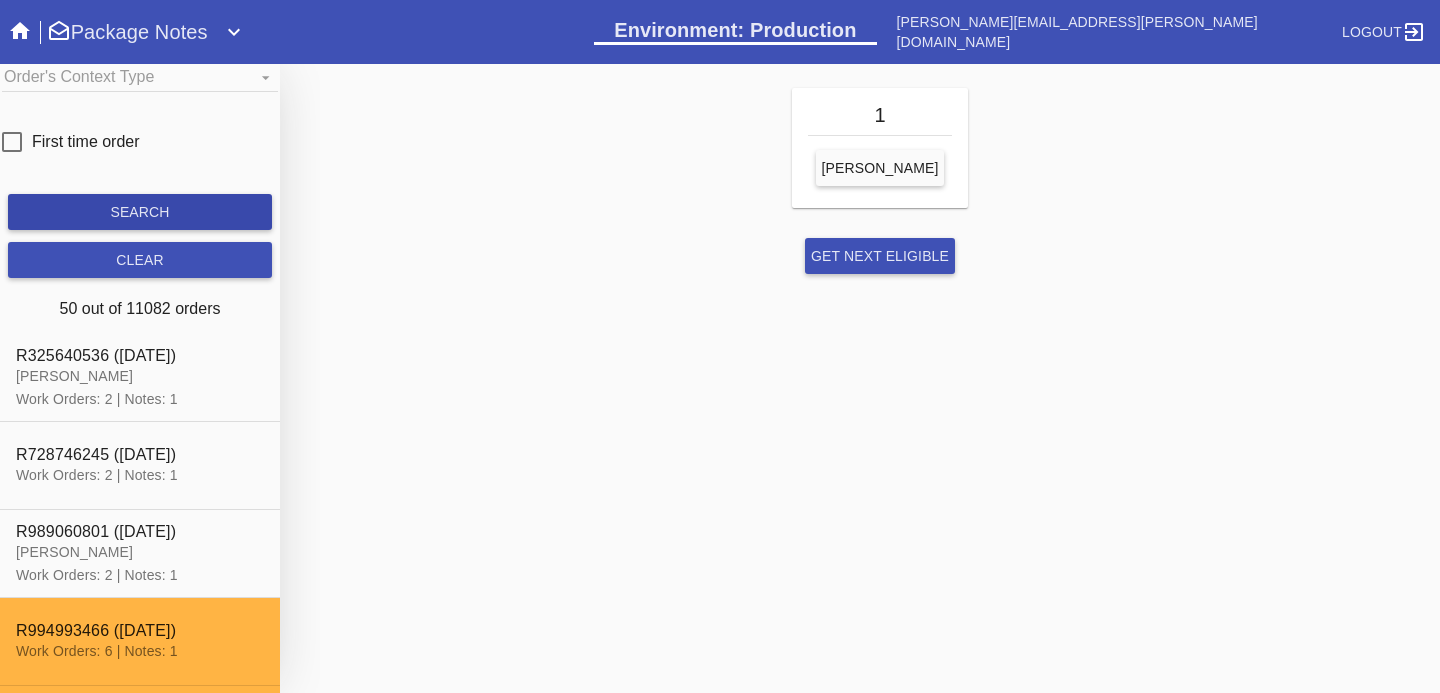 scroll, scrollTop: 0, scrollLeft: 0, axis: both 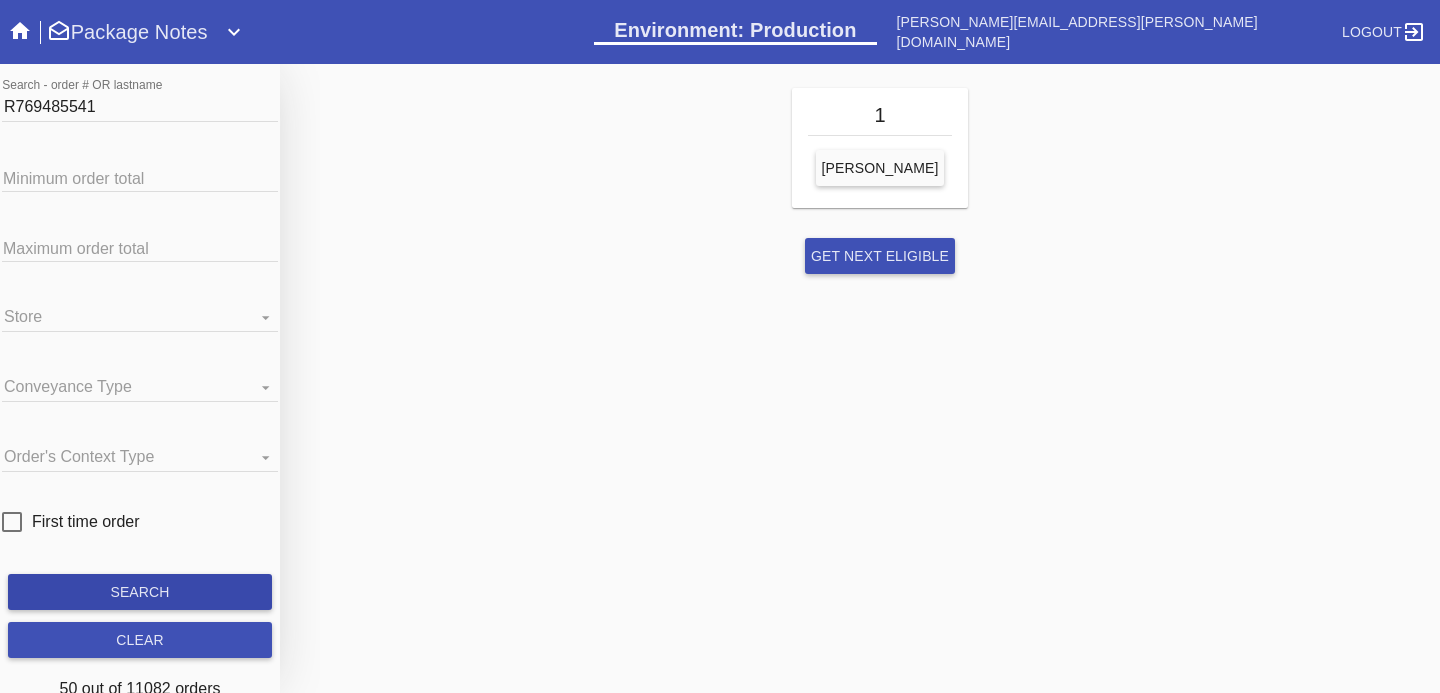 click on "search" at bounding box center [140, 592] 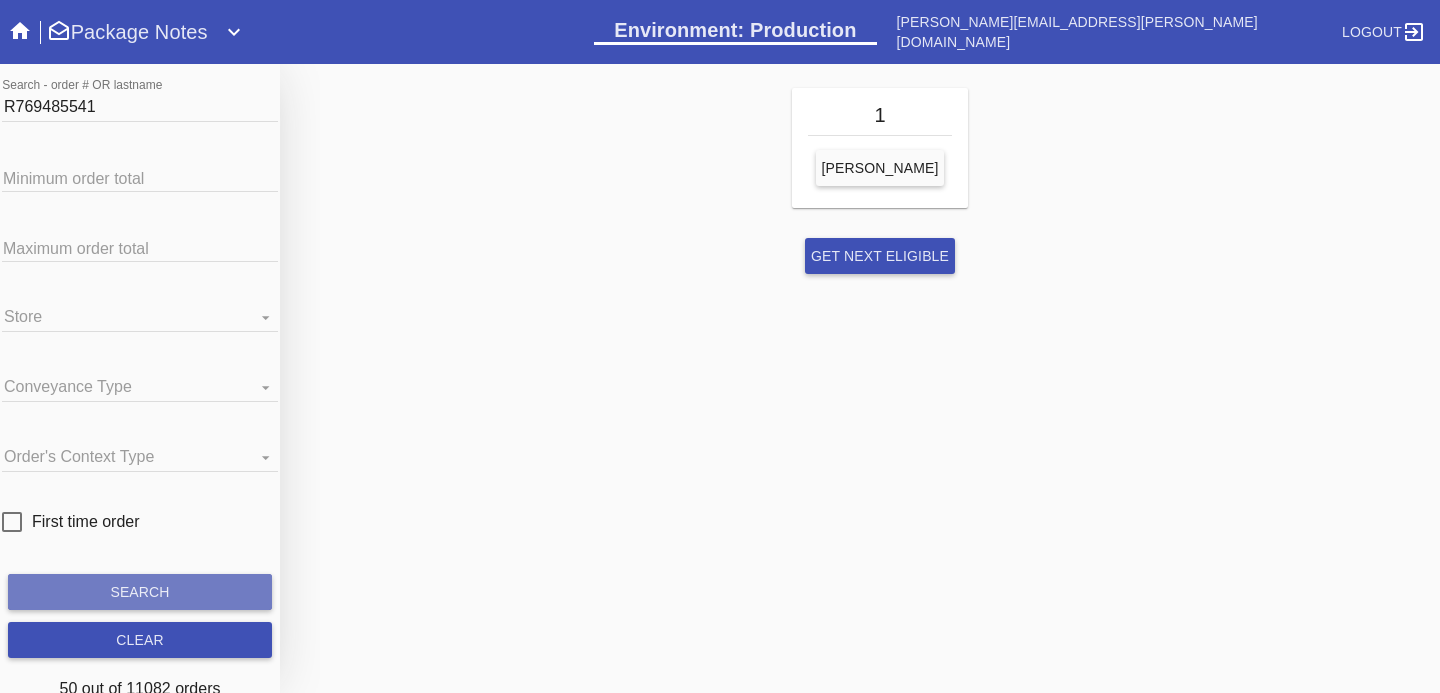 click on "search" at bounding box center (139, 592) 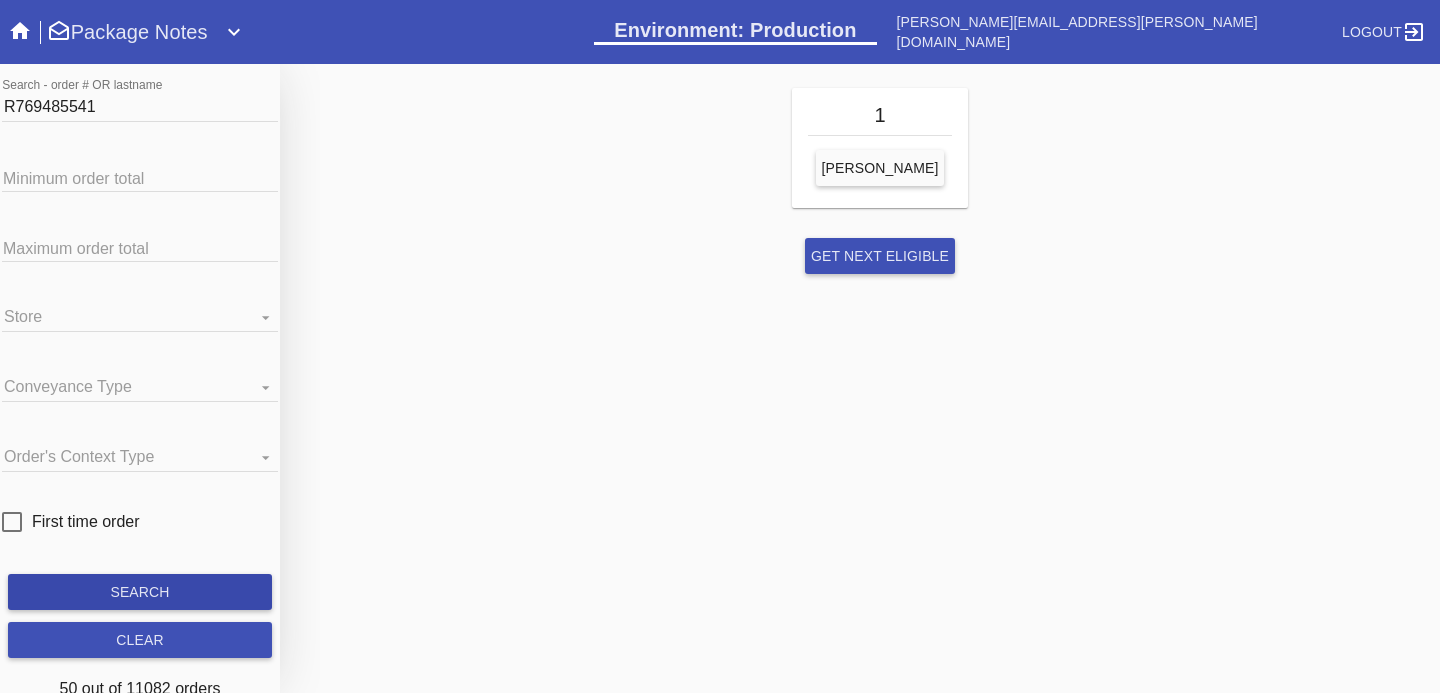 click on "search" at bounding box center [139, 592] 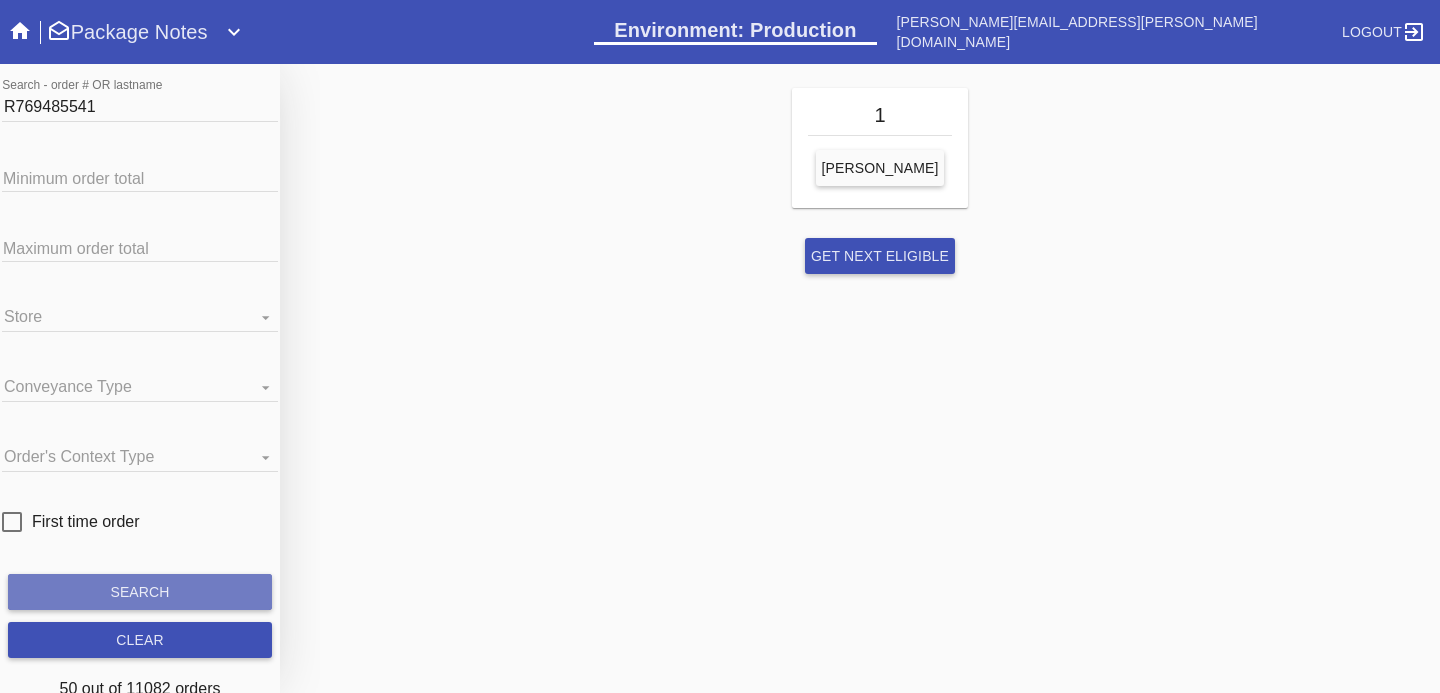 click on "search" at bounding box center (139, 592) 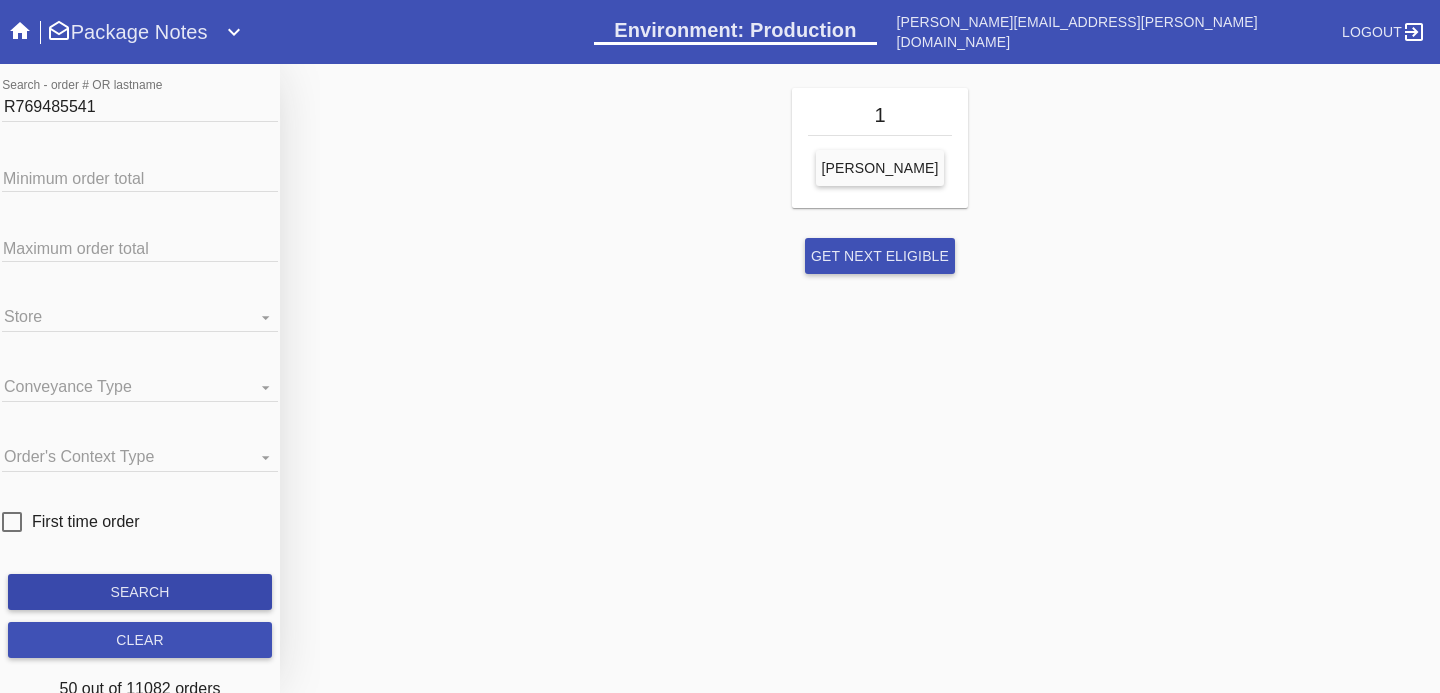 click on "search" at bounding box center [140, 592] 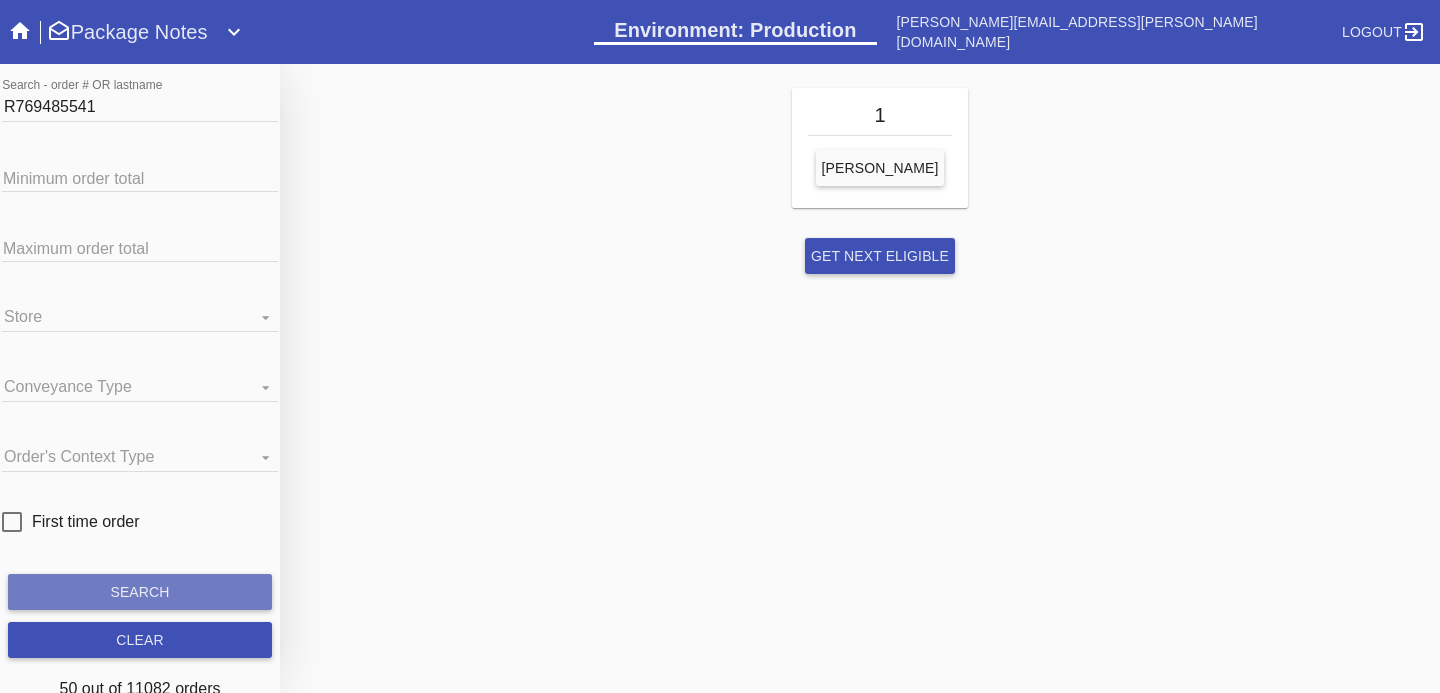 click on "search" at bounding box center [140, 592] 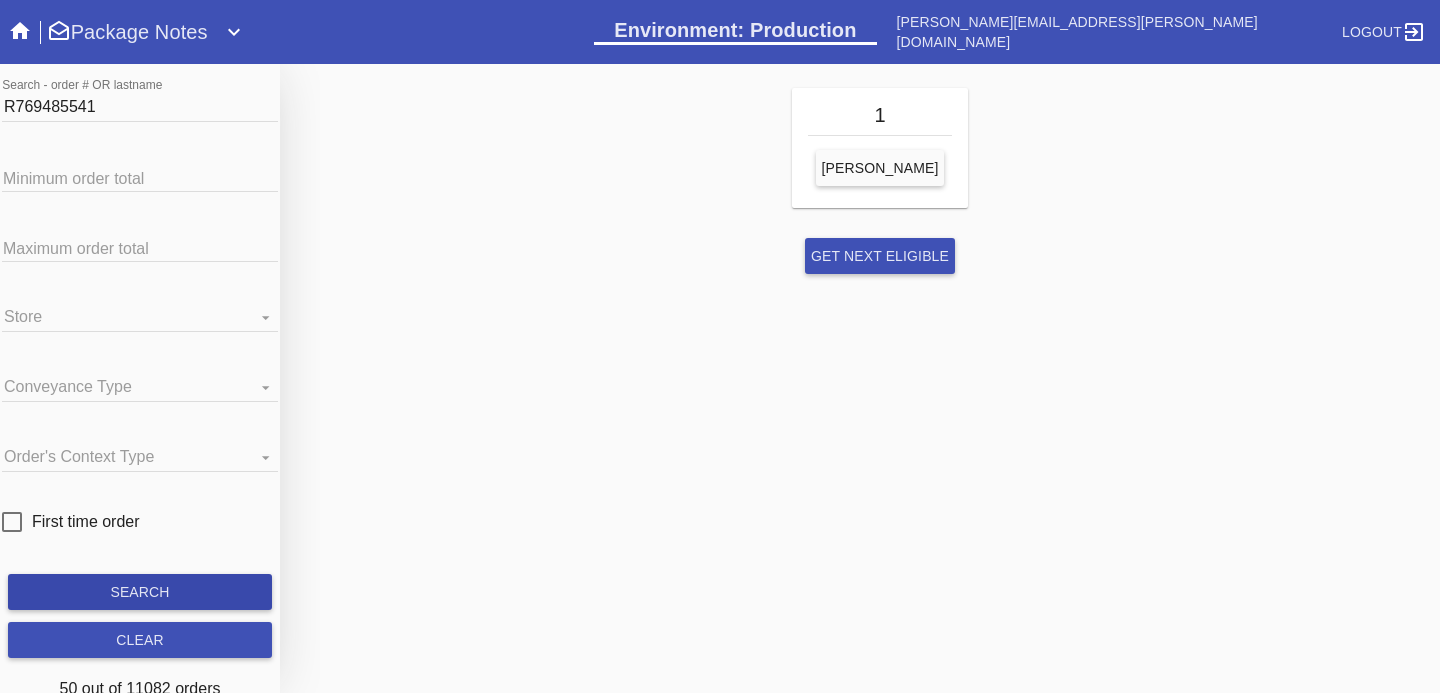 click on "search" at bounding box center (140, 592) 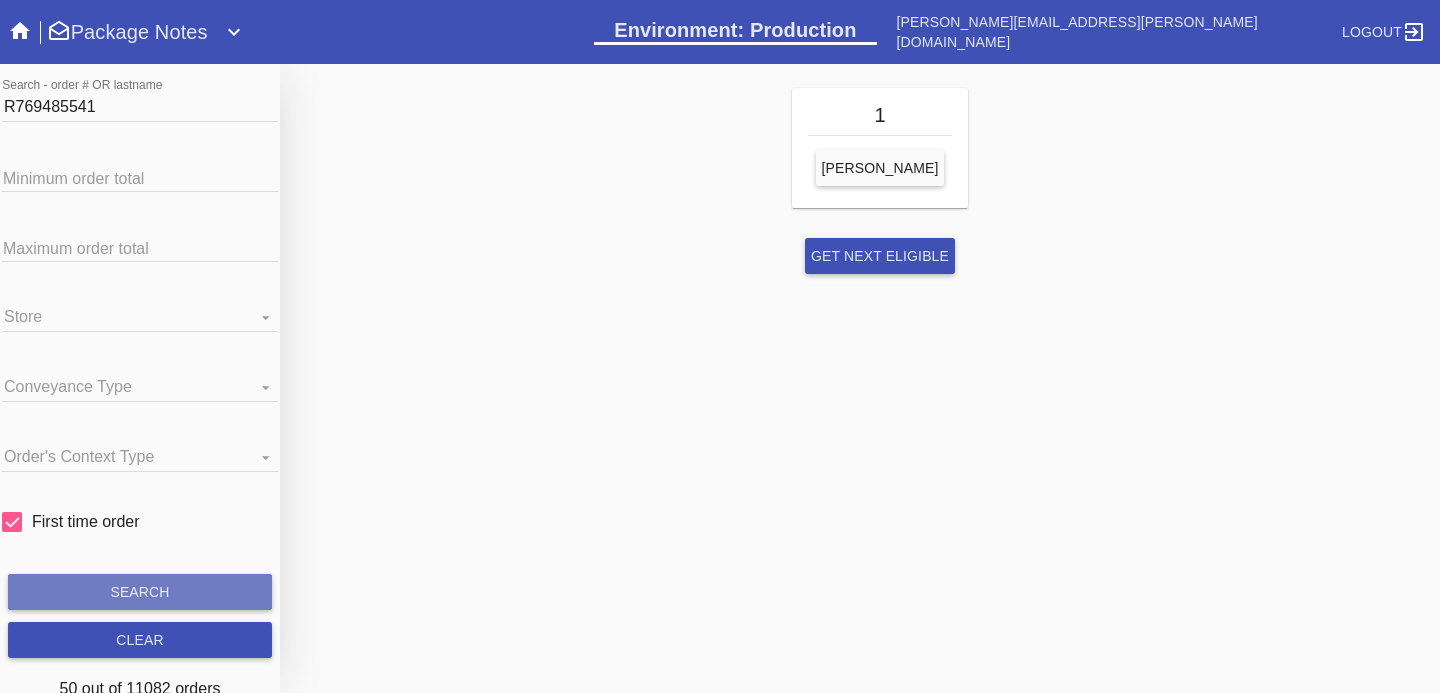 click on "search" at bounding box center (140, 592) 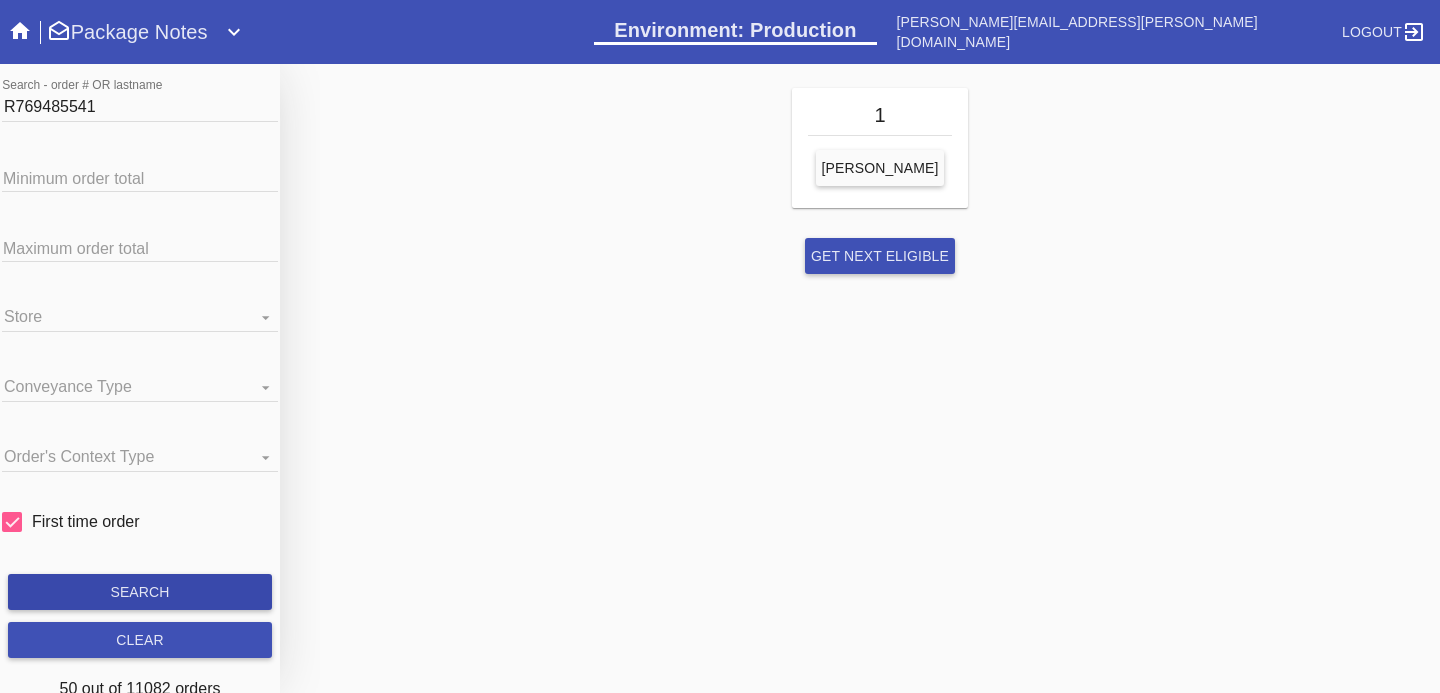 click on "search" at bounding box center [140, 592] 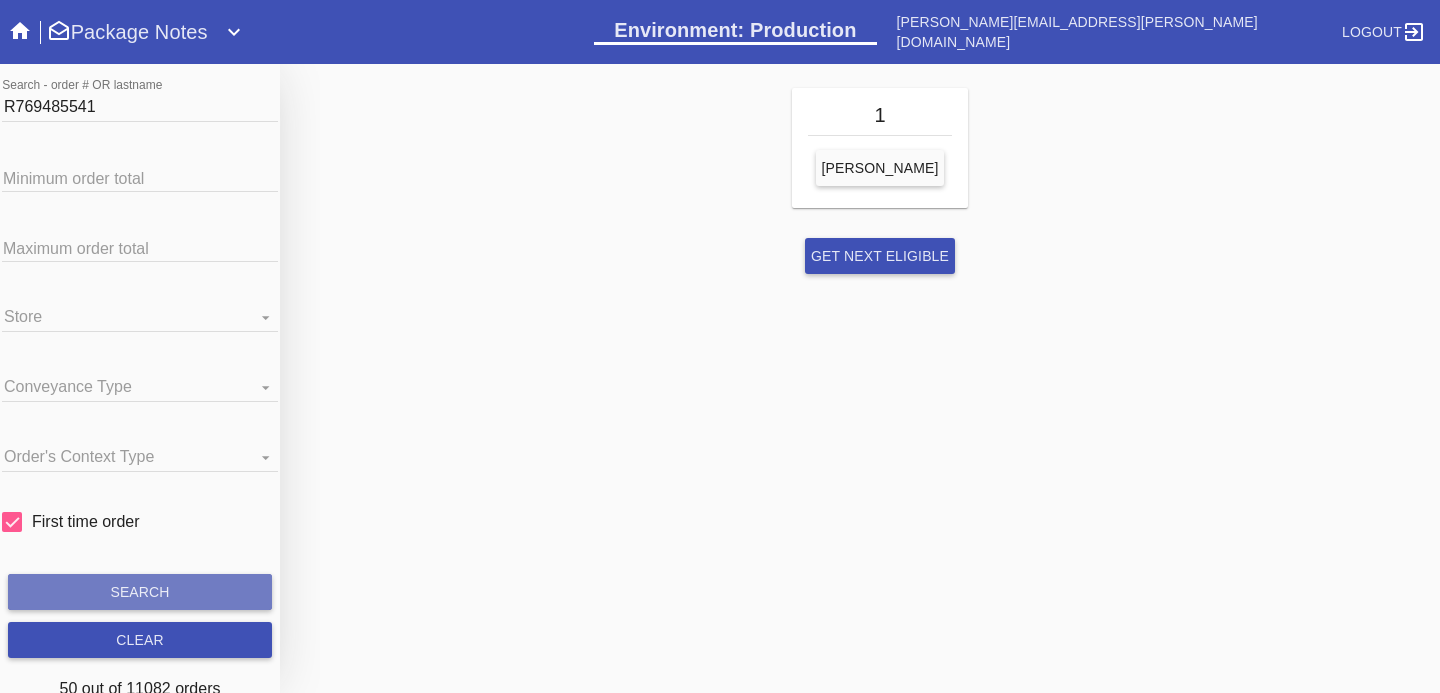 click on "search" at bounding box center [140, 592] 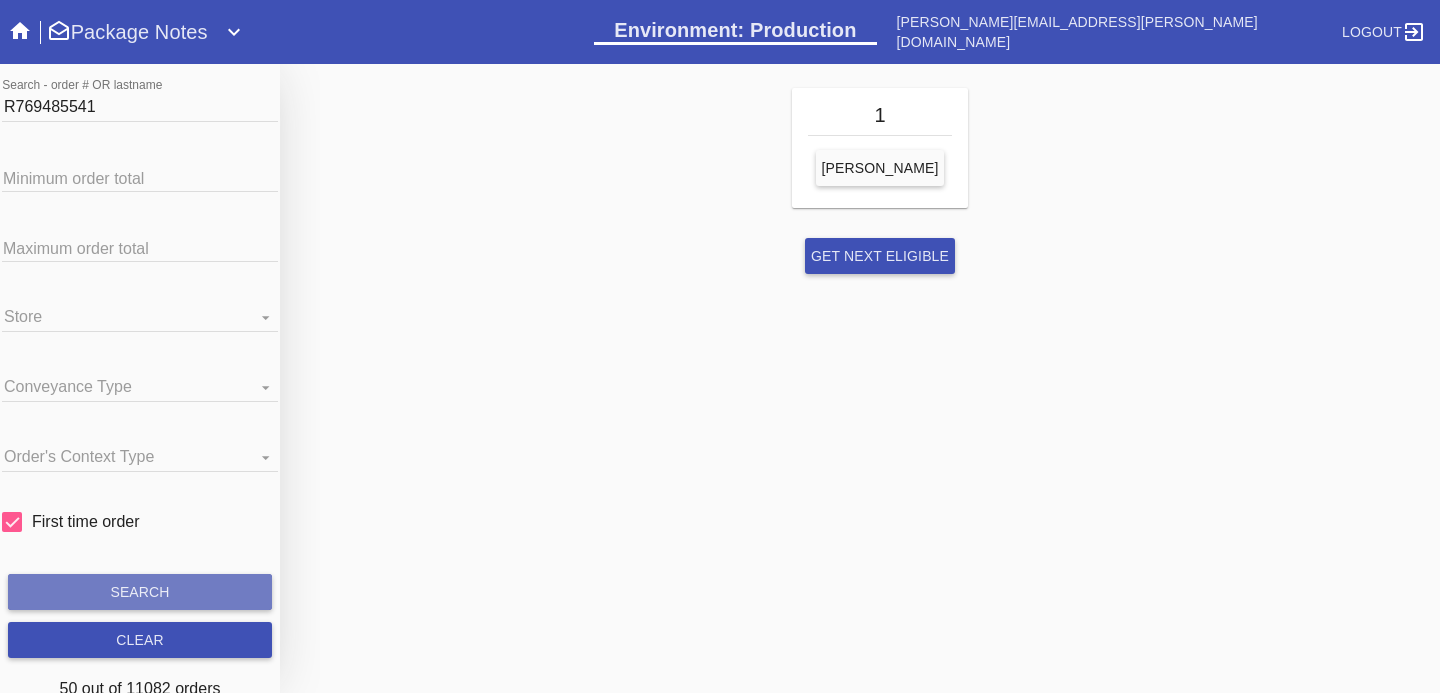 click on "search" at bounding box center (140, 592) 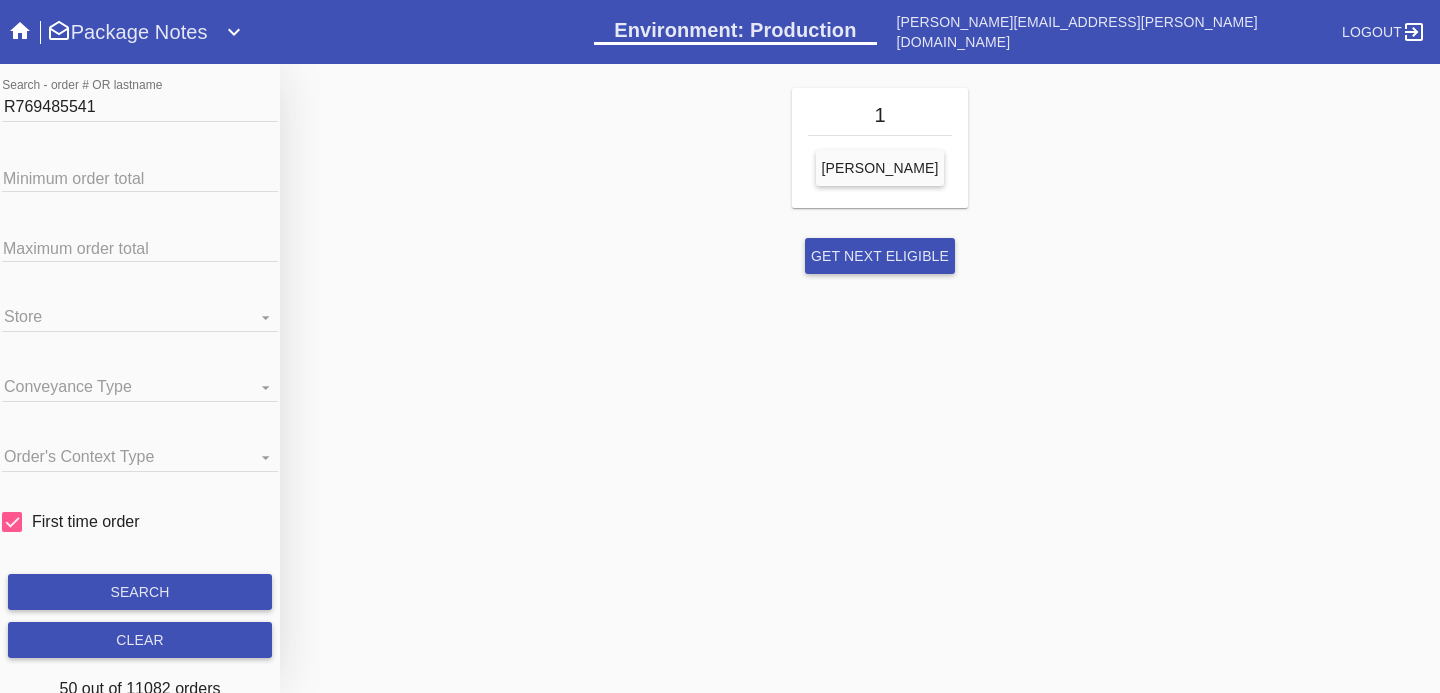 click at bounding box center (12, 522) 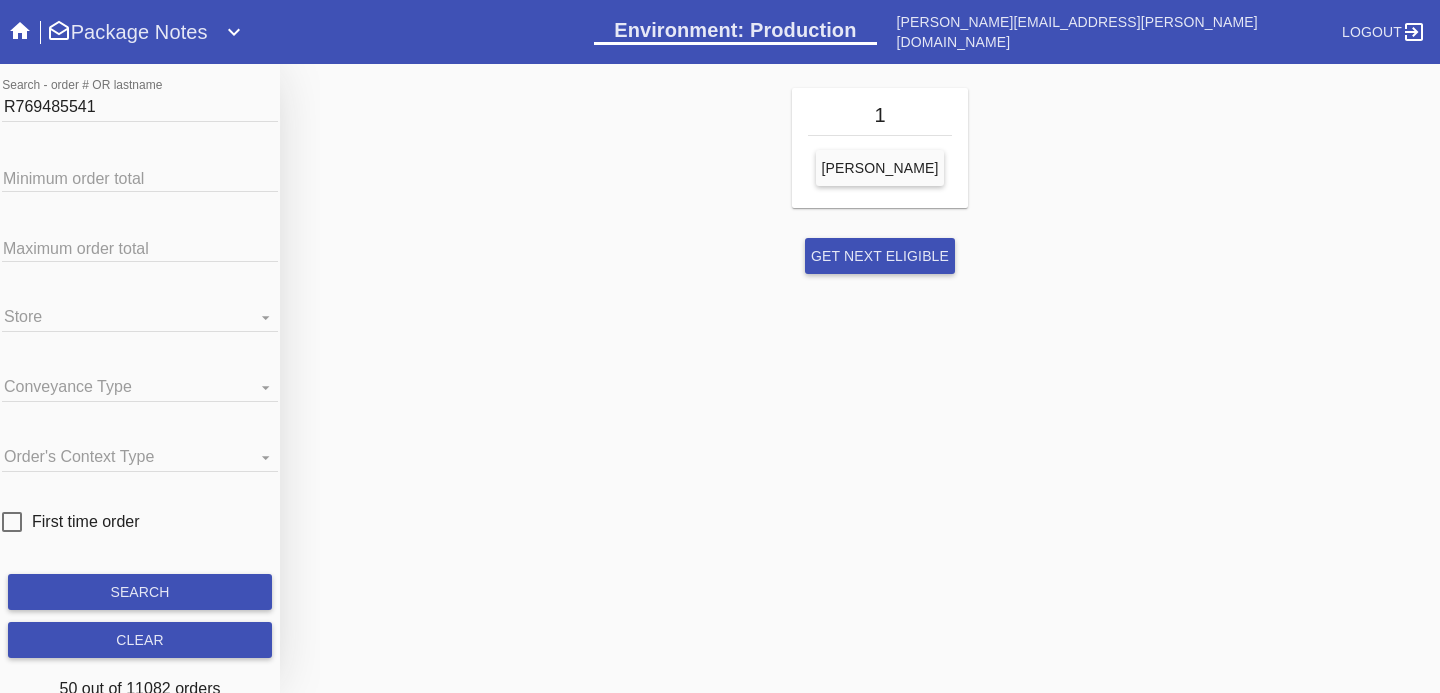 click on "R769485541" at bounding box center [140, 107] 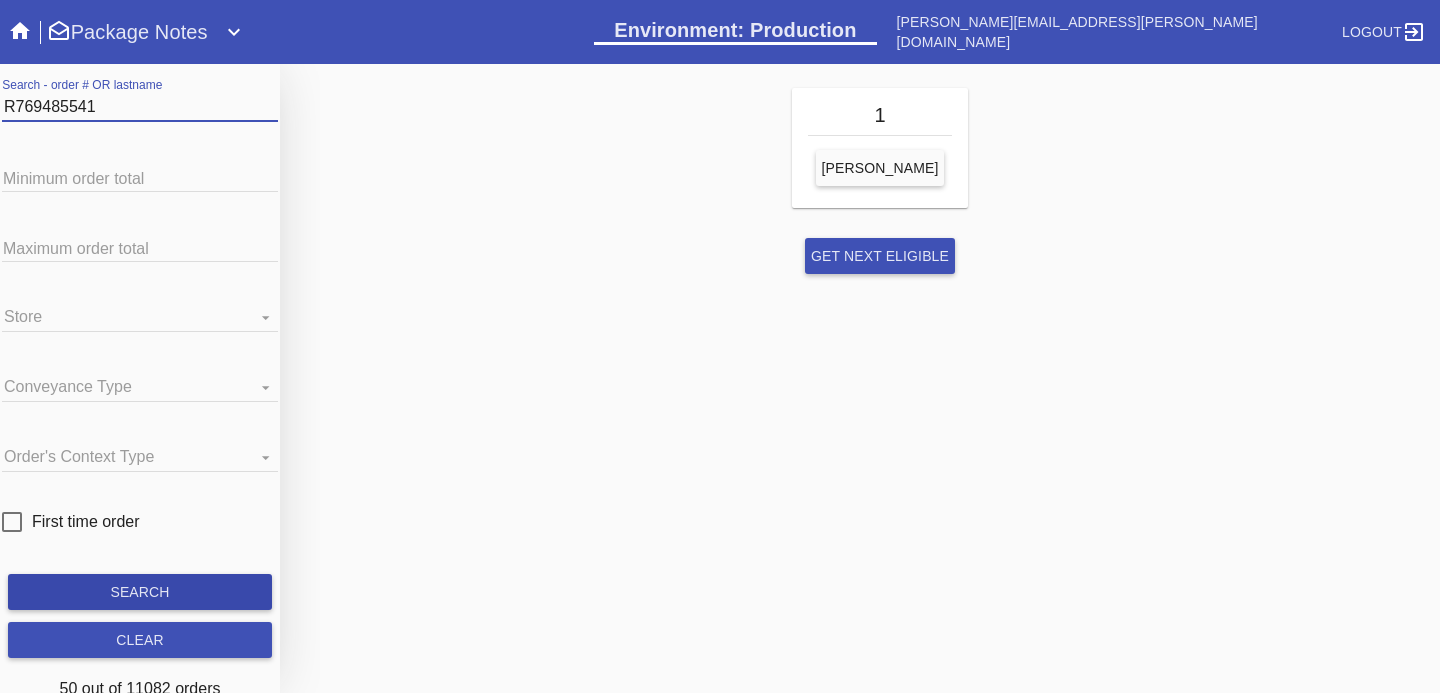 click on "search" at bounding box center [139, 592] 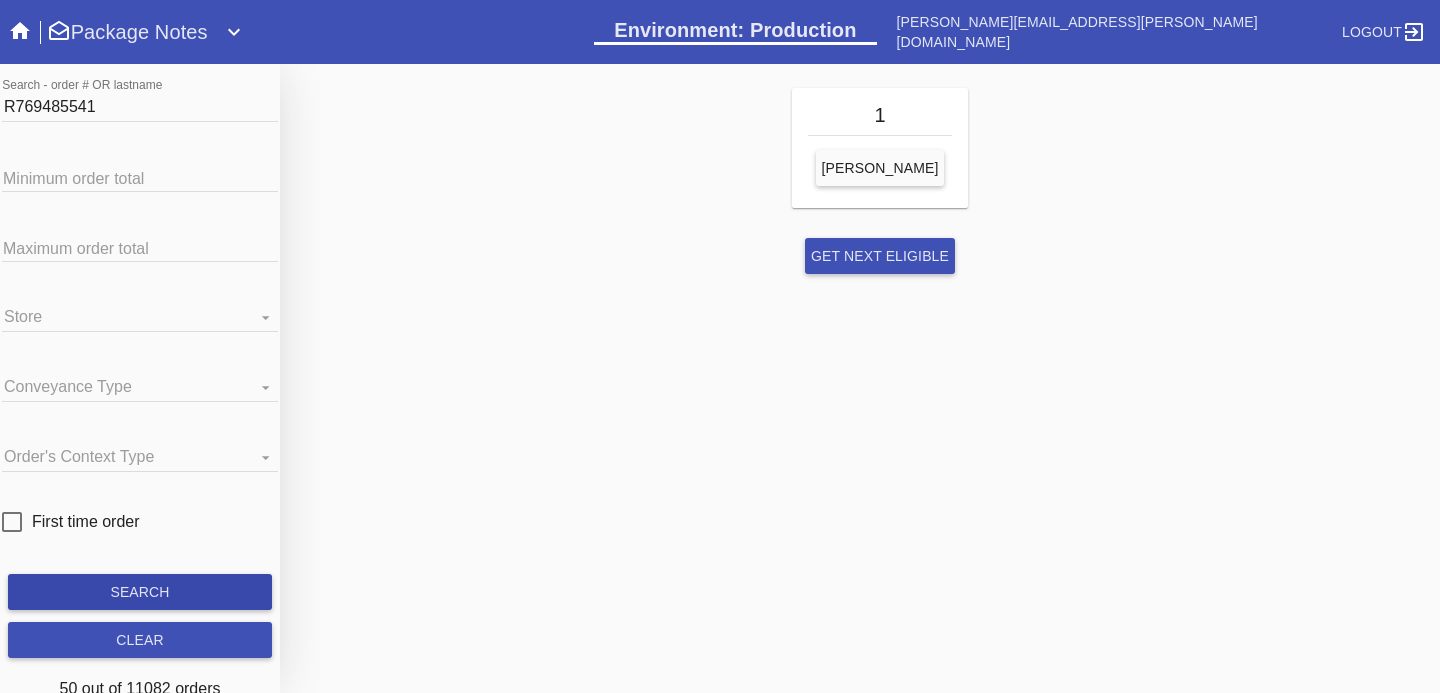 click on "search" at bounding box center [139, 592] 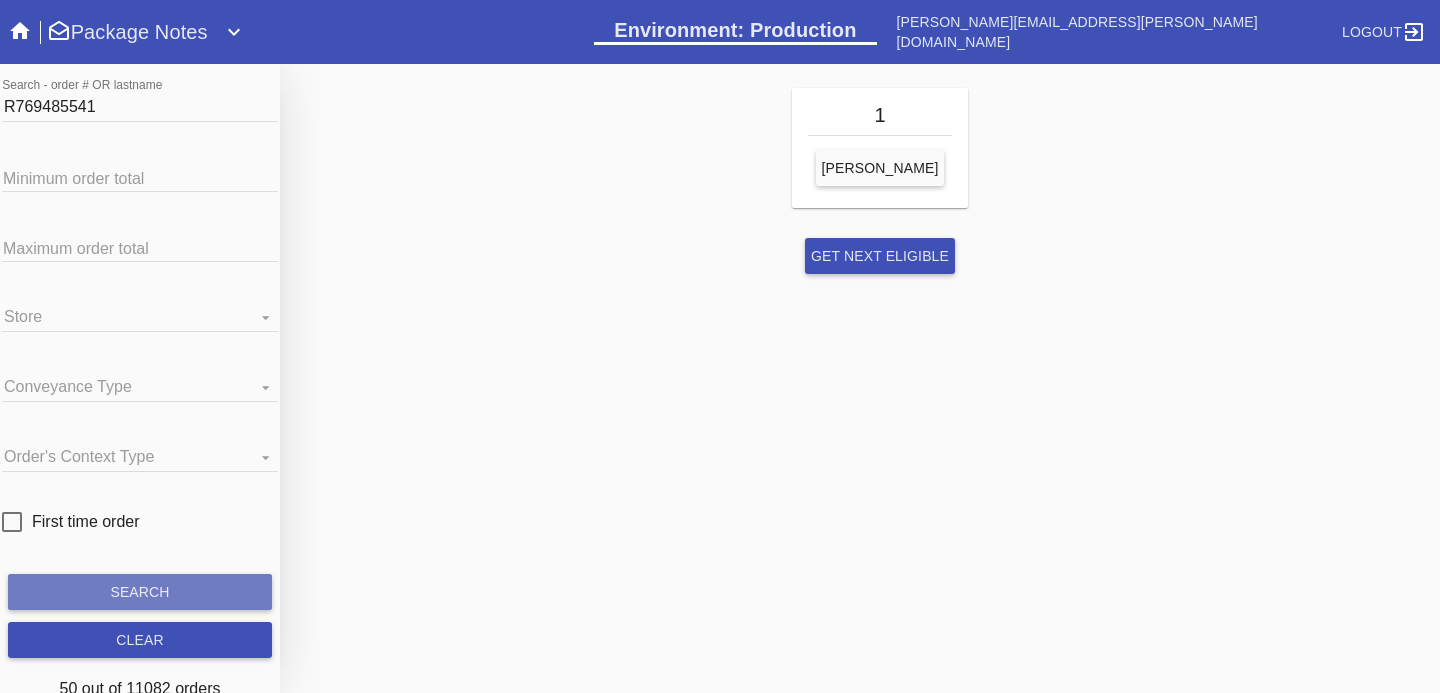 click on "search" at bounding box center [139, 592] 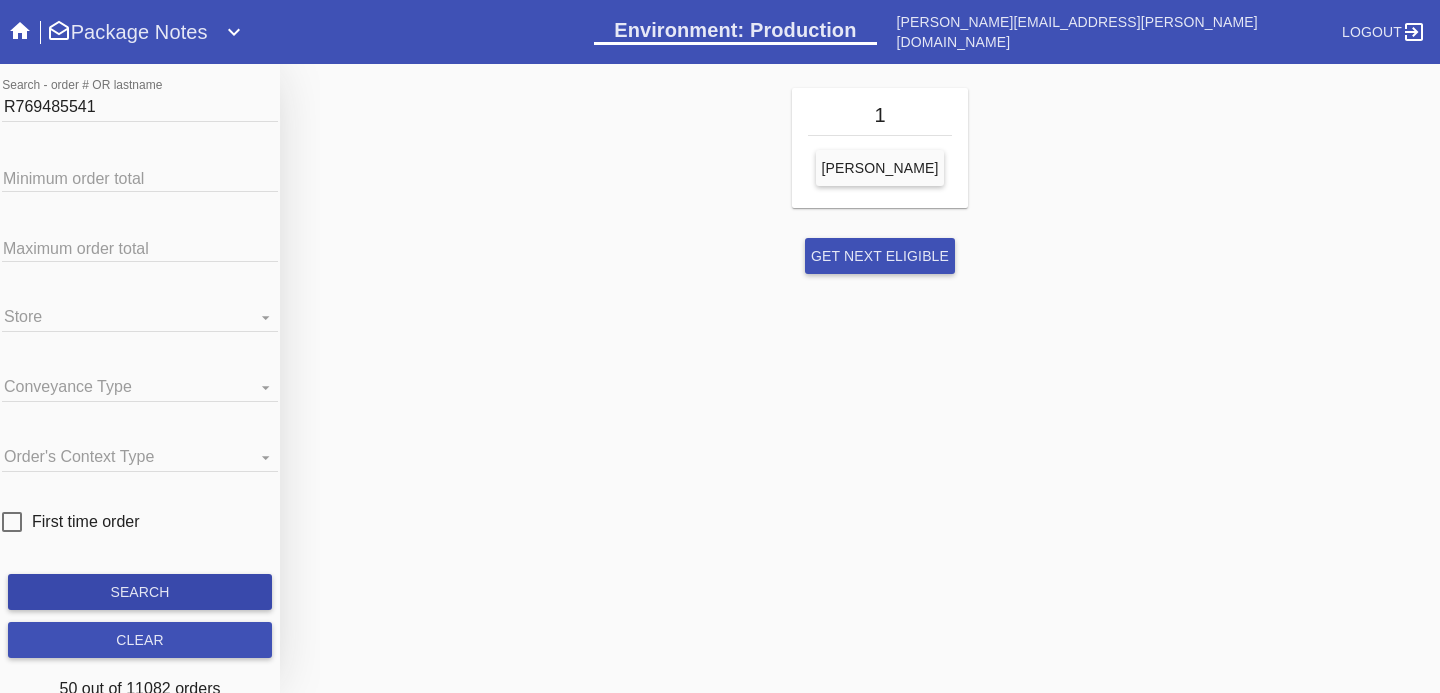 click on "search" at bounding box center (139, 592) 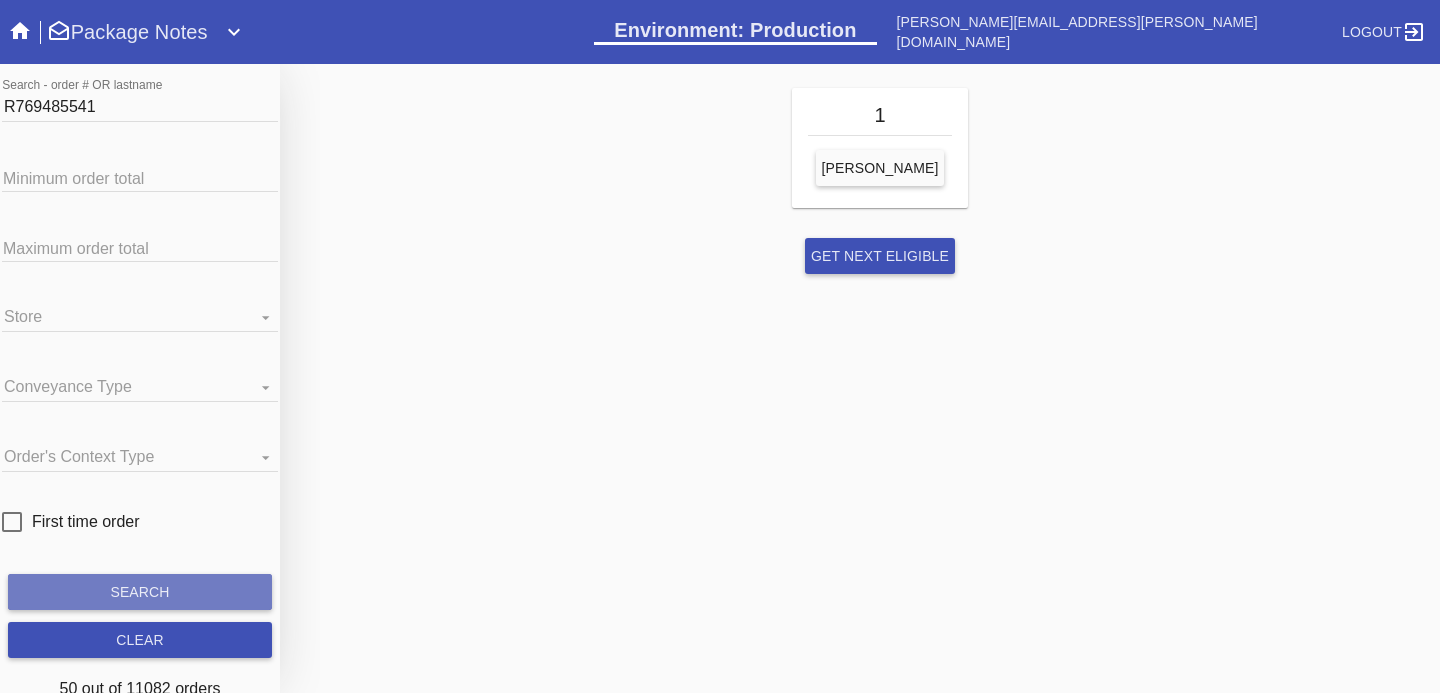 click on "search" at bounding box center [139, 592] 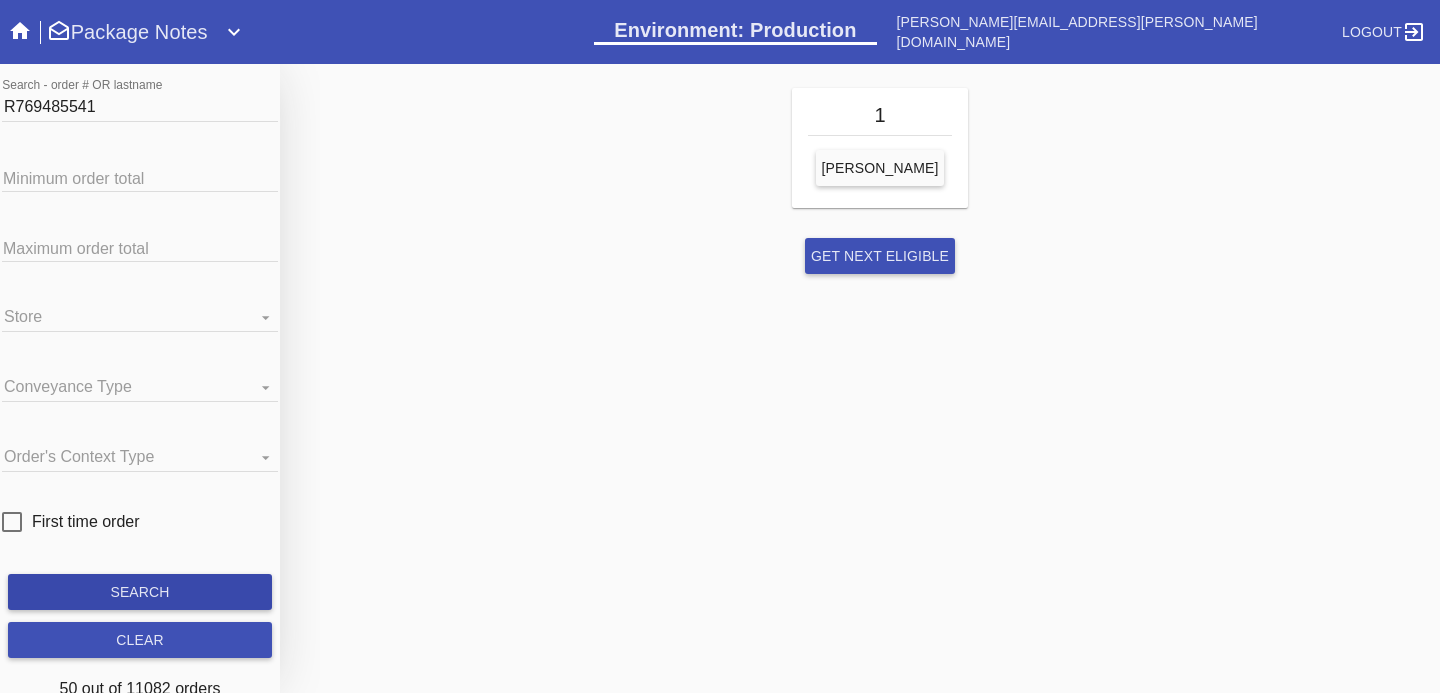 click on "search" at bounding box center [139, 592] 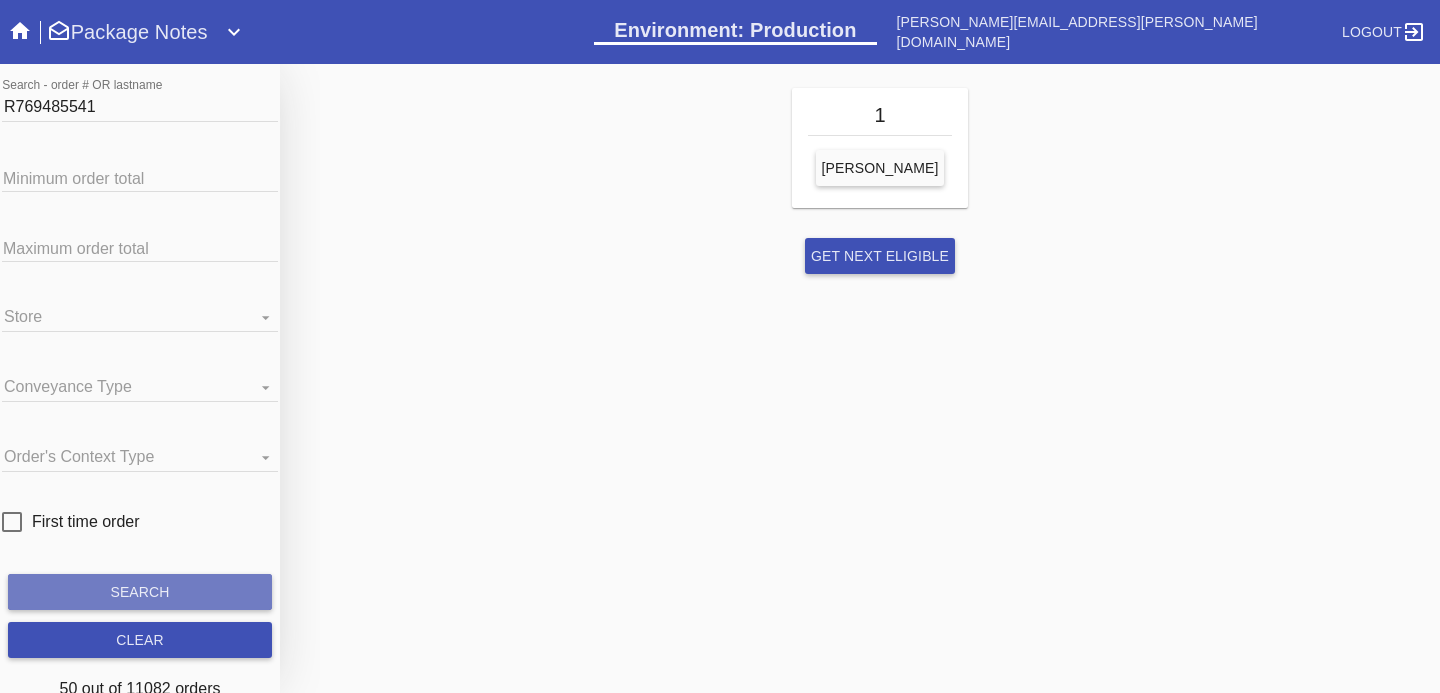 click on "search" at bounding box center (139, 592) 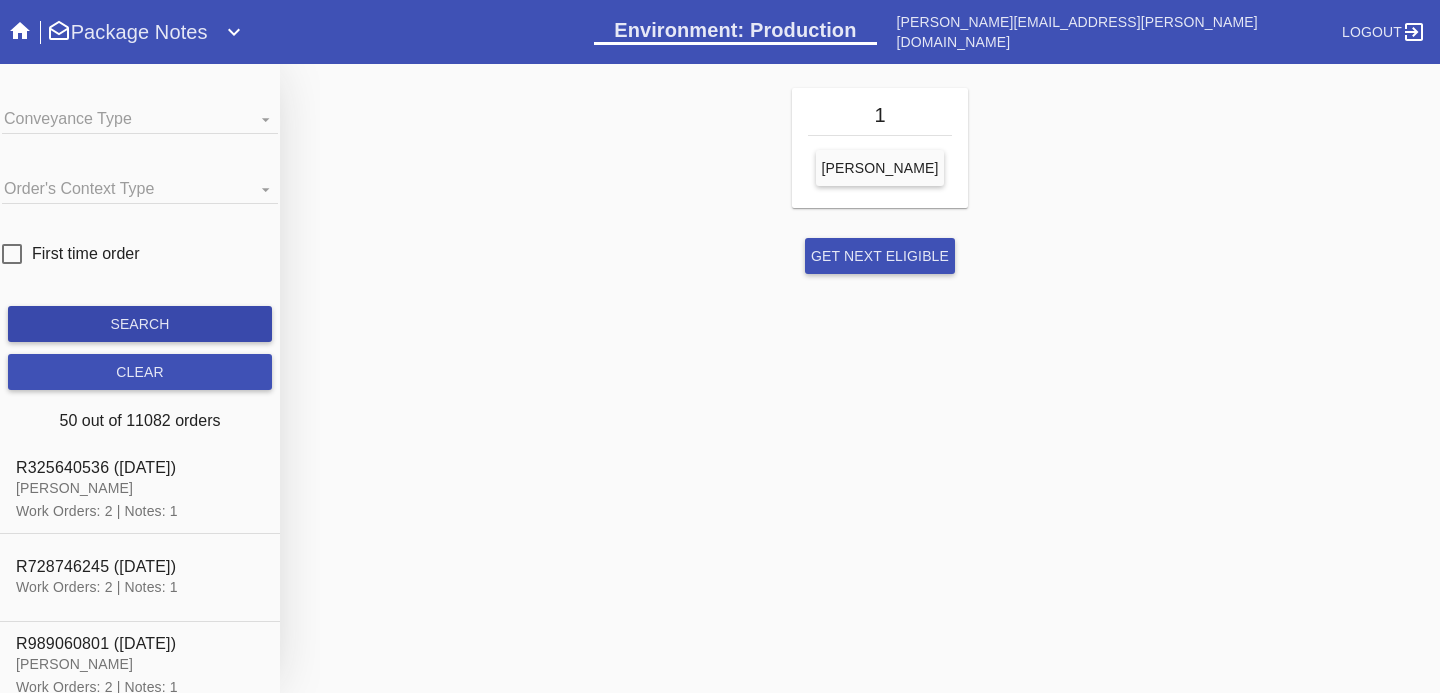 scroll, scrollTop: 267, scrollLeft: 0, axis: vertical 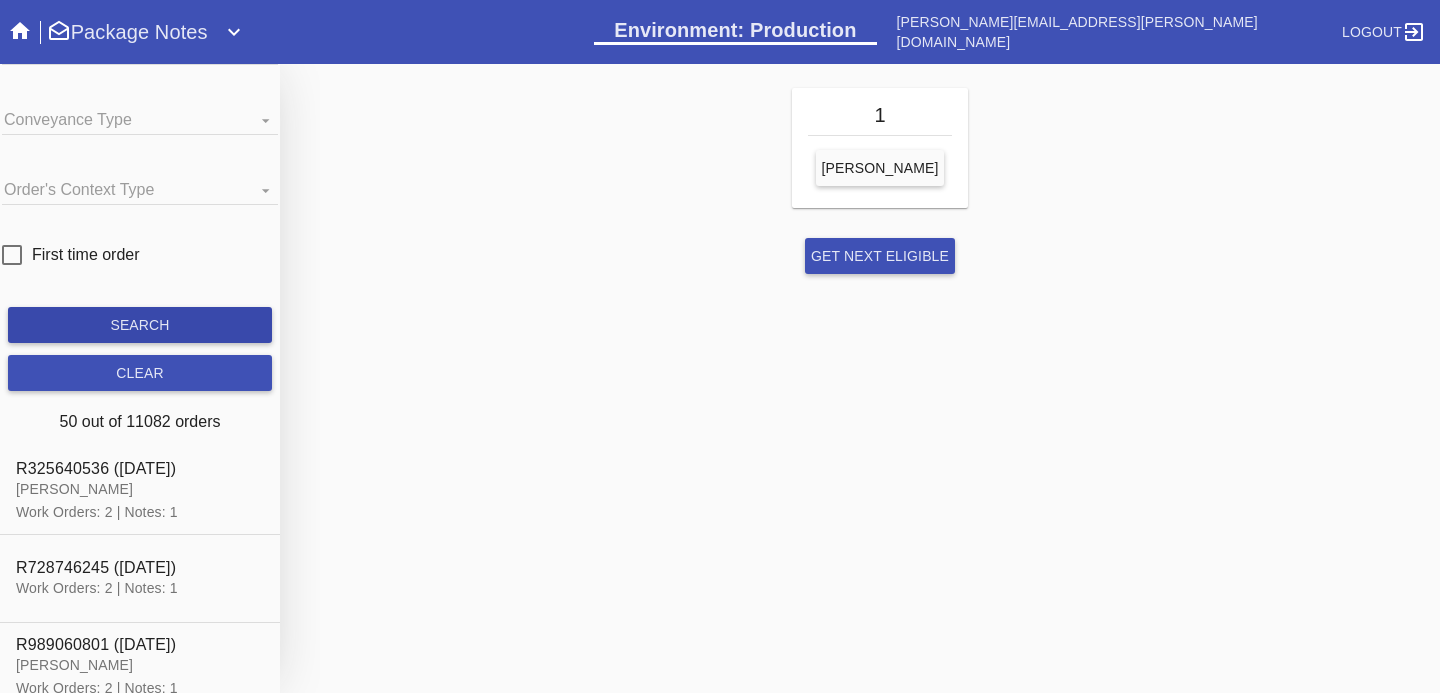 click on "search" at bounding box center [139, 325] 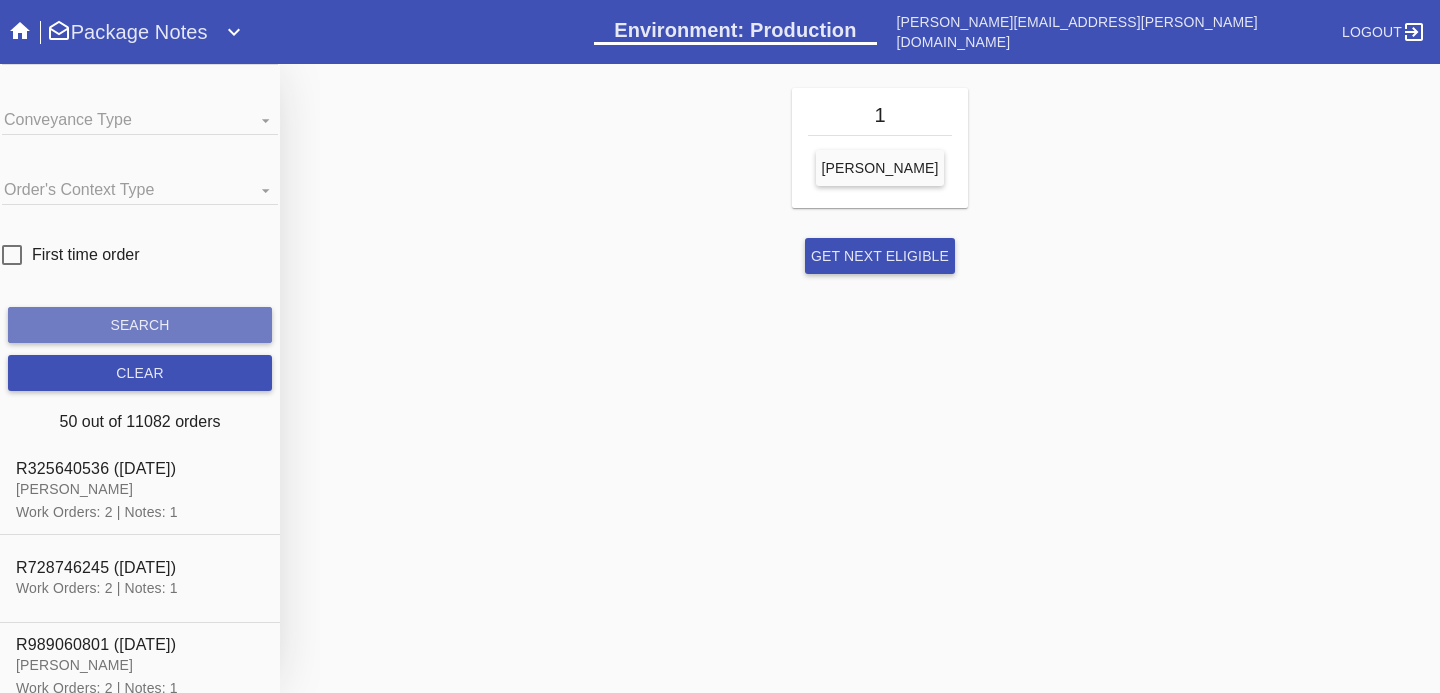 click on "search" at bounding box center [139, 325] 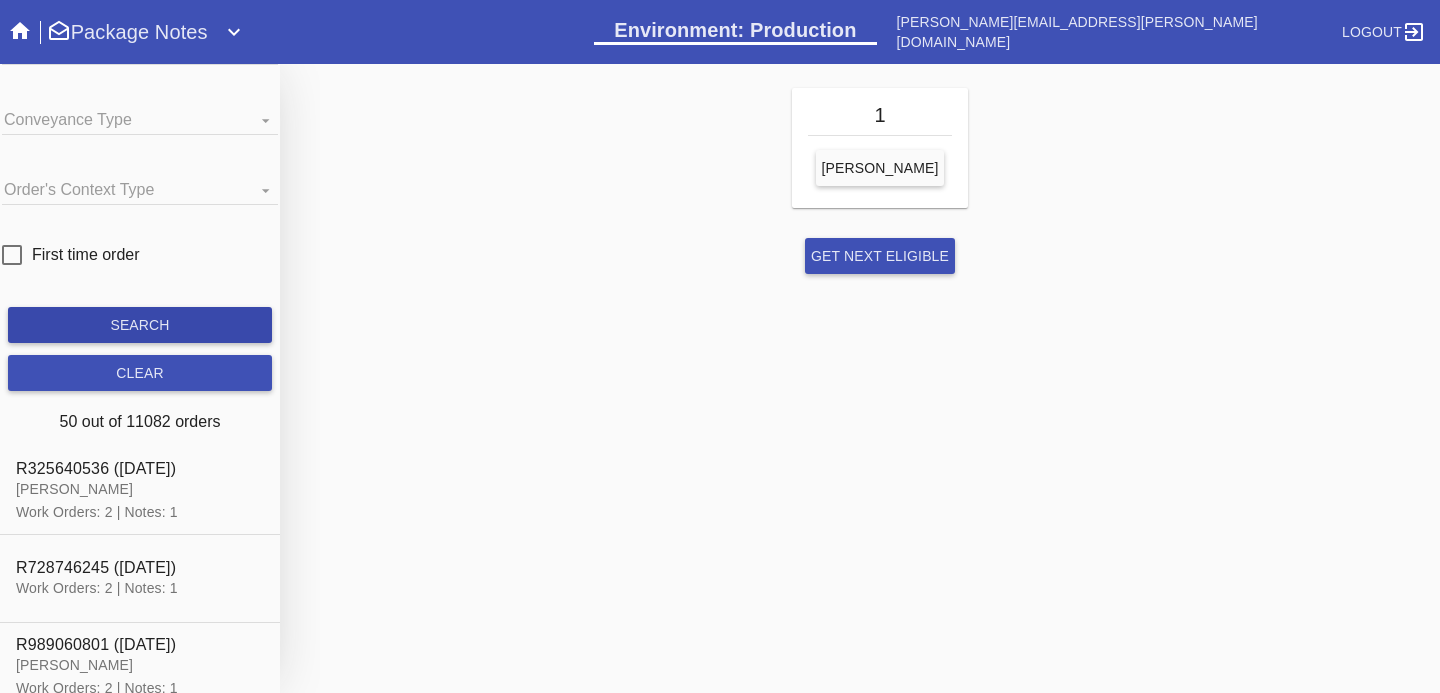 click on "search" at bounding box center (139, 325) 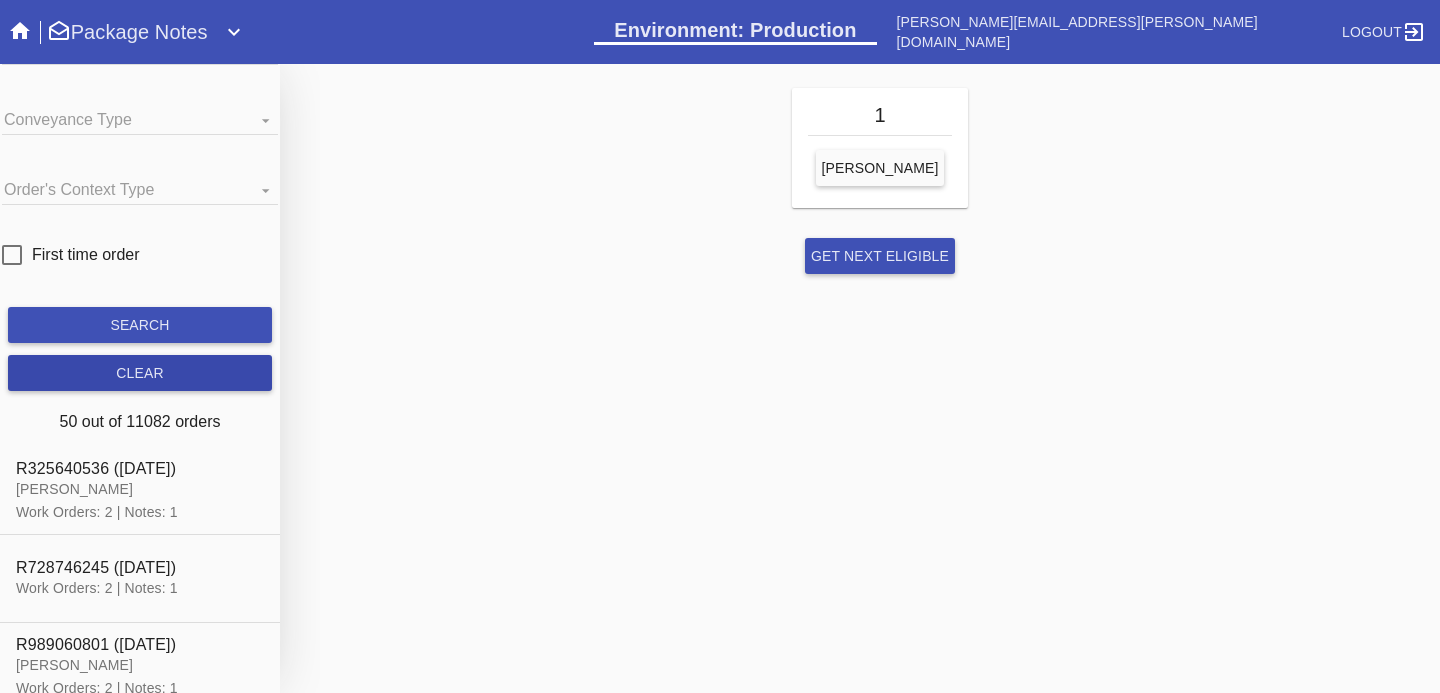 click on "clear" at bounding box center [140, 373] 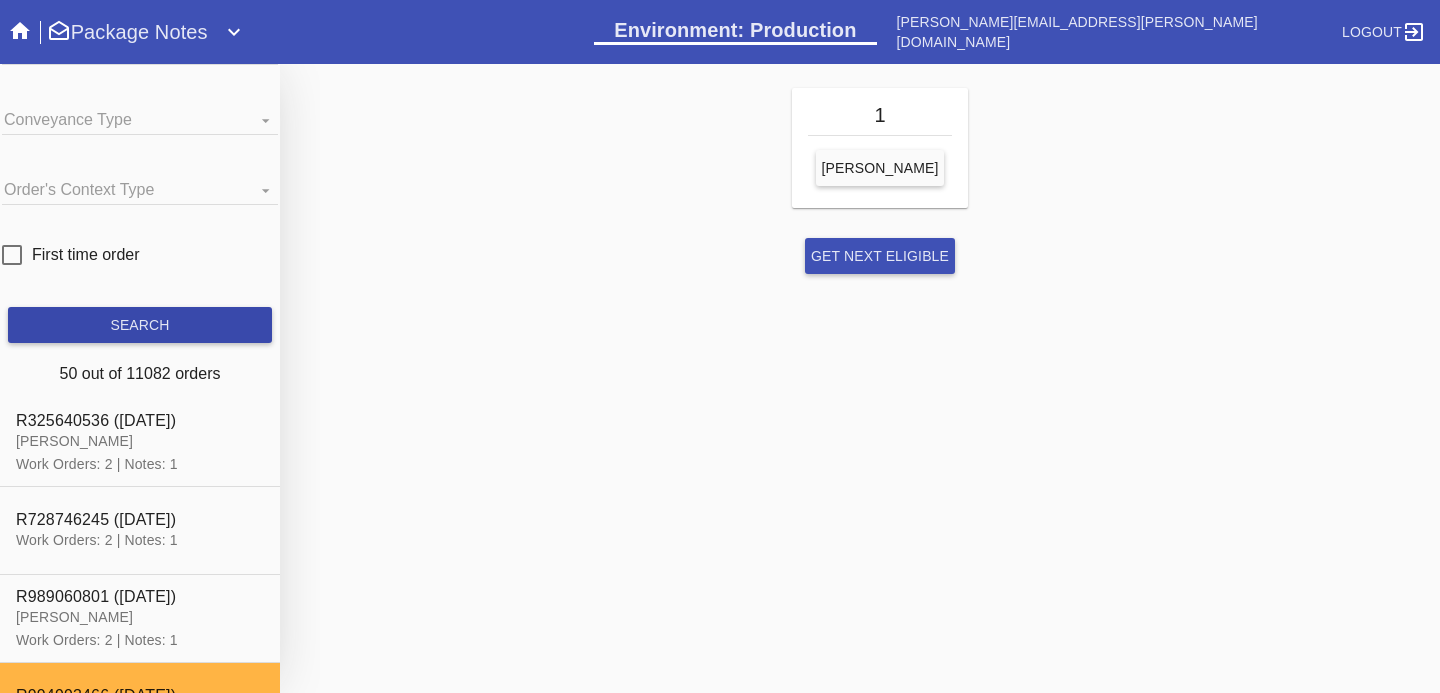 click on "search" at bounding box center (139, 325) 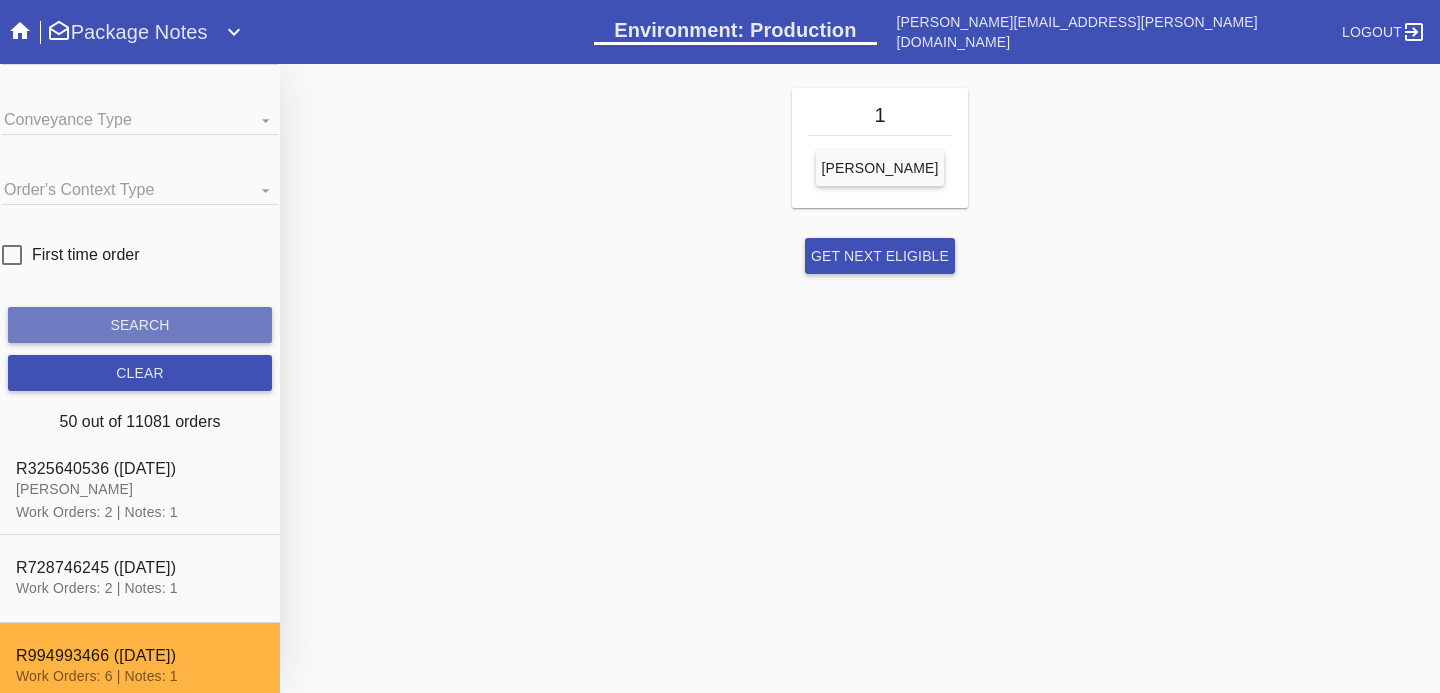 click on "search" at bounding box center (139, 325) 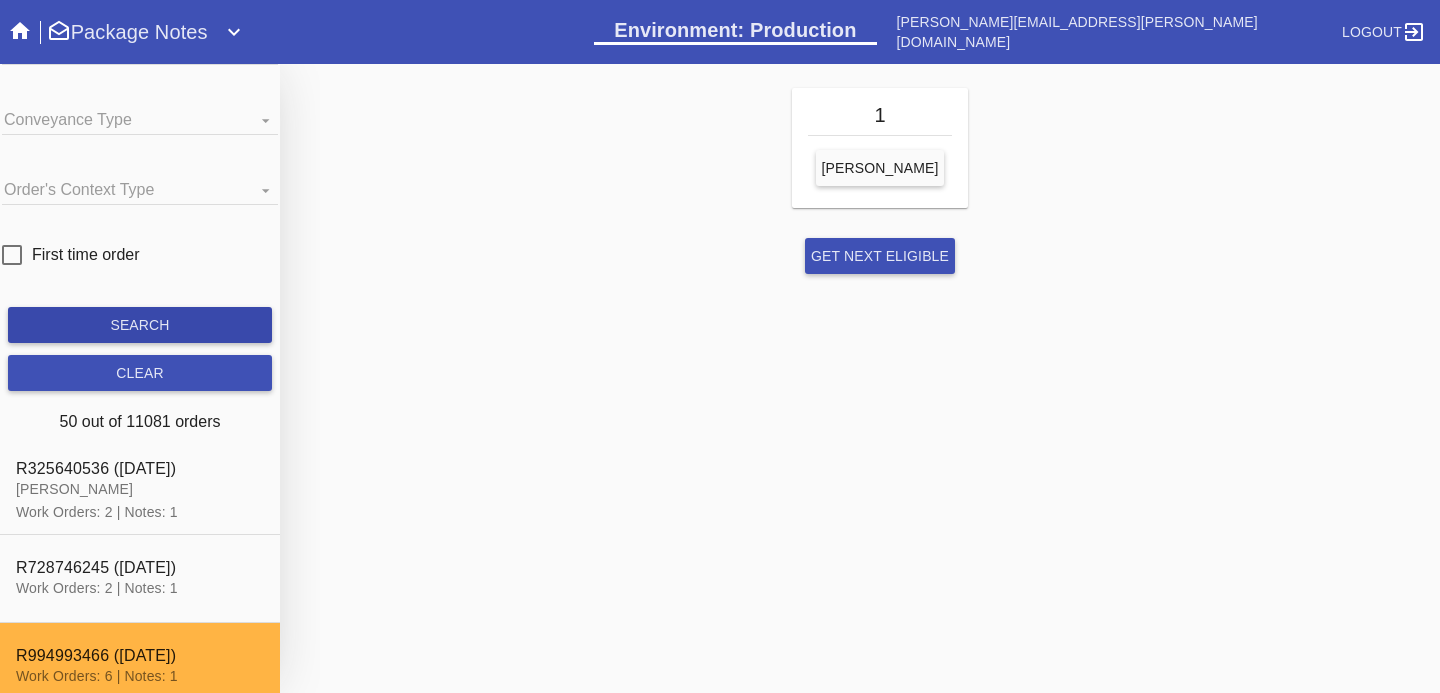 click on "search" at bounding box center [139, 325] 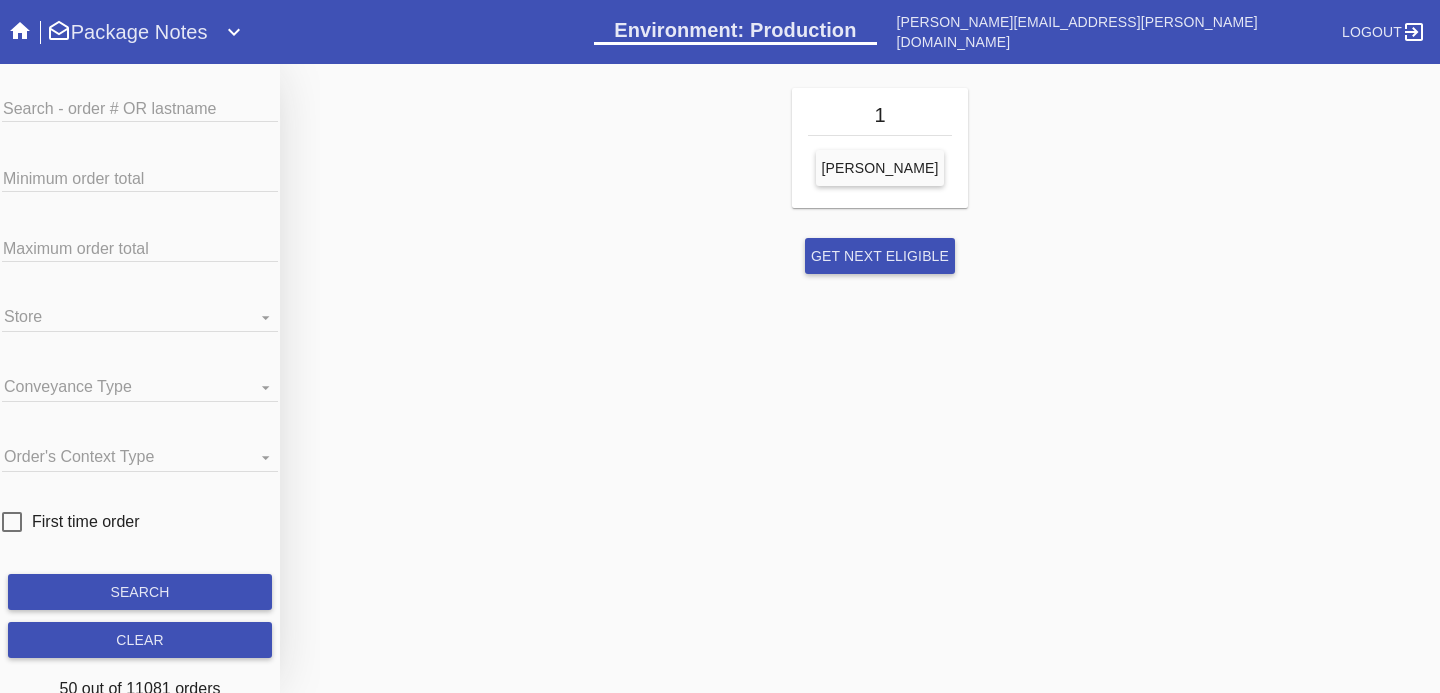 click on "Search - order # OR lastname" at bounding box center (140, 107) 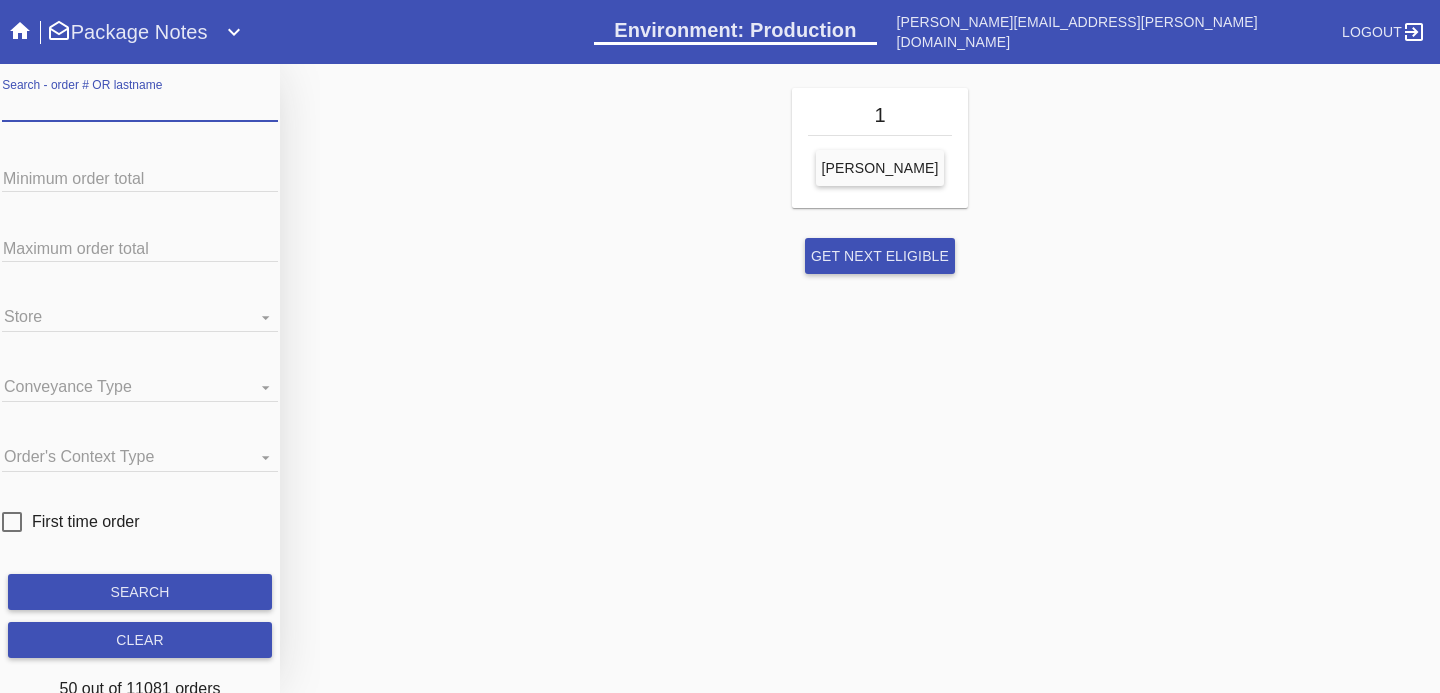 paste on "R769485541" 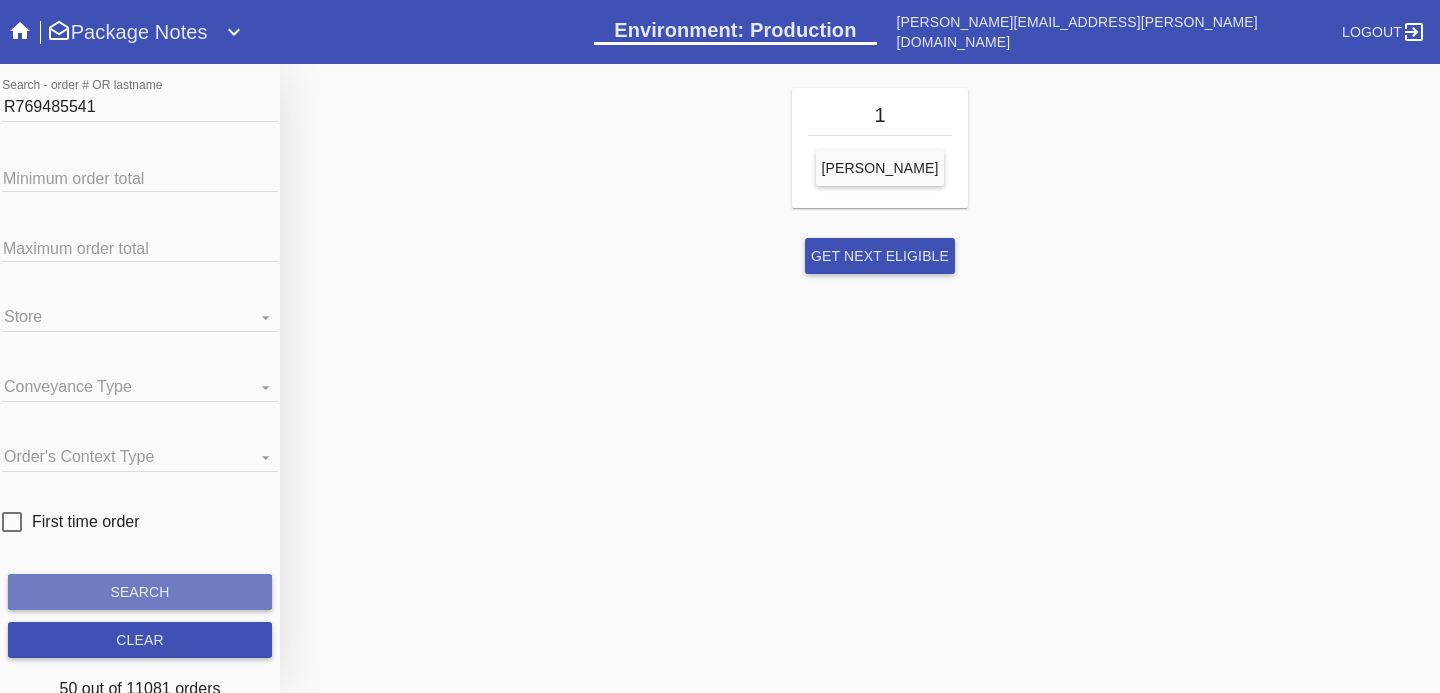 click on "search" at bounding box center (140, 592) 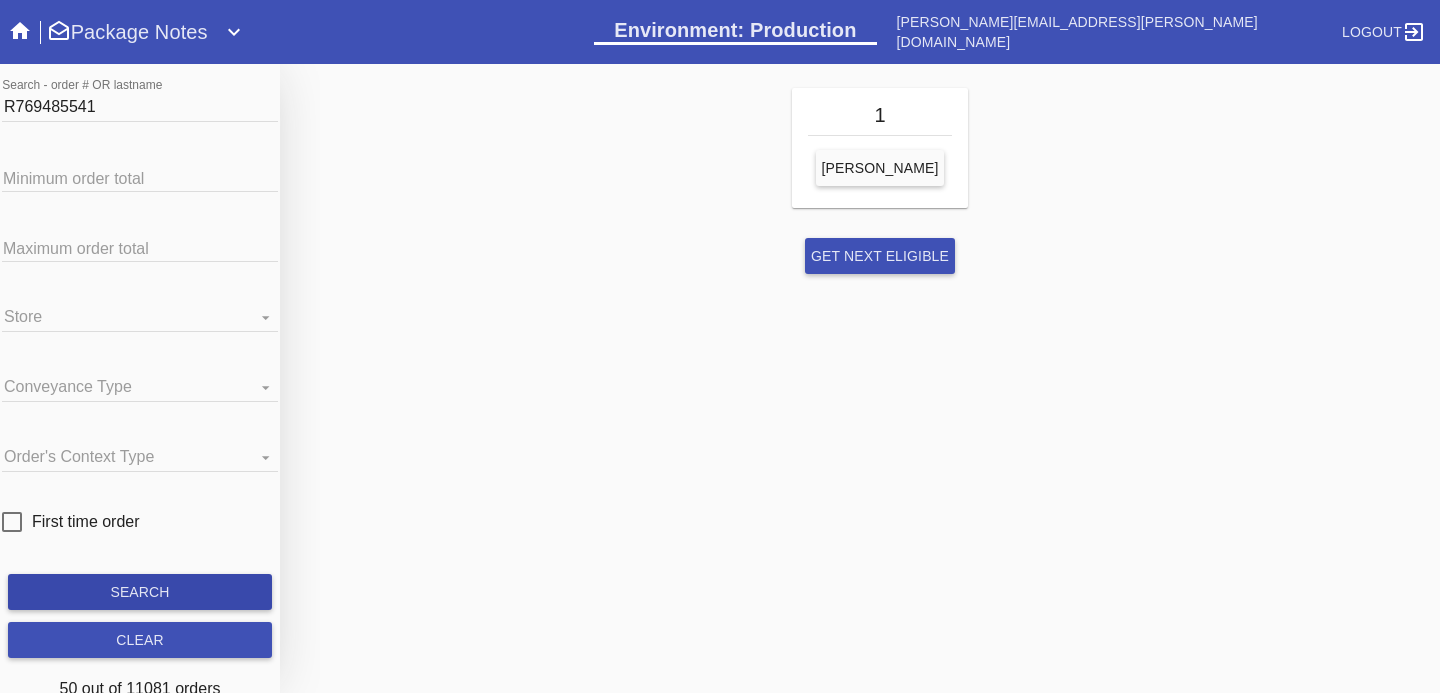 click on "search" at bounding box center [140, 592] 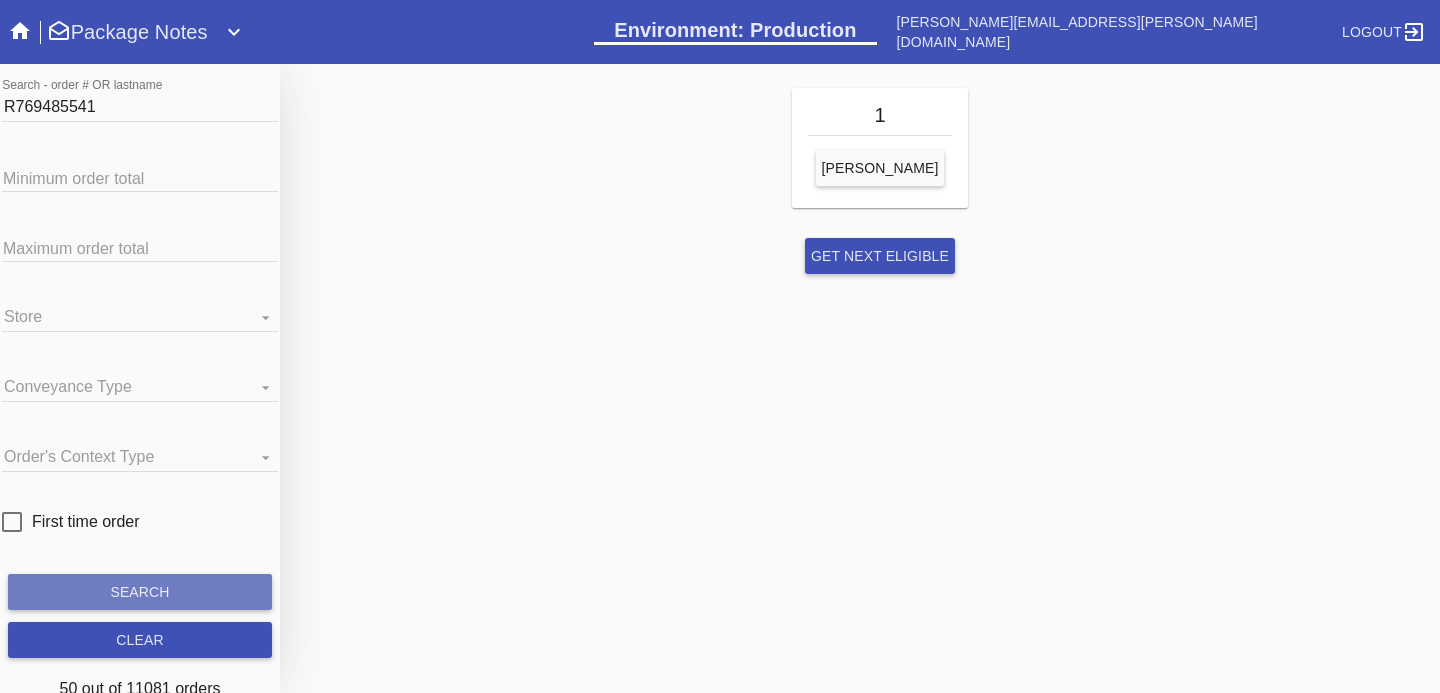 click on "search" at bounding box center [140, 592] 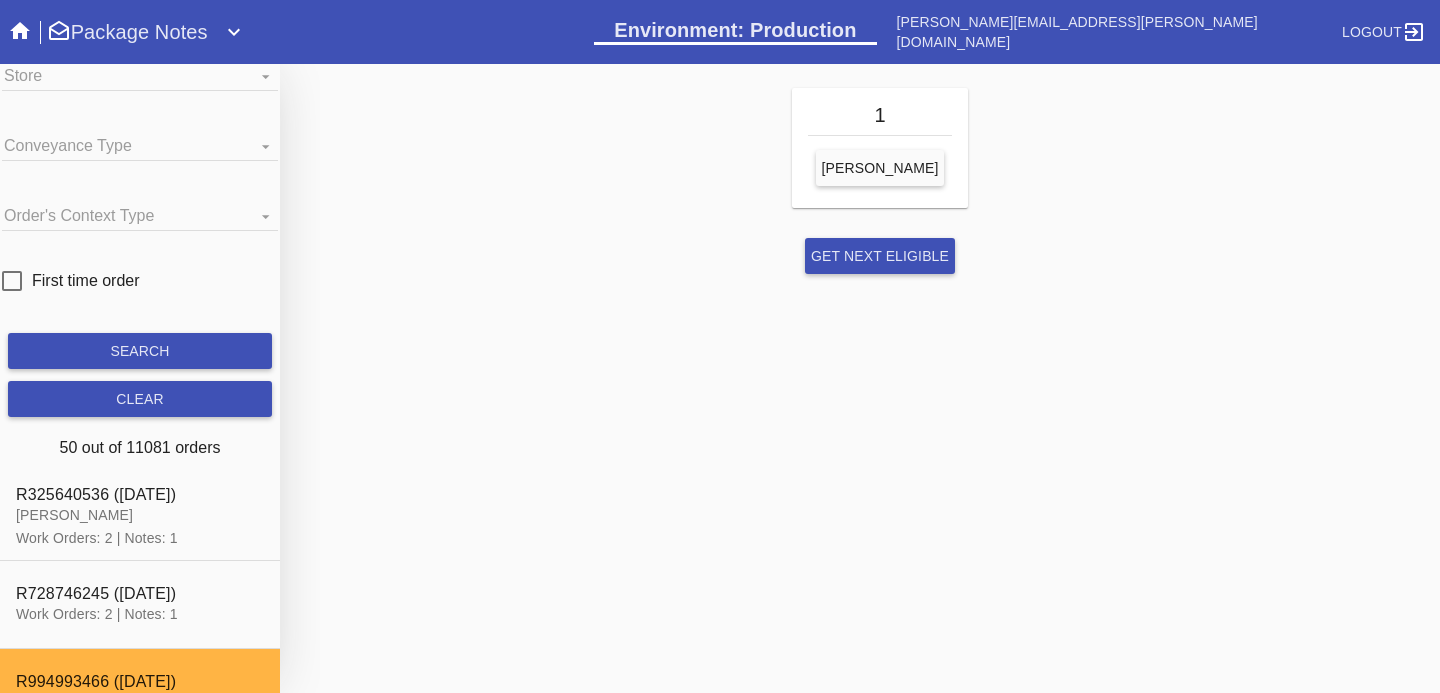 scroll, scrollTop: 117, scrollLeft: 0, axis: vertical 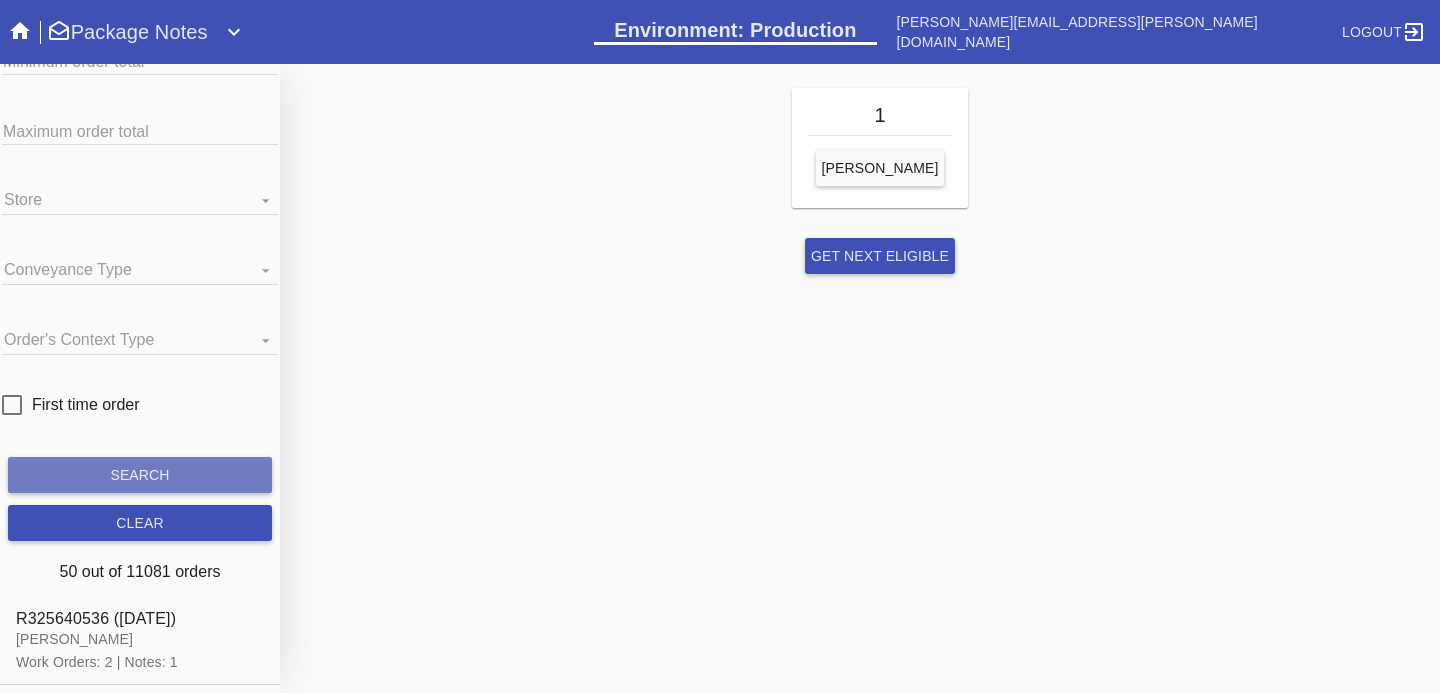 click on "search" at bounding box center (139, 475) 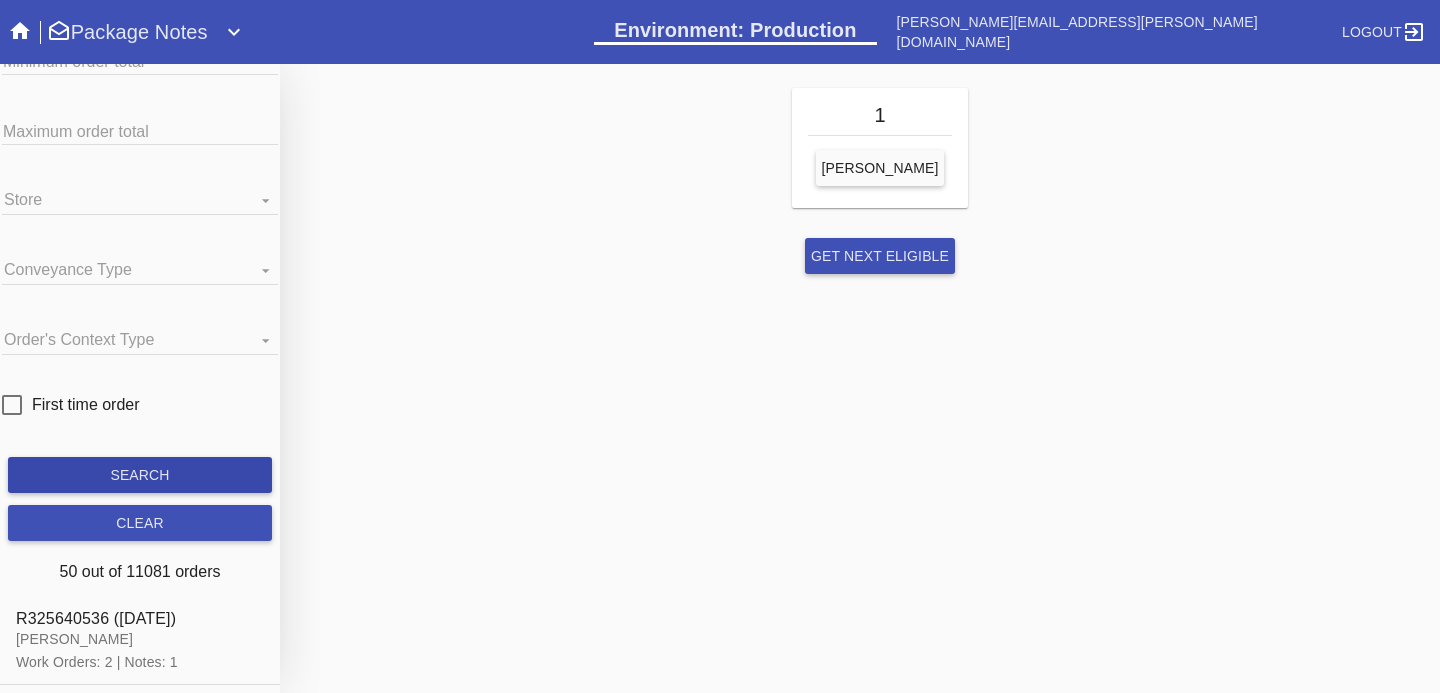 click on "search" at bounding box center [139, 475] 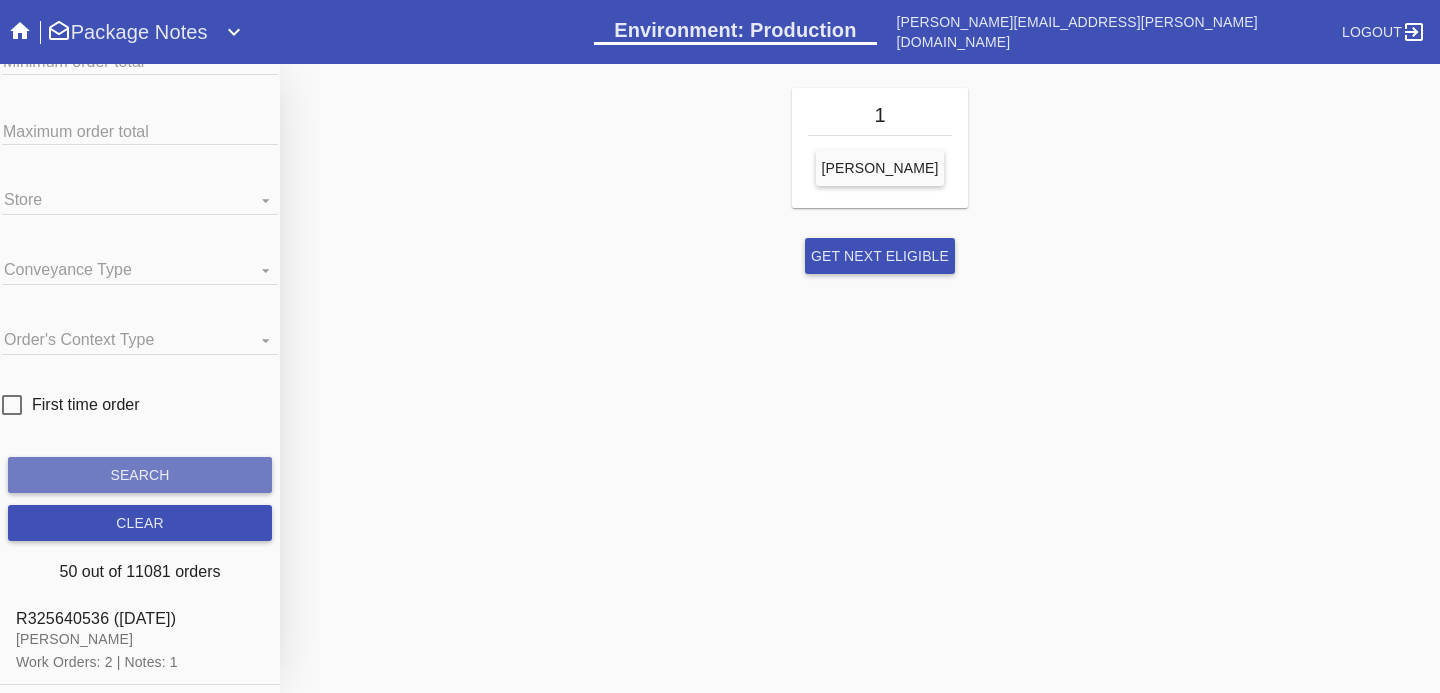 click on "search" at bounding box center [140, 475] 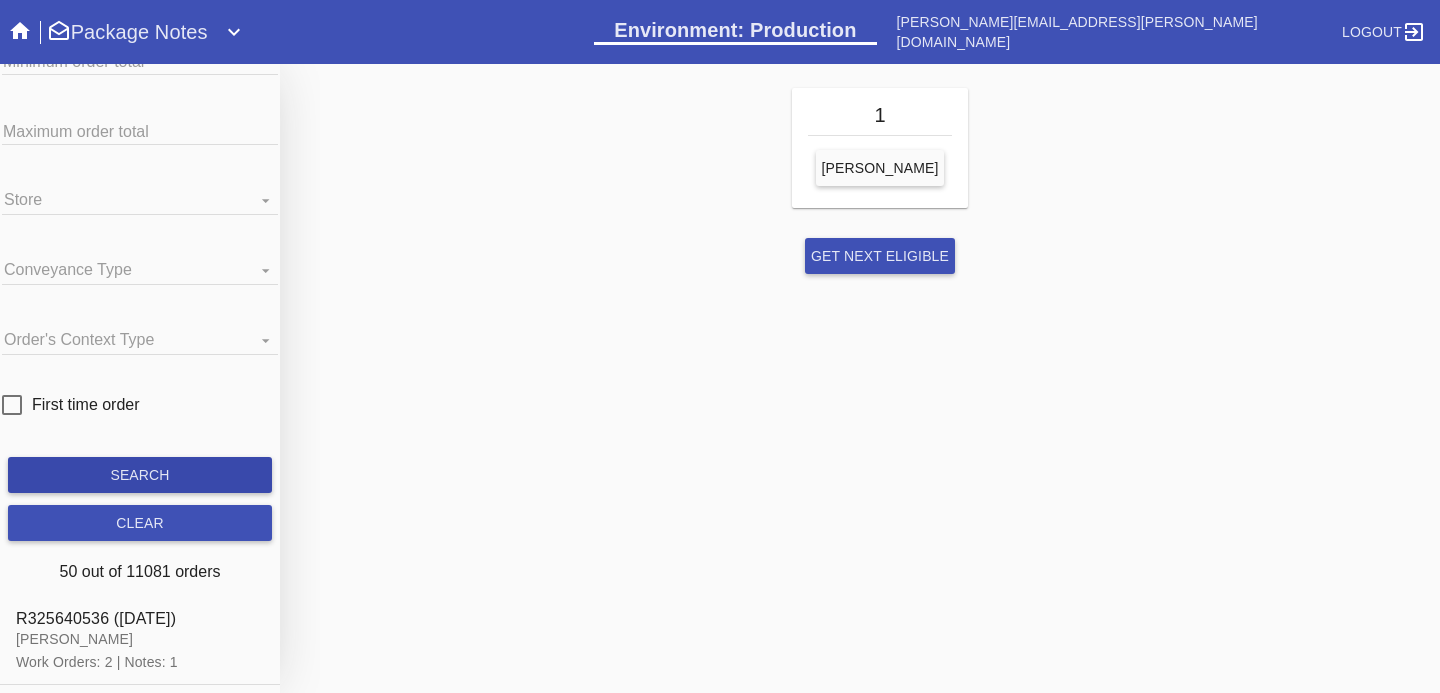 click on "search" at bounding box center (140, 475) 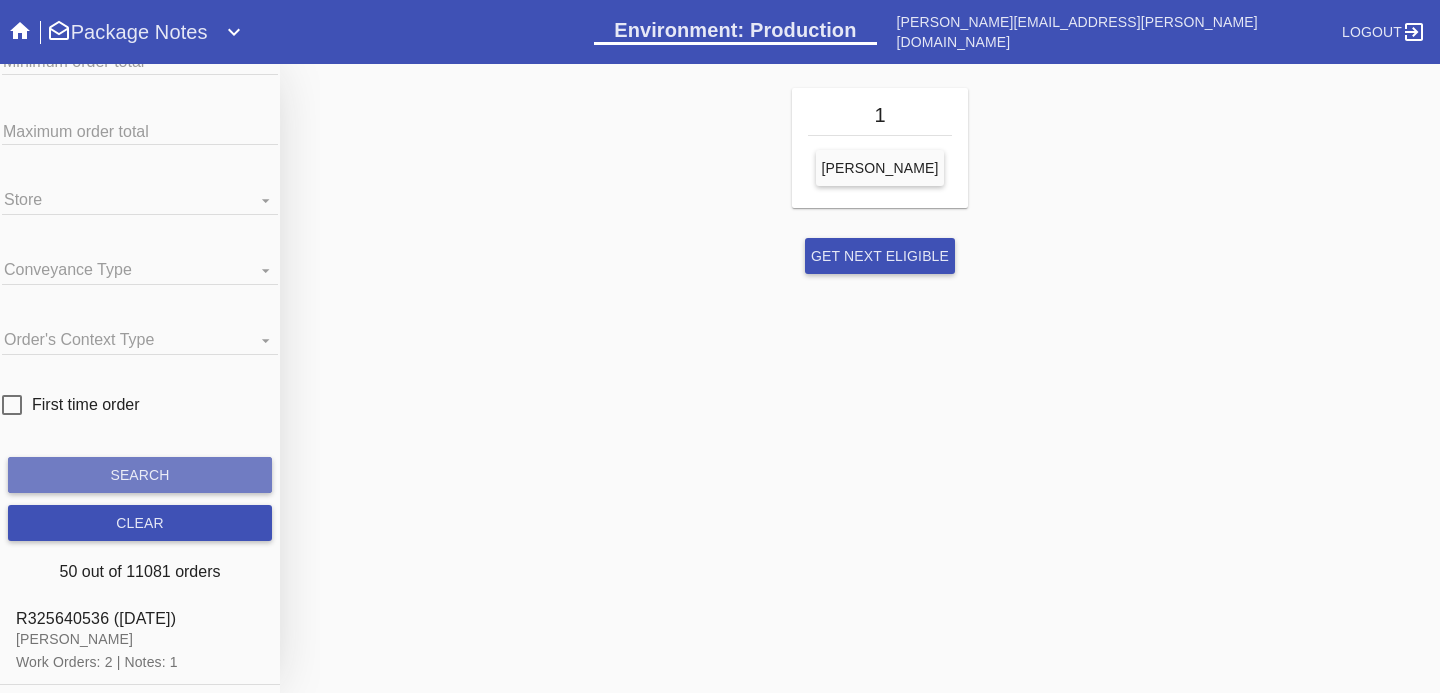 click on "search" at bounding box center (140, 475) 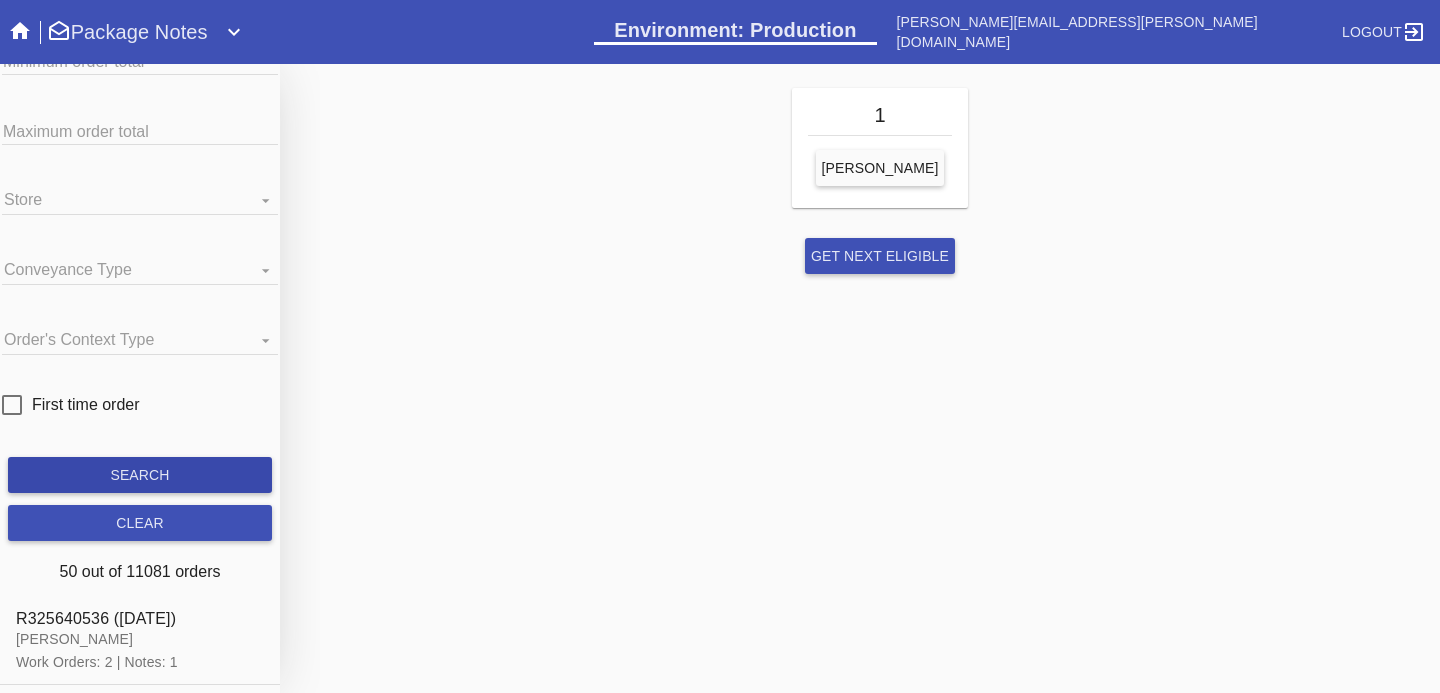 scroll, scrollTop: 0, scrollLeft: 0, axis: both 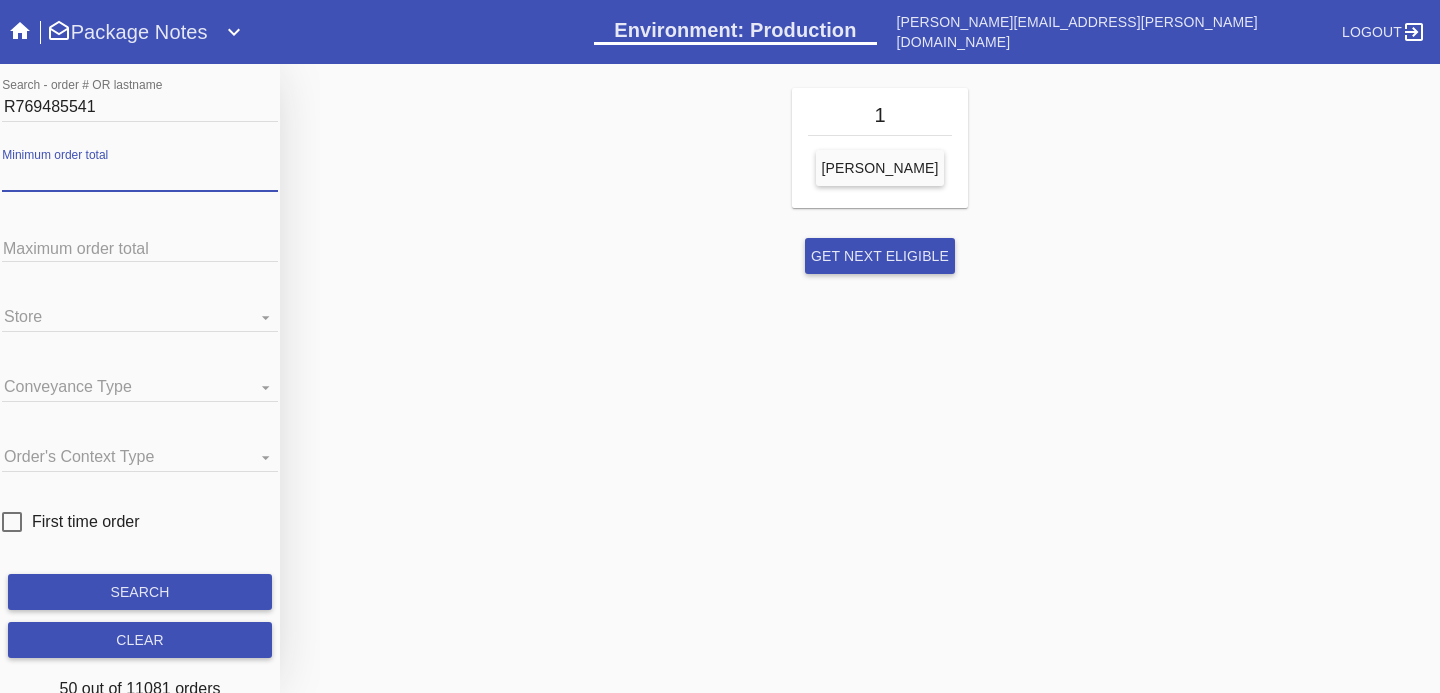 click on "Minimum order total" at bounding box center [140, 177] 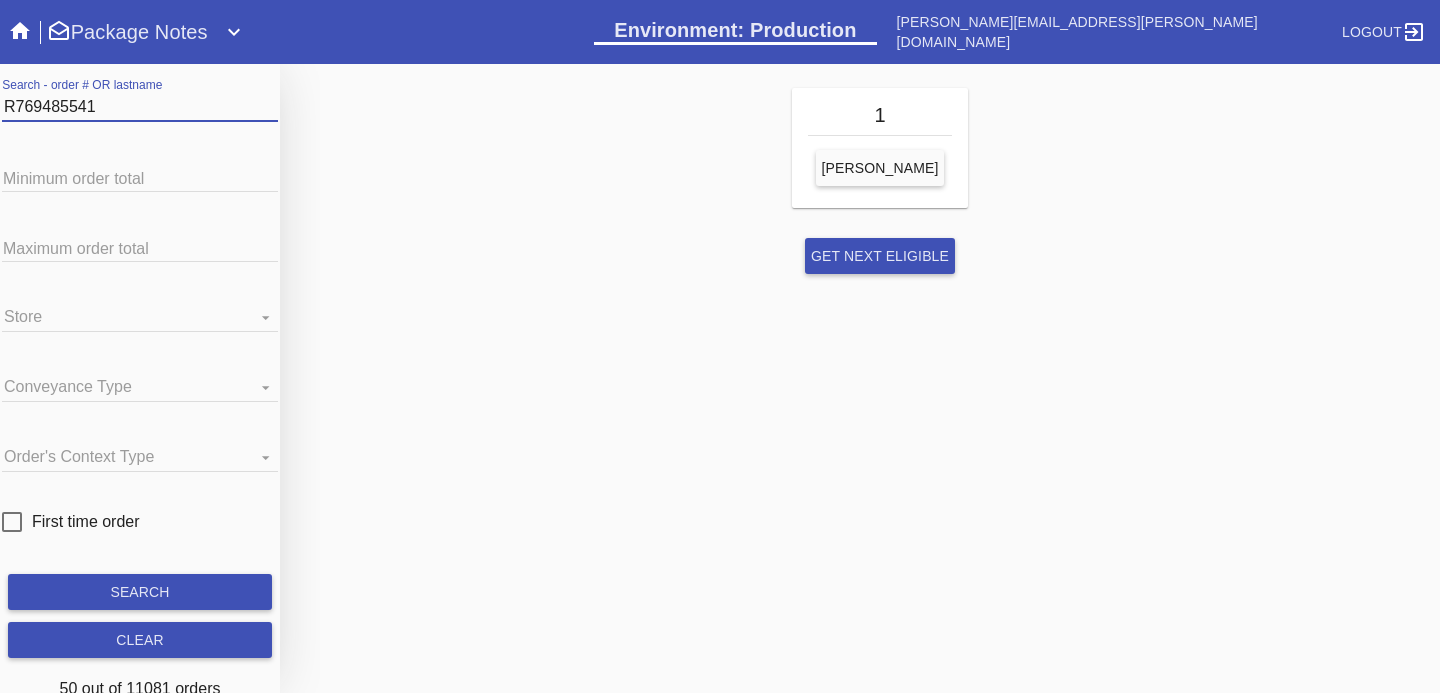 click on "R769485541" at bounding box center [140, 107] 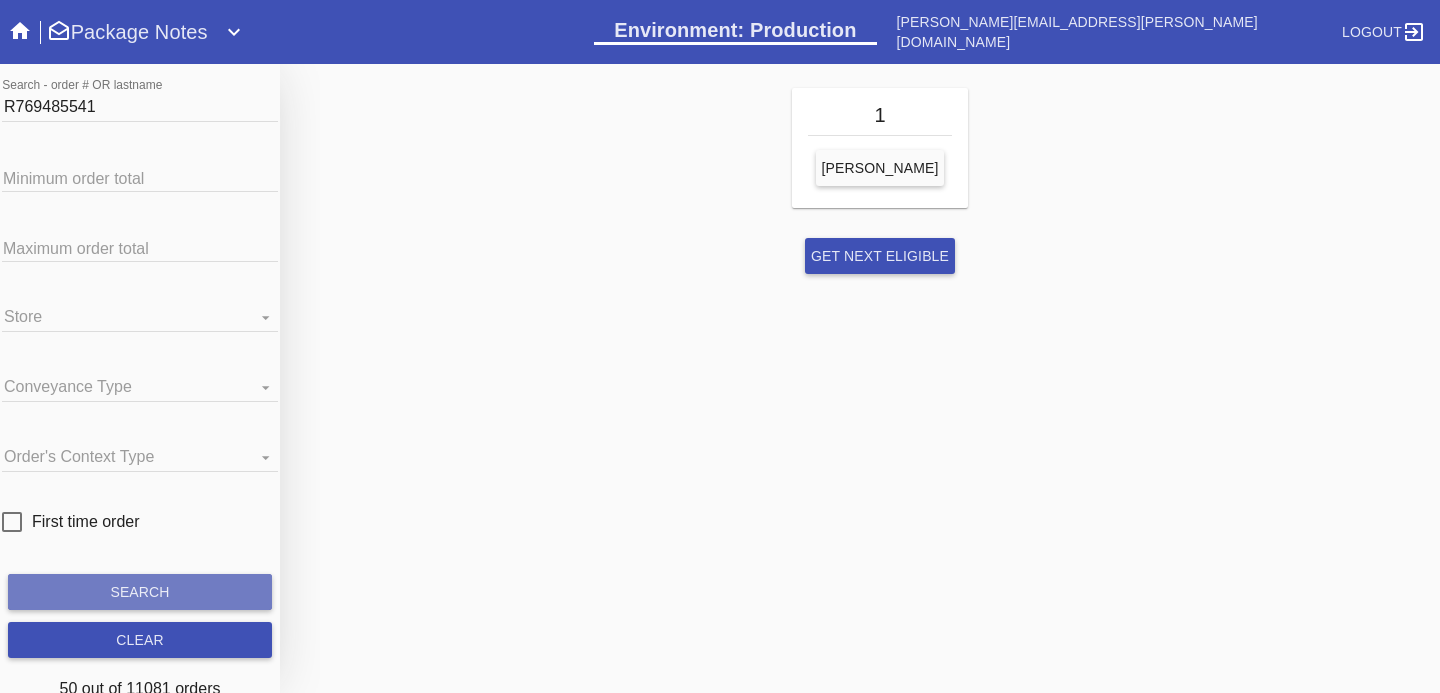 click on "search" at bounding box center [140, 592] 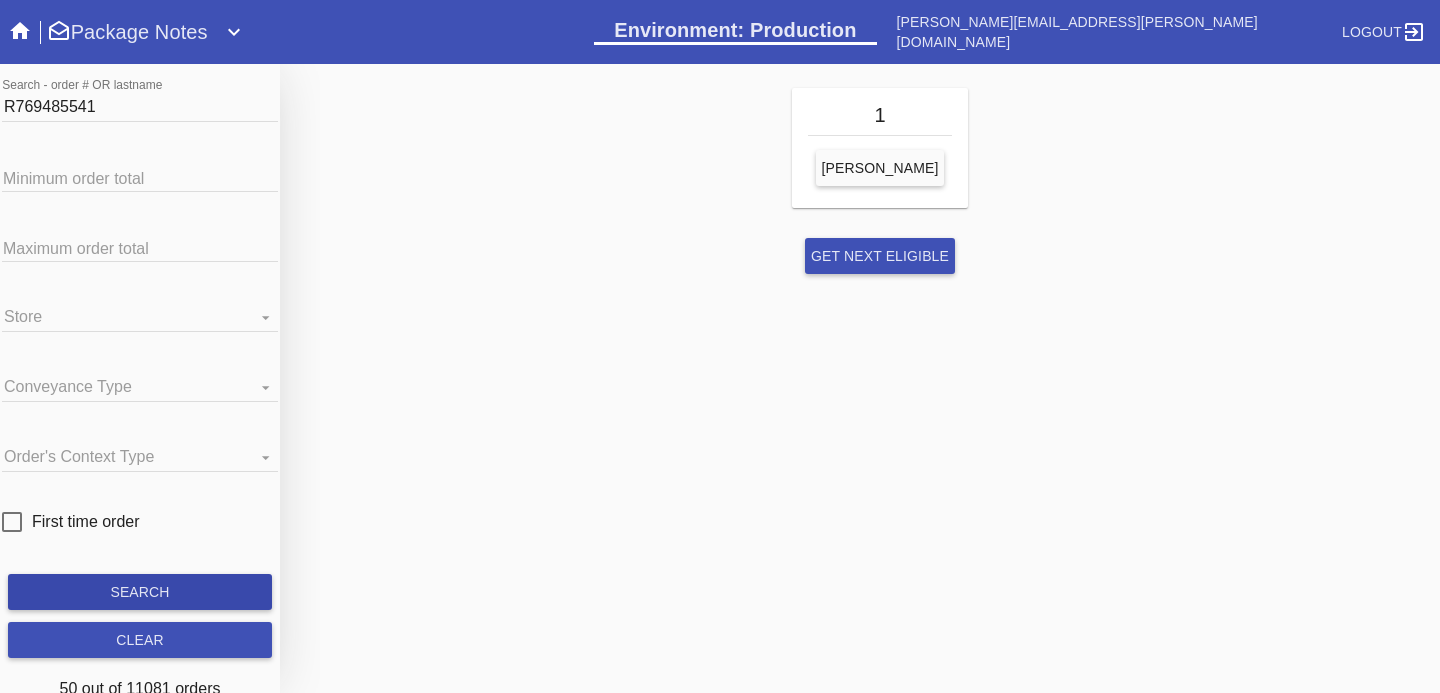 click on "search" at bounding box center [140, 592] 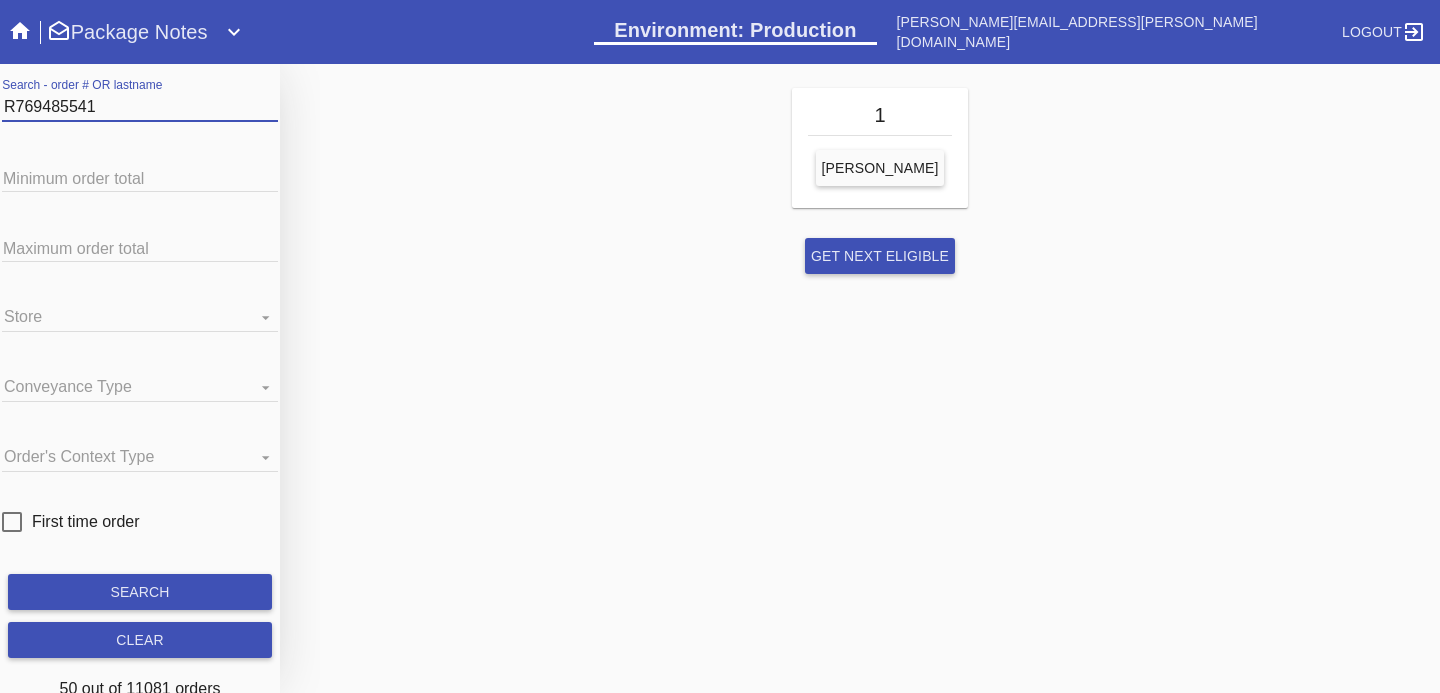 click on "R769485541" at bounding box center [140, 107] 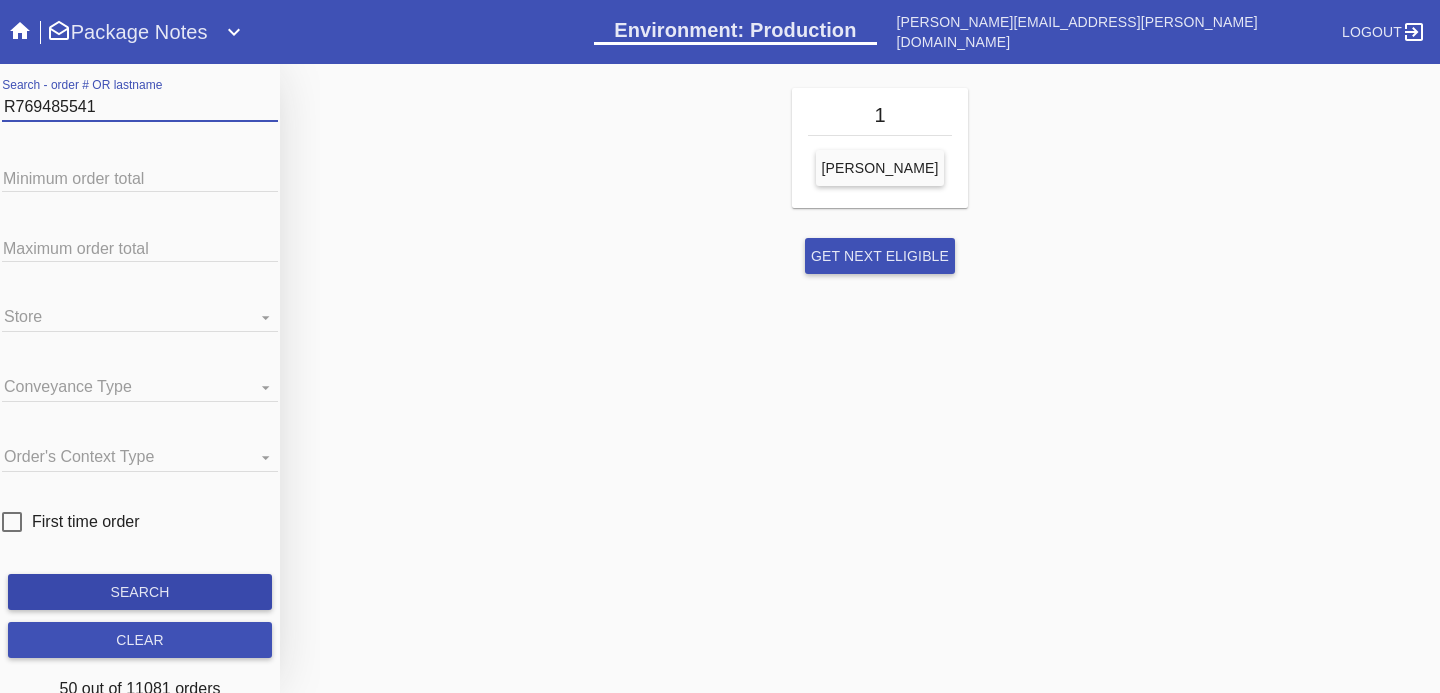 type on "R769485541" 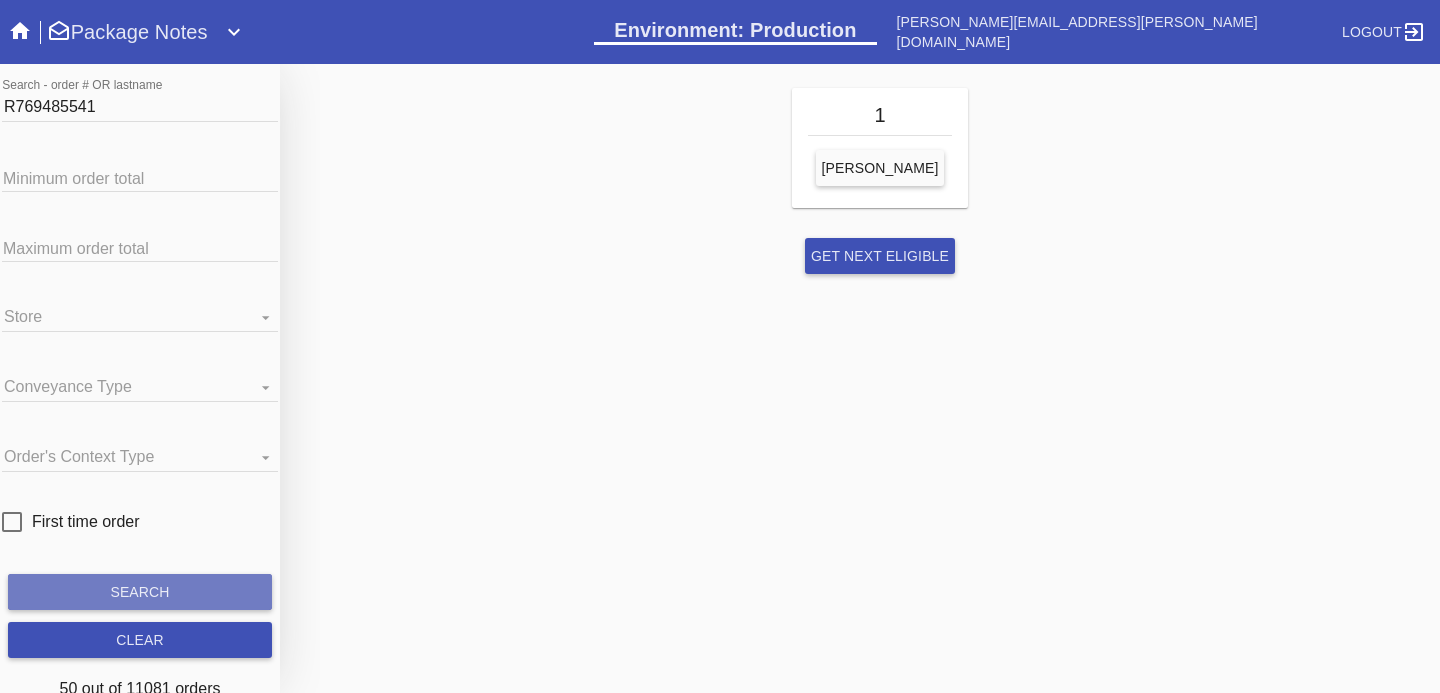 click on "search" at bounding box center (140, 592) 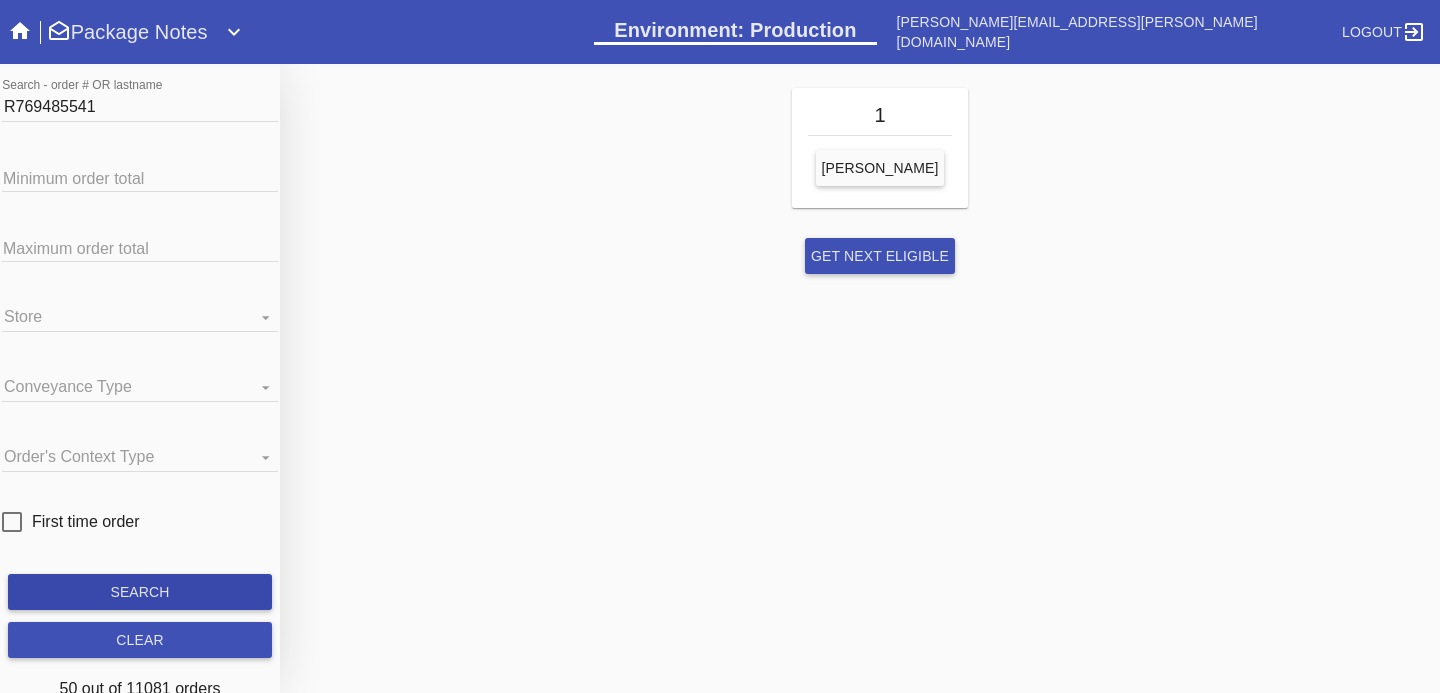 click on "search" at bounding box center (140, 592) 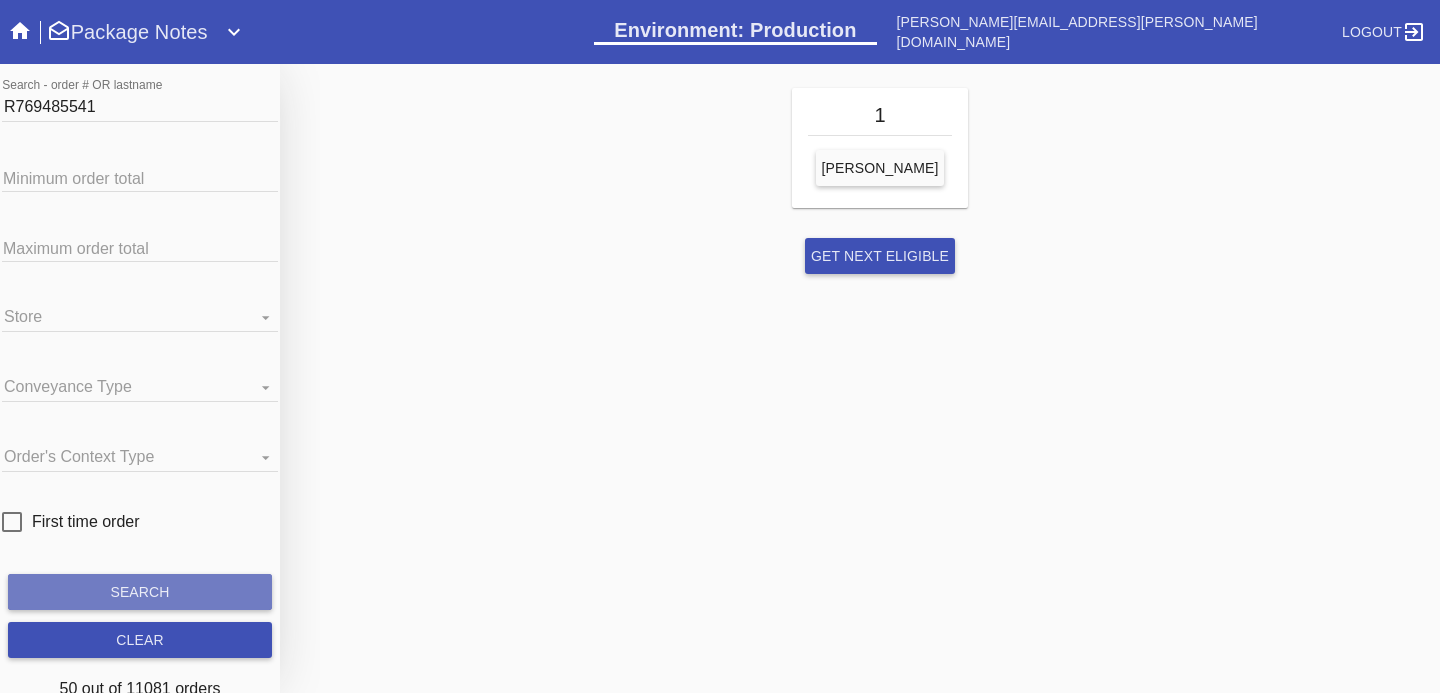 click on "search" at bounding box center (140, 592) 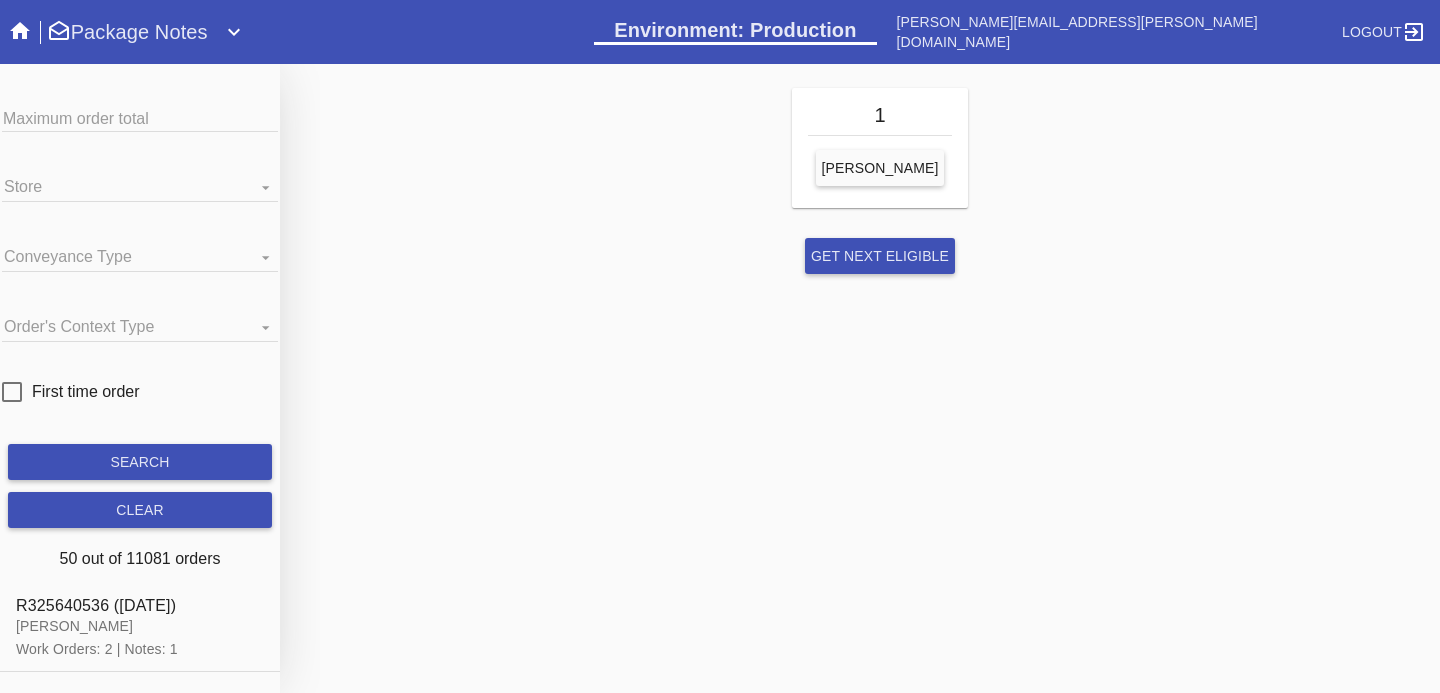 scroll, scrollTop: 0, scrollLeft: 0, axis: both 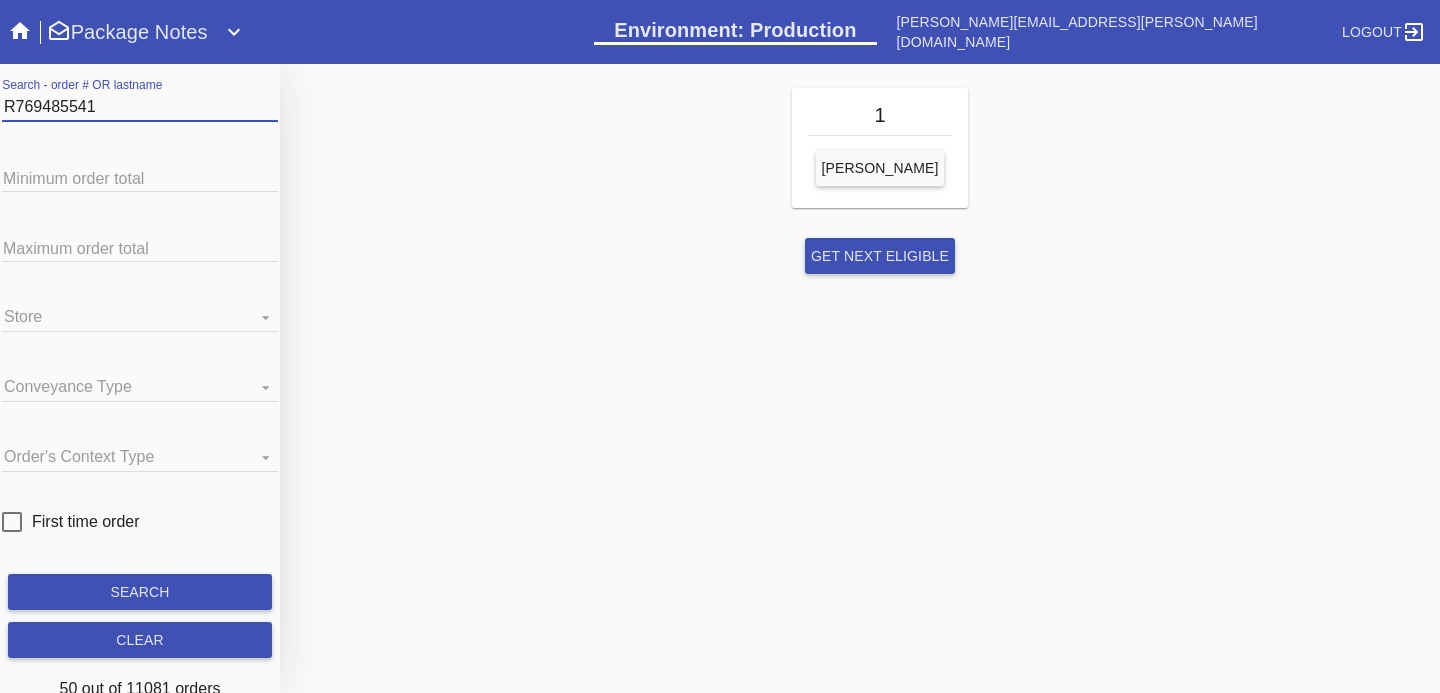 click on "R769485541" at bounding box center [140, 107] 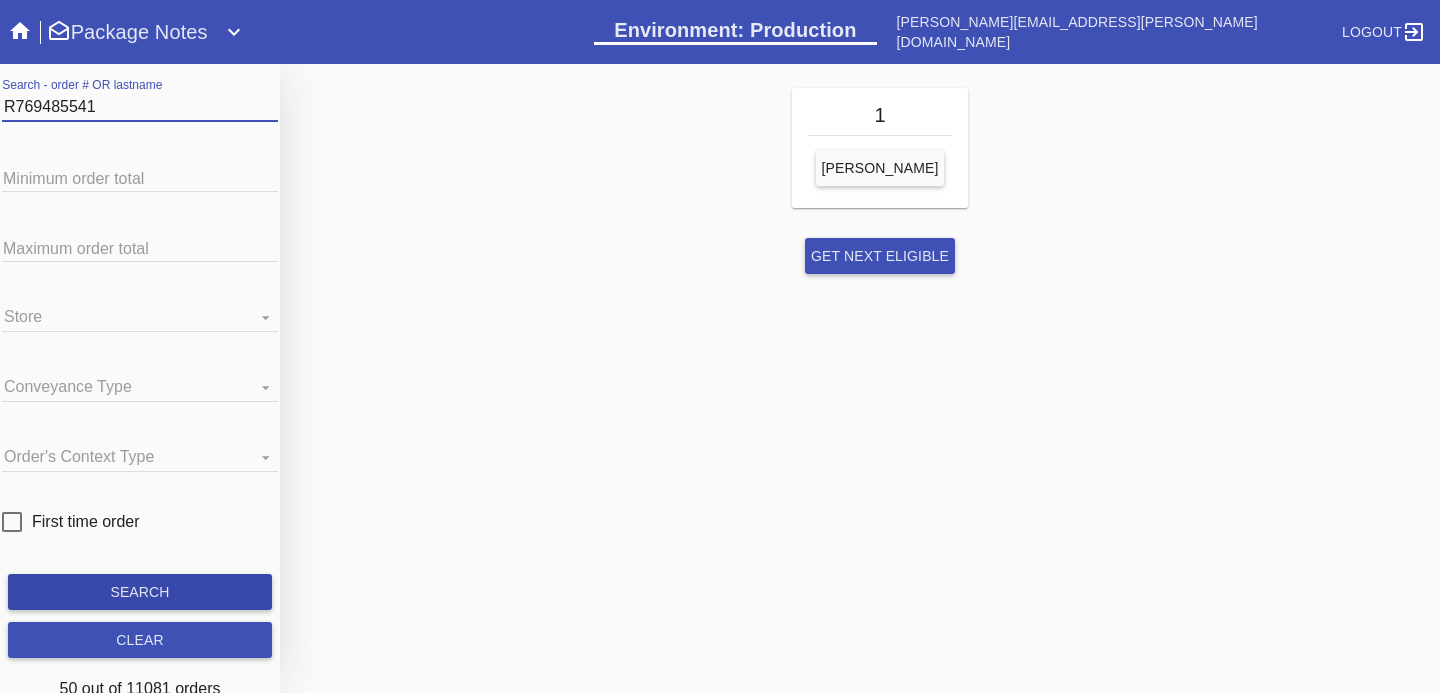 click on "search" at bounding box center [139, 592] 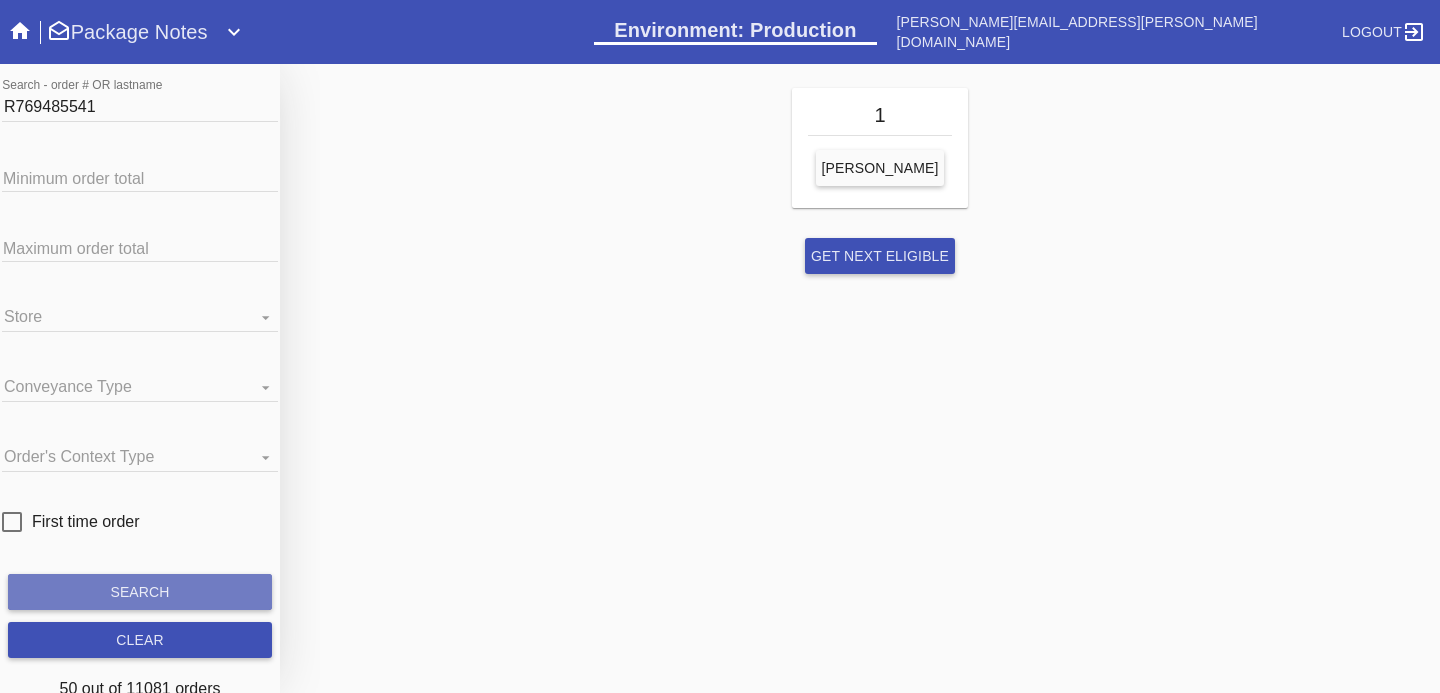 click on "search" at bounding box center [139, 592] 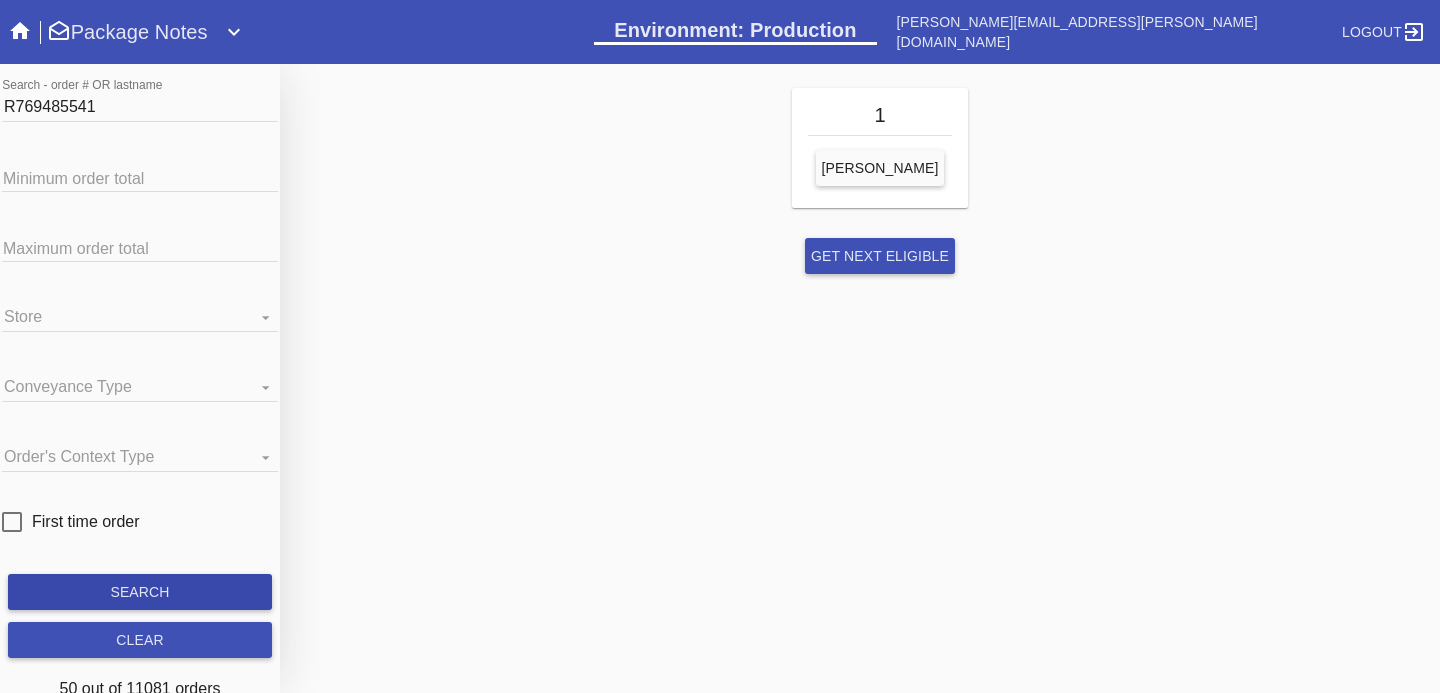 click on "search" at bounding box center (139, 592) 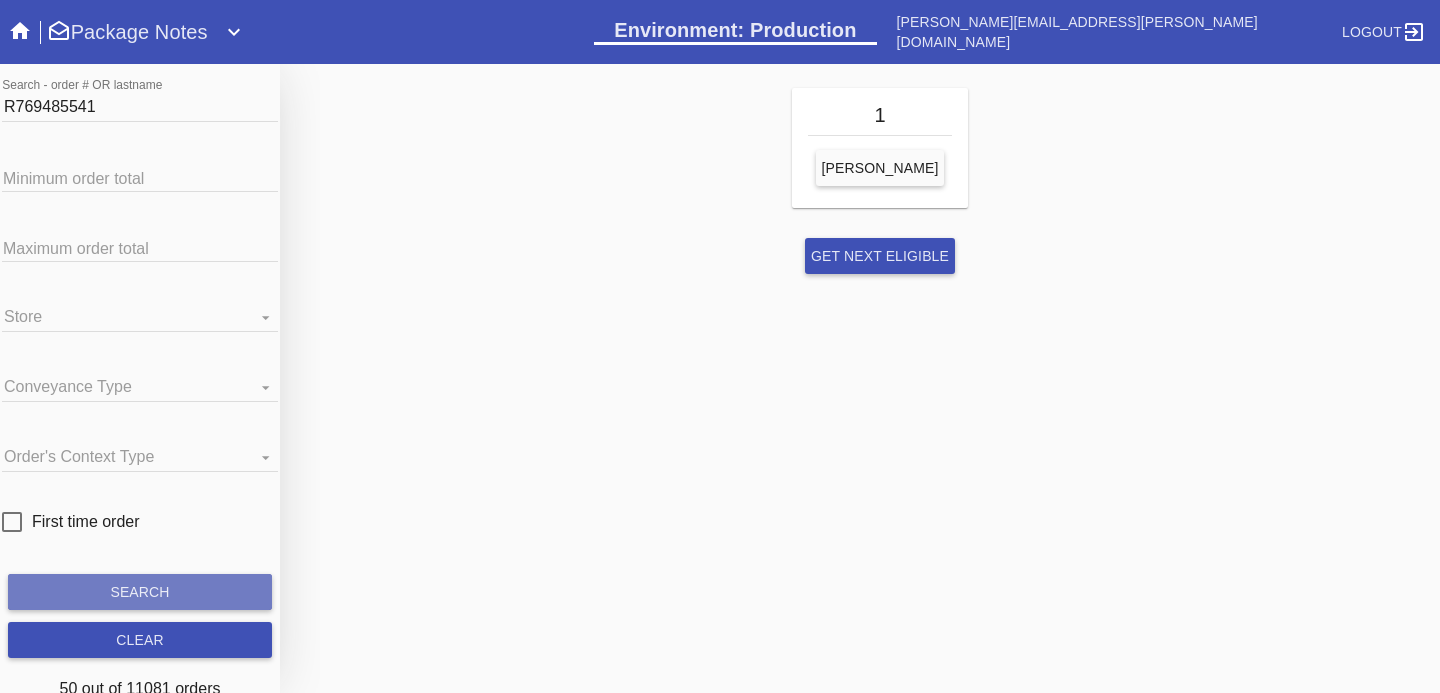 click on "search" at bounding box center (139, 592) 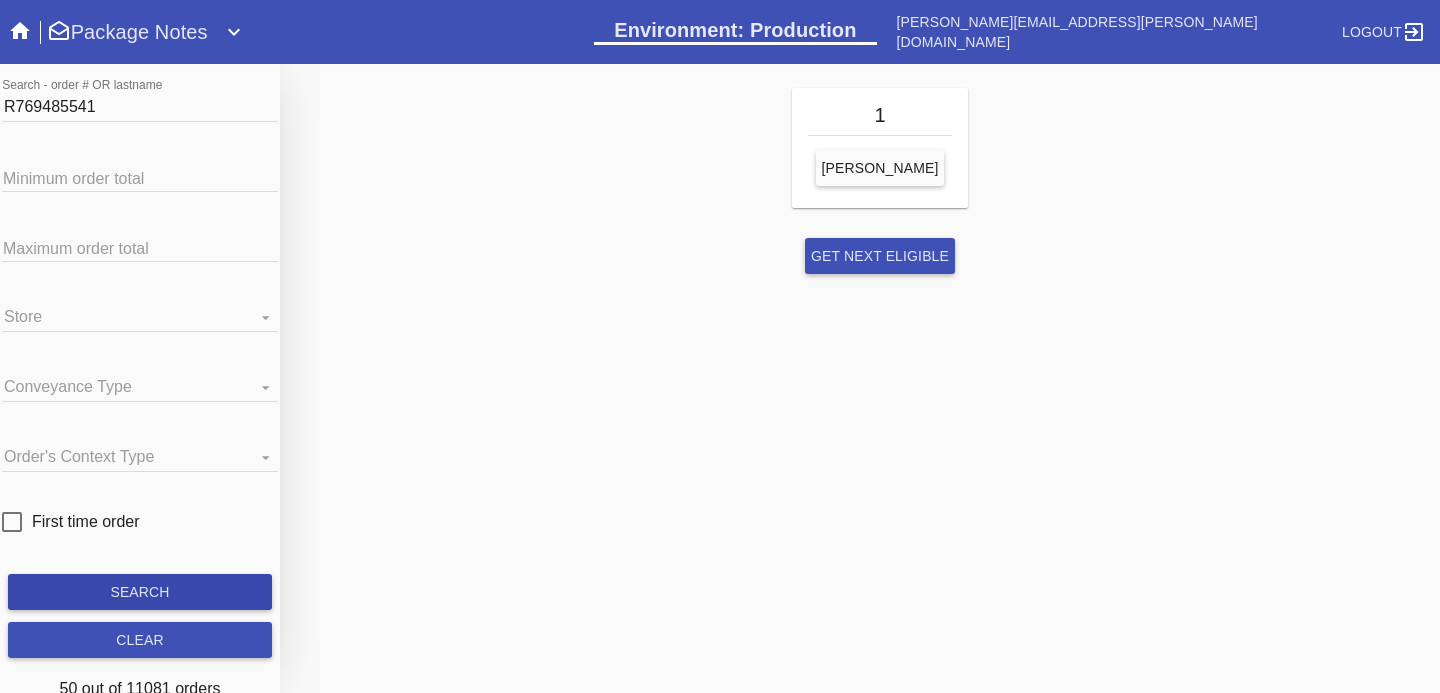 click on "search" at bounding box center [139, 592] 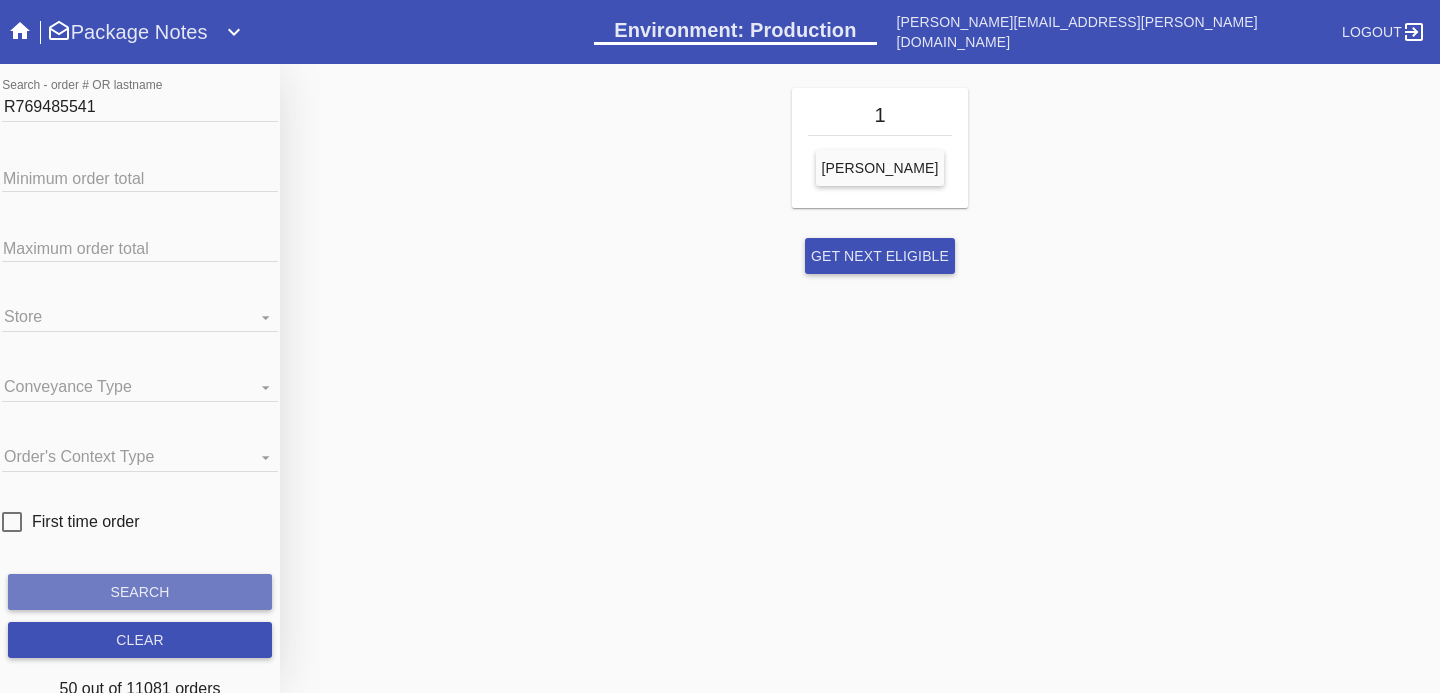 click on "search" at bounding box center [139, 592] 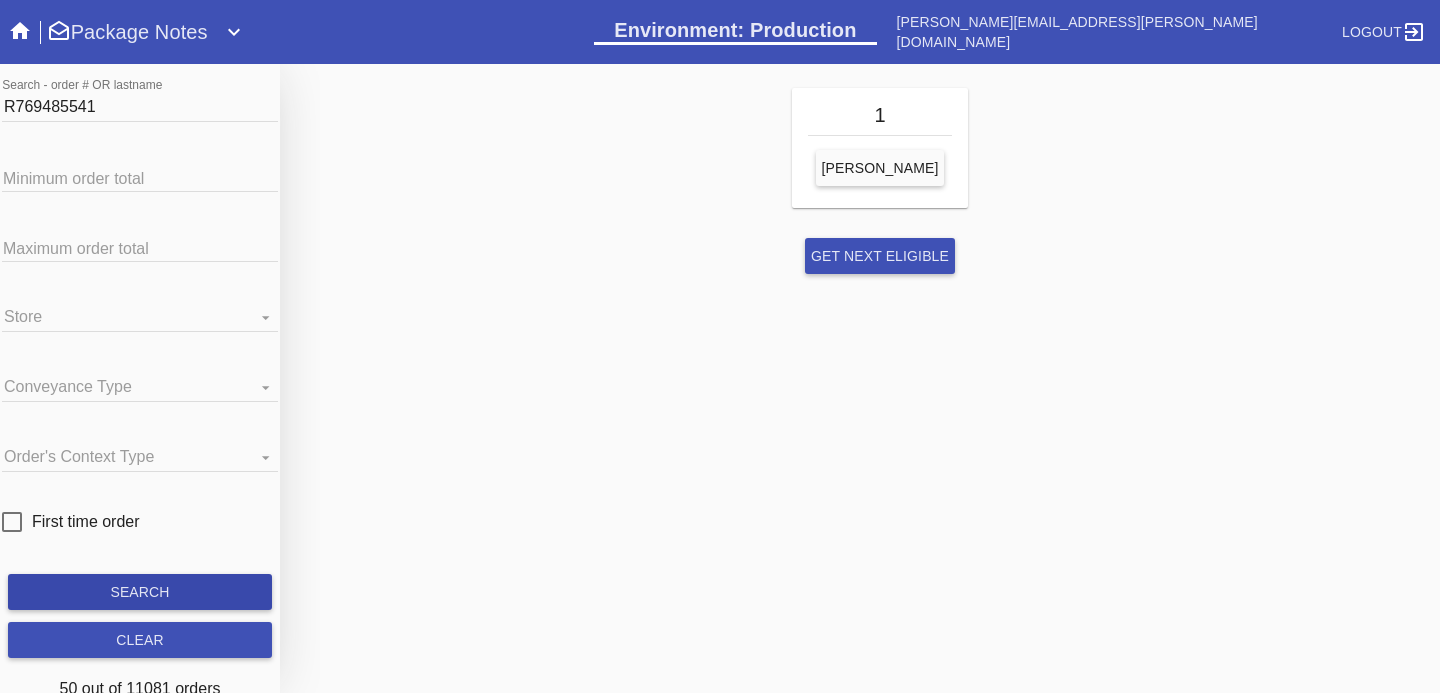 click on "search" at bounding box center [139, 592] 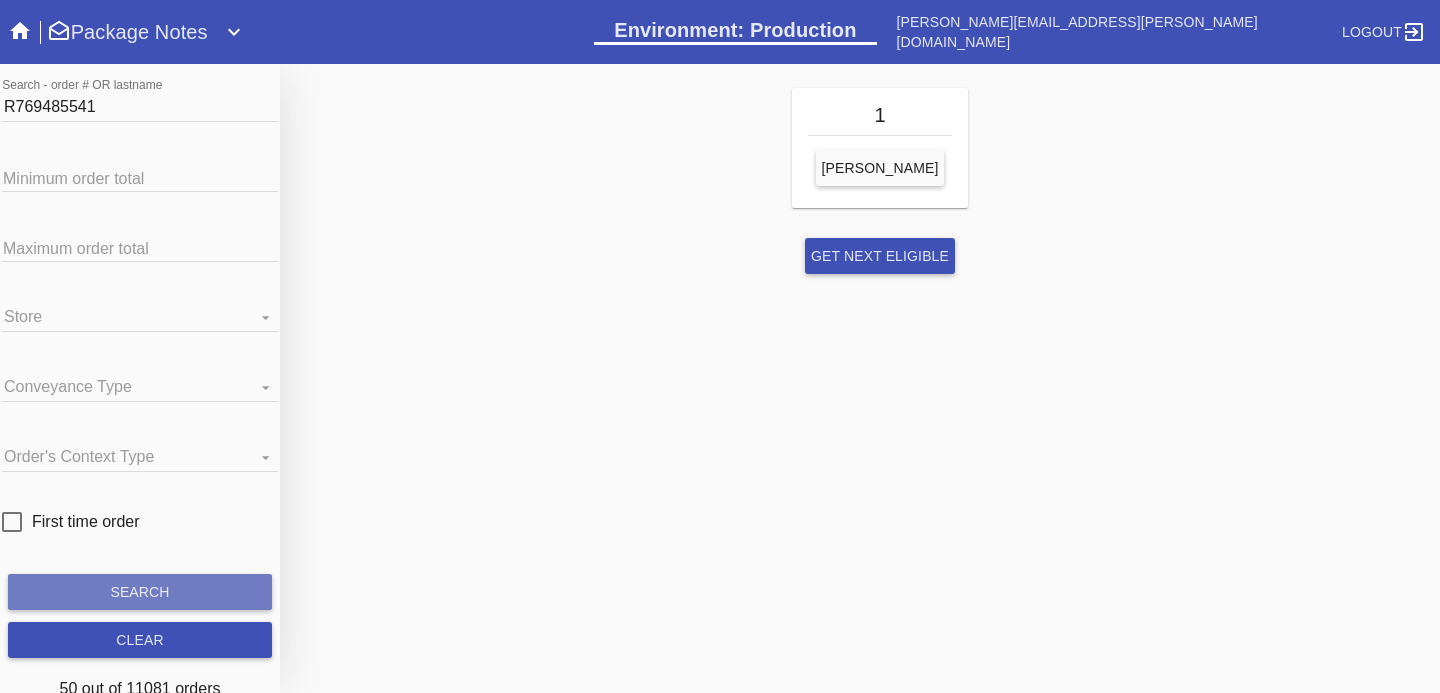 click on "search" at bounding box center [139, 592] 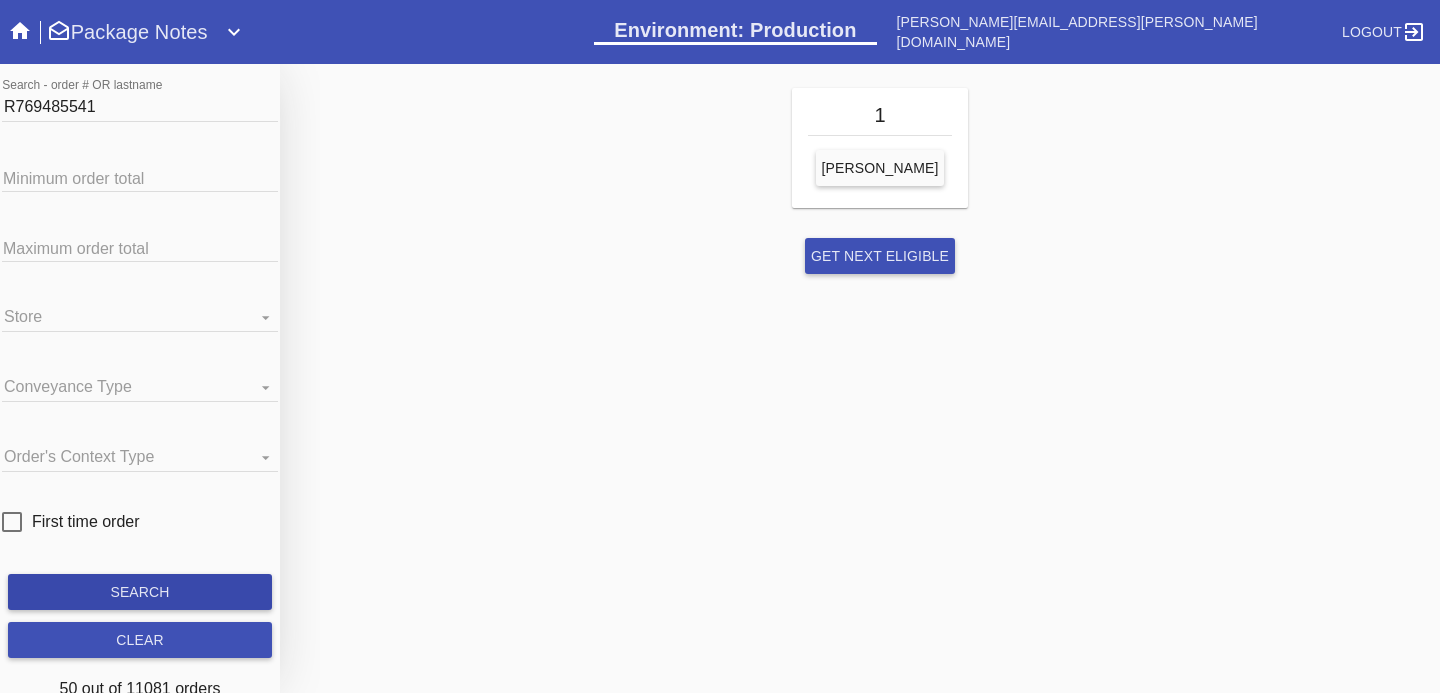 click on "search" at bounding box center [139, 592] 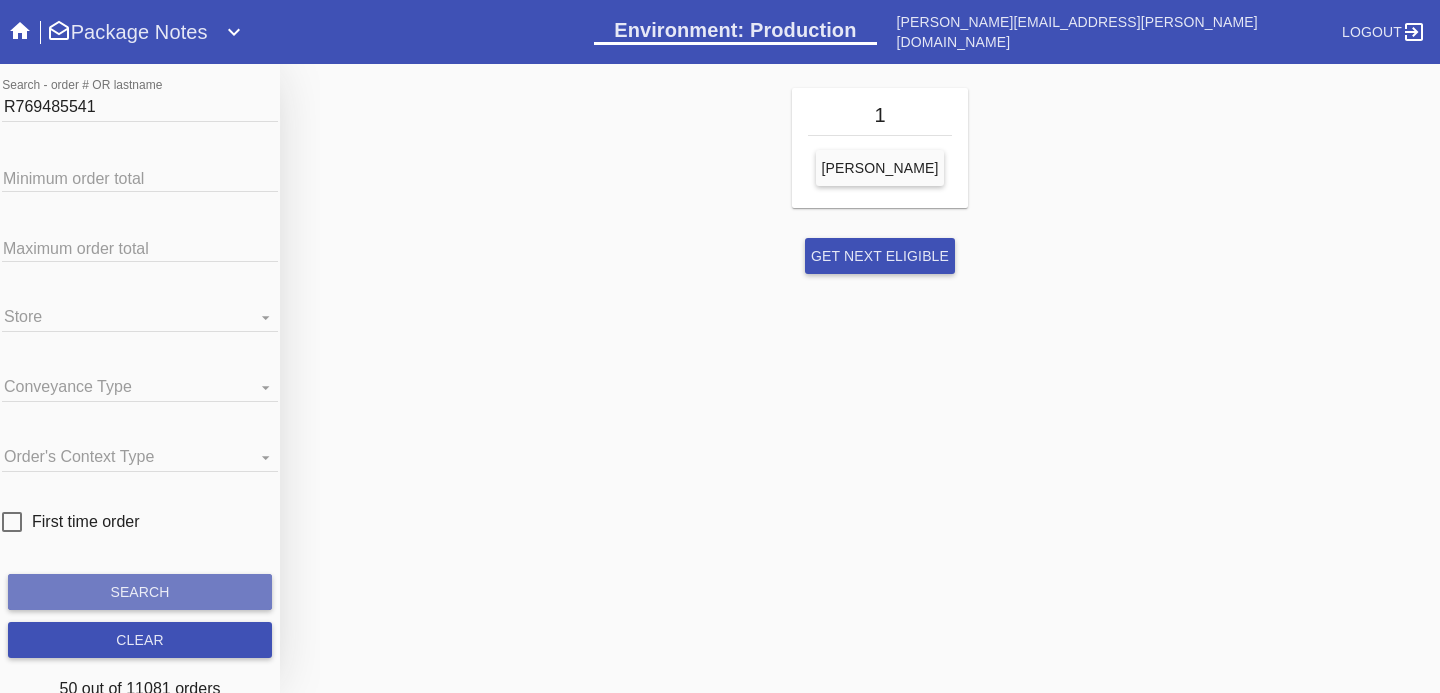 click on "search" at bounding box center (139, 592) 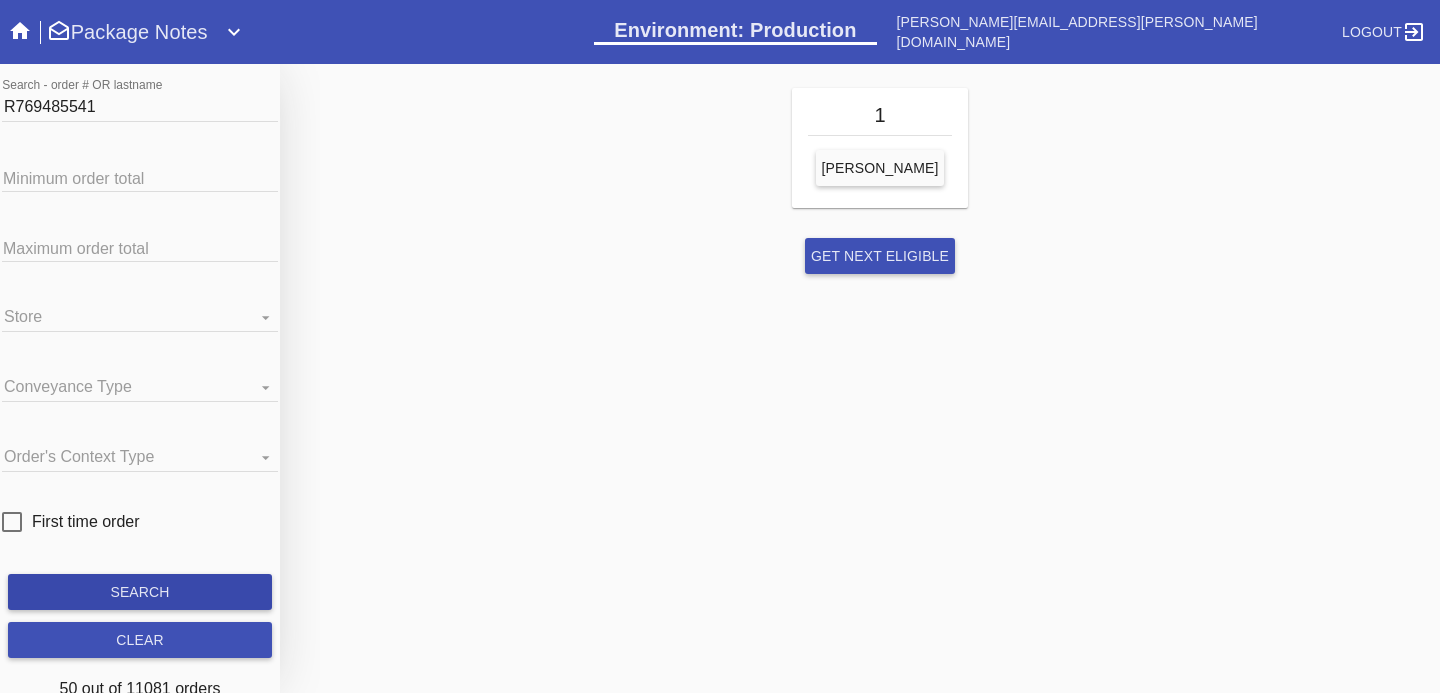 click on "search" at bounding box center [139, 592] 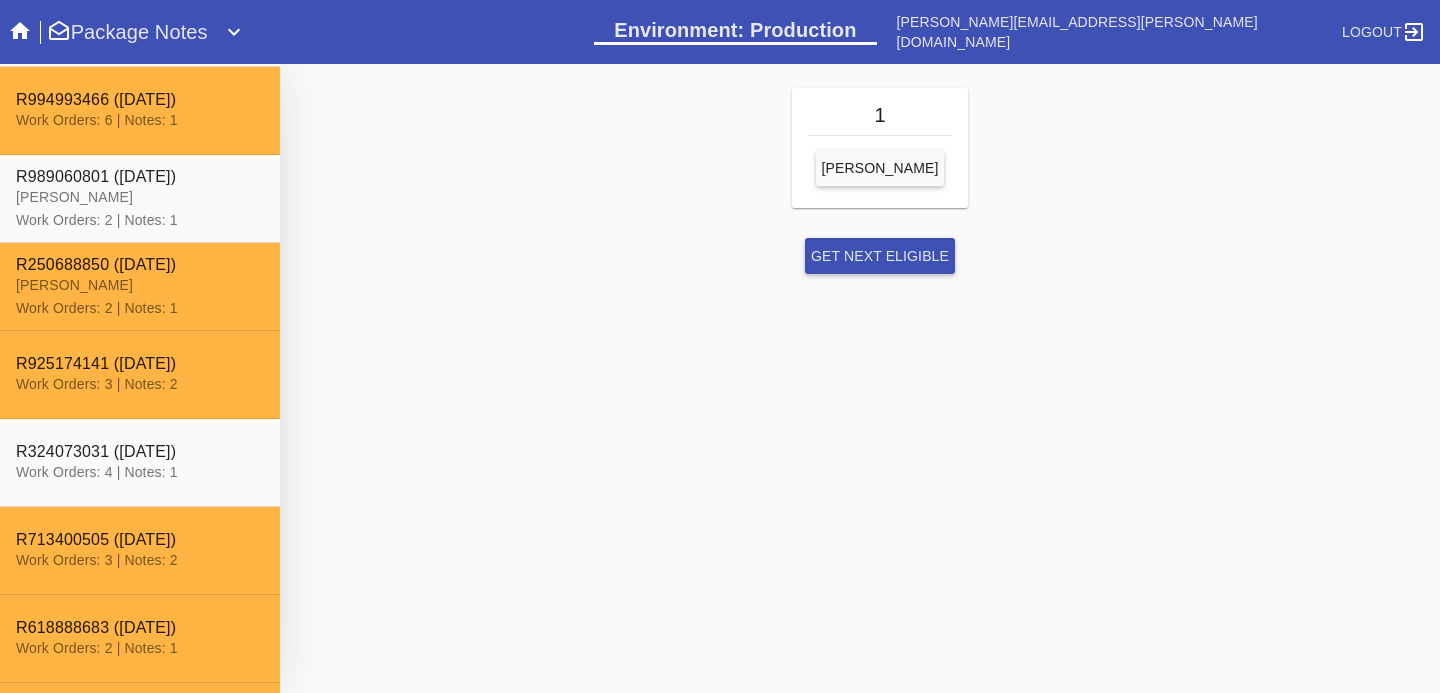 scroll, scrollTop: 0, scrollLeft: 0, axis: both 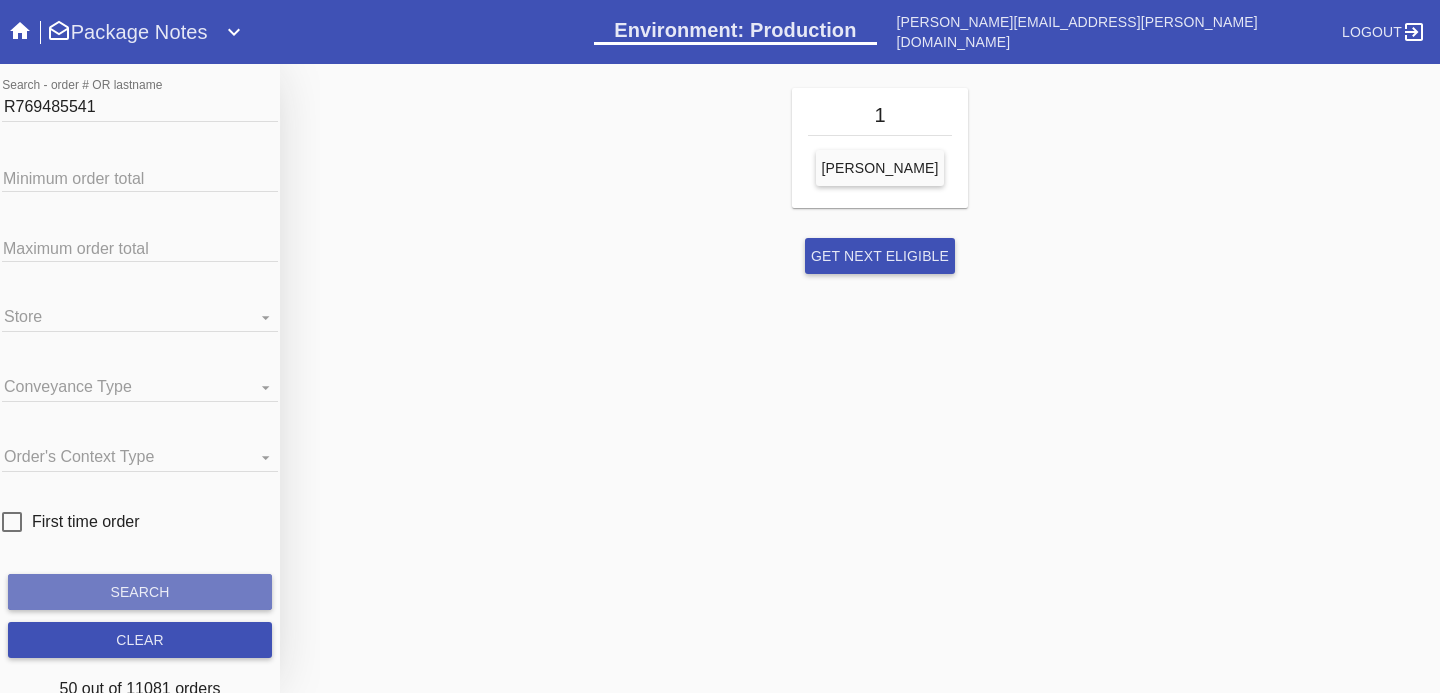 click on "search" at bounding box center [140, 592] 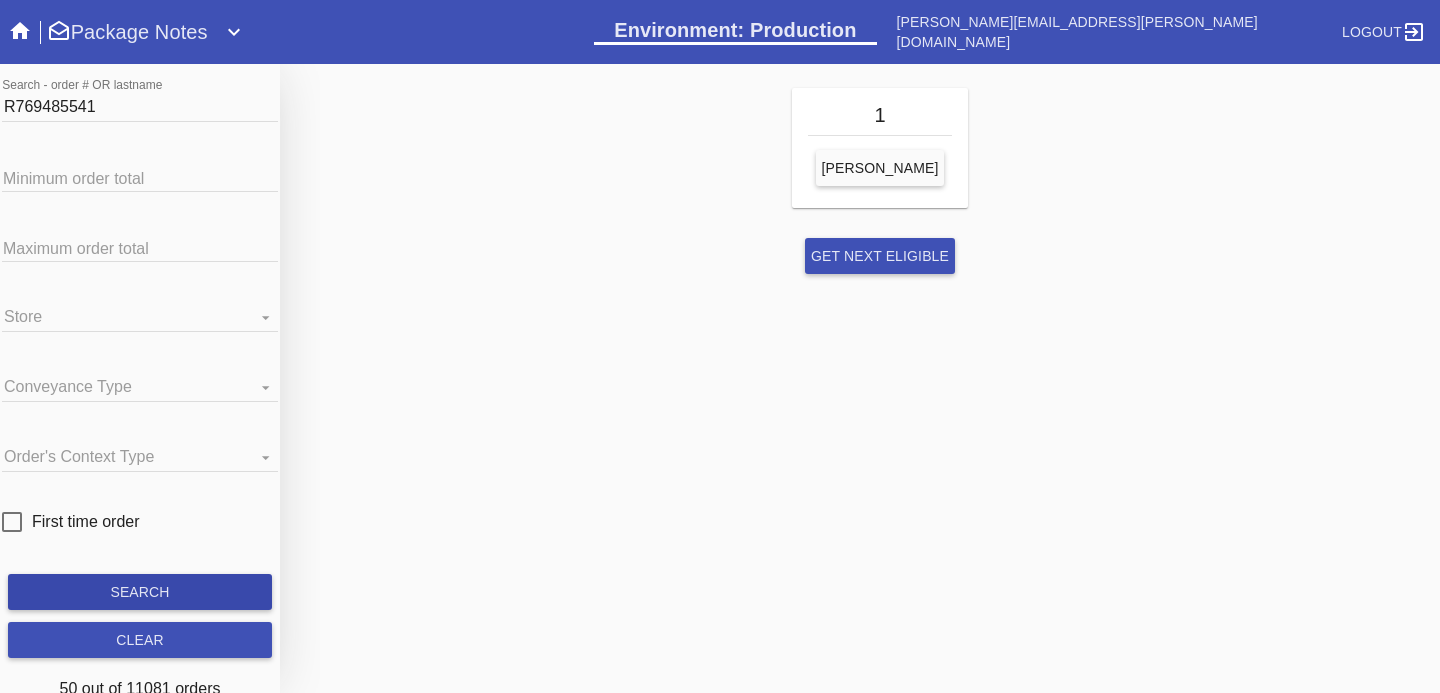 click on "search" at bounding box center [139, 592] 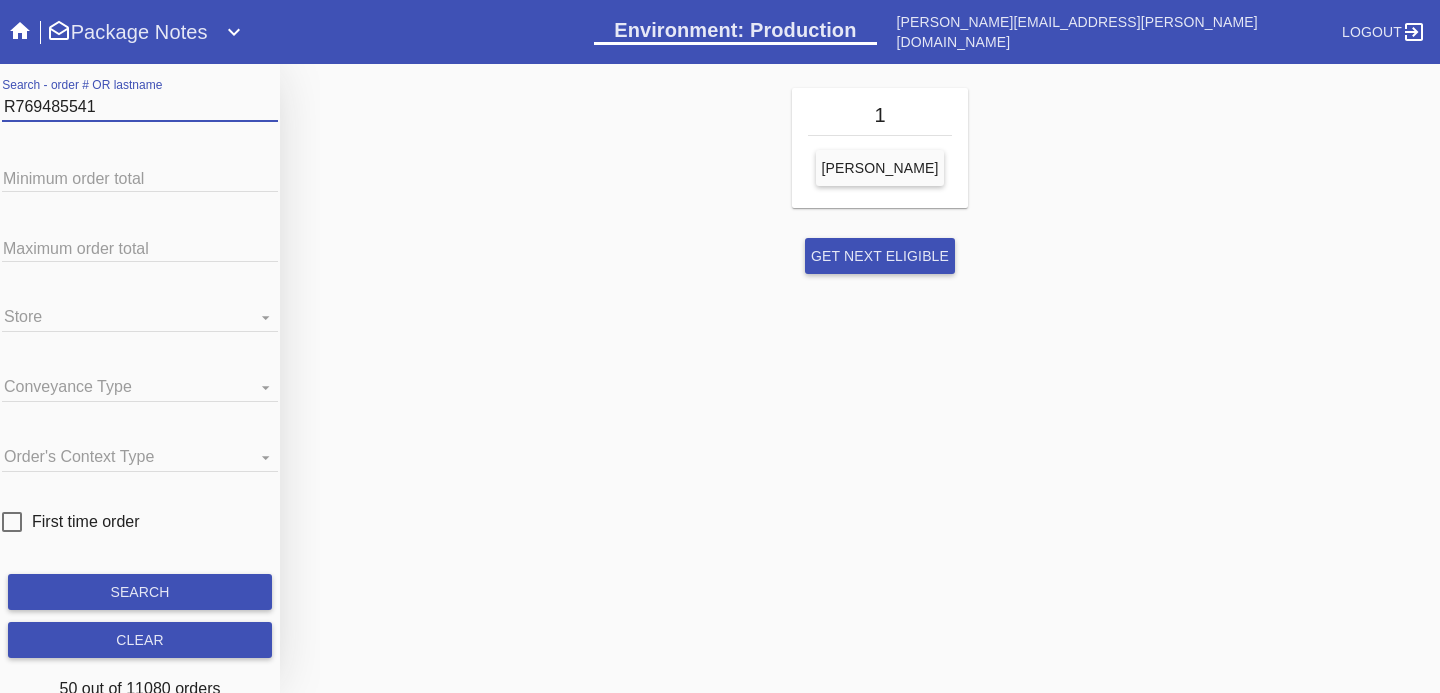 drag, startPoint x: 107, startPoint y: 109, endPoint x: 0, endPoint y: 109, distance: 107 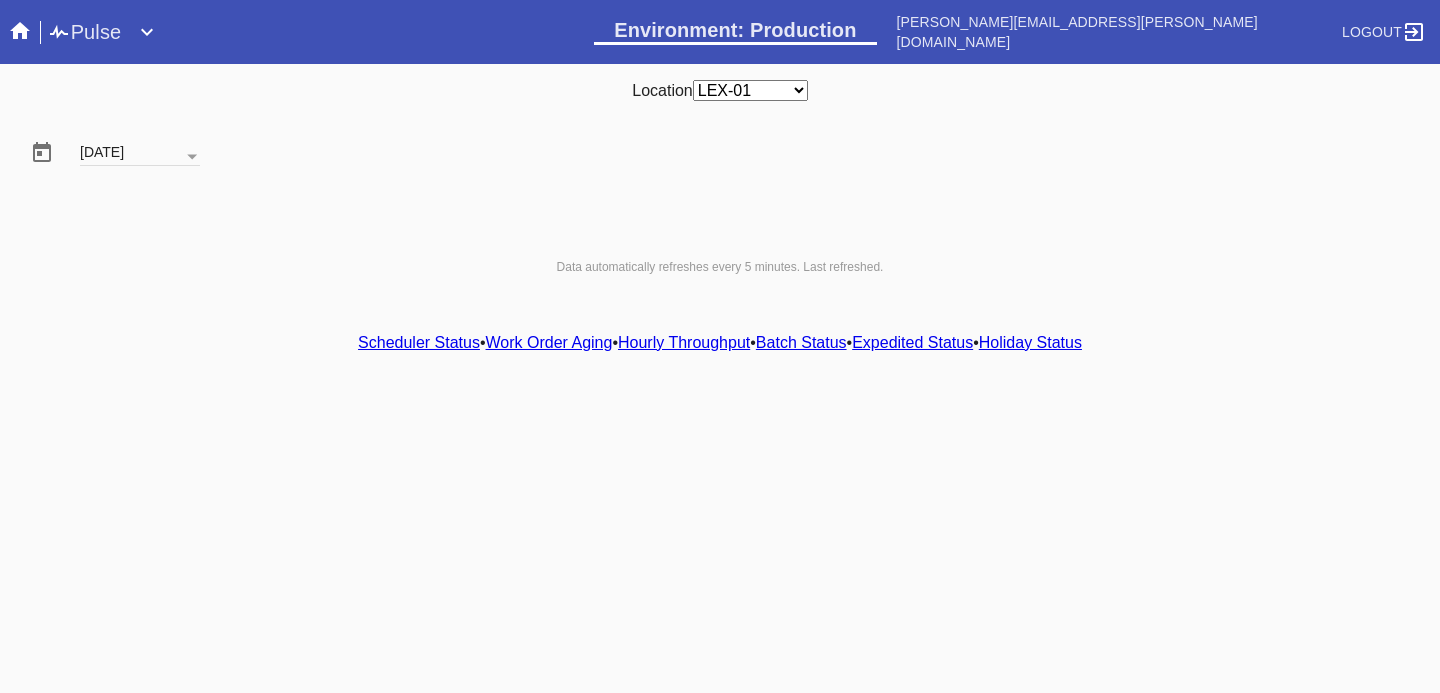 scroll, scrollTop: 0, scrollLeft: 0, axis: both 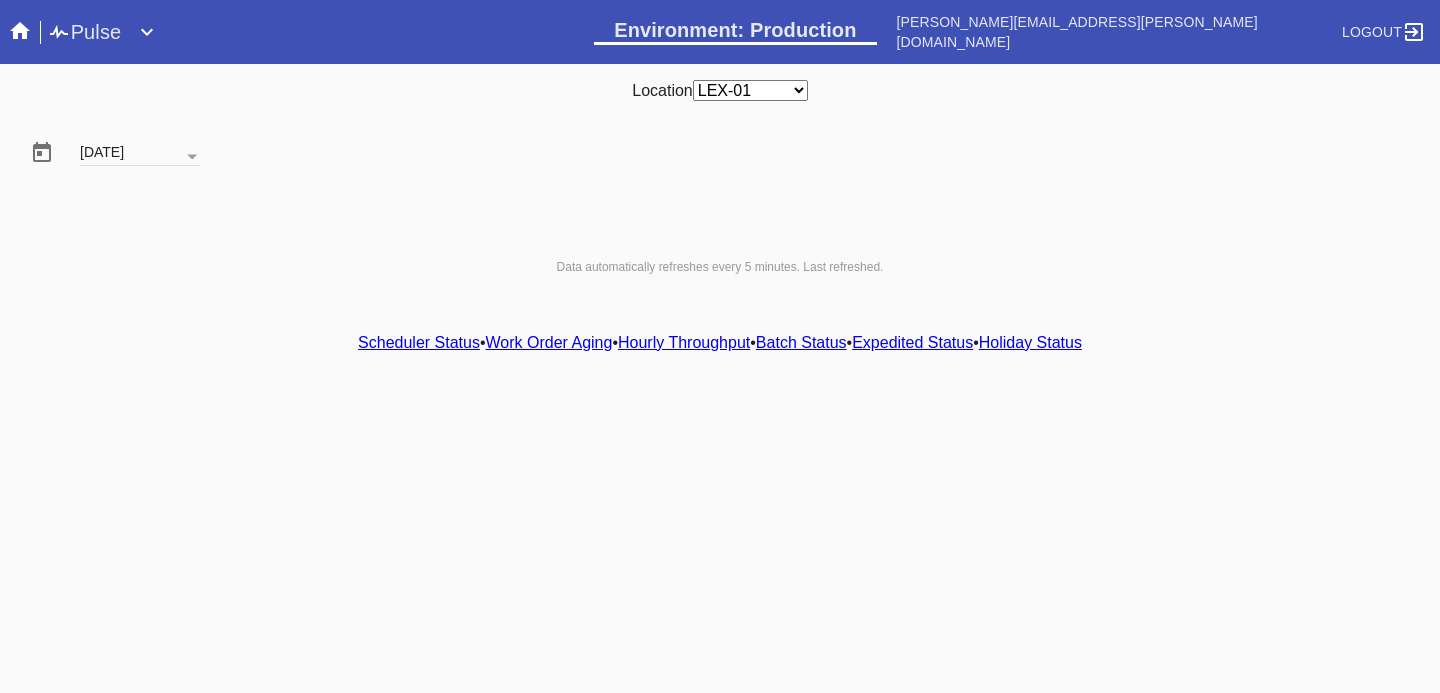 click on "Hourly Throughput" at bounding box center (684, 342) 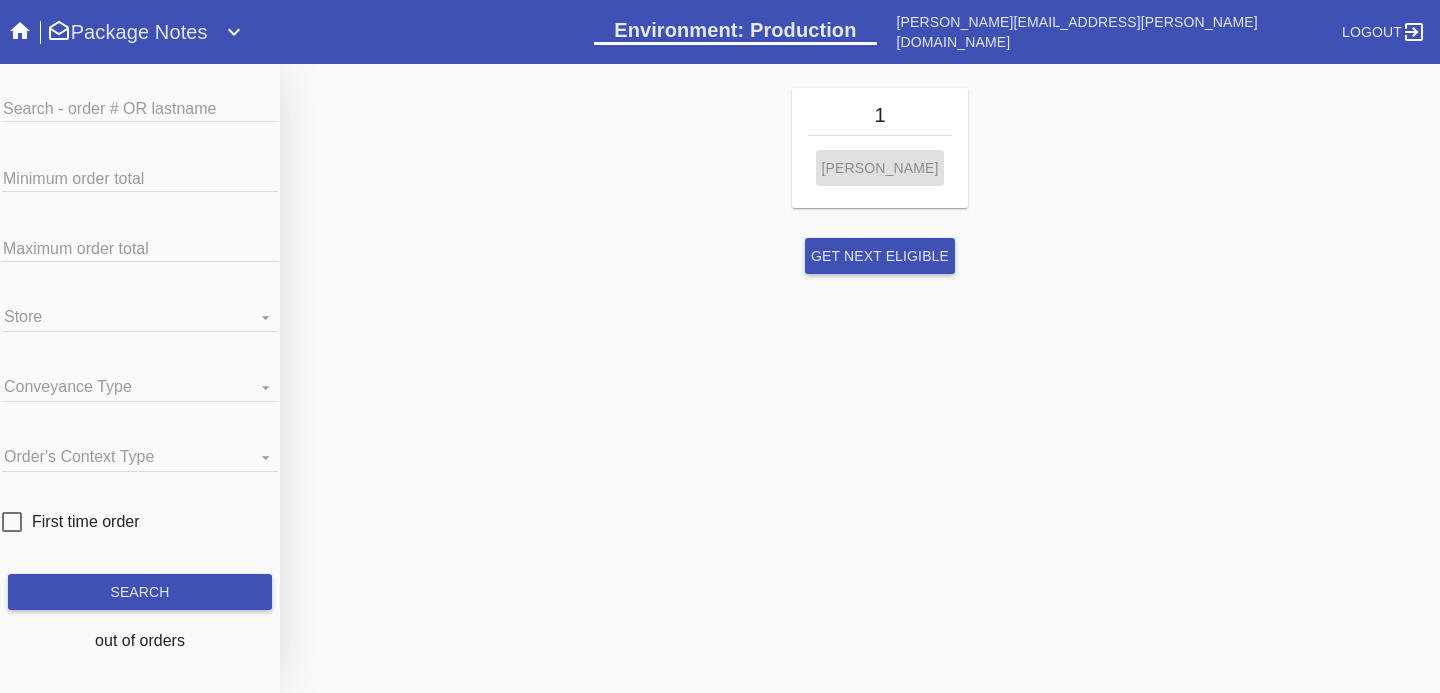 scroll, scrollTop: 0, scrollLeft: 0, axis: both 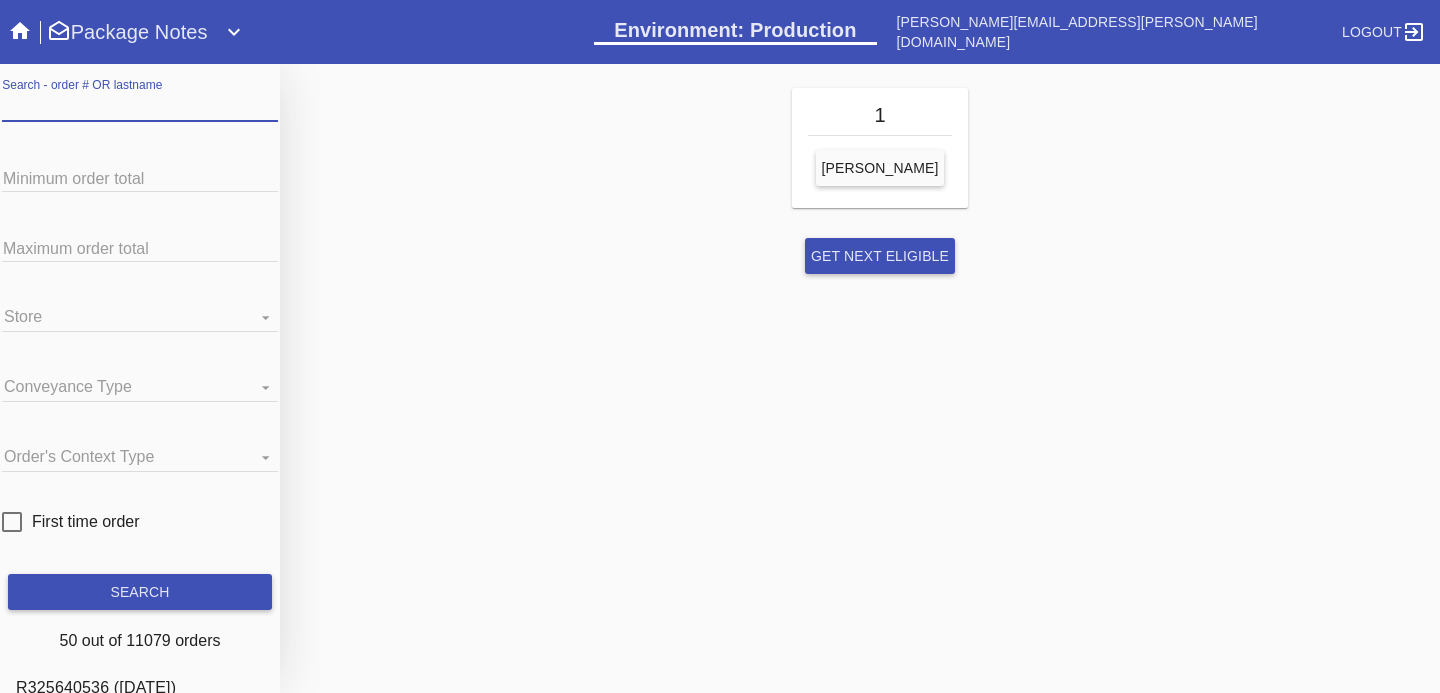 paste on "R769485541" 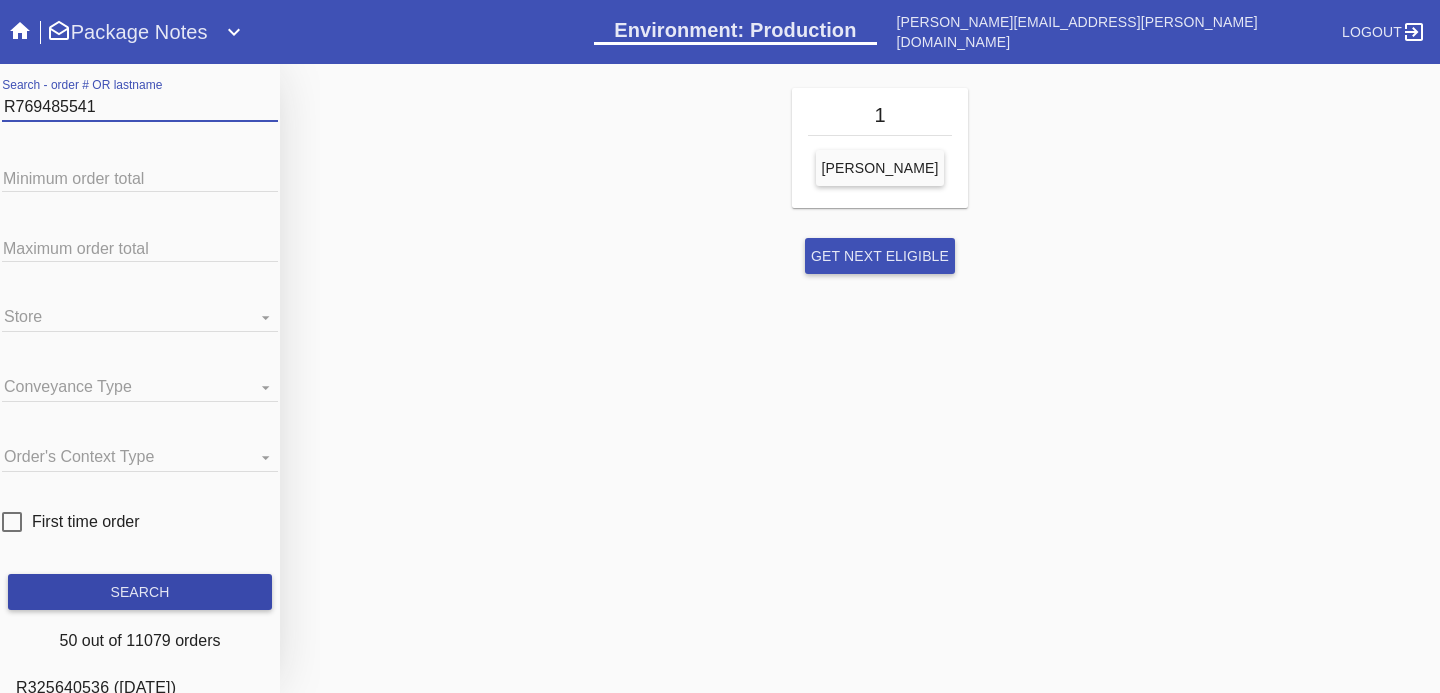 click on "search" at bounding box center (140, 592) 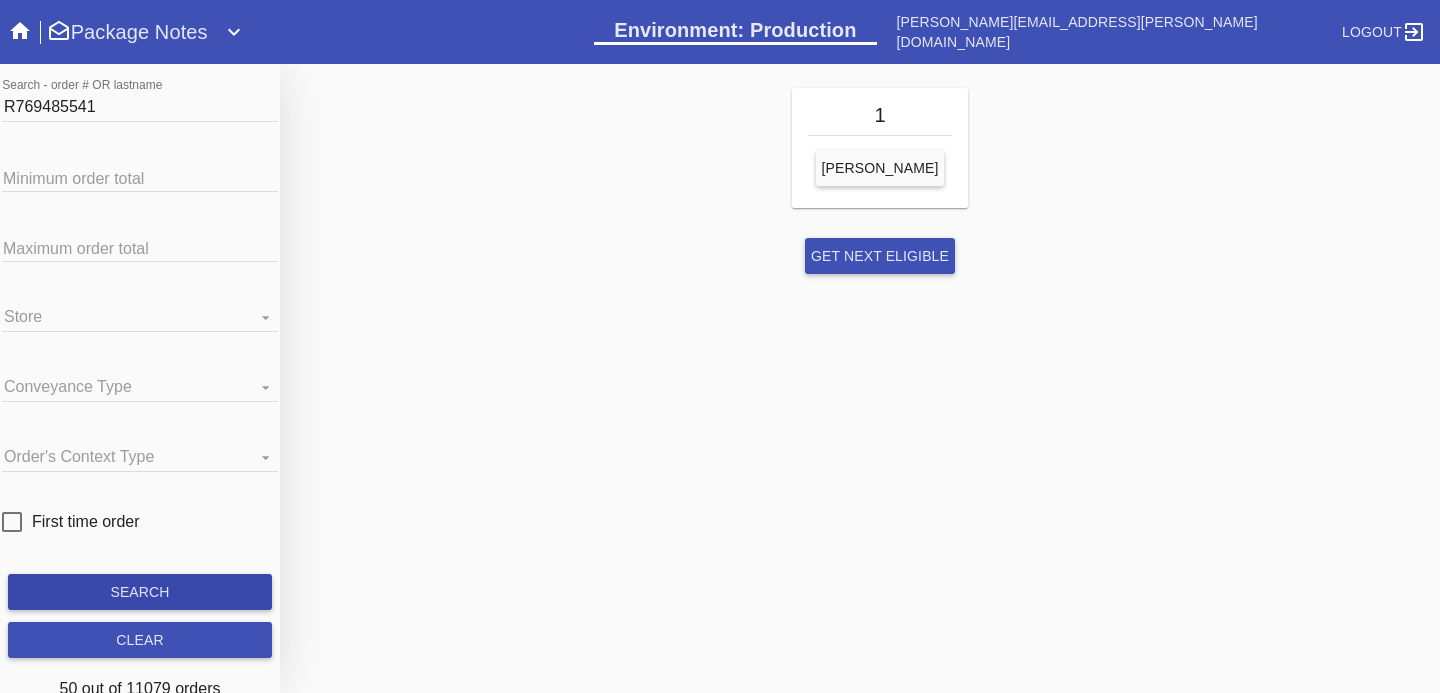 click on "search" at bounding box center [140, 592] 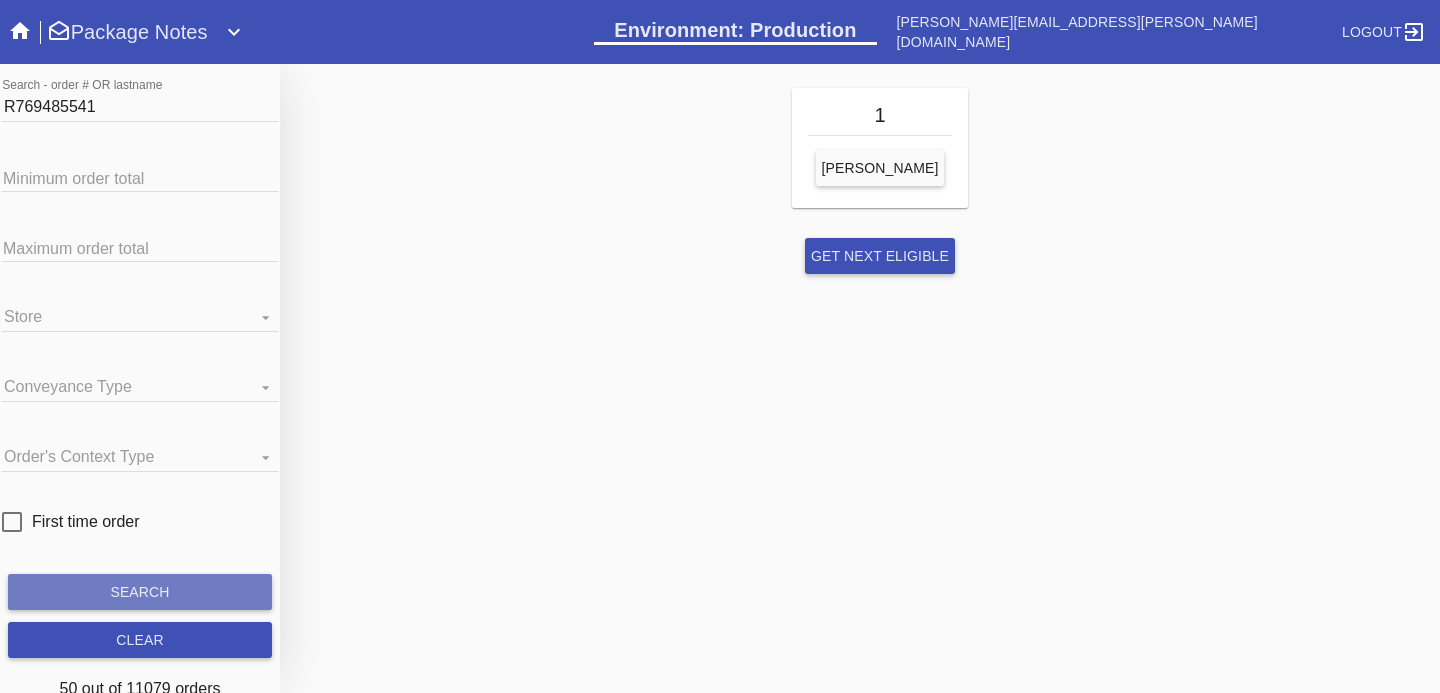 click on "search" at bounding box center [140, 592] 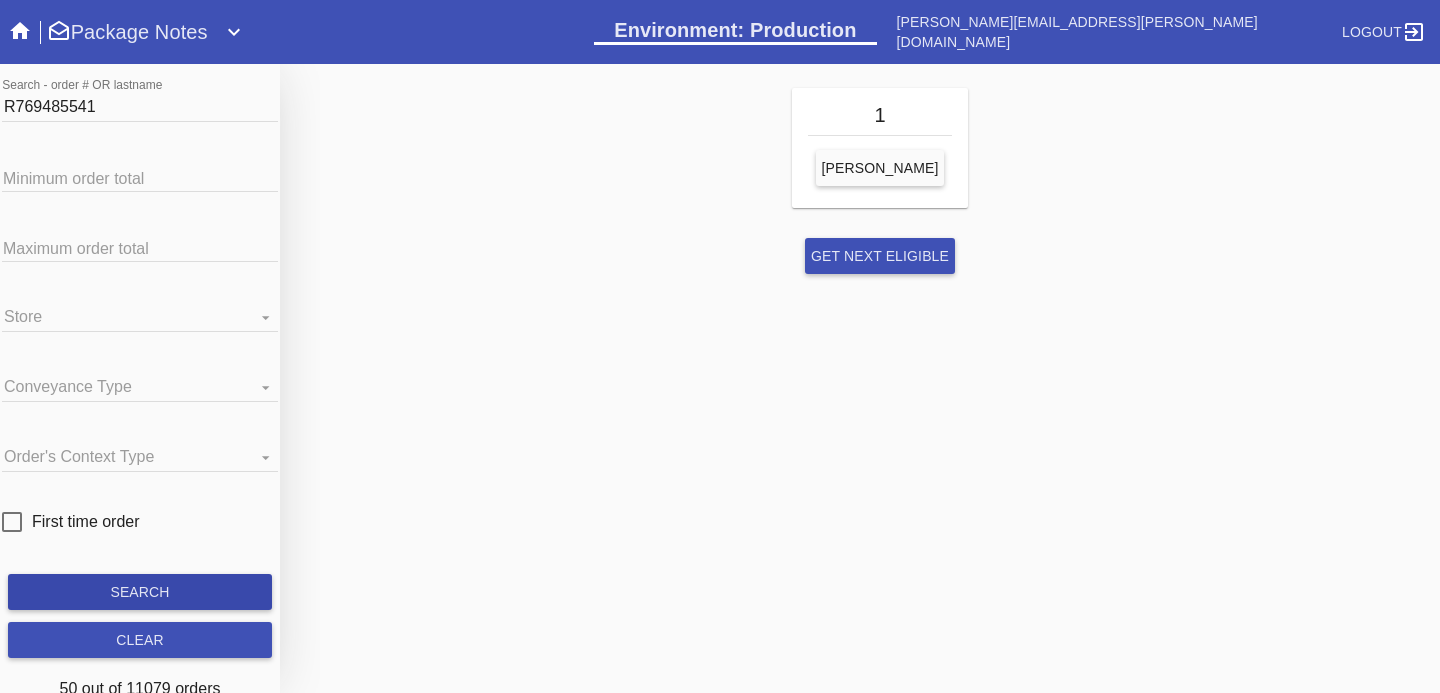 click on "search" at bounding box center (140, 592) 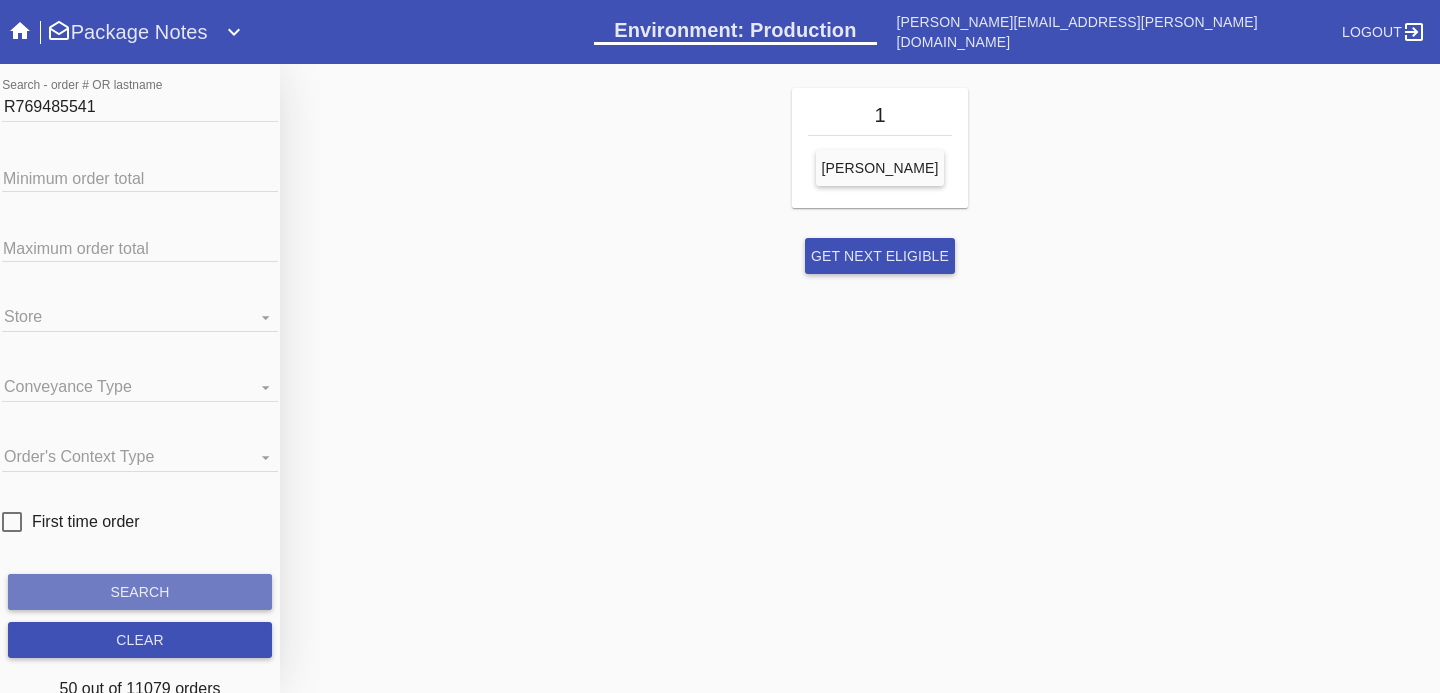 click on "search" at bounding box center (140, 592) 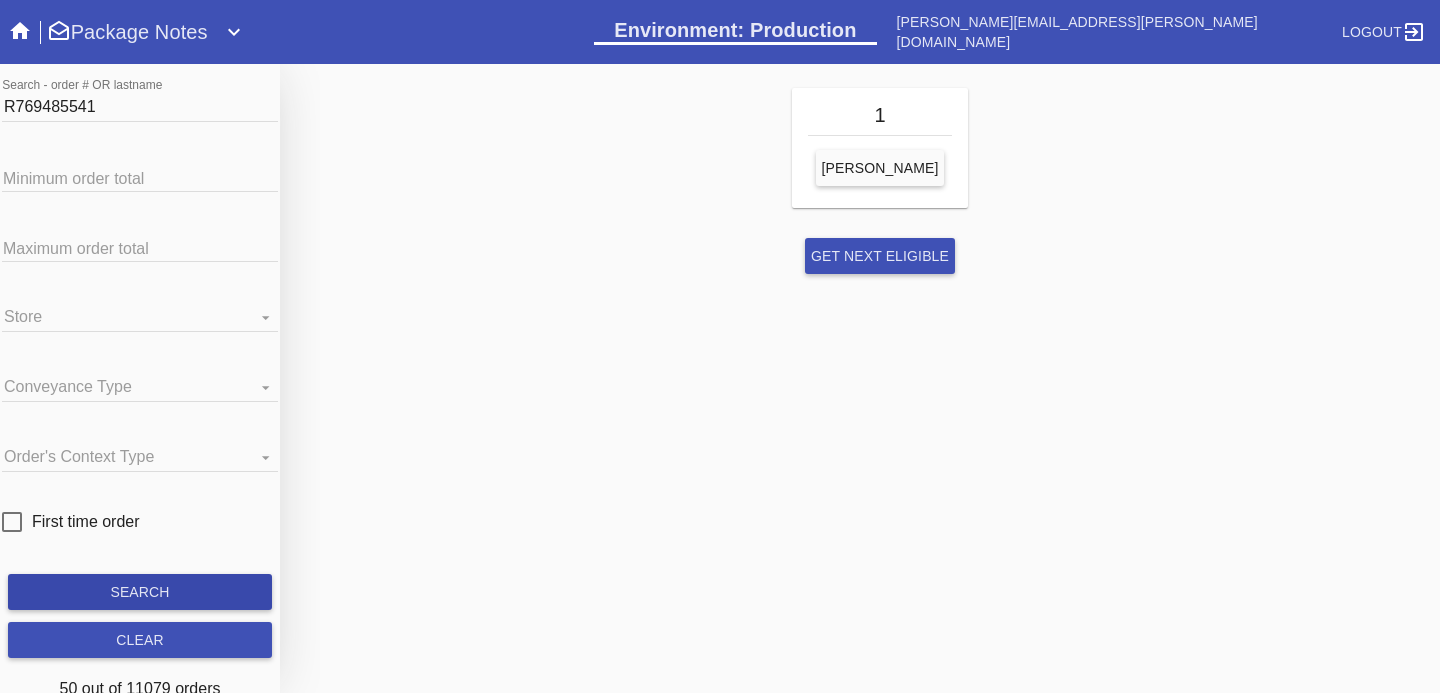 click on "search" at bounding box center (140, 592) 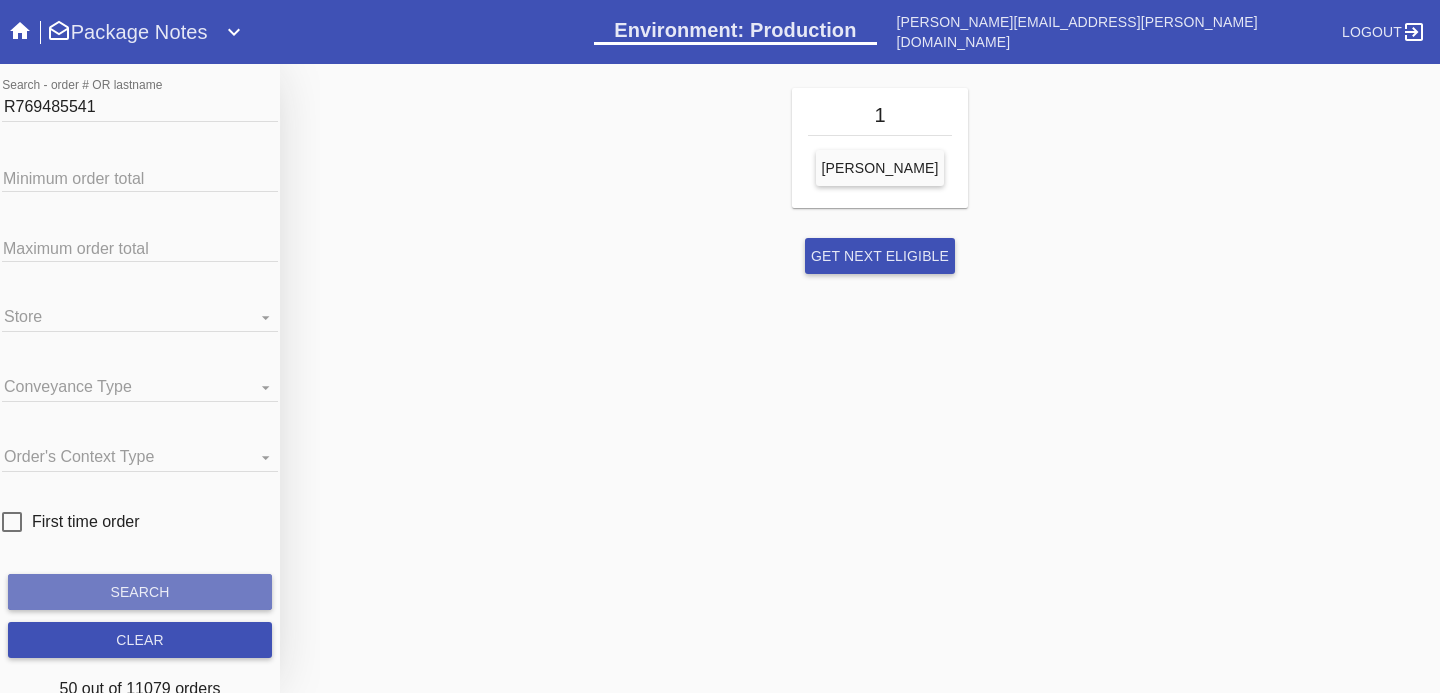 click on "search" at bounding box center (140, 592) 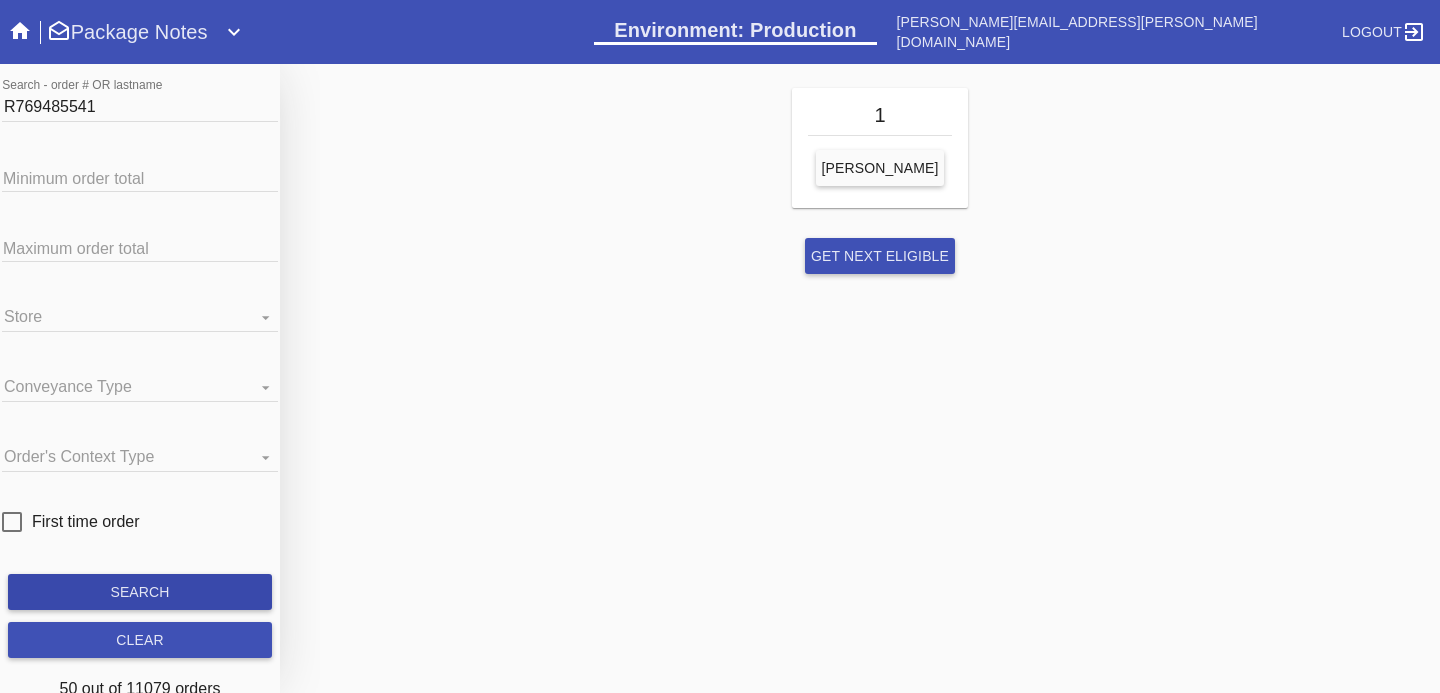 click on "search" at bounding box center [140, 592] 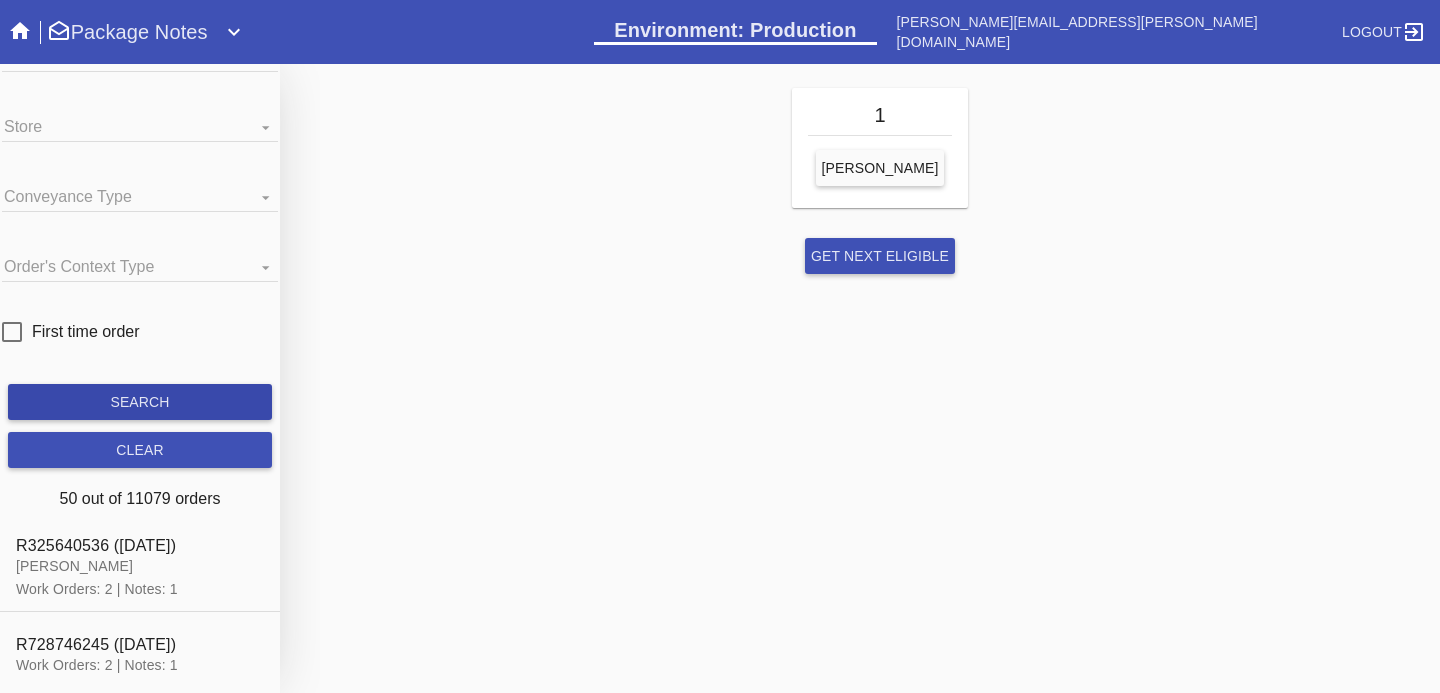 scroll, scrollTop: 195, scrollLeft: 0, axis: vertical 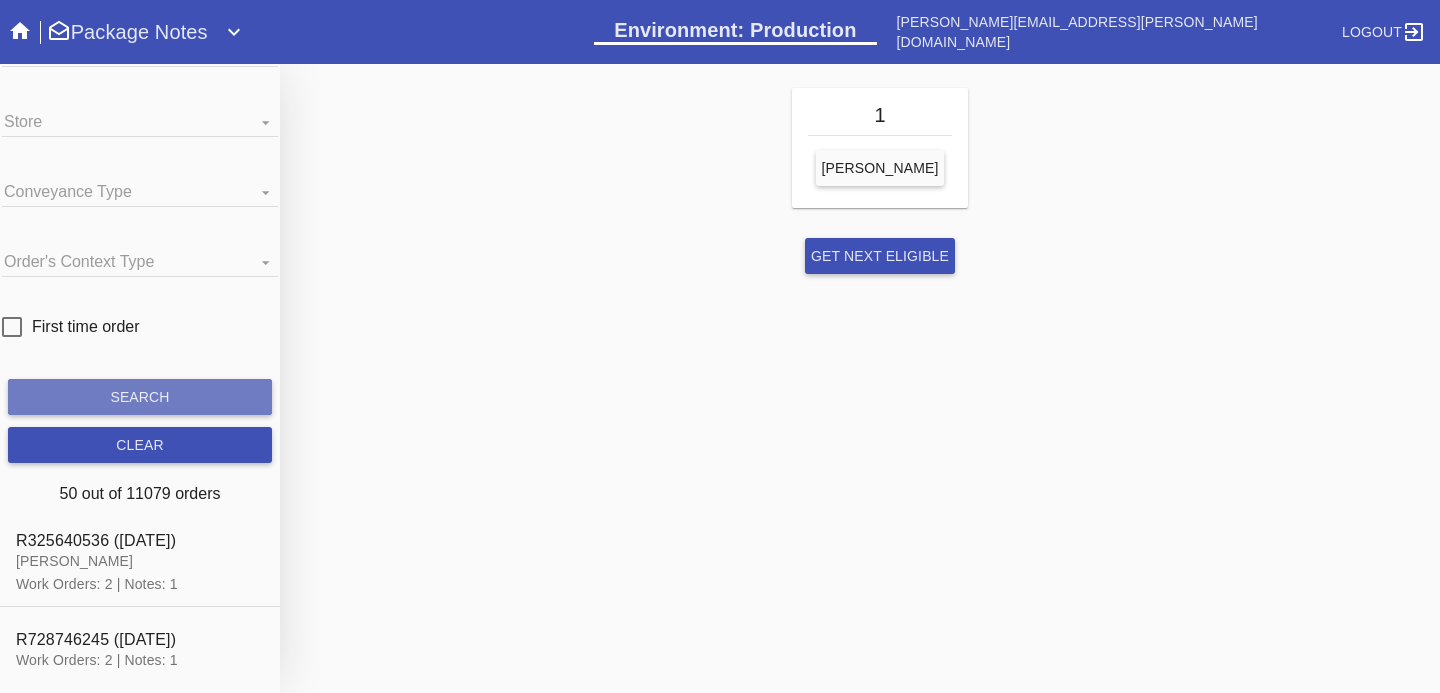 click on "search" at bounding box center [139, 397] 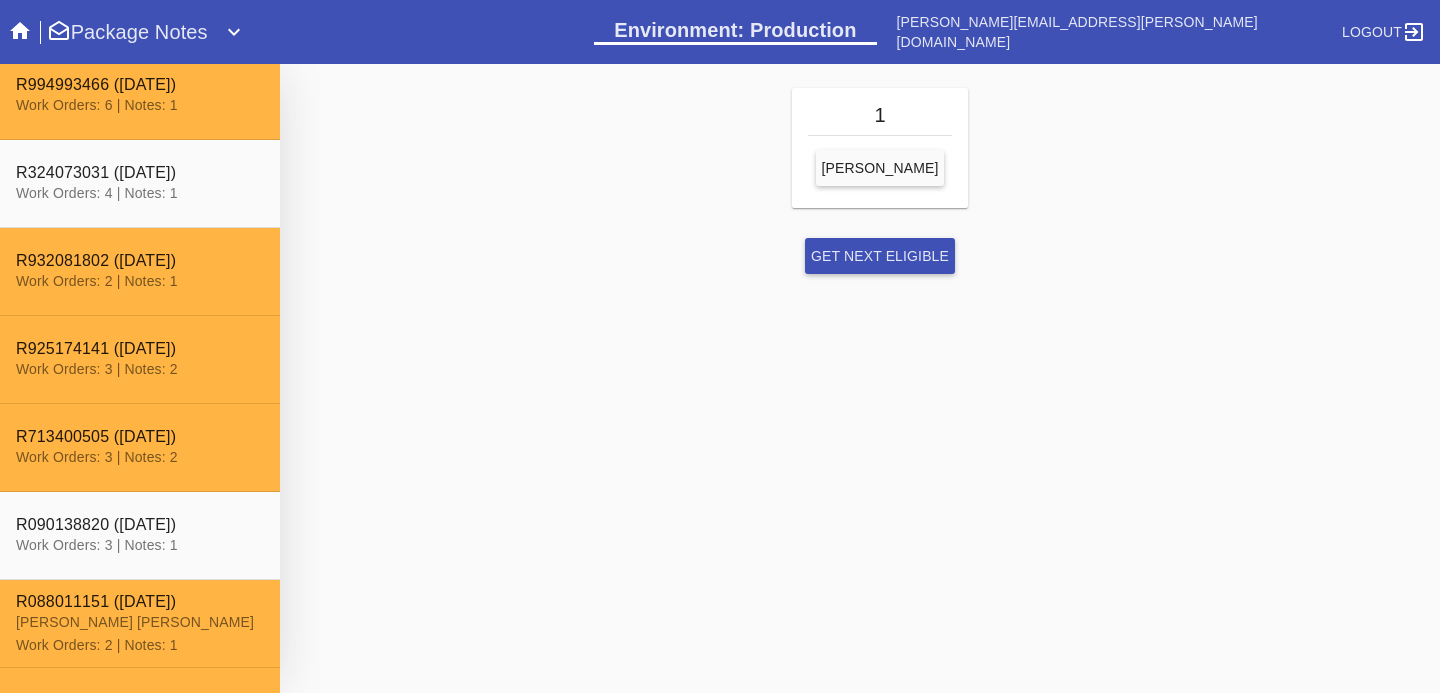 scroll, scrollTop: 0, scrollLeft: 0, axis: both 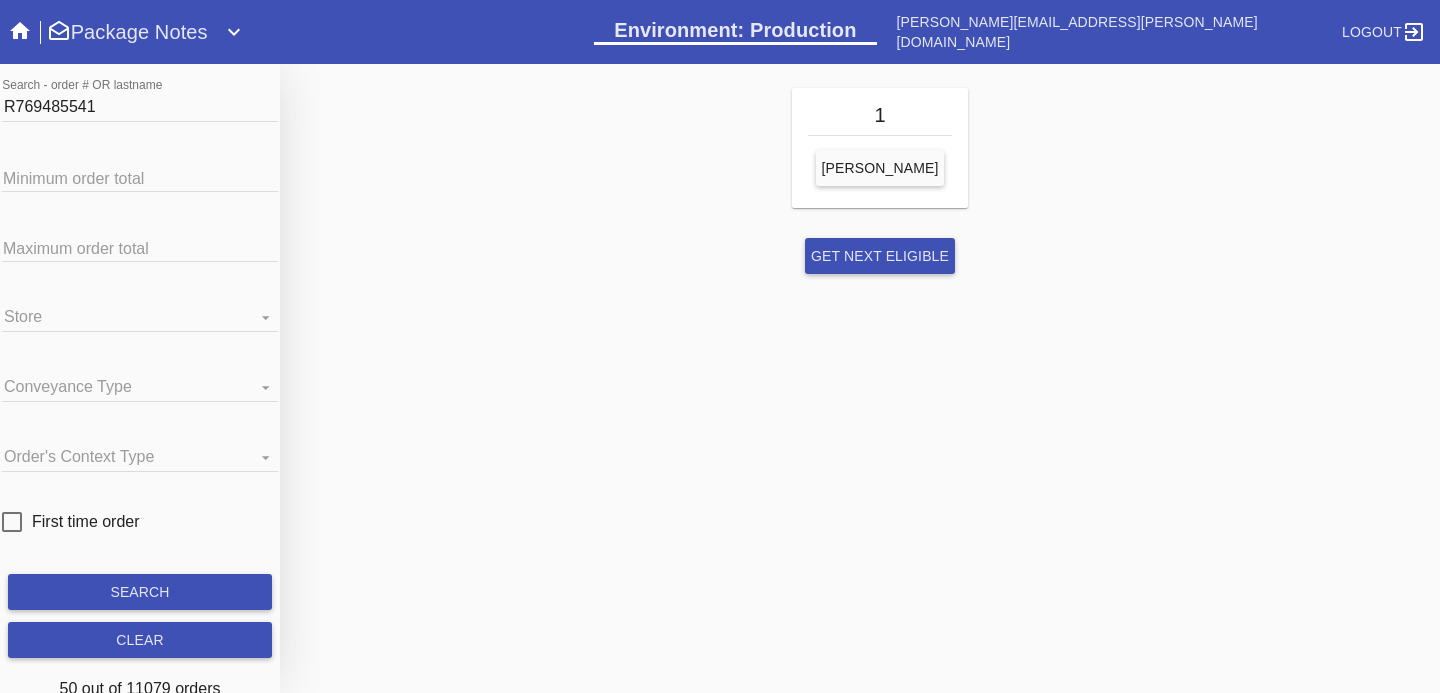click on "R769485541" at bounding box center [140, 107] 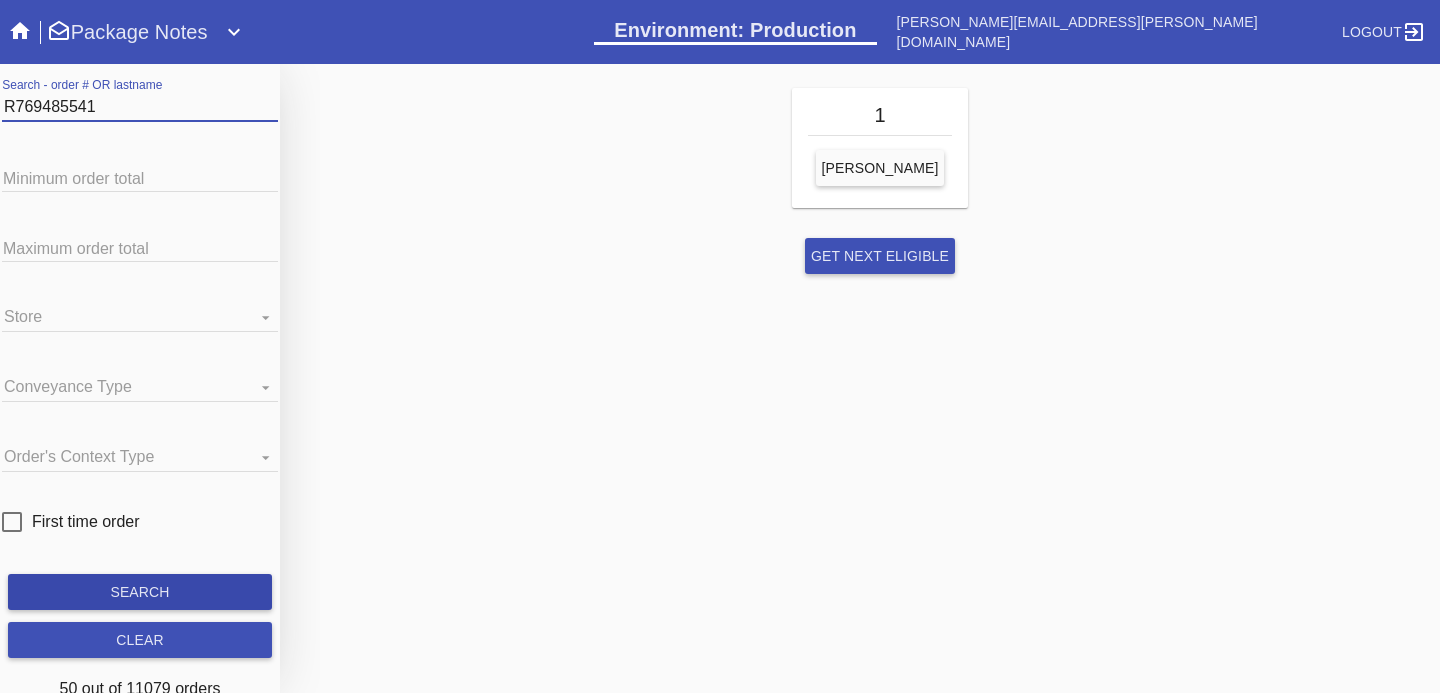 click on "search" at bounding box center (139, 592) 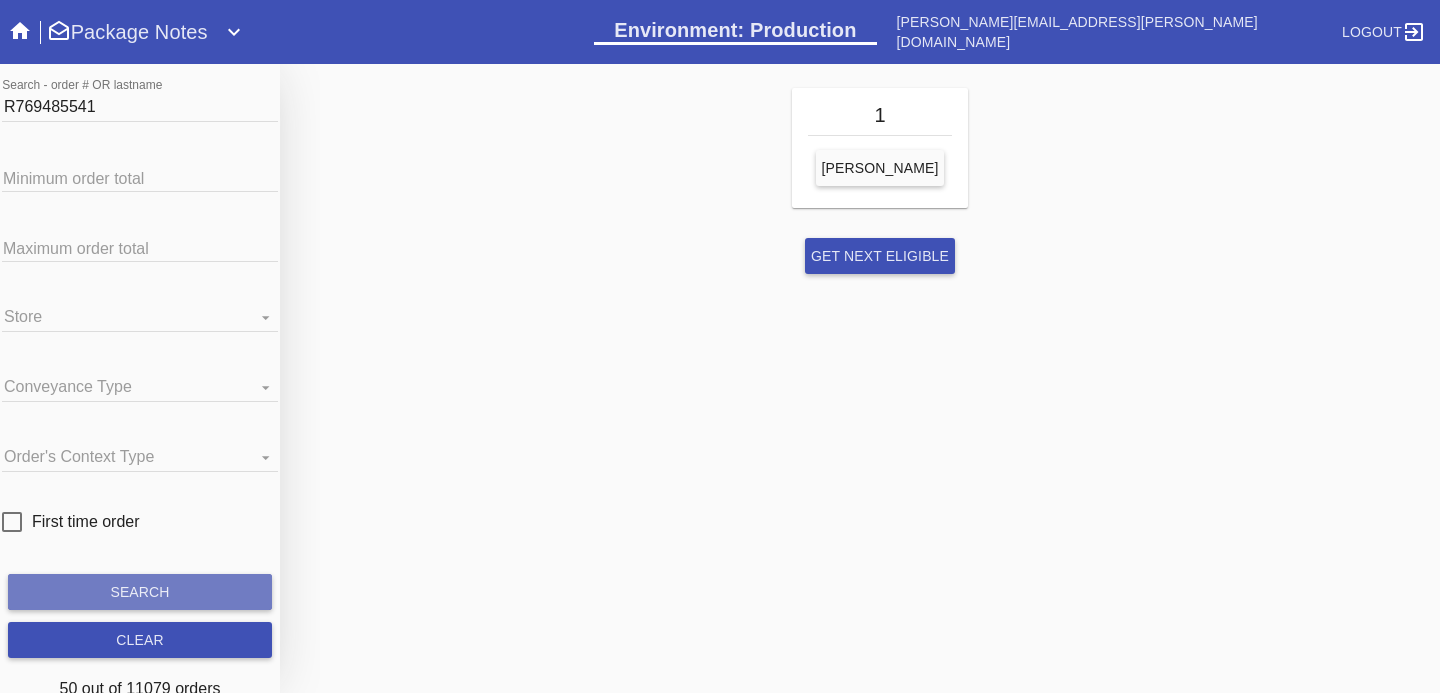 click on "search" at bounding box center (140, 592) 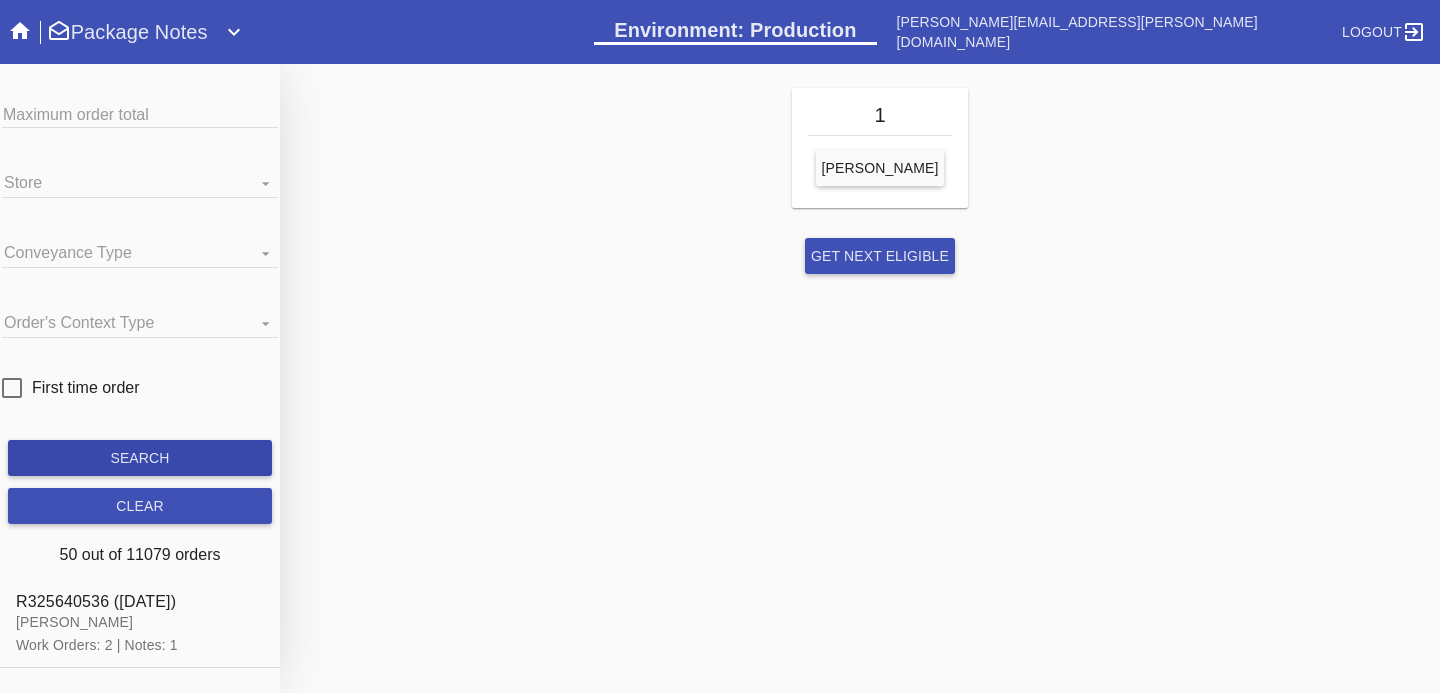 scroll, scrollTop: 144, scrollLeft: 0, axis: vertical 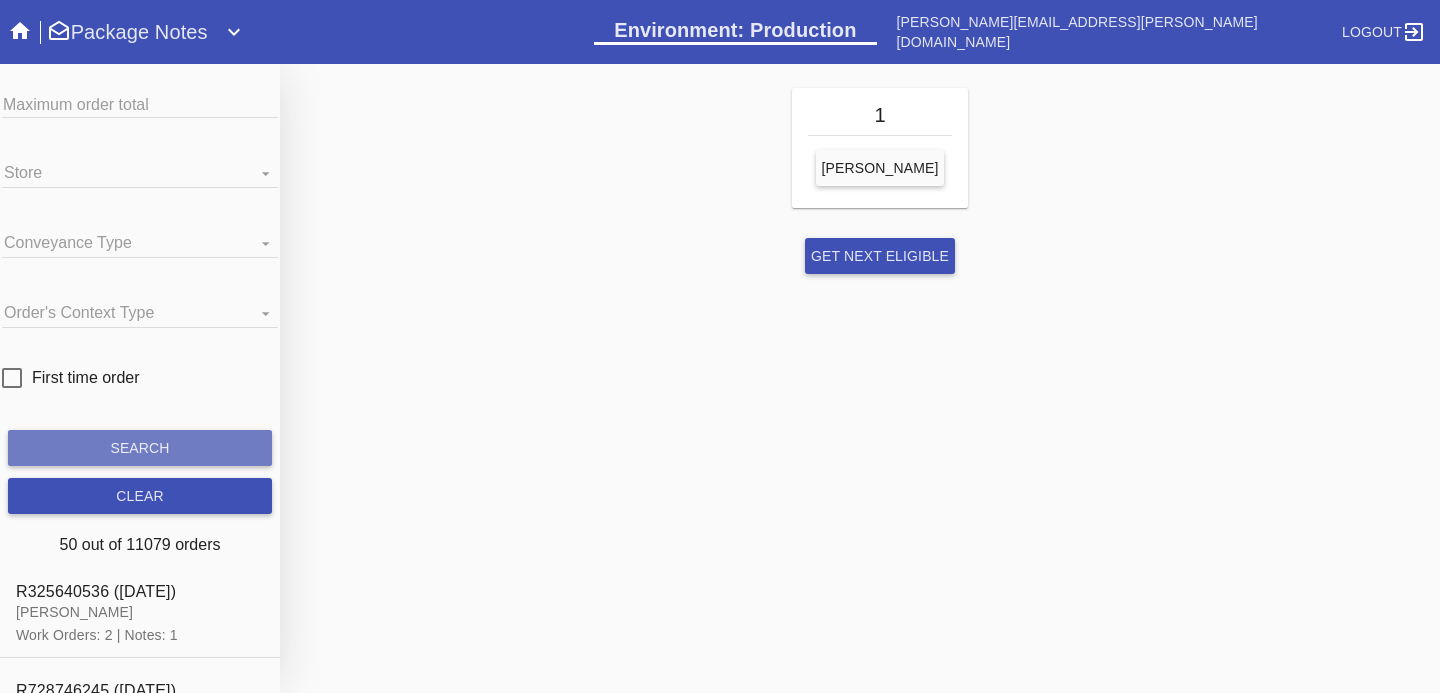 click on "search" at bounding box center [140, 448] 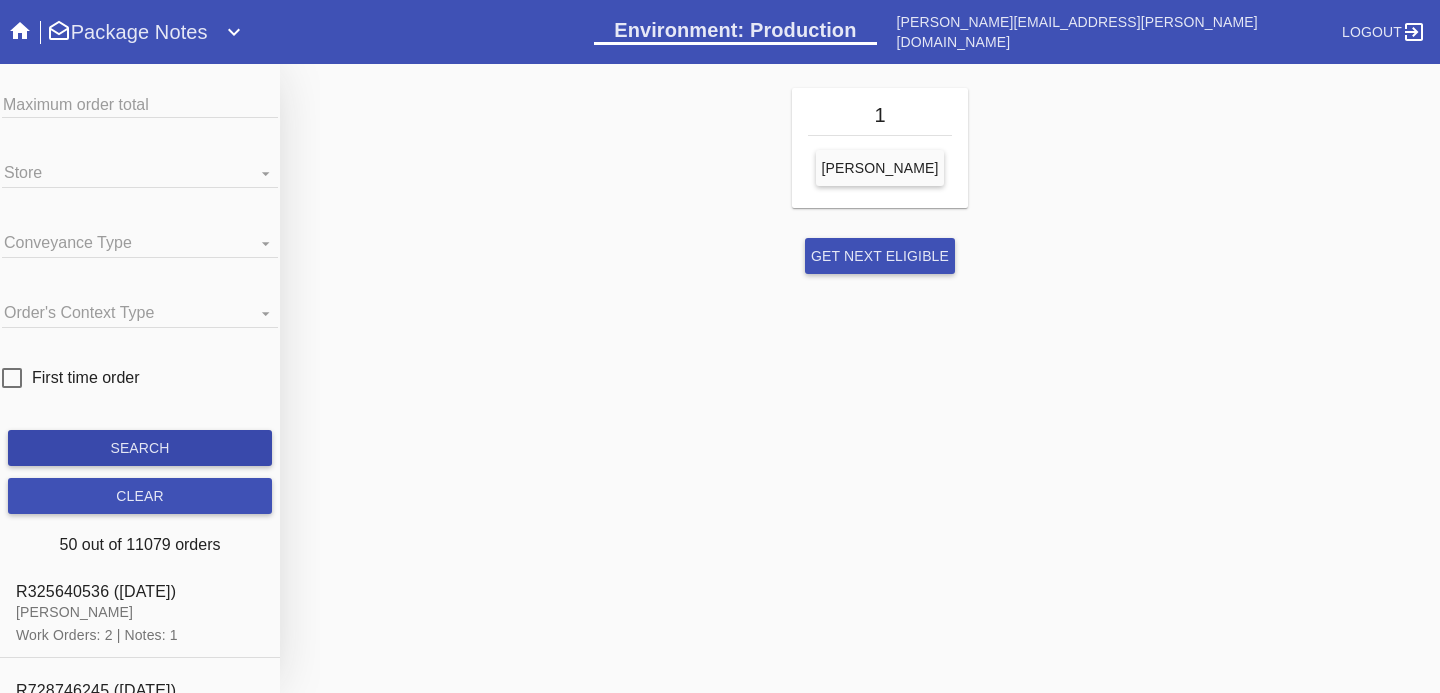 click on "search" at bounding box center (140, 448) 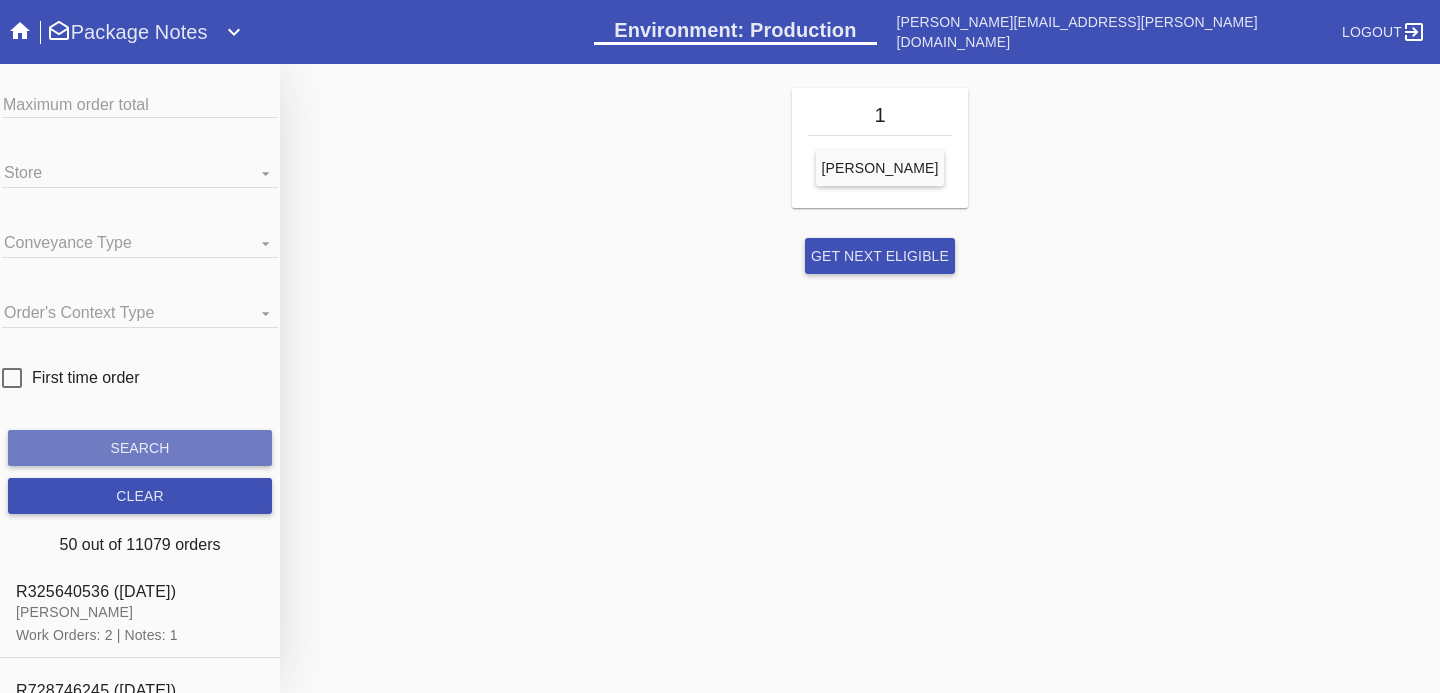 click on "search" at bounding box center (140, 448) 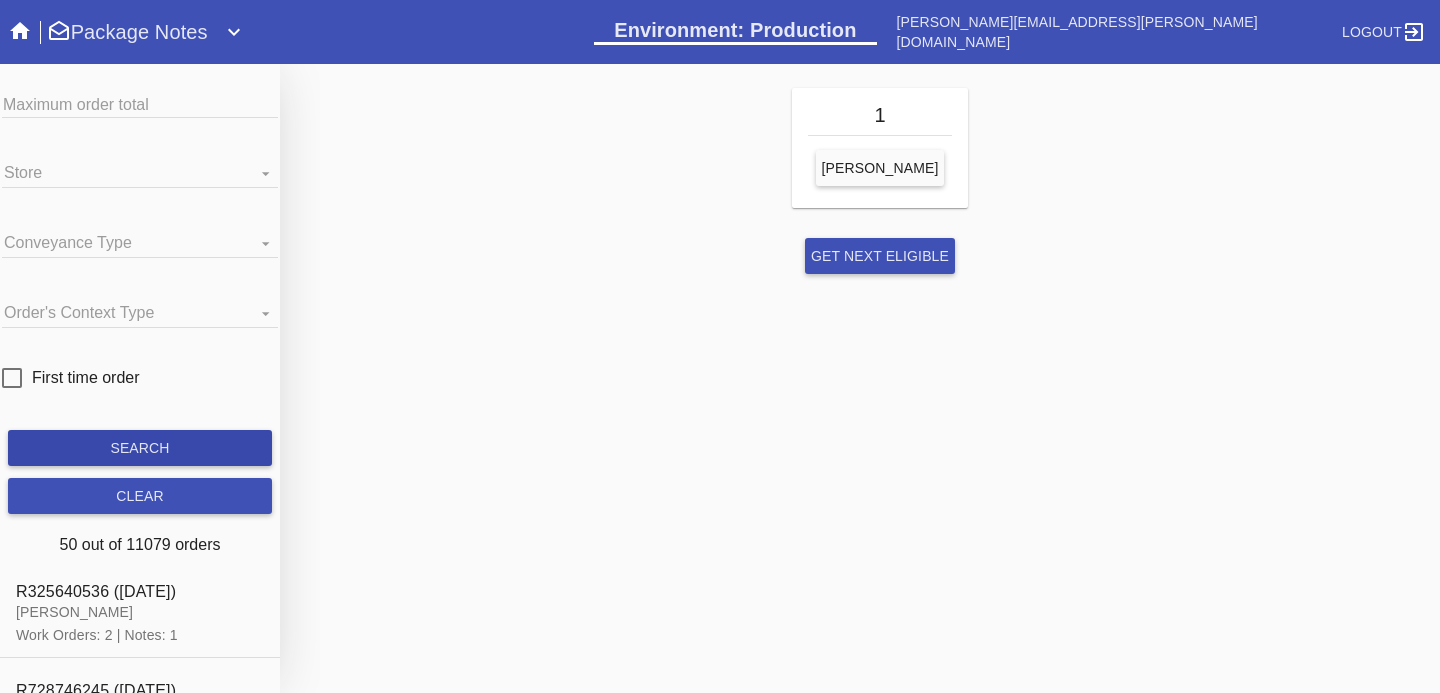 click on "search" at bounding box center (139, 448) 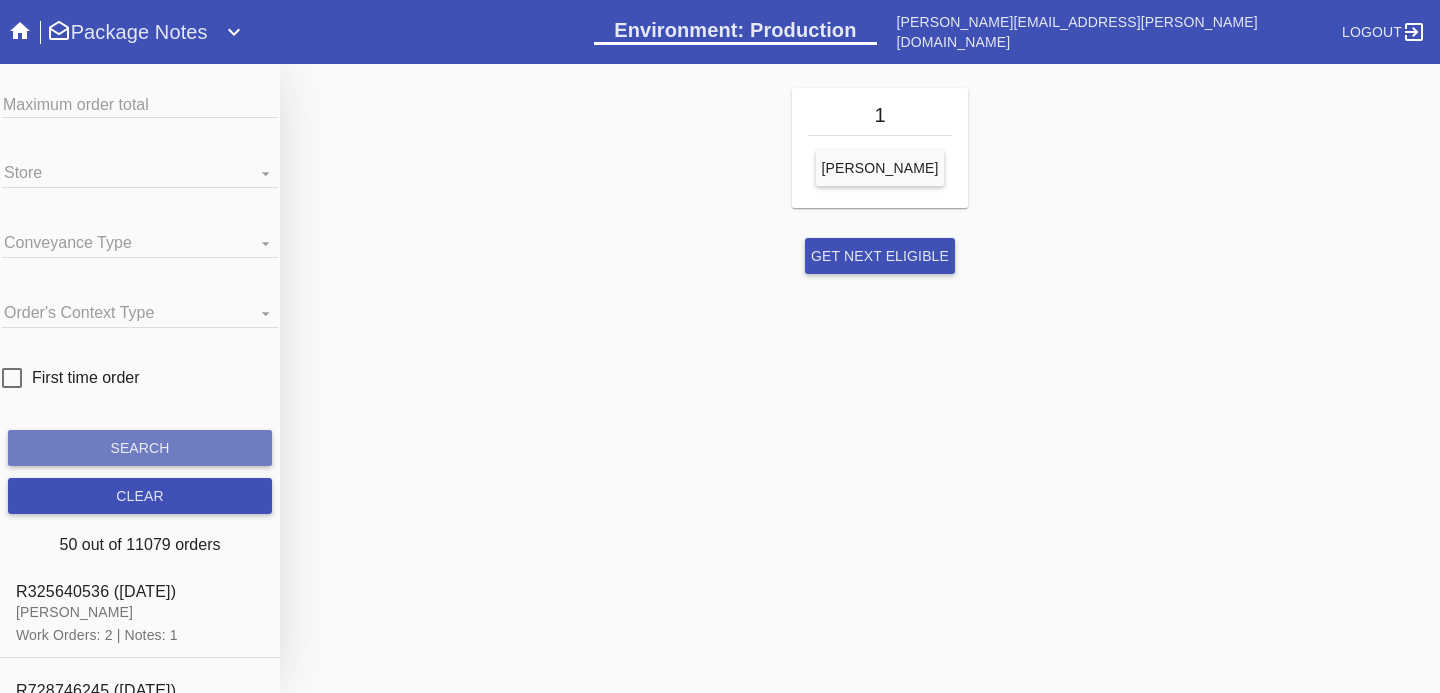 click on "search" at bounding box center (139, 448) 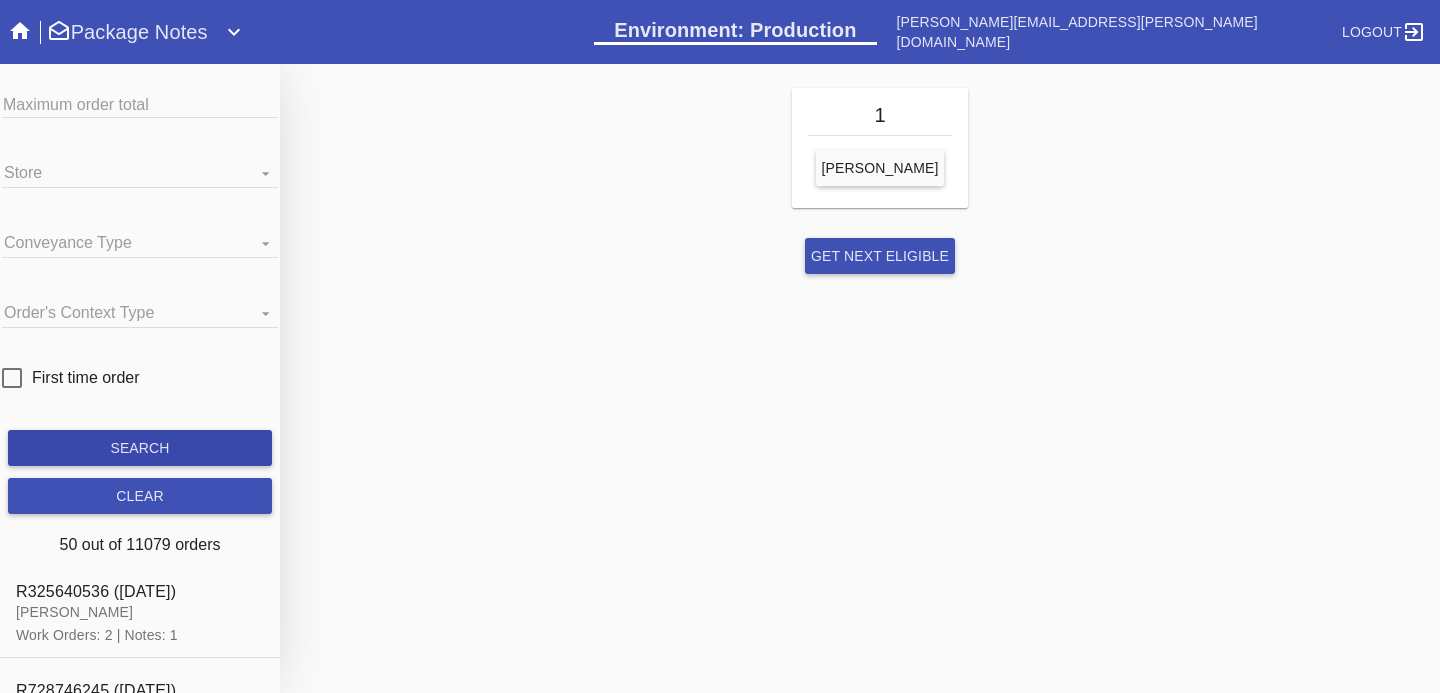 click on "search" at bounding box center (139, 448) 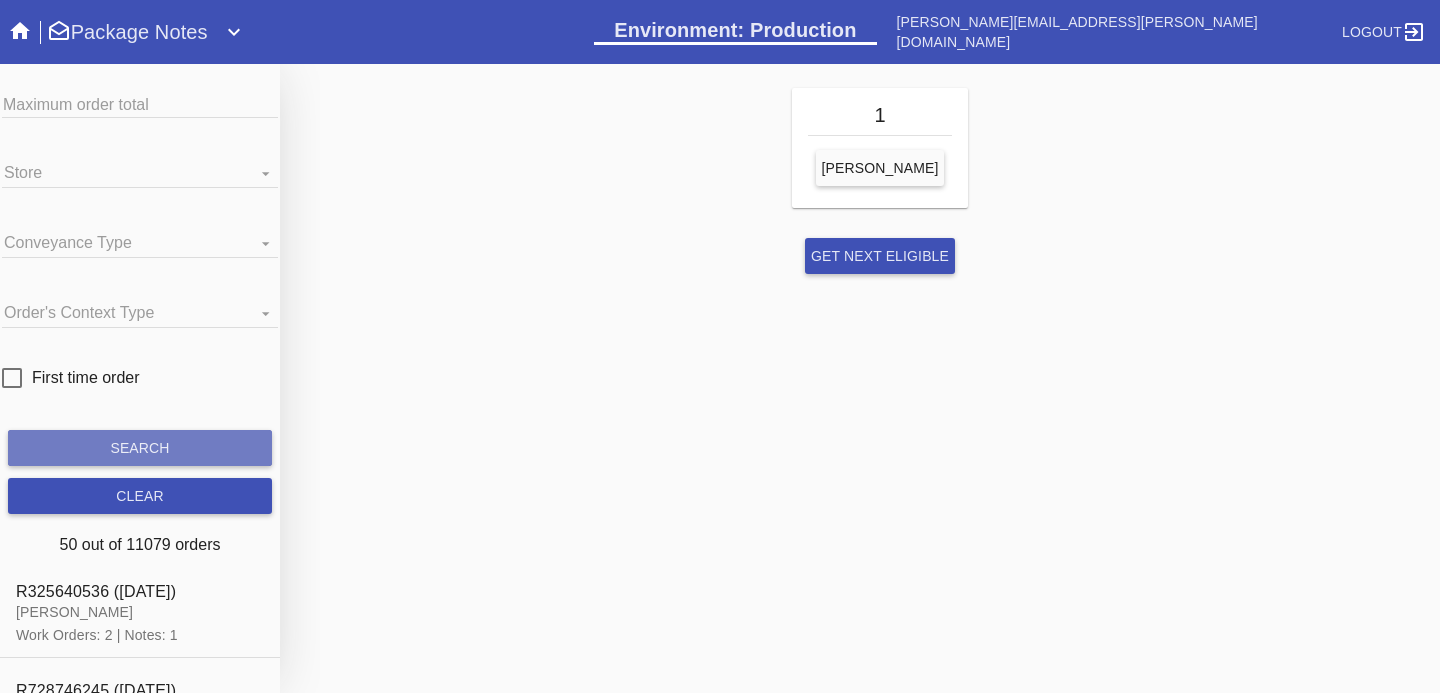 click on "search" at bounding box center (139, 448) 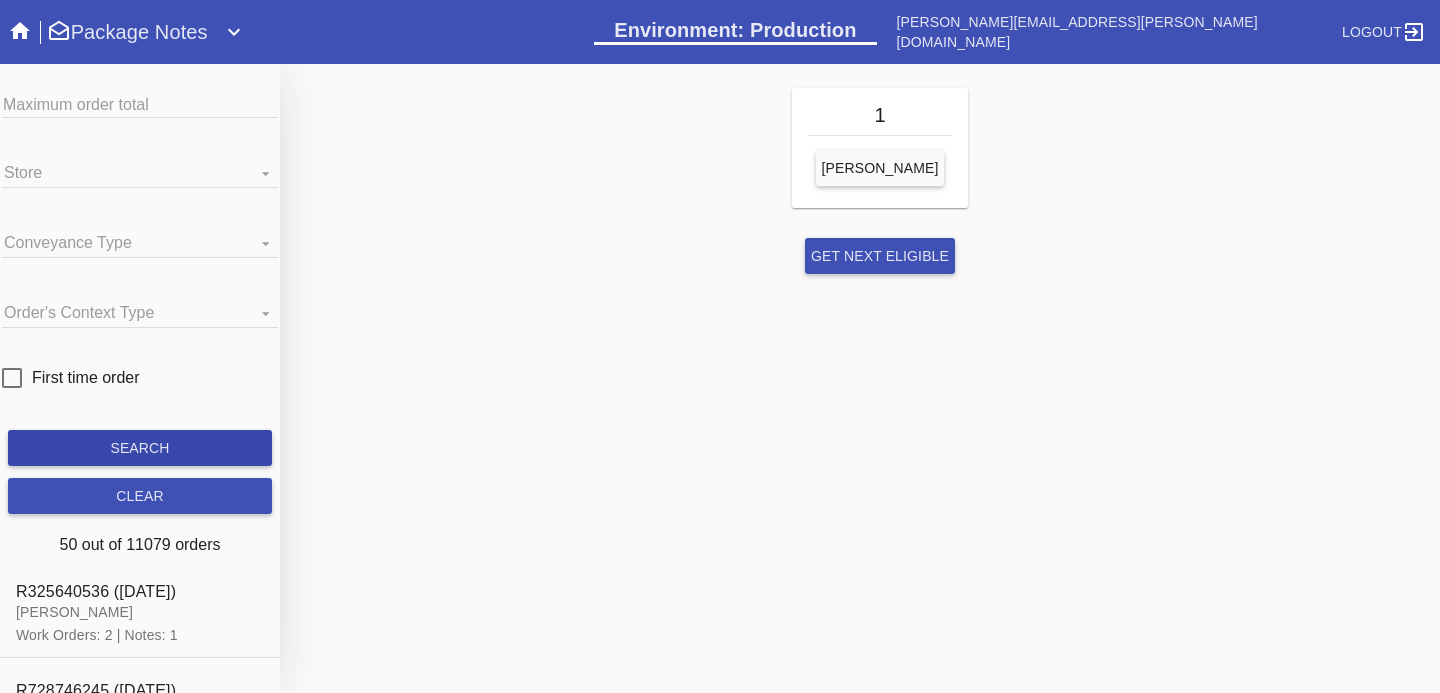 click on "search" at bounding box center (139, 448) 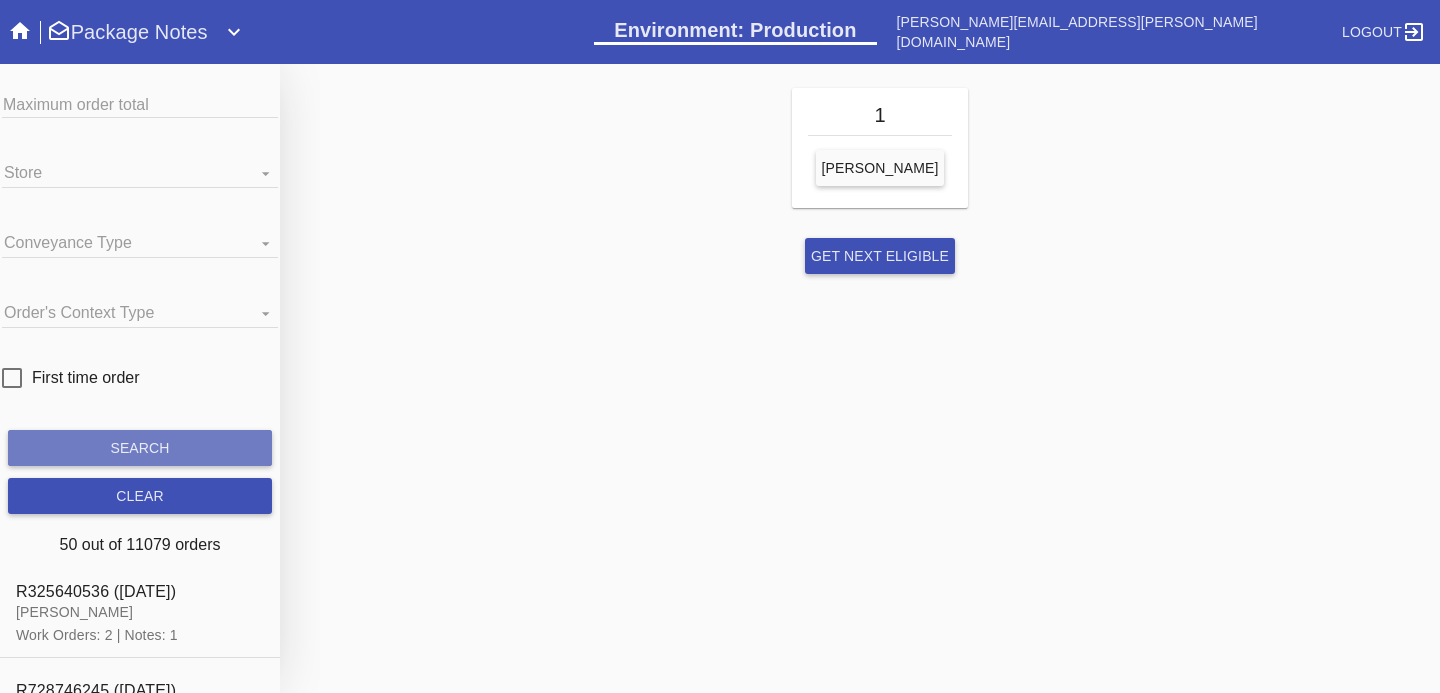 click on "search" at bounding box center (139, 448) 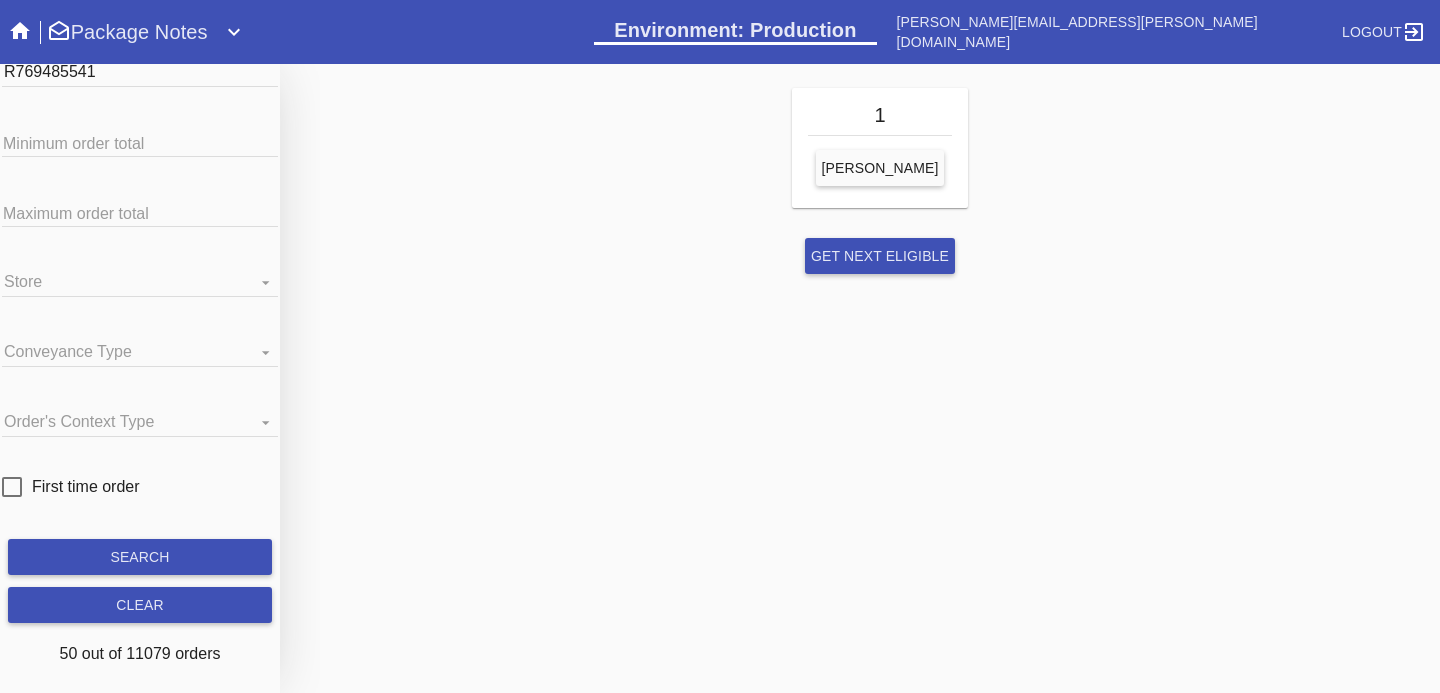 scroll, scrollTop: 0, scrollLeft: 0, axis: both 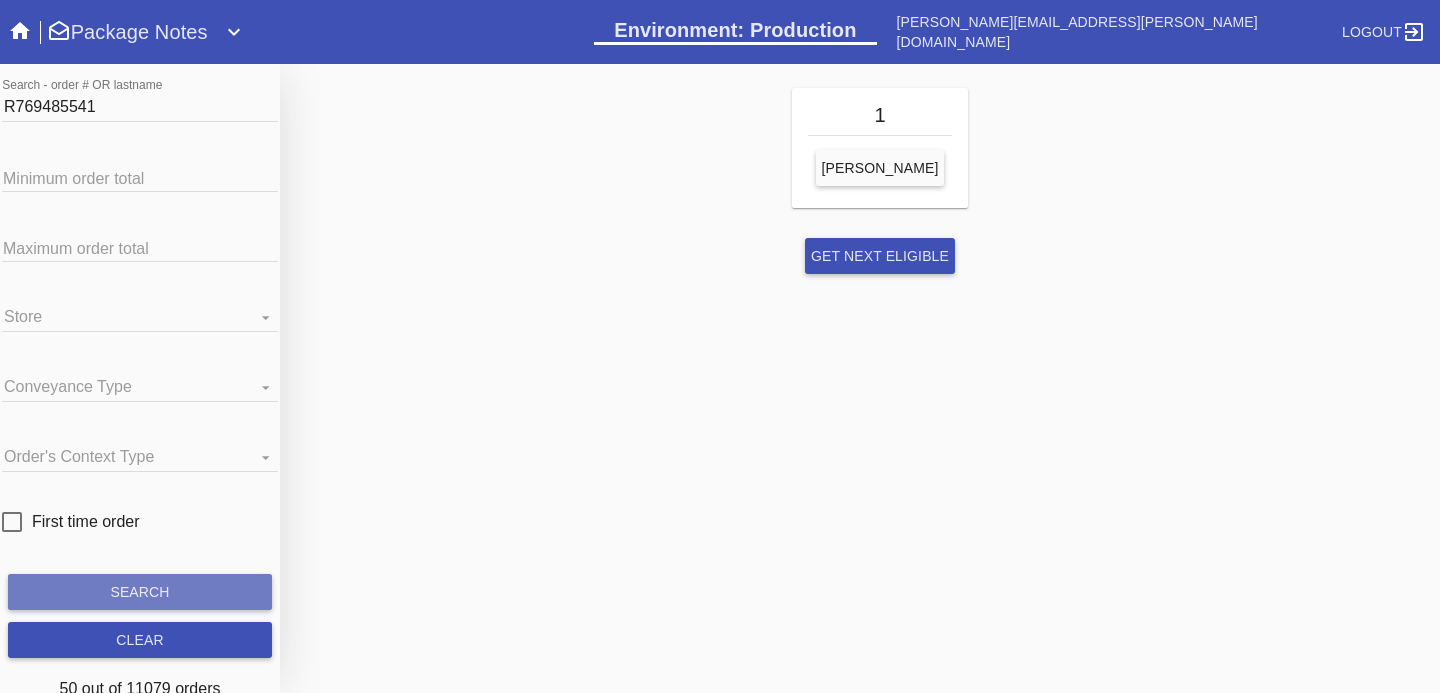 click on "search" at bounding box center (139, 592) 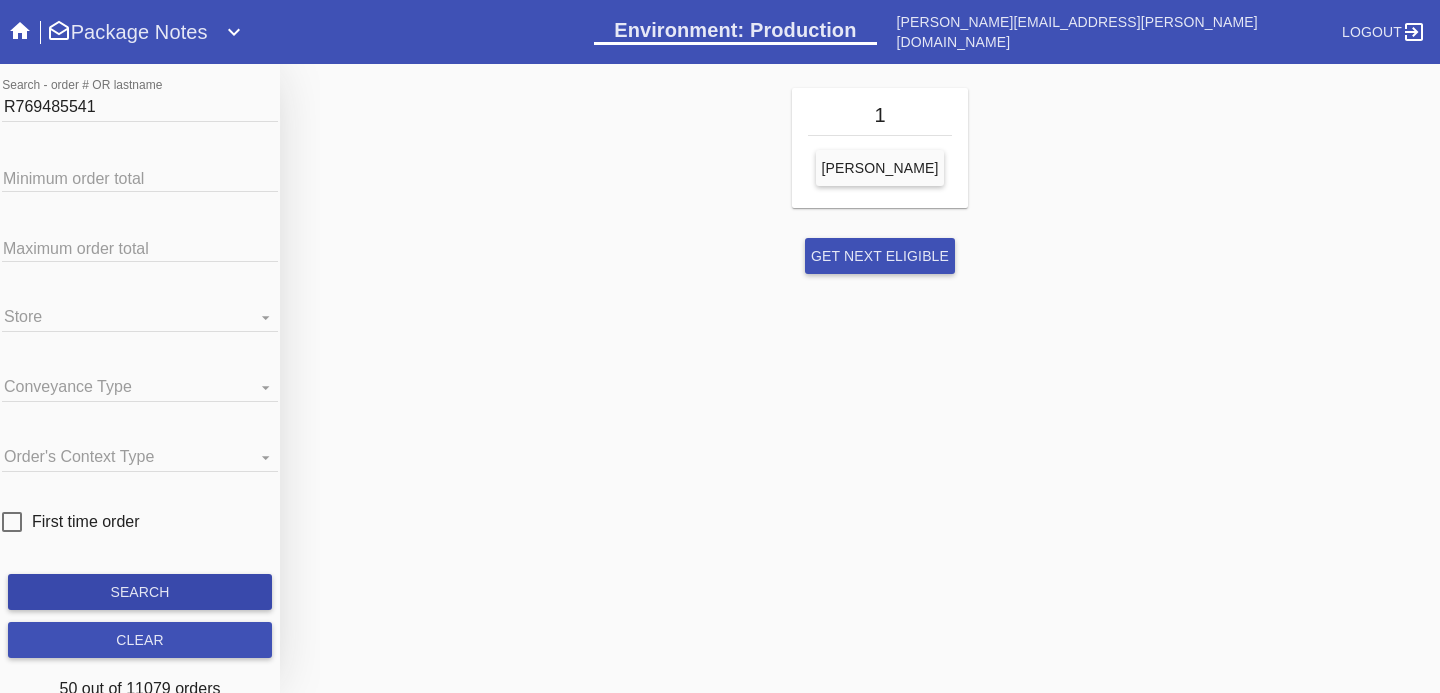 click on "search" at bounding box center (139, 592) 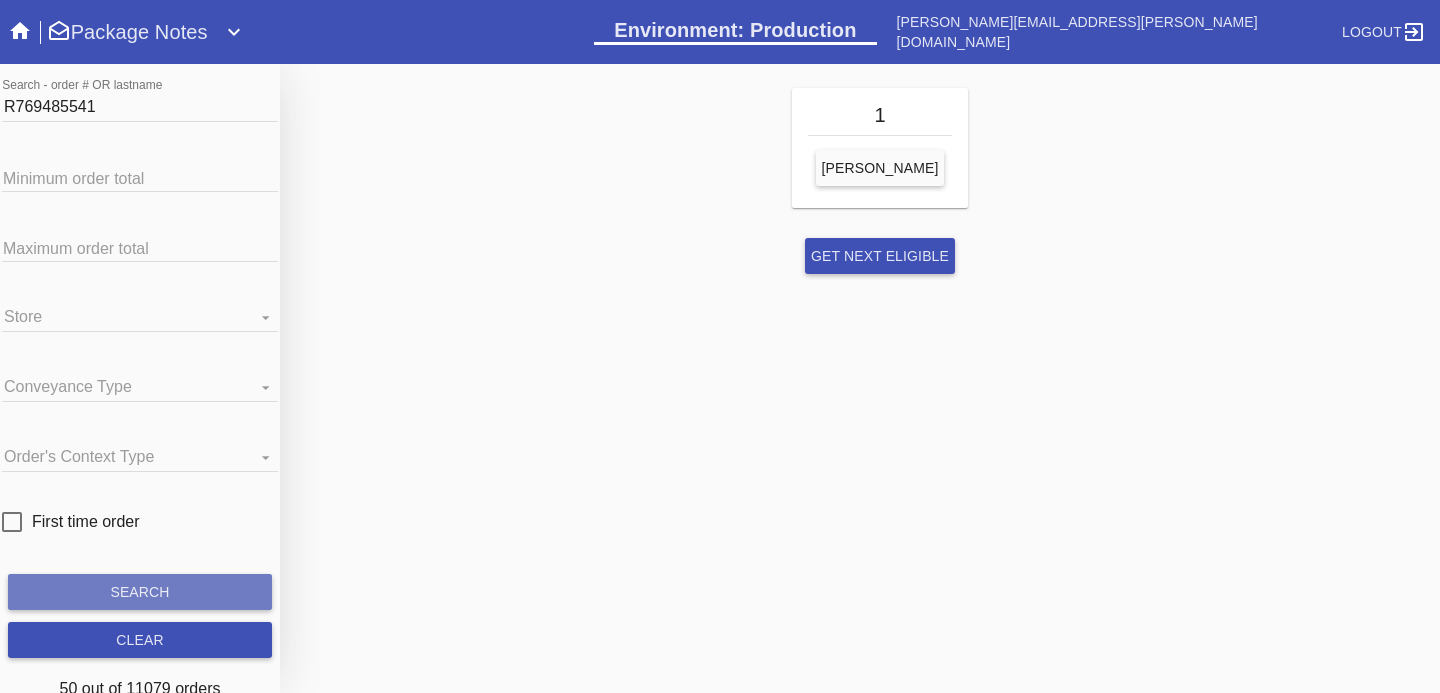 click on "search" at bounding box center [139, 592] 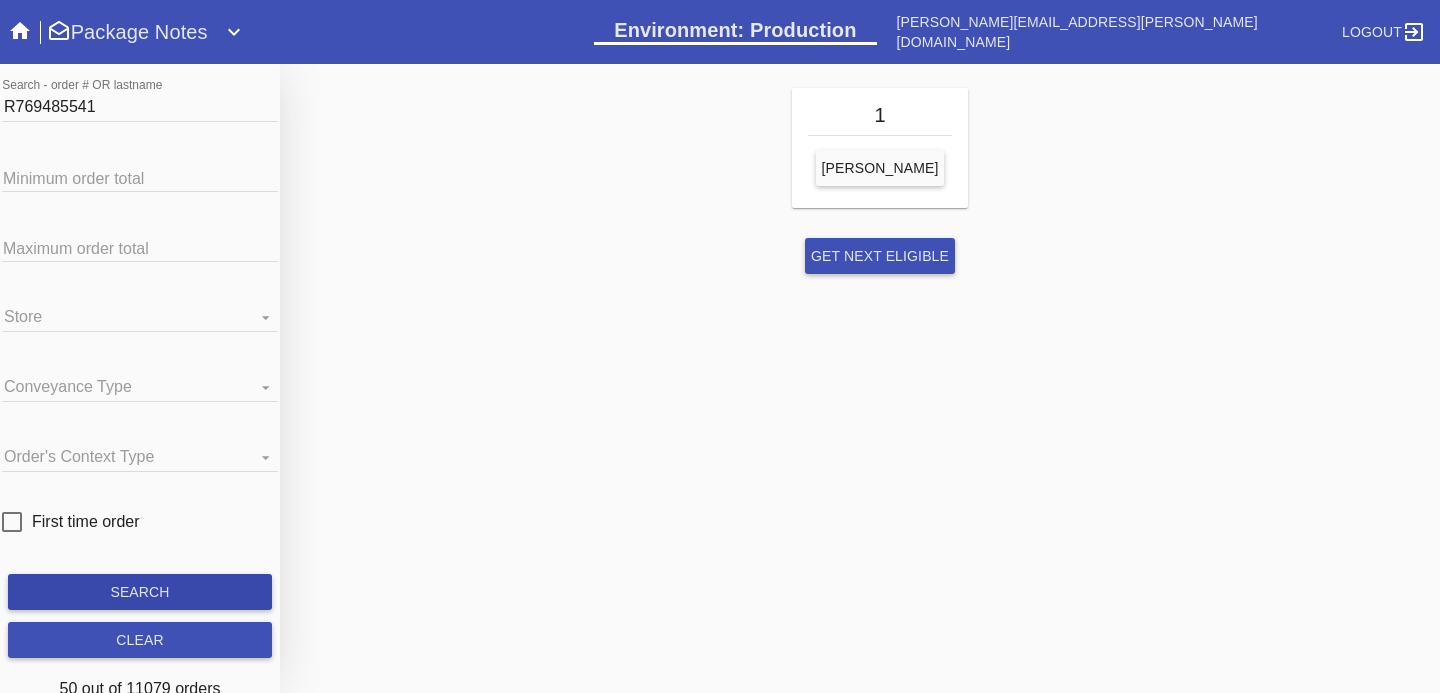 click on "search" at bounding box center [139, 592] 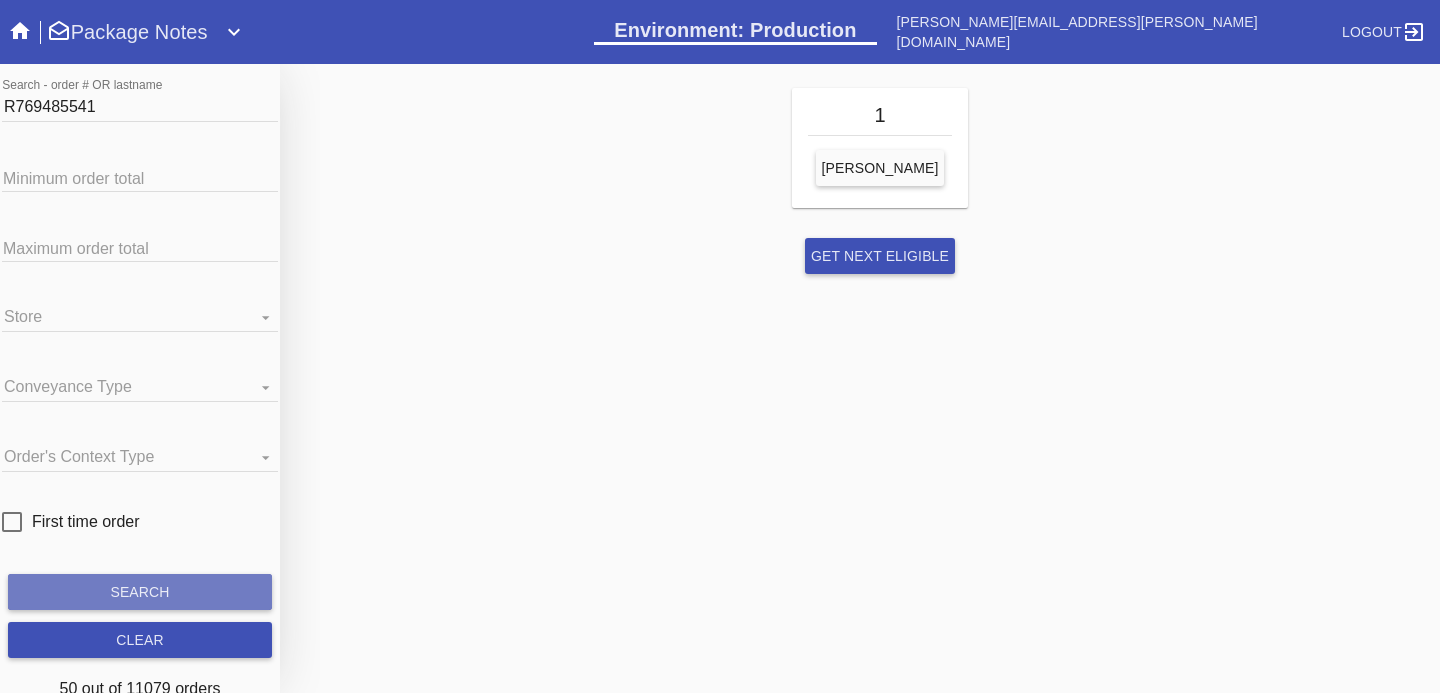click on "search" at bounding box center (139, 592) 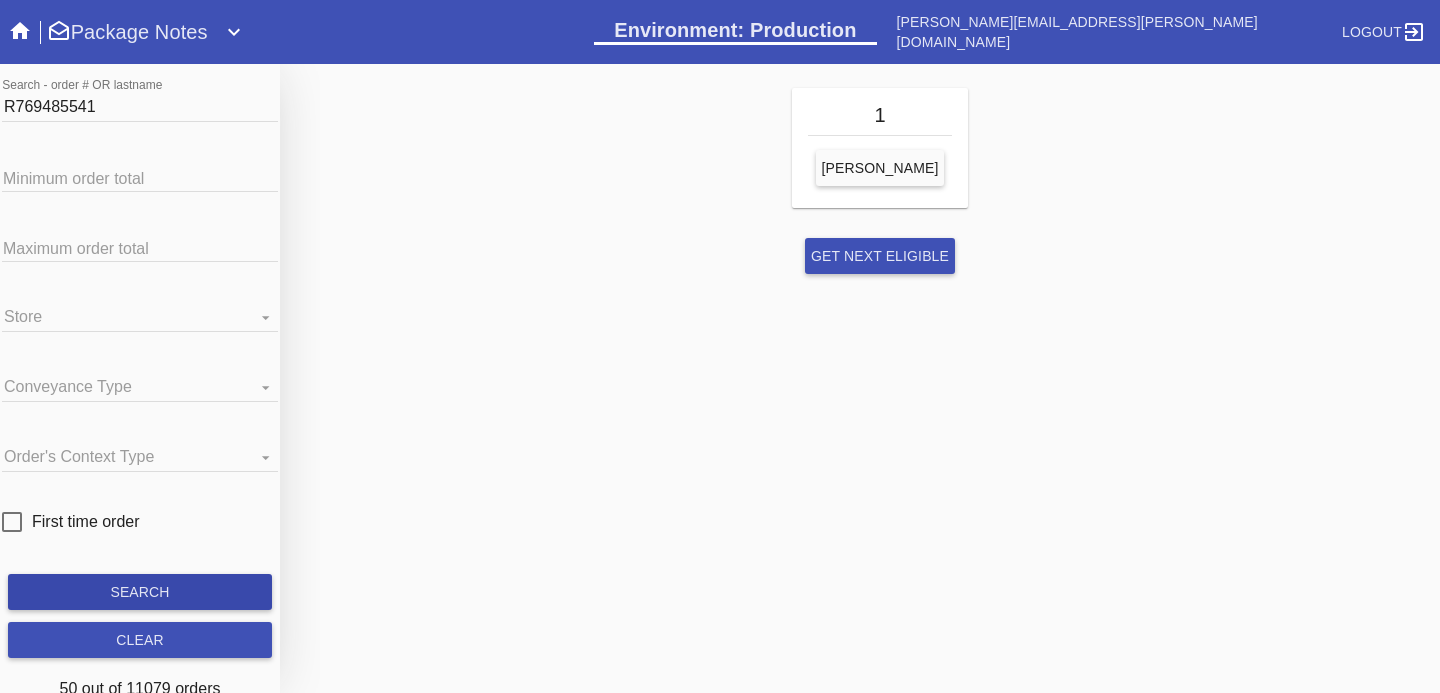 click on "search" at bounding box center [139, 592] 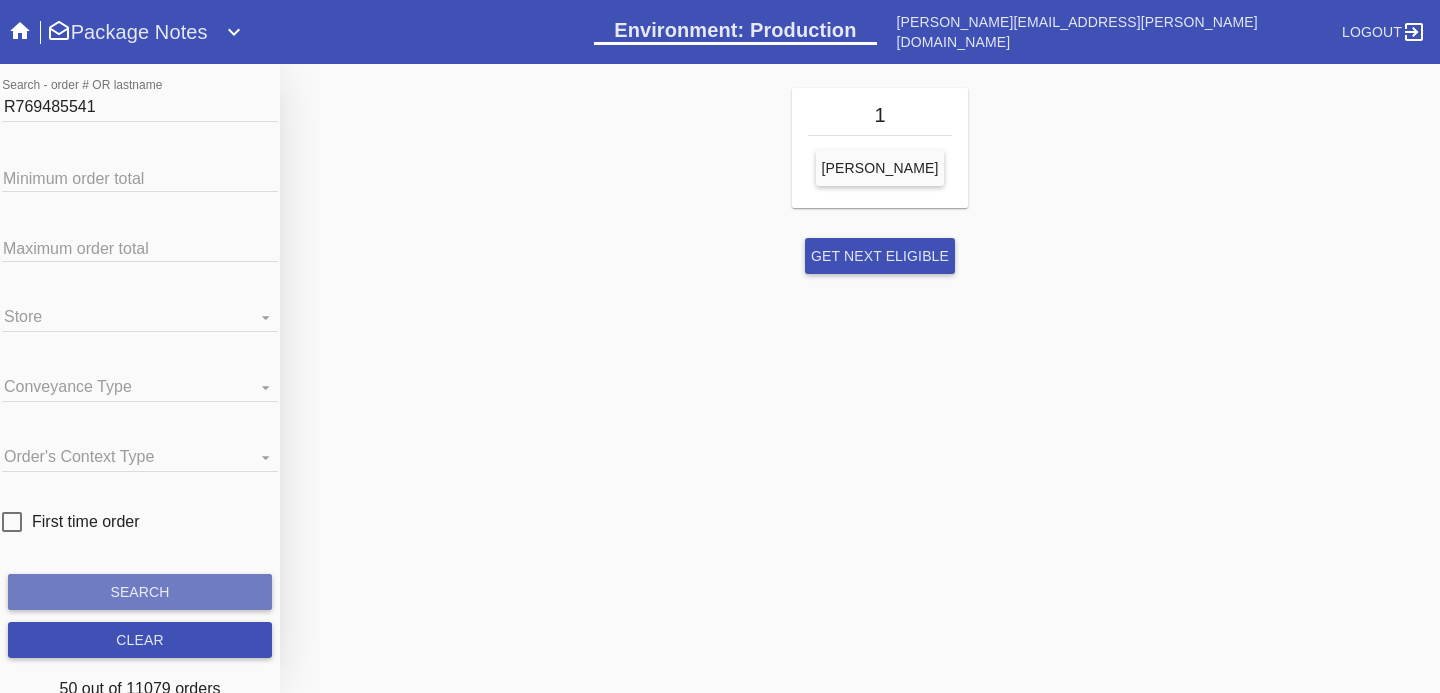 click on "search" at bounding box center [139, 592] 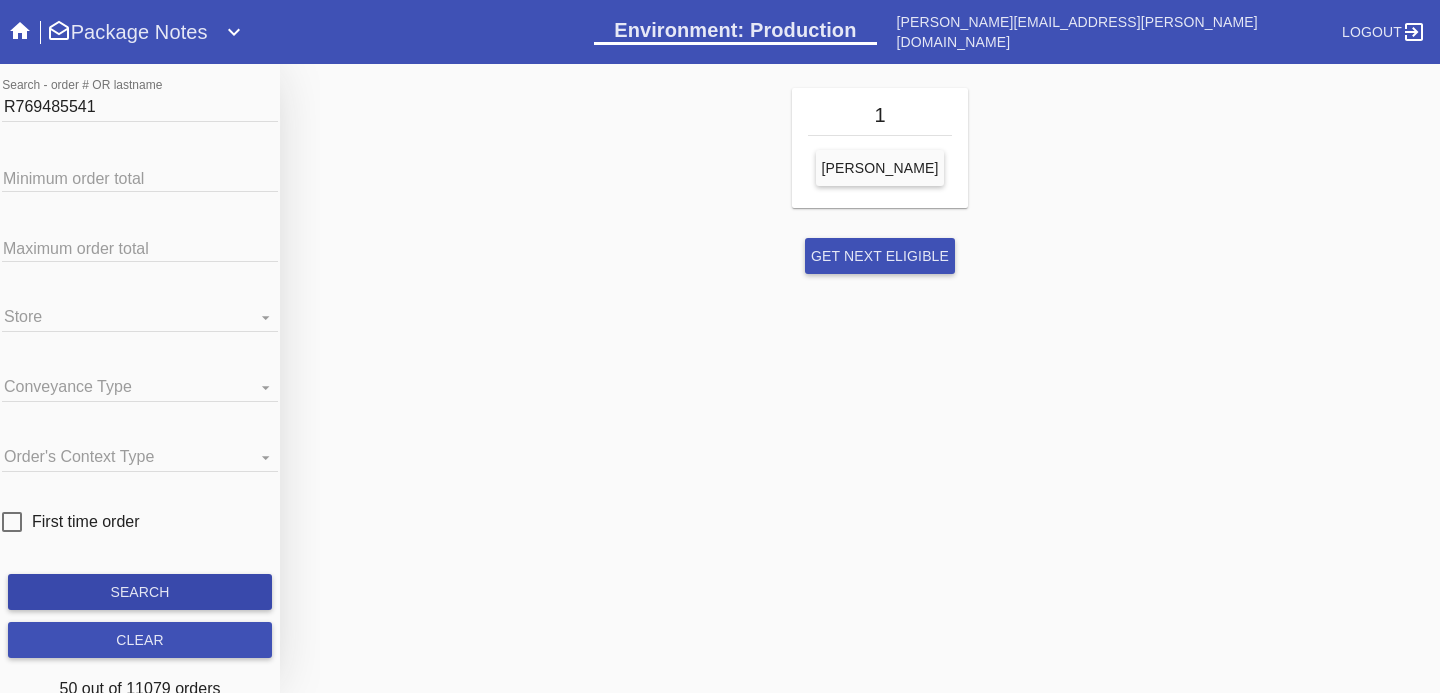click on "search" at bounding box center (139, 592) 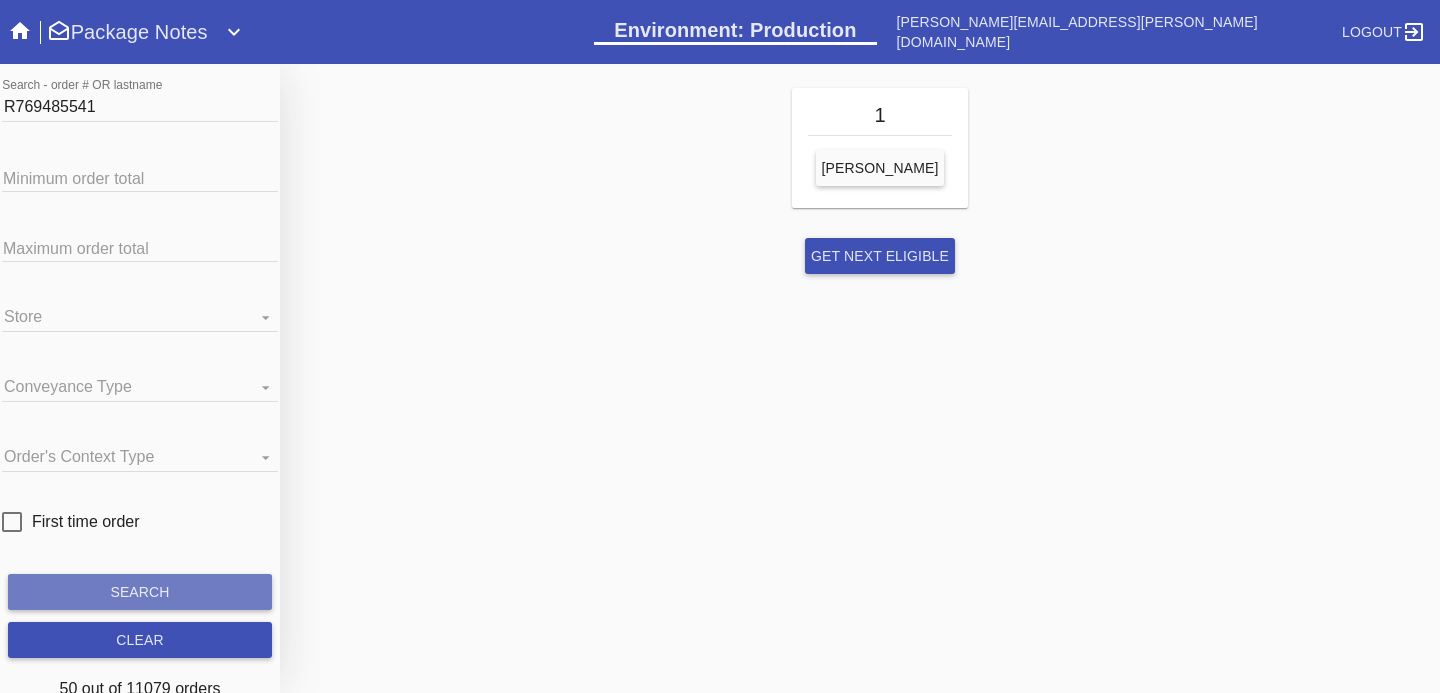 click on "search" at bounding box center [139, 592] 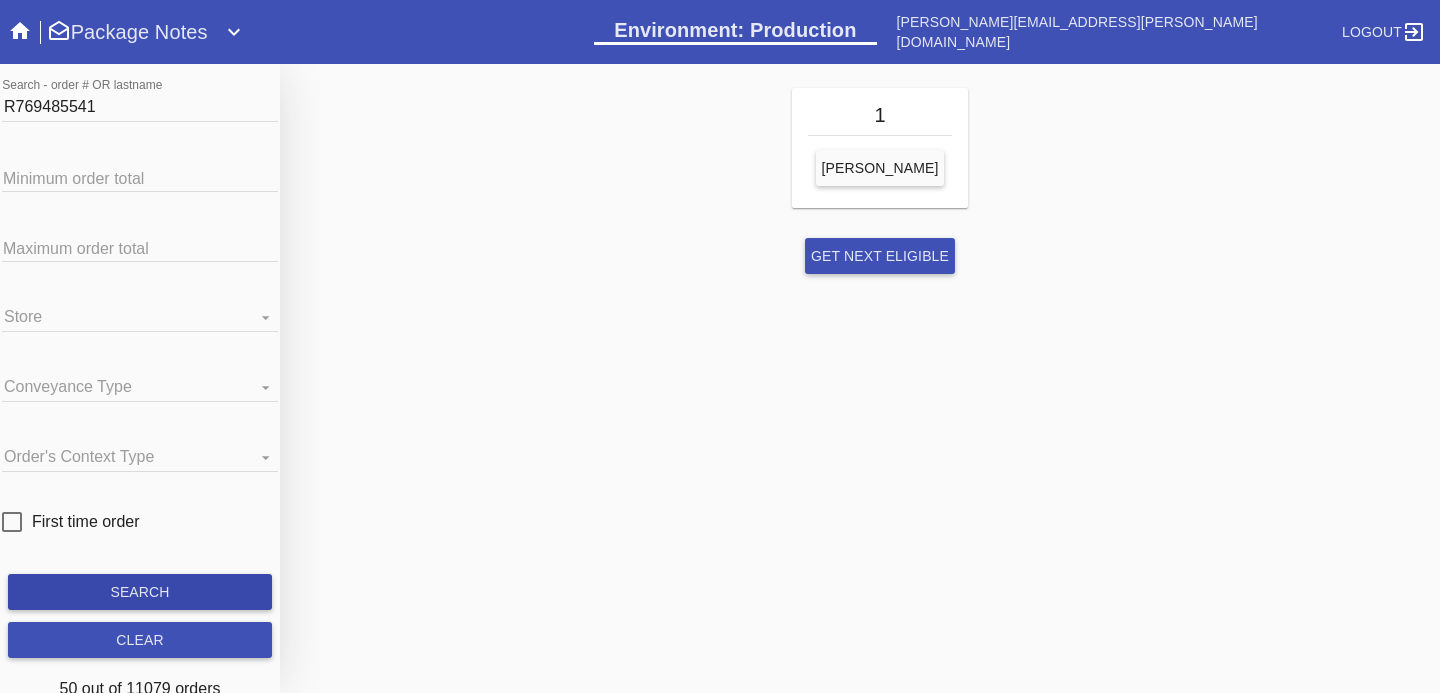 click on "search" at bounding box center [139, 592] 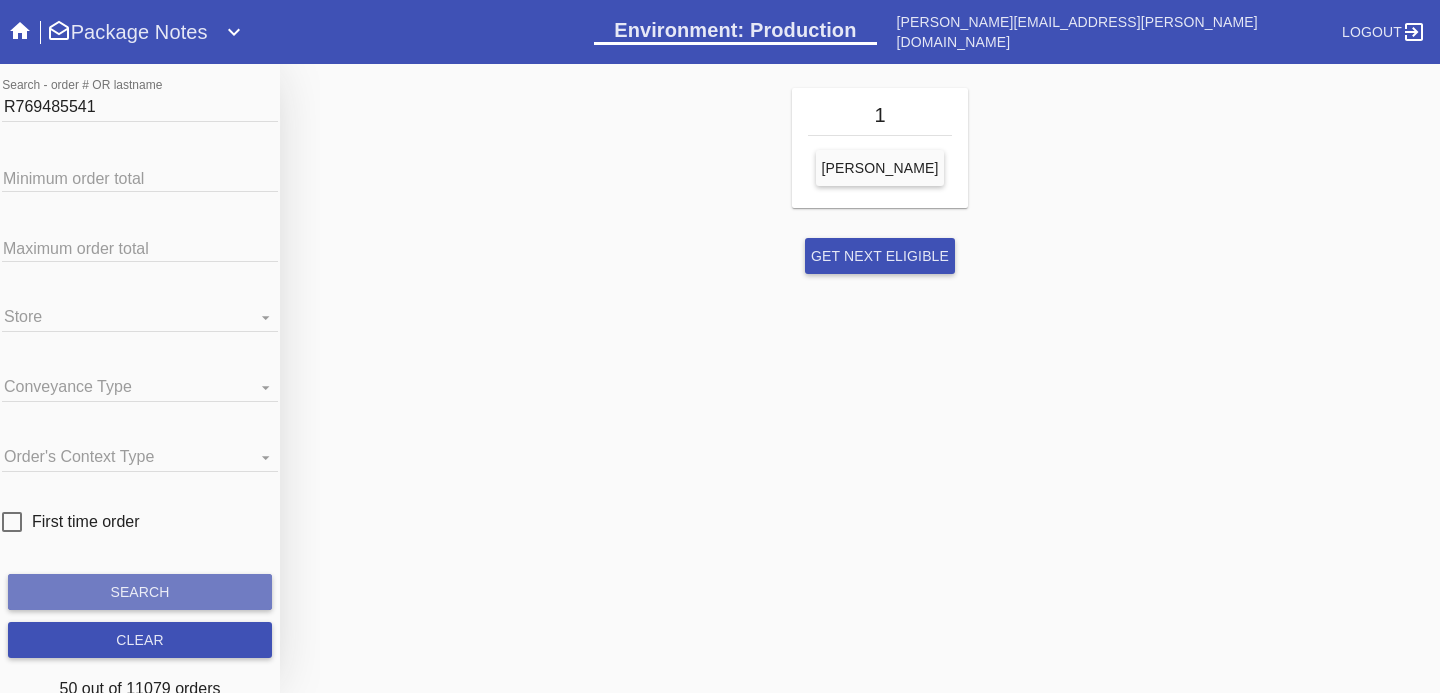 click on "search" at bounding box center (139, 592) 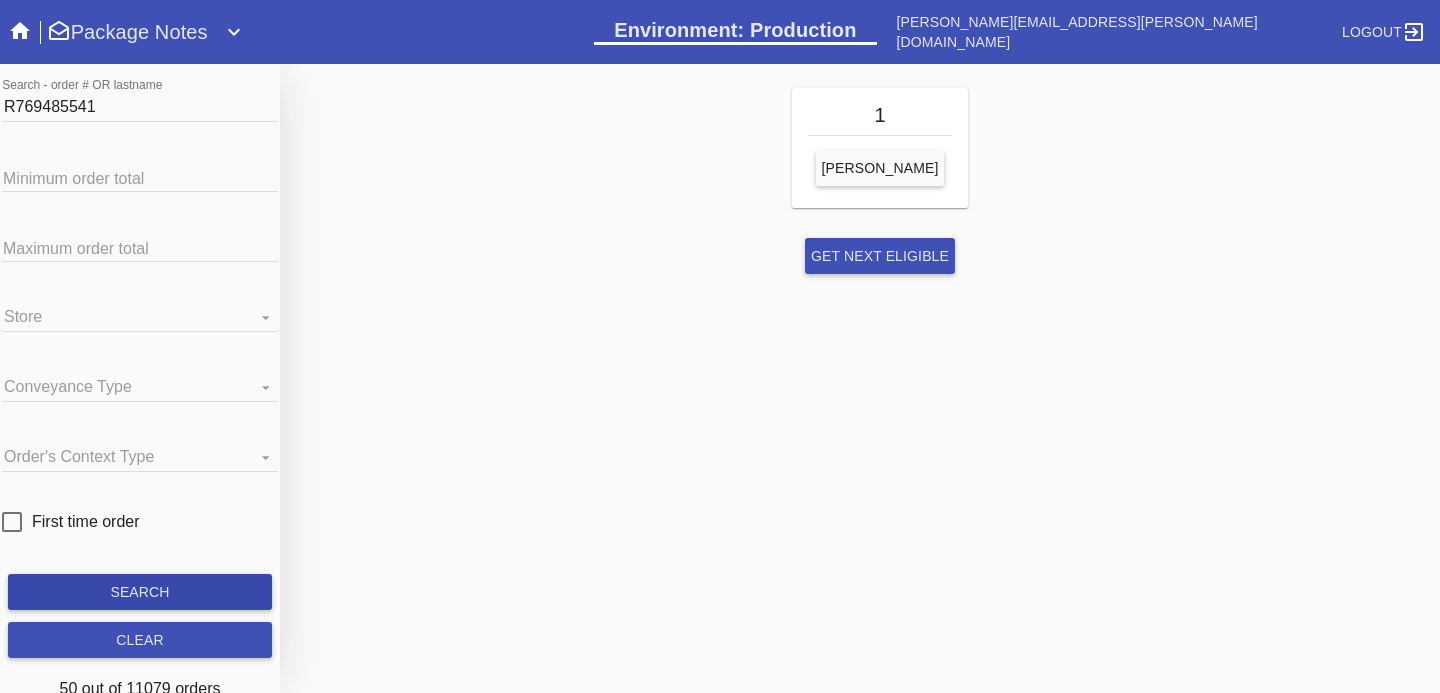 click on "search" at bounding box center [139, 592] 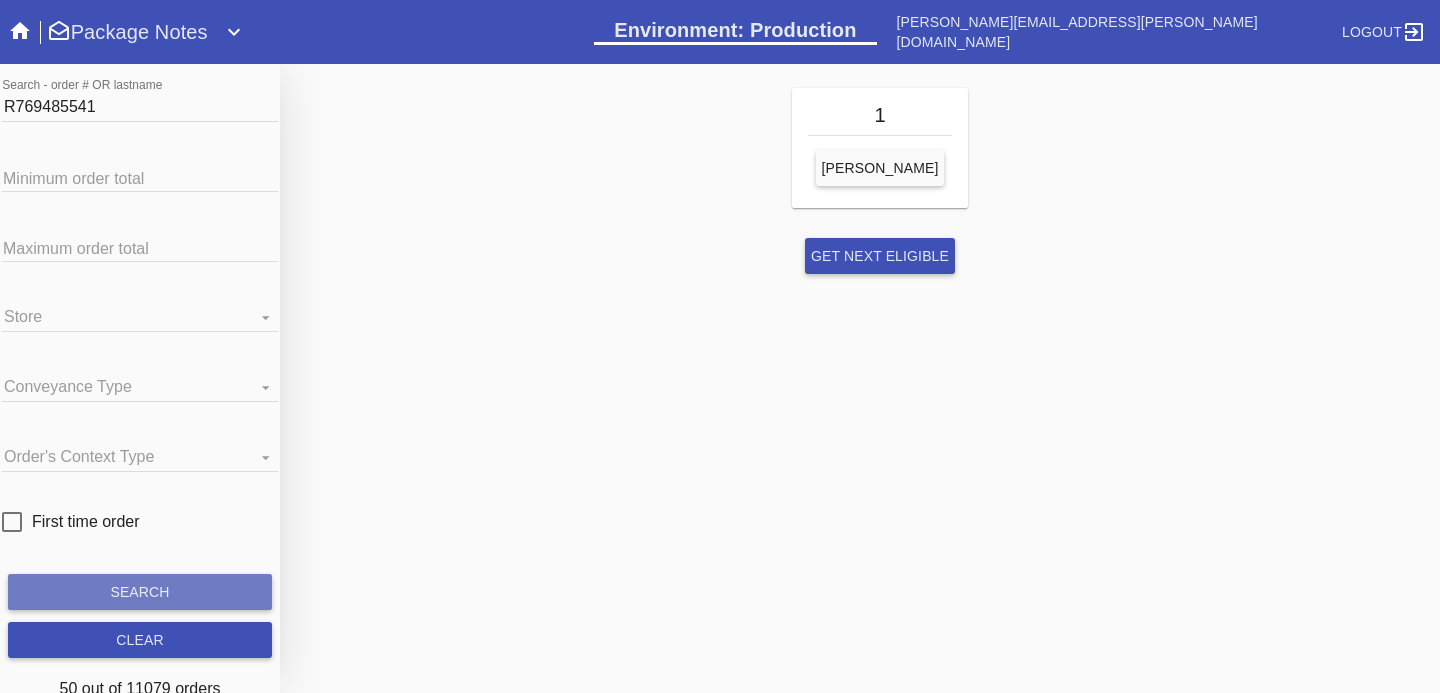 click on "search" at bounding box center [139, 592] 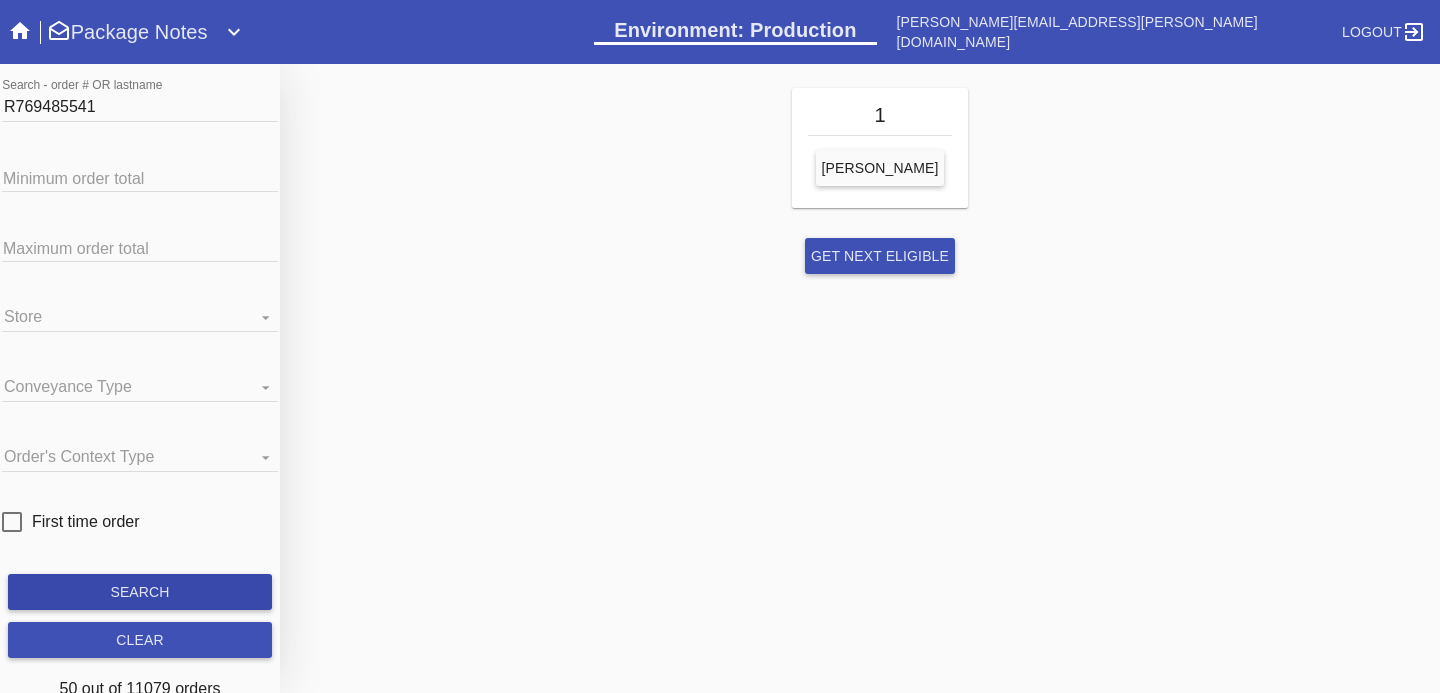 click on "search" at bounding box center (139, 592) 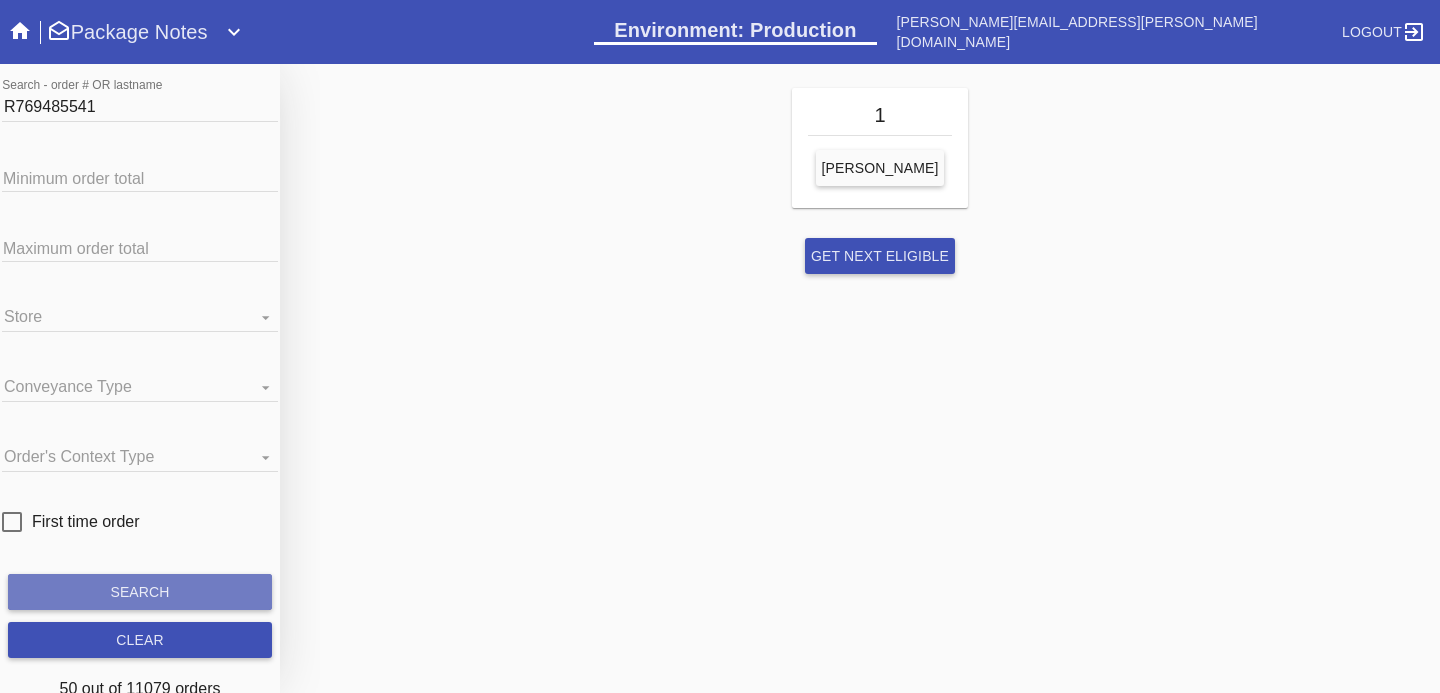 click on "search" at bounding box center [139, 592] 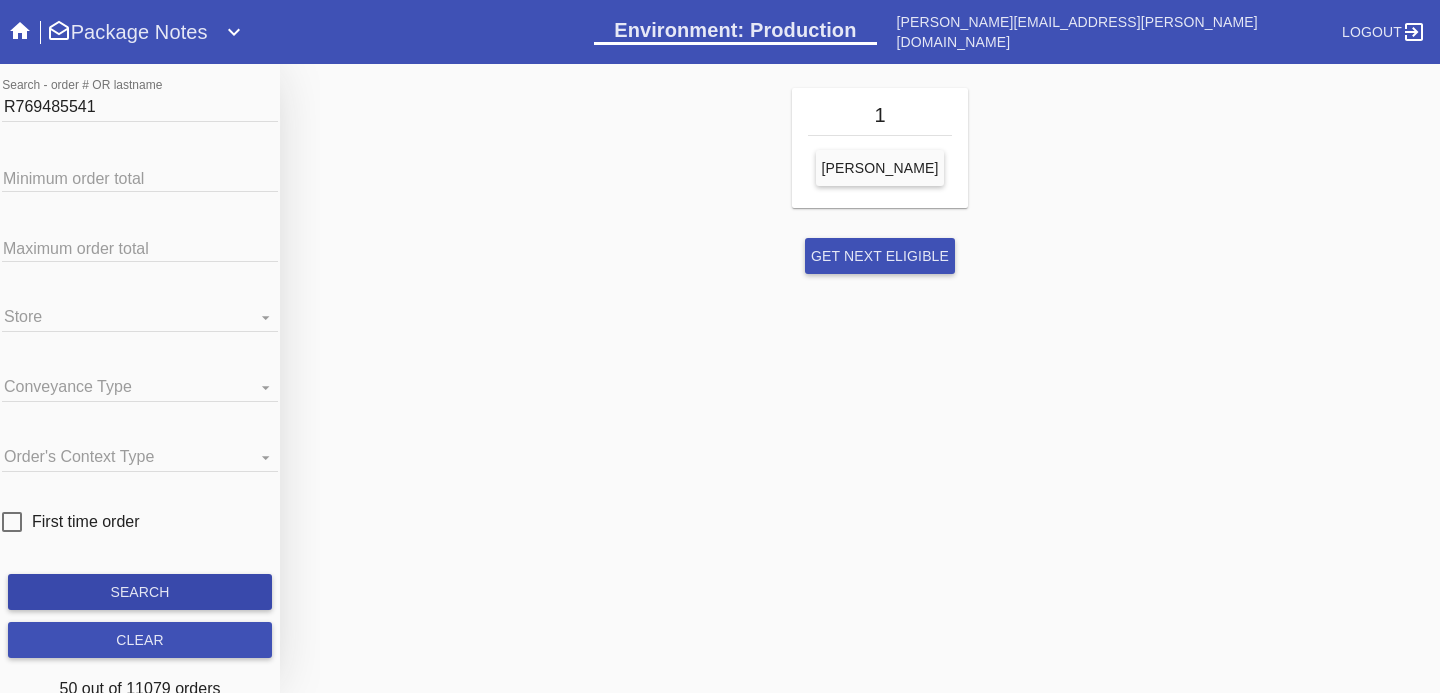 click on "search" at bounding box center [139, 592] 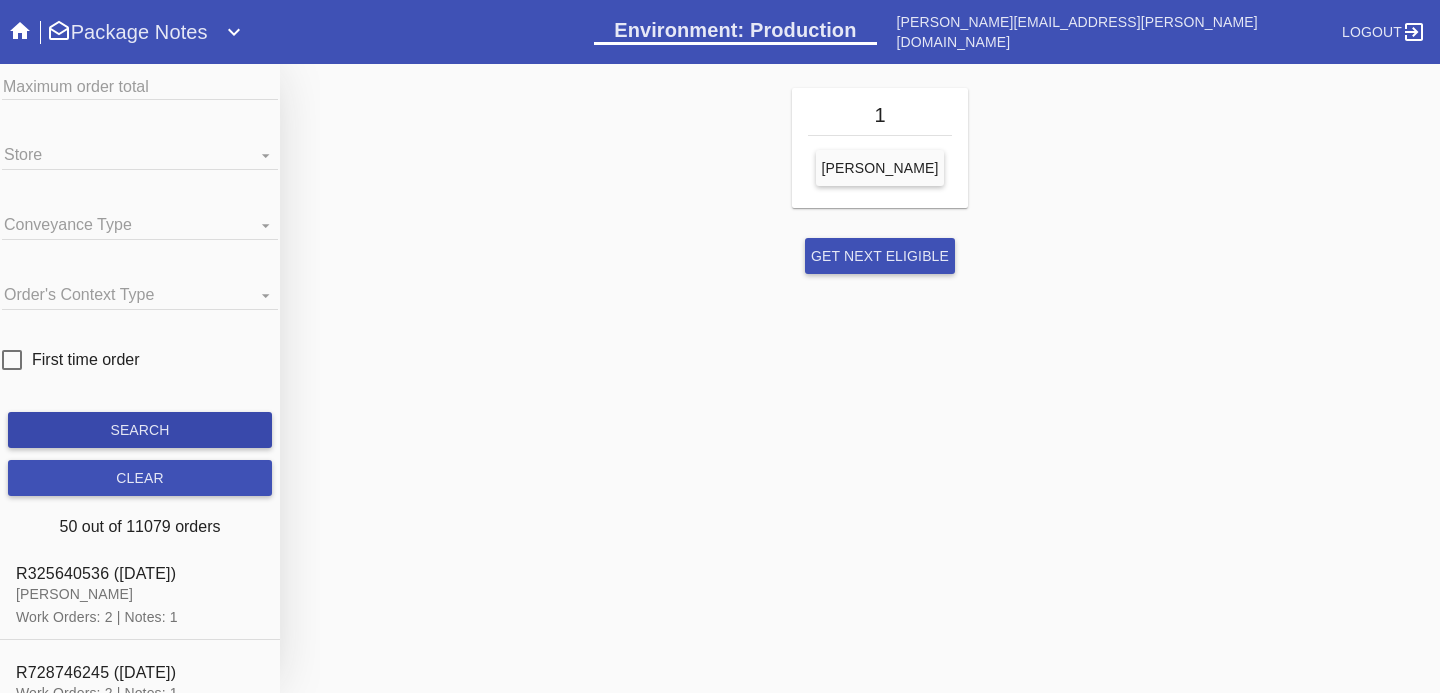 scroll, scrollTop: 0, scrollLeft: 0, axis: both 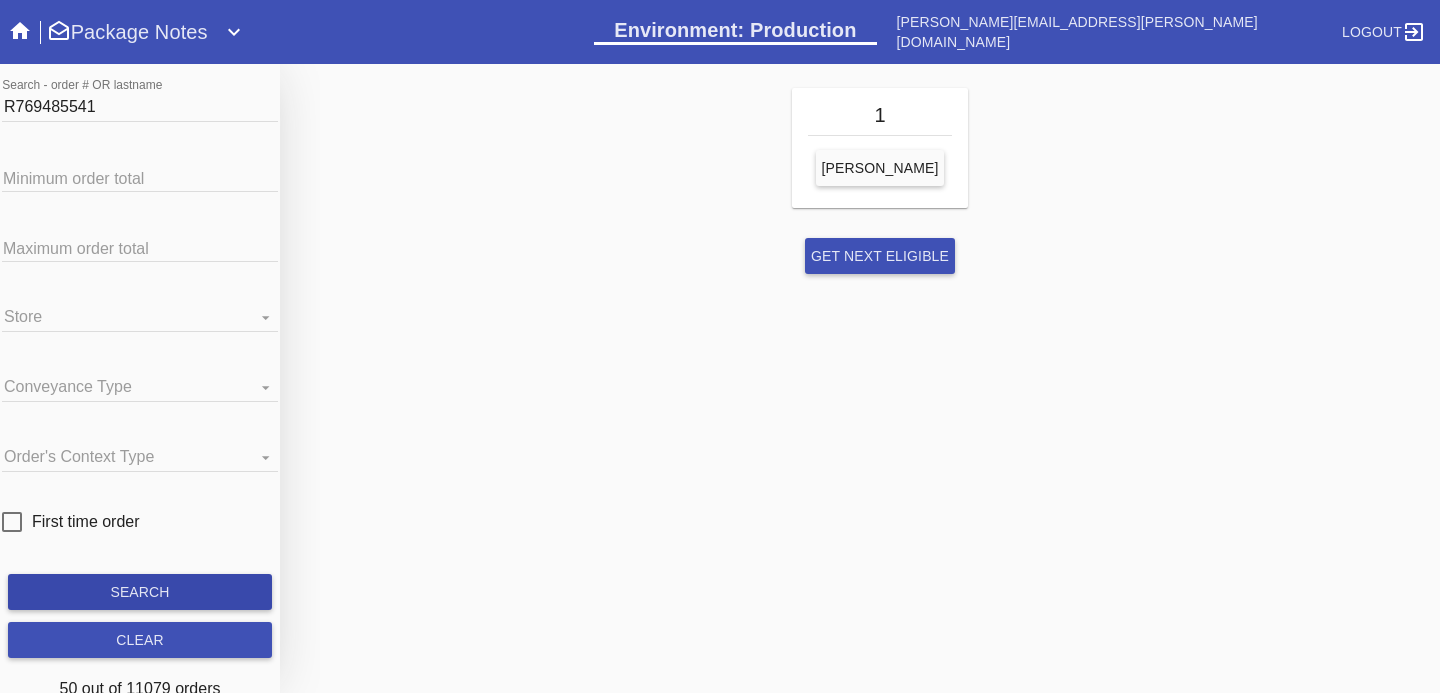 click on "R769485541" at bounding box center (140, 107) 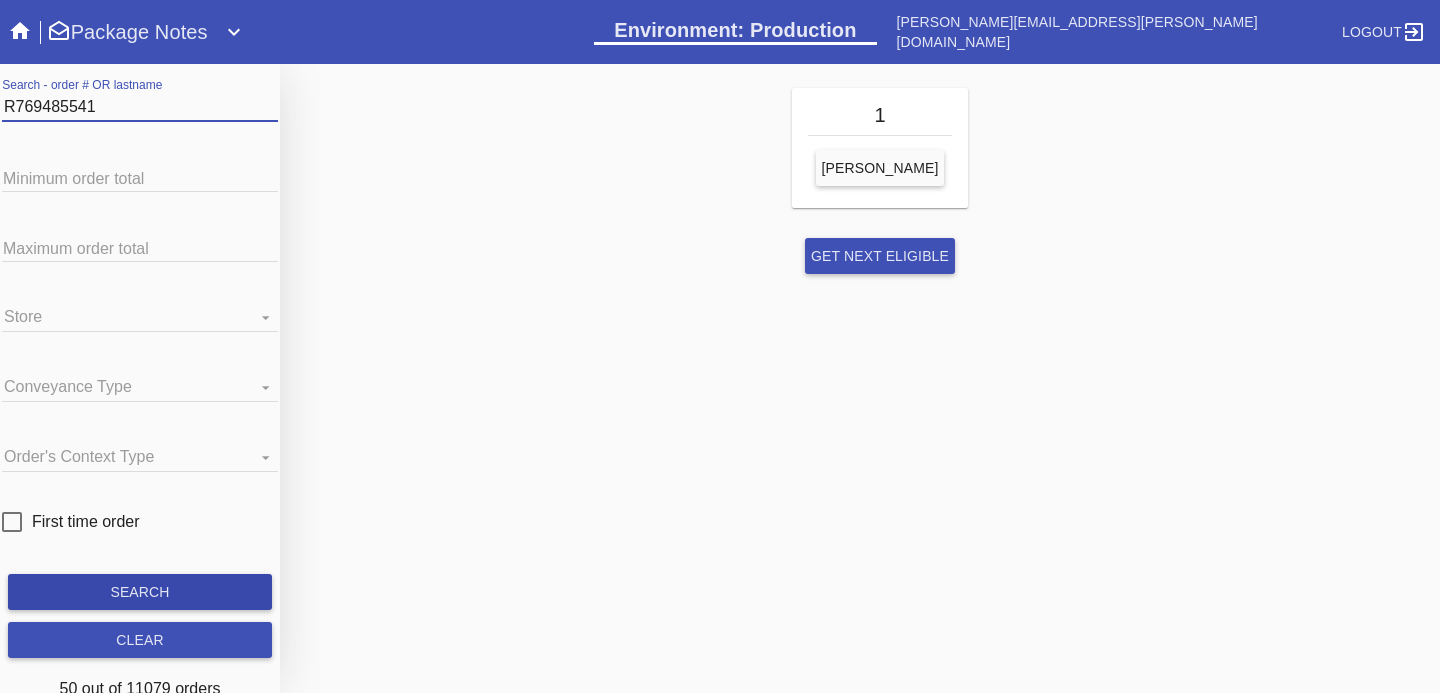 click on "search" at bounding box center [140, 592] 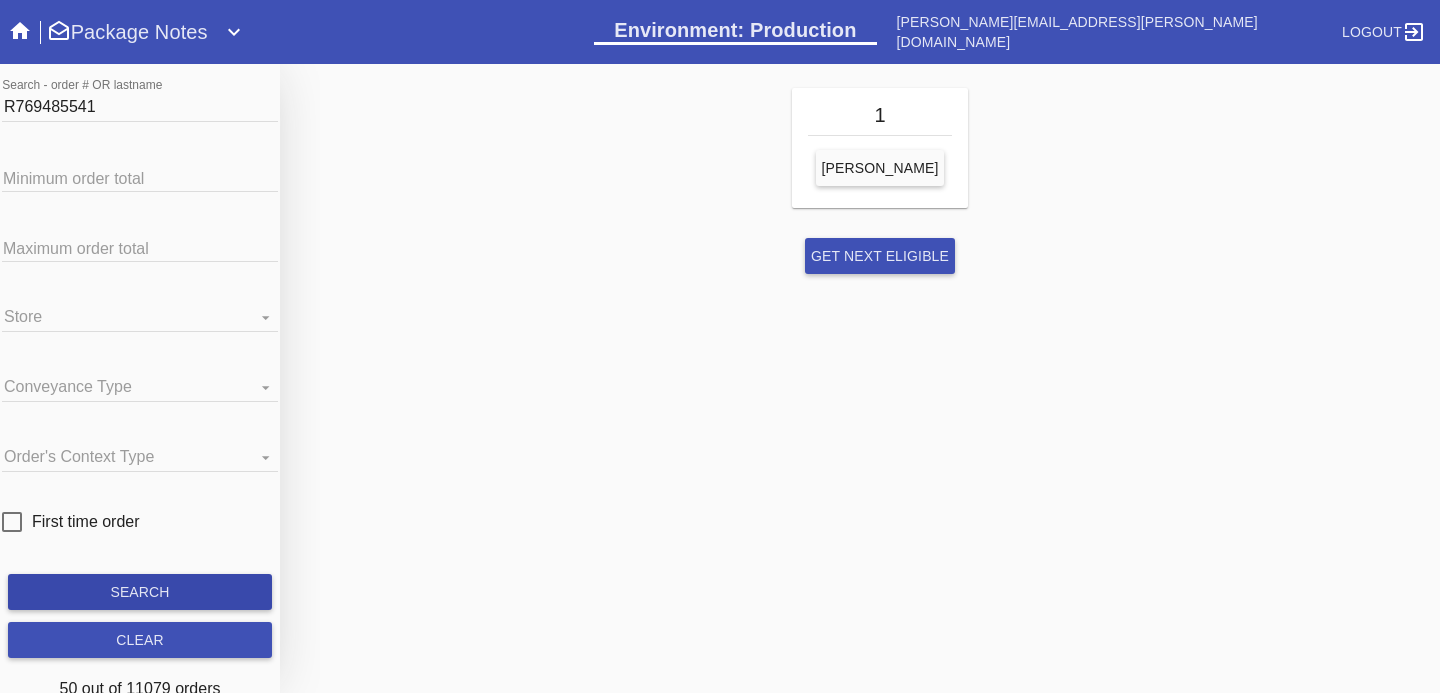 click on "search" at bounding box center (140, 592) 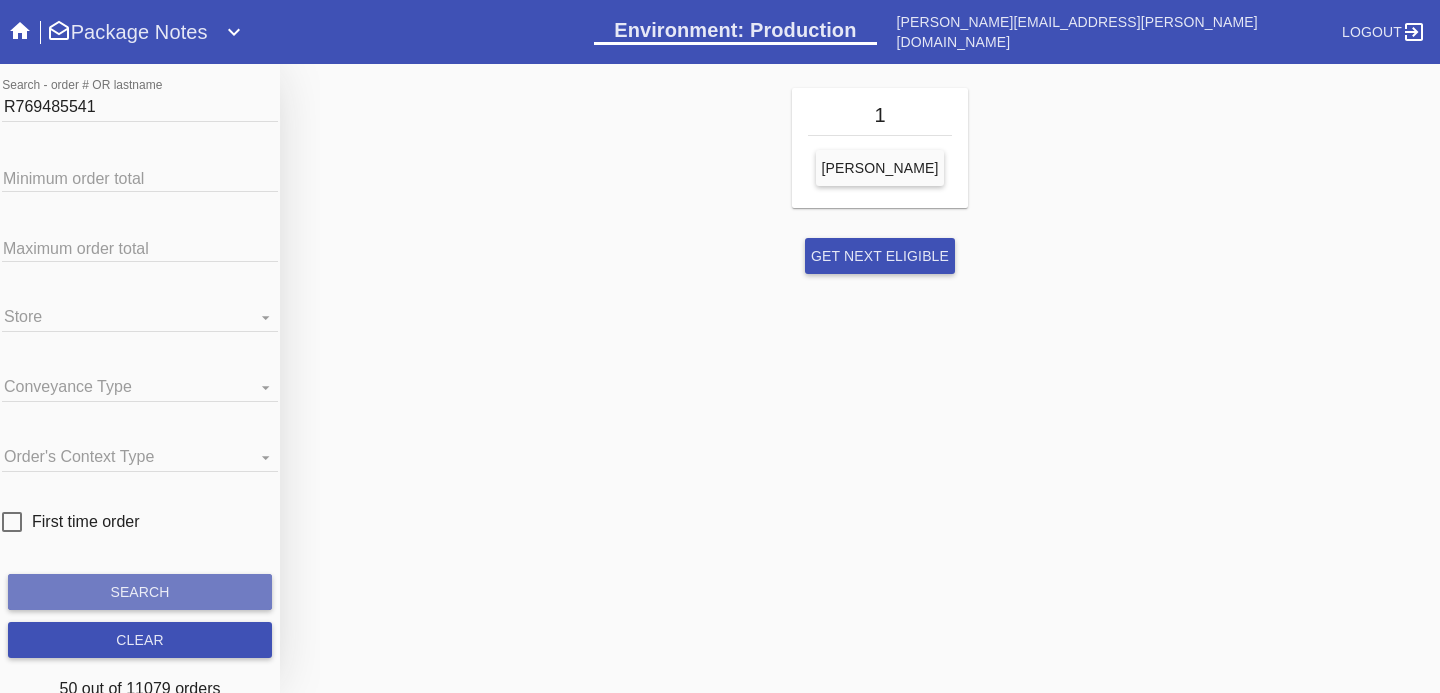 click on "search" at bounding box center [140, 592] 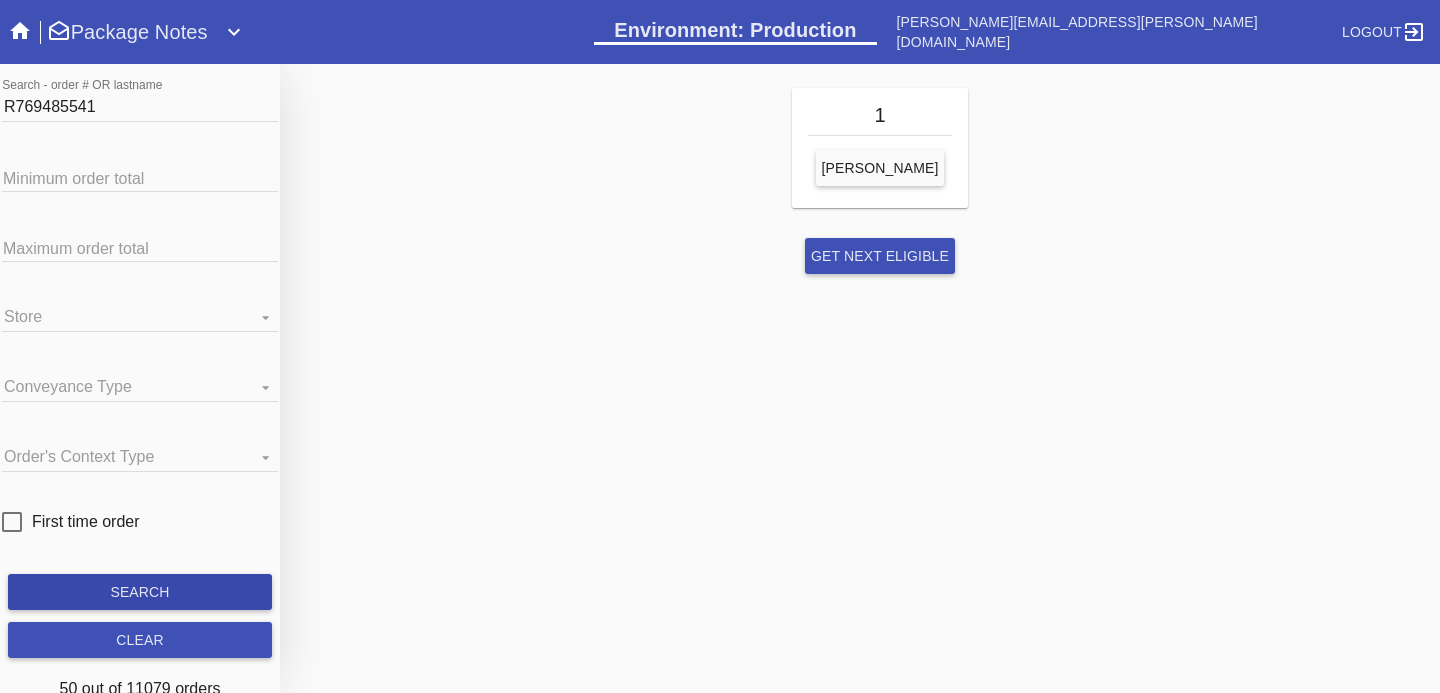 click on "search" at bounding box center [140, 592] 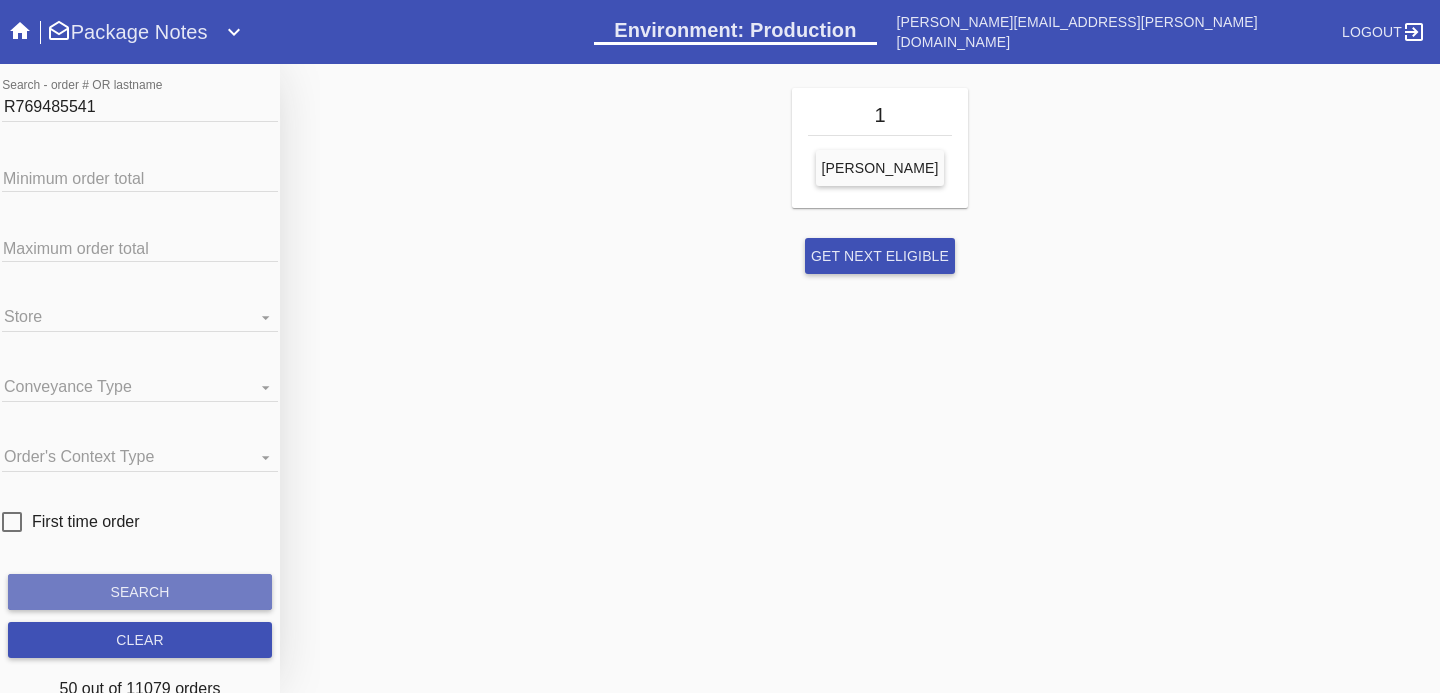click on "search" at bounding box center (140, 592) 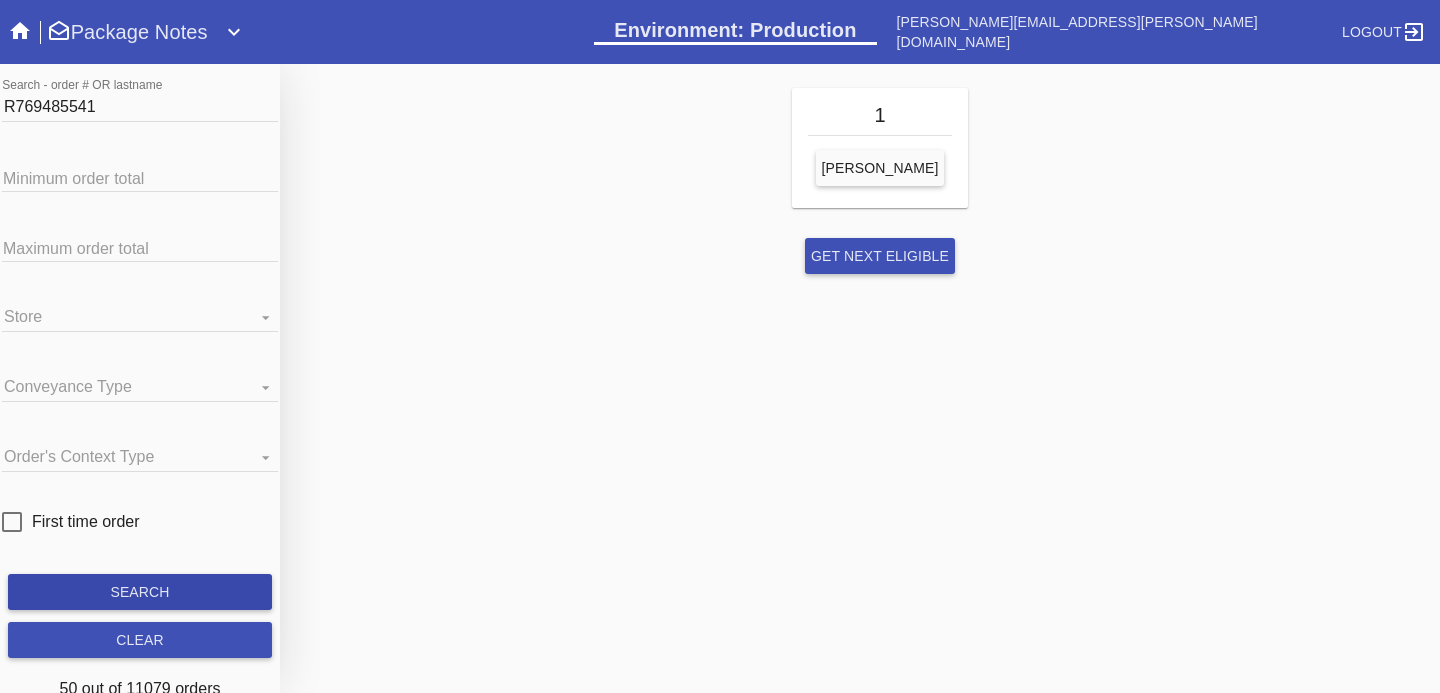 click on "search" at bounding box center (139, 592) 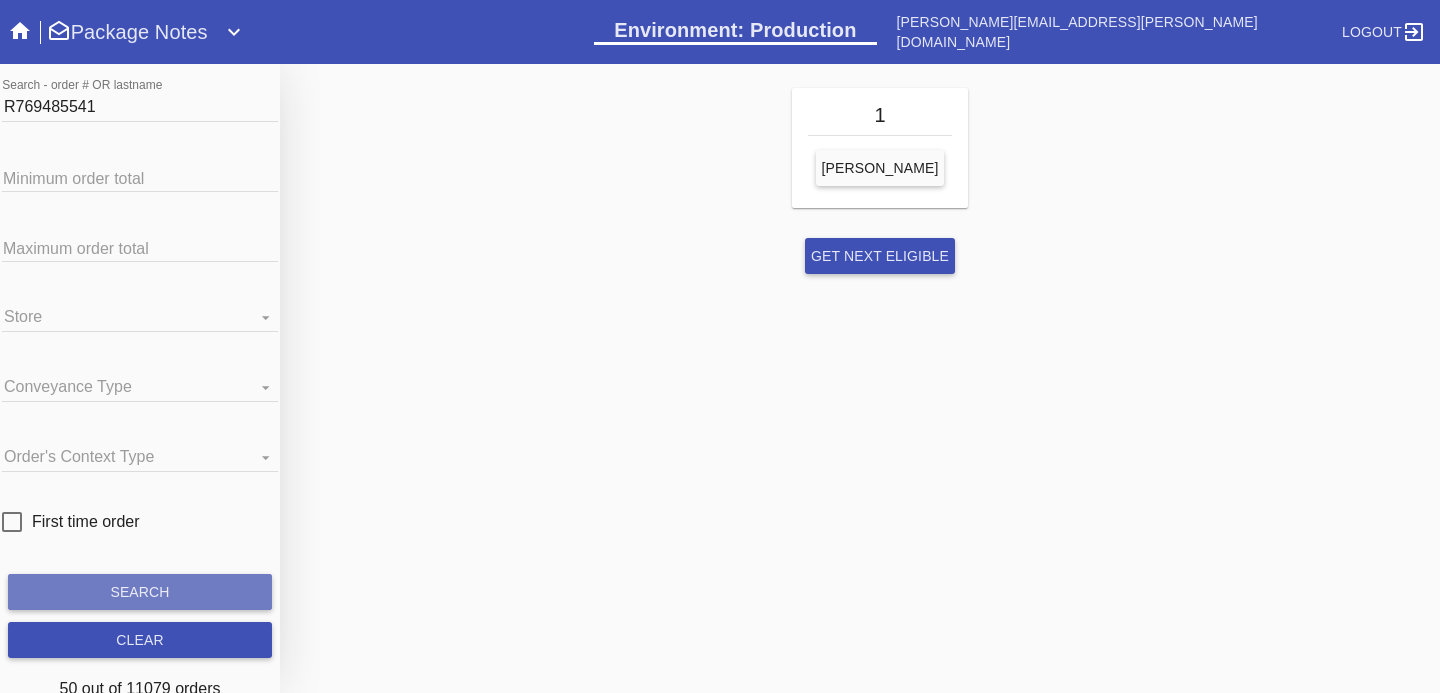 click on "search" at bounding box center (139, 592) 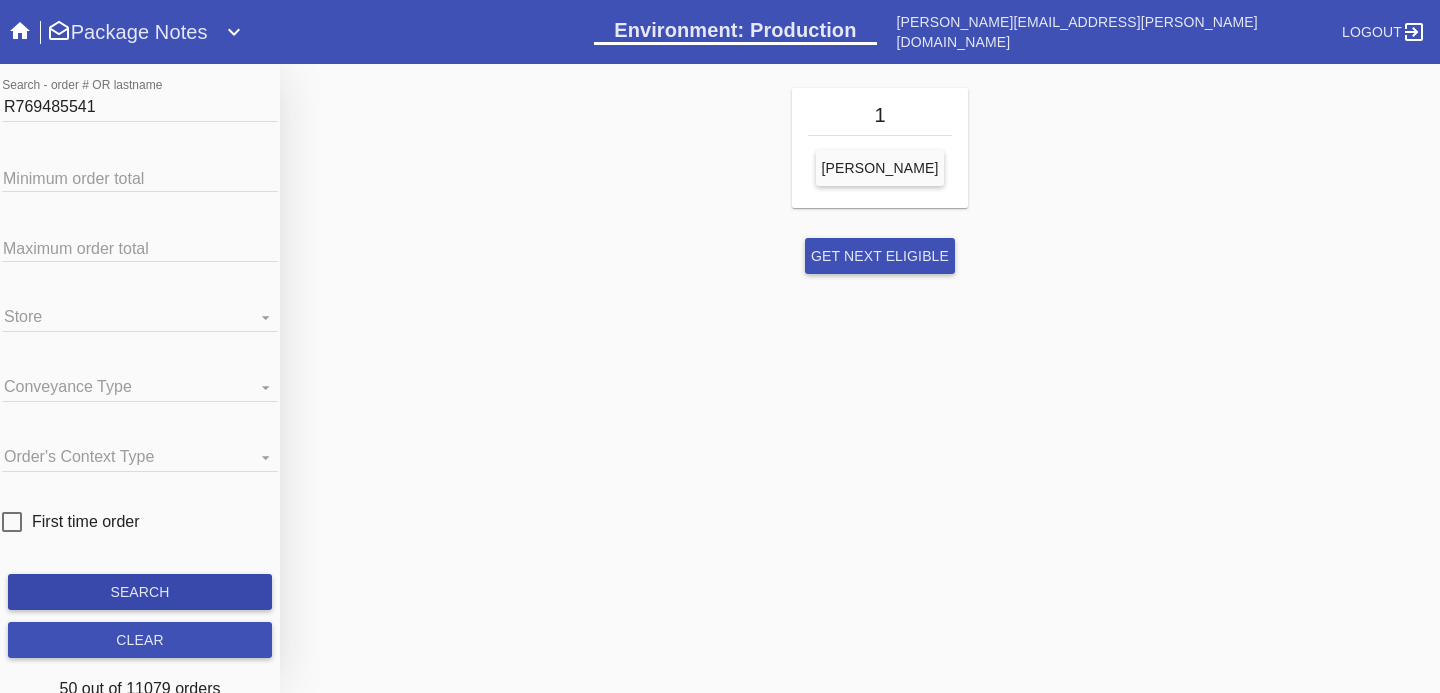 click on "search" at bounding box center [139, 592] 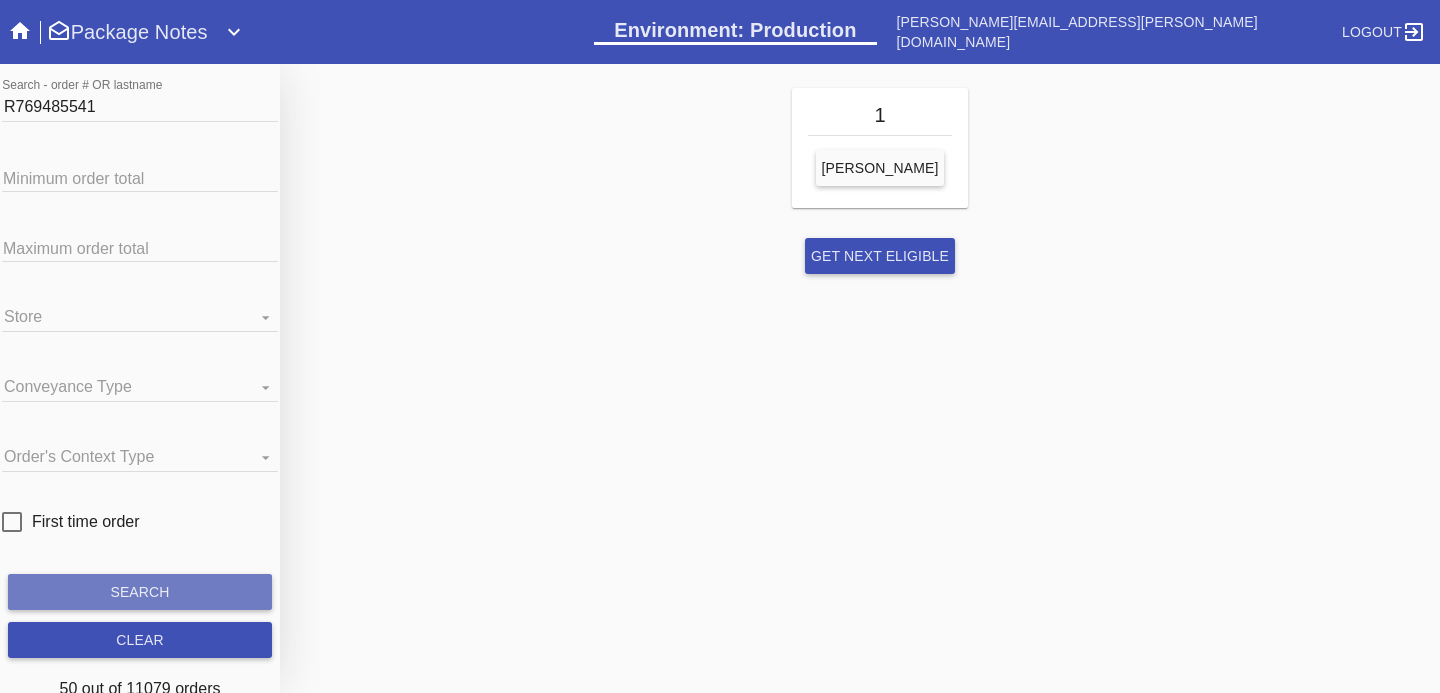 click on "search" at bounding box center [139, 592] 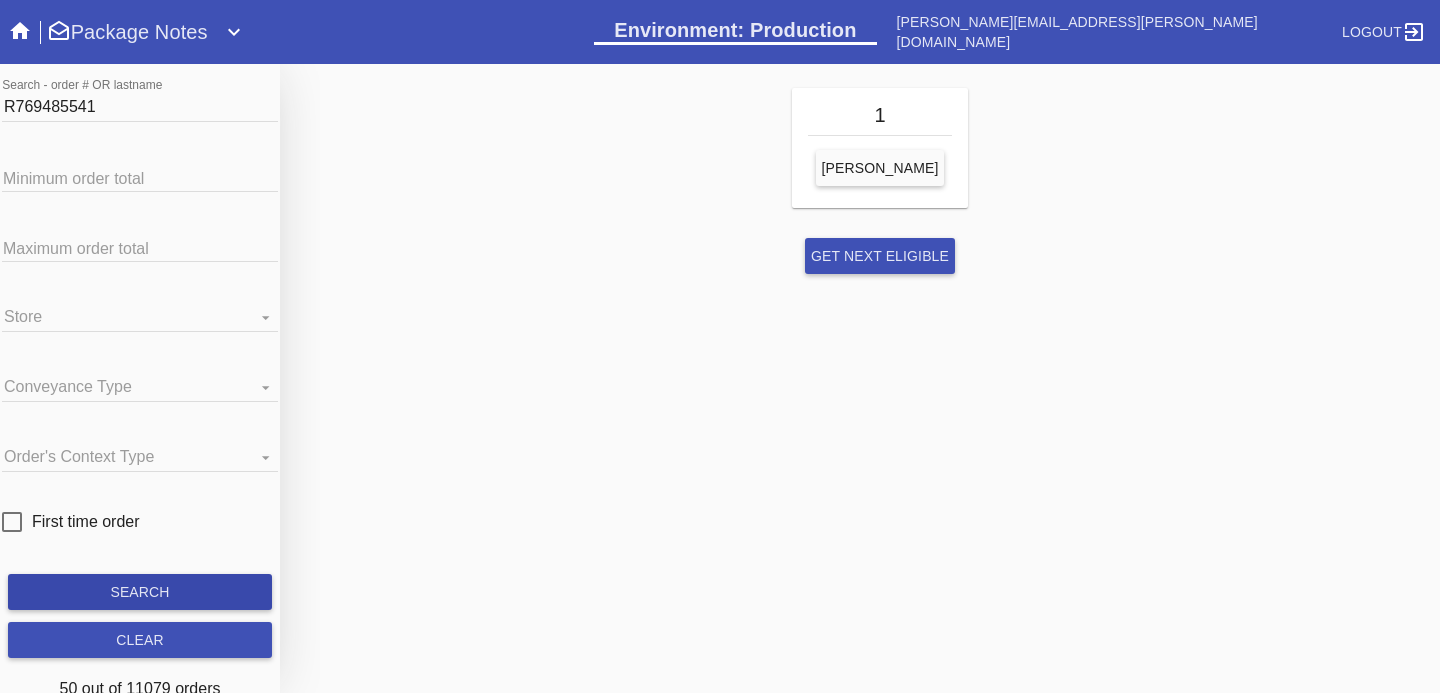 click on "search" at bounding box center [139, 592] 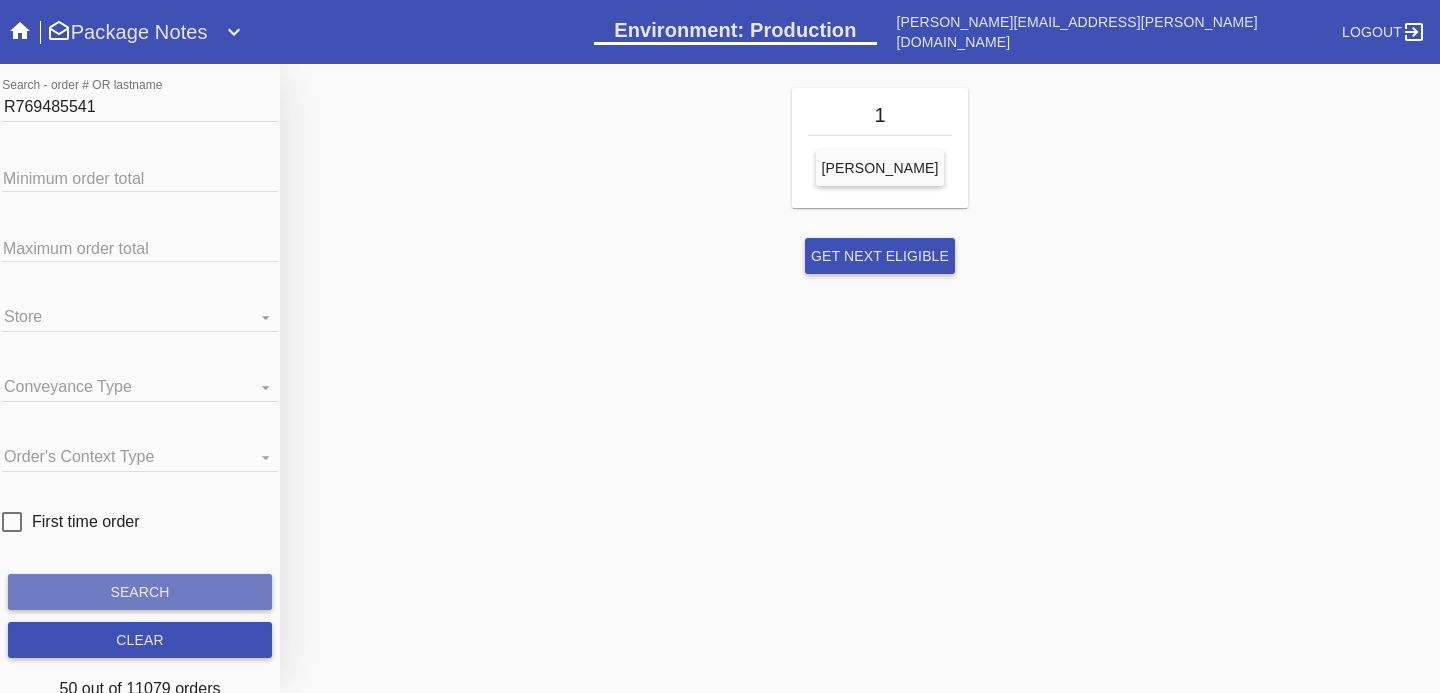 click on "search" at bounding box center [139, 592] 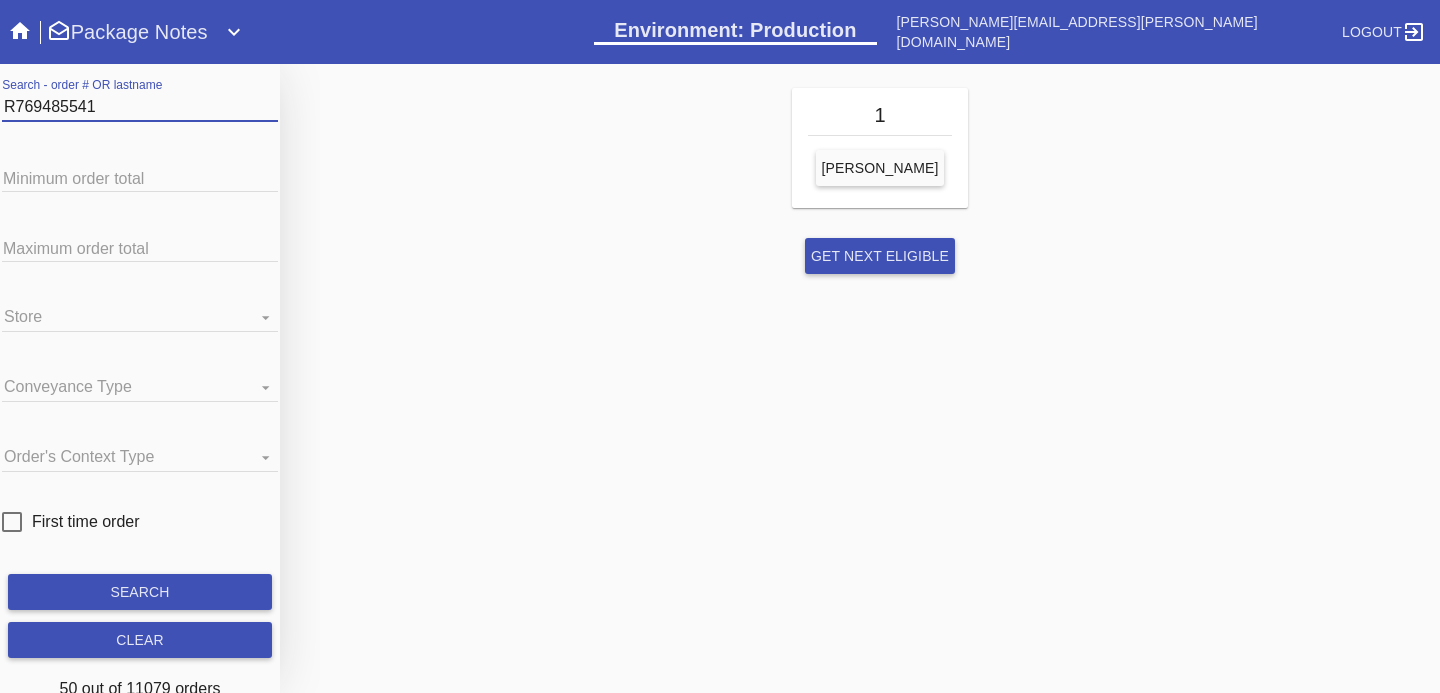 click on "R769485541" at bounding box center [140, 107] 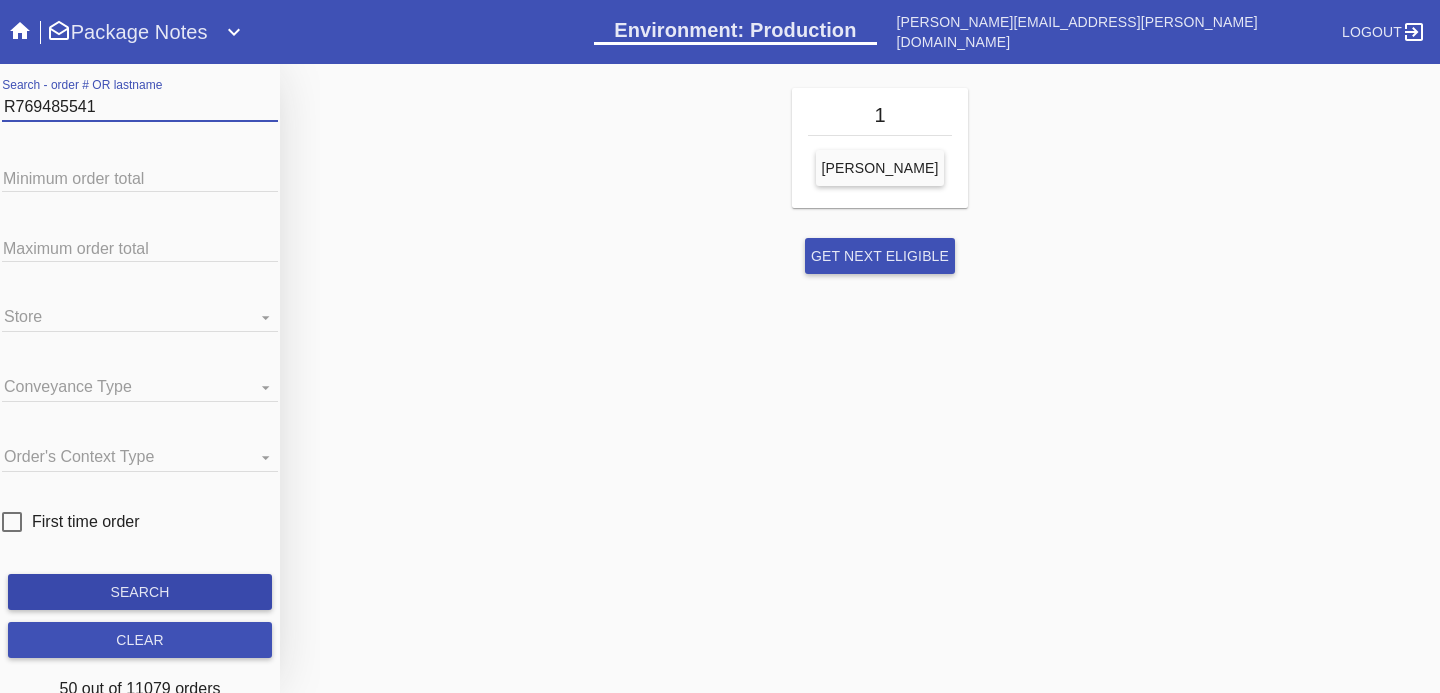 type on "R769485541" 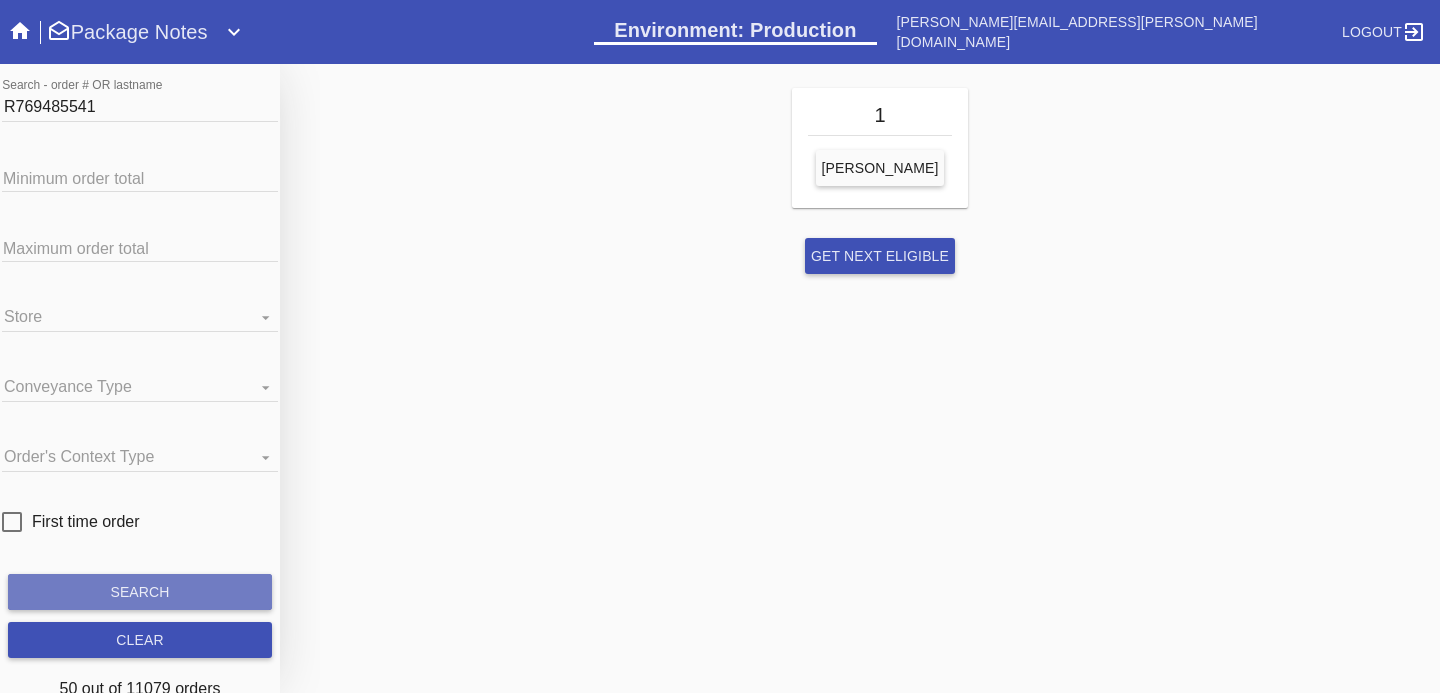 click on "search" at bounding box center (140, 592) 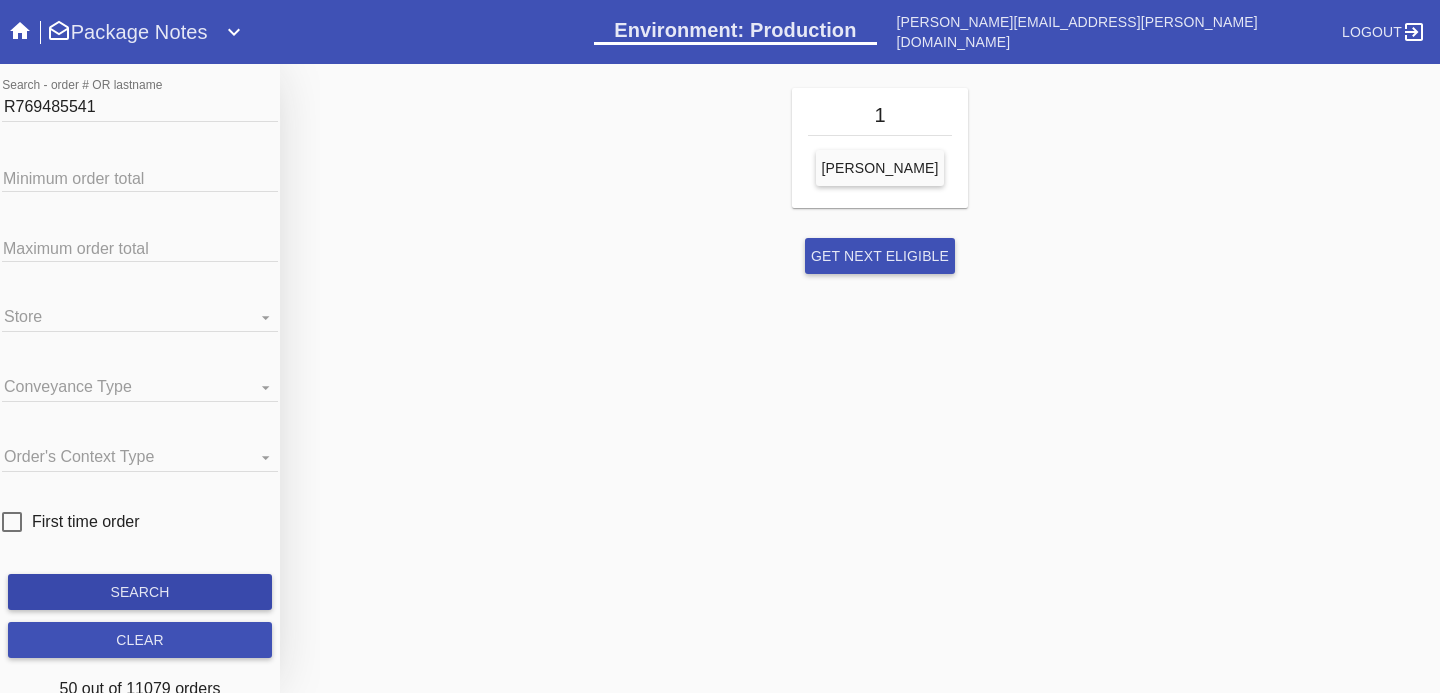 click on "search" at bounding box center [140, 592] 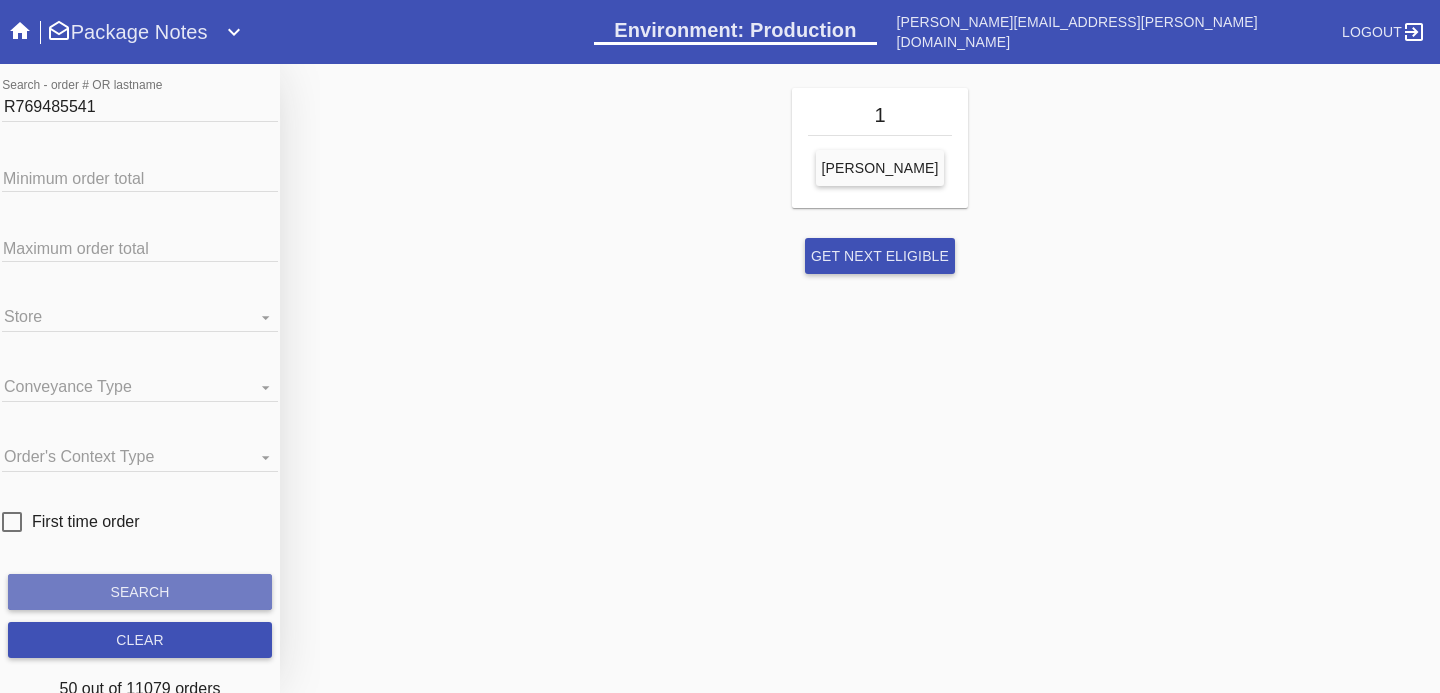click on "search" at bounding box center [140, 592] 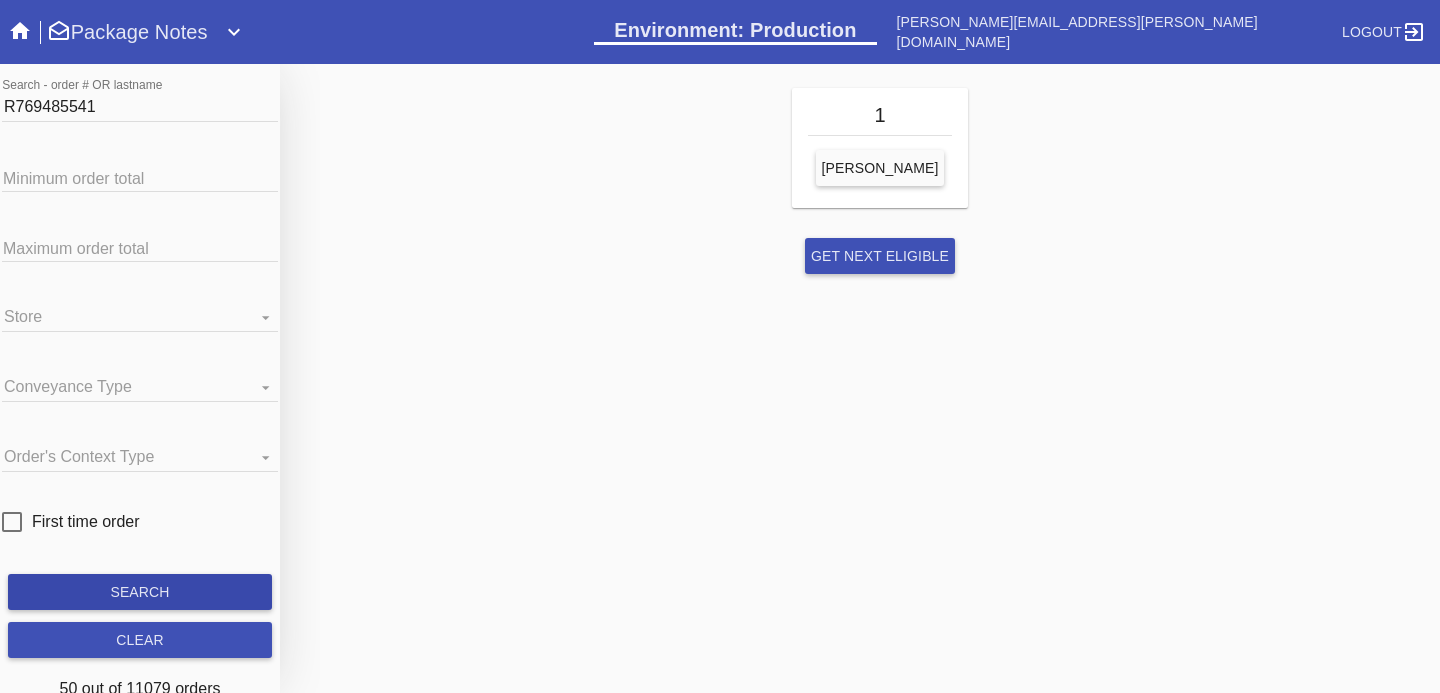 click on "search" at bounding box center (140, 592) 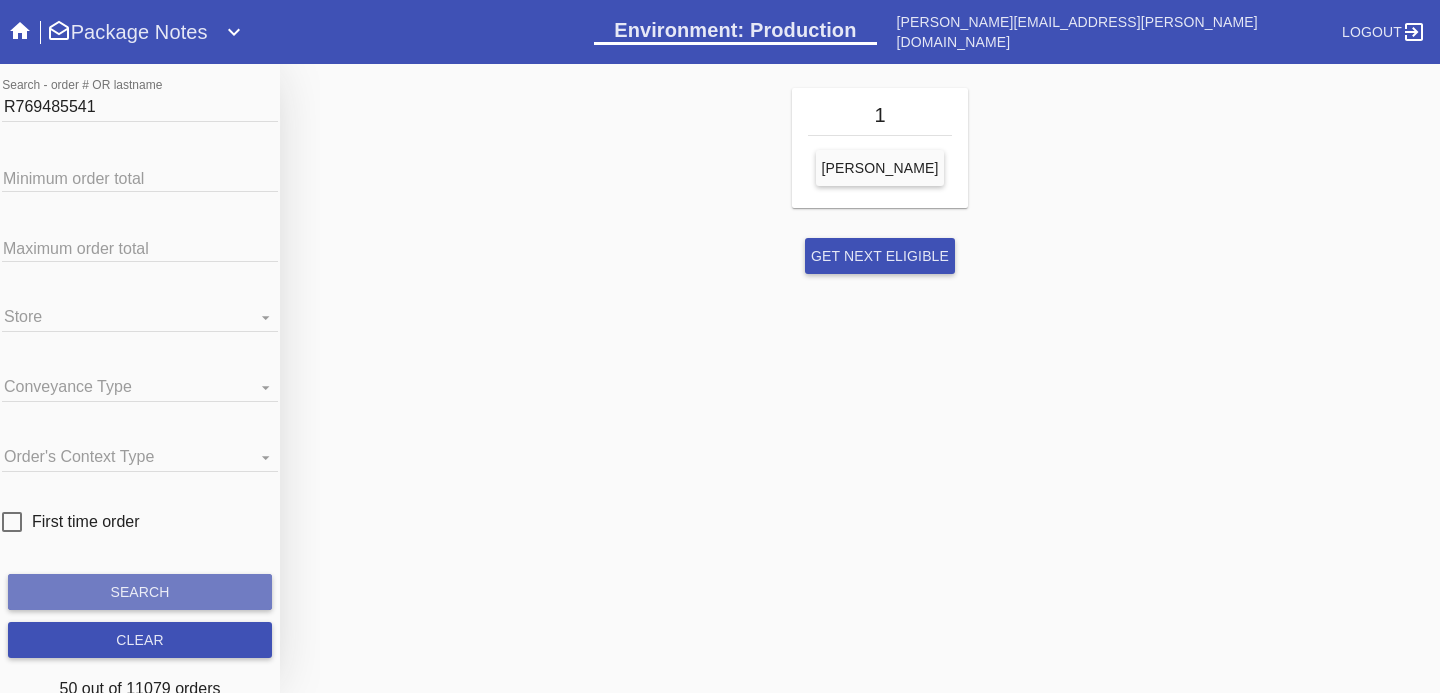 click on "search" at bounding box center [140, 592] 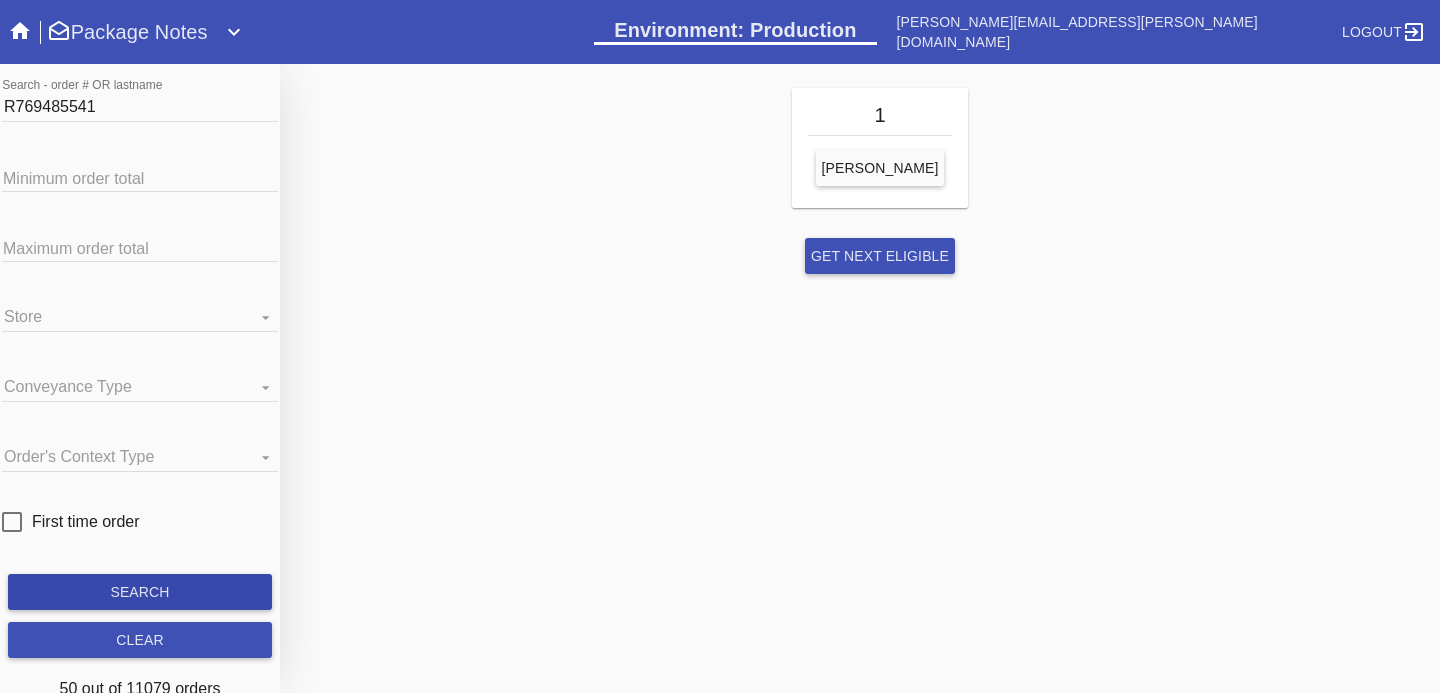 click on "search" at bounding box center [140, 592] 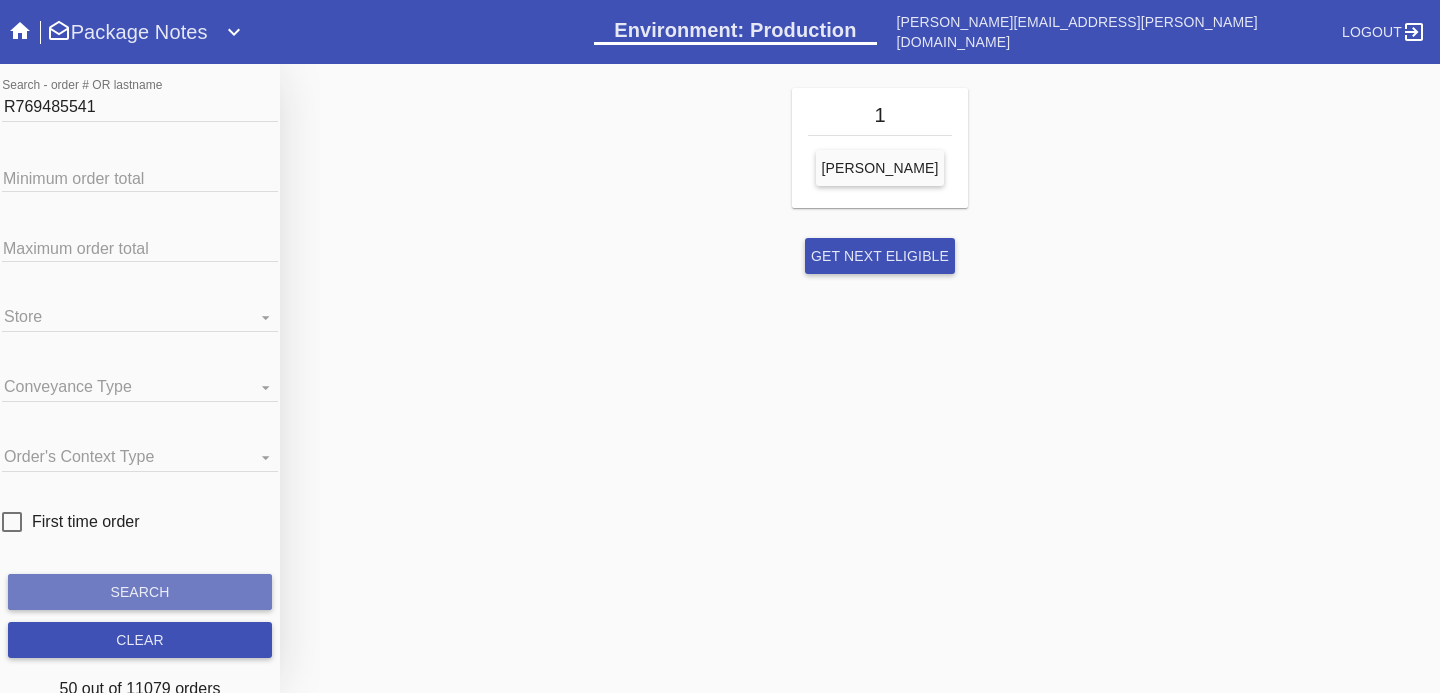 click on "search" at bounding box center [140, 592] 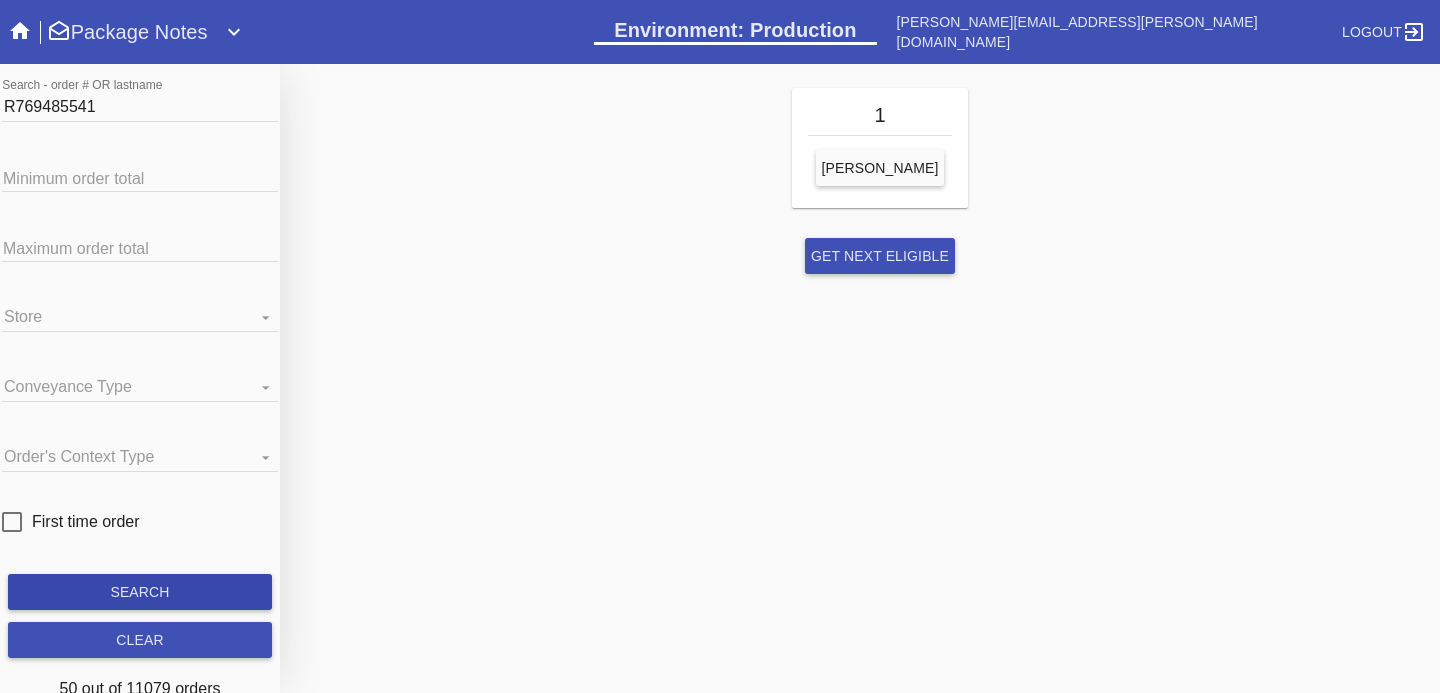click on "search" at bounding box center [140, 592] 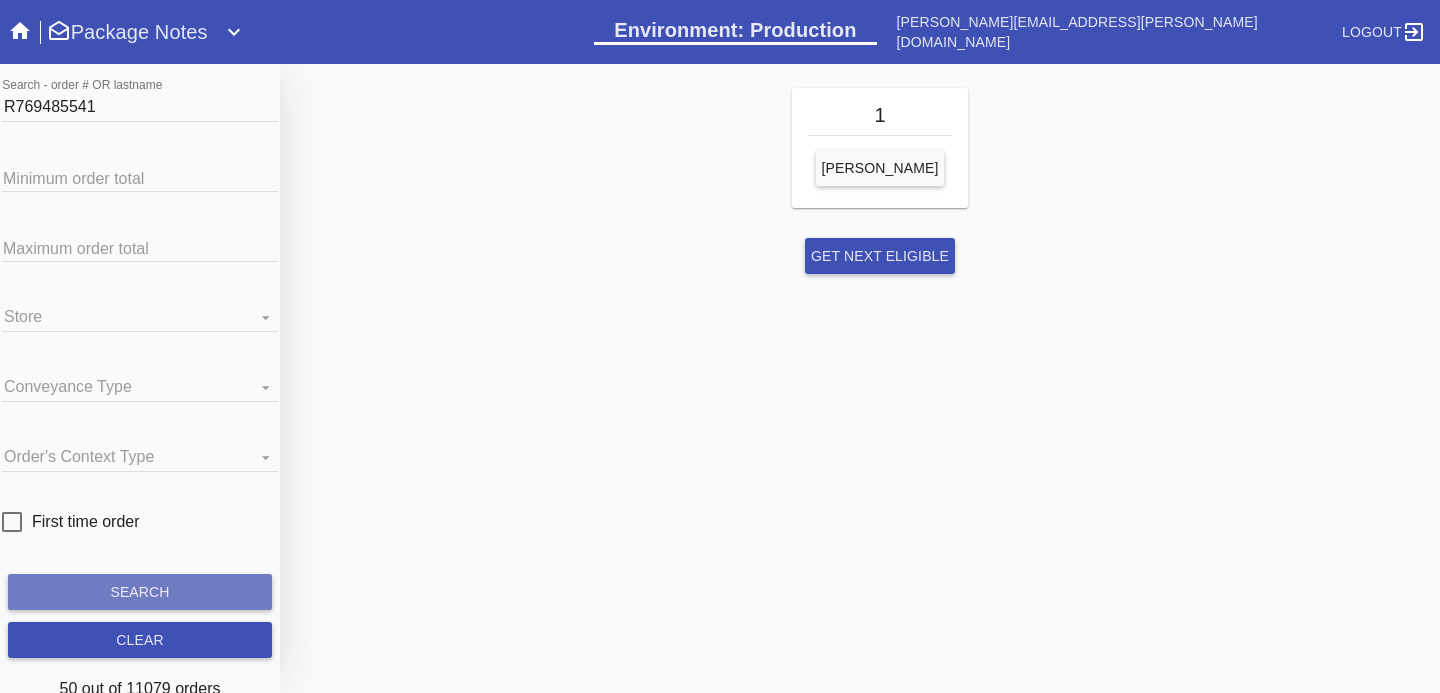 click on "search" at bounding box center (140, 592) 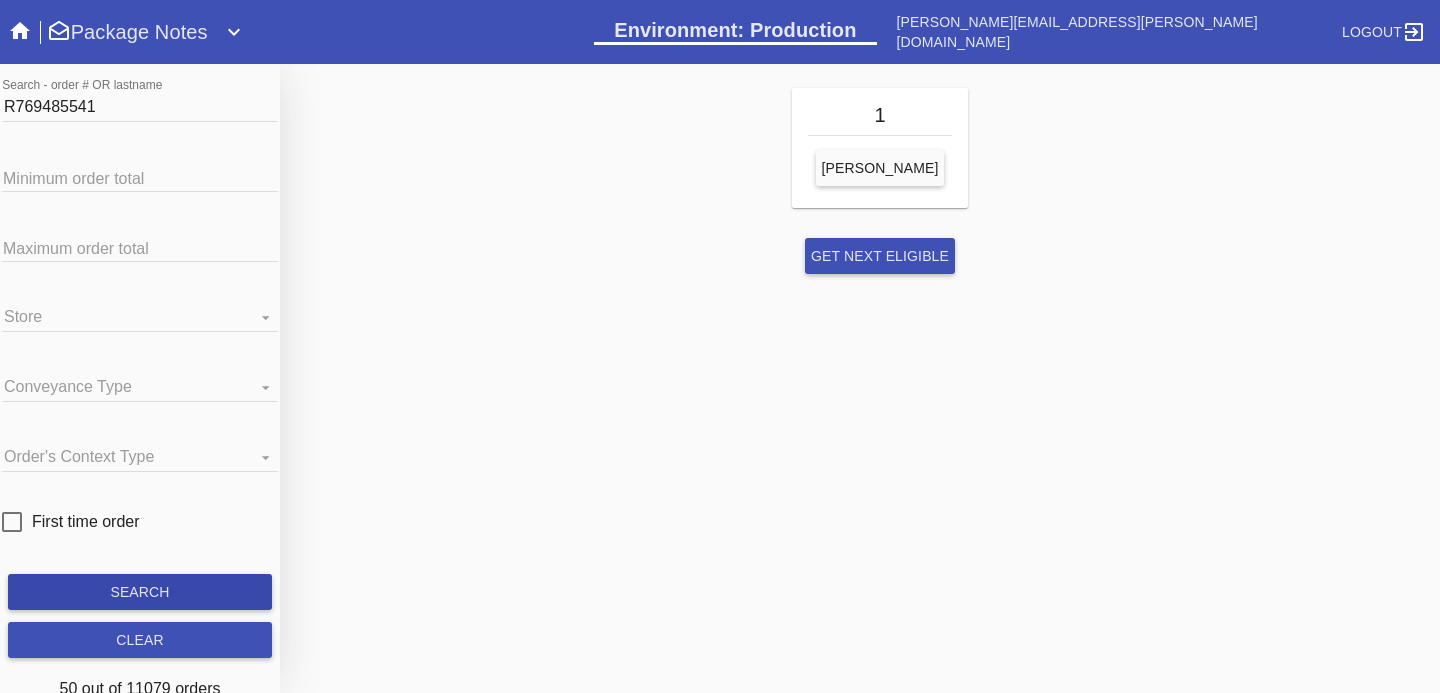 click on "search" at bounding box center [140, 592] 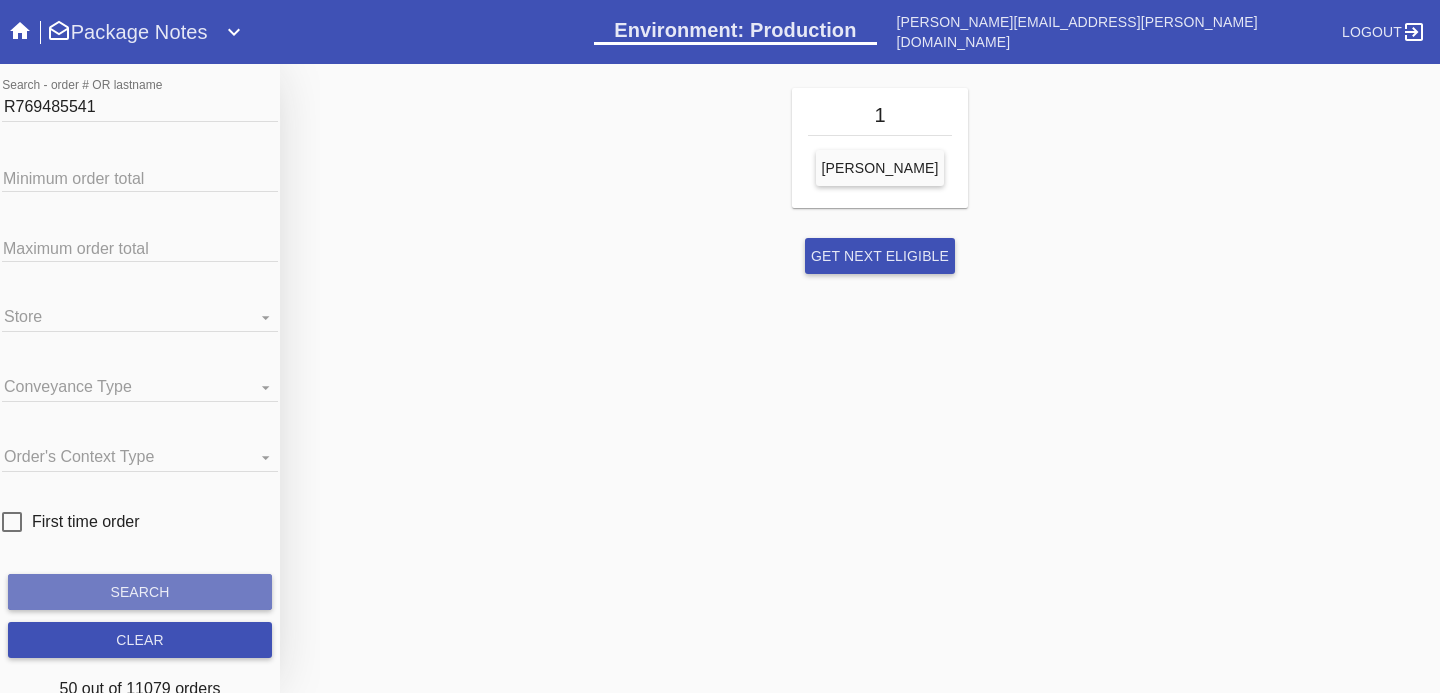 click on "search" at bounding box center (140, 592) 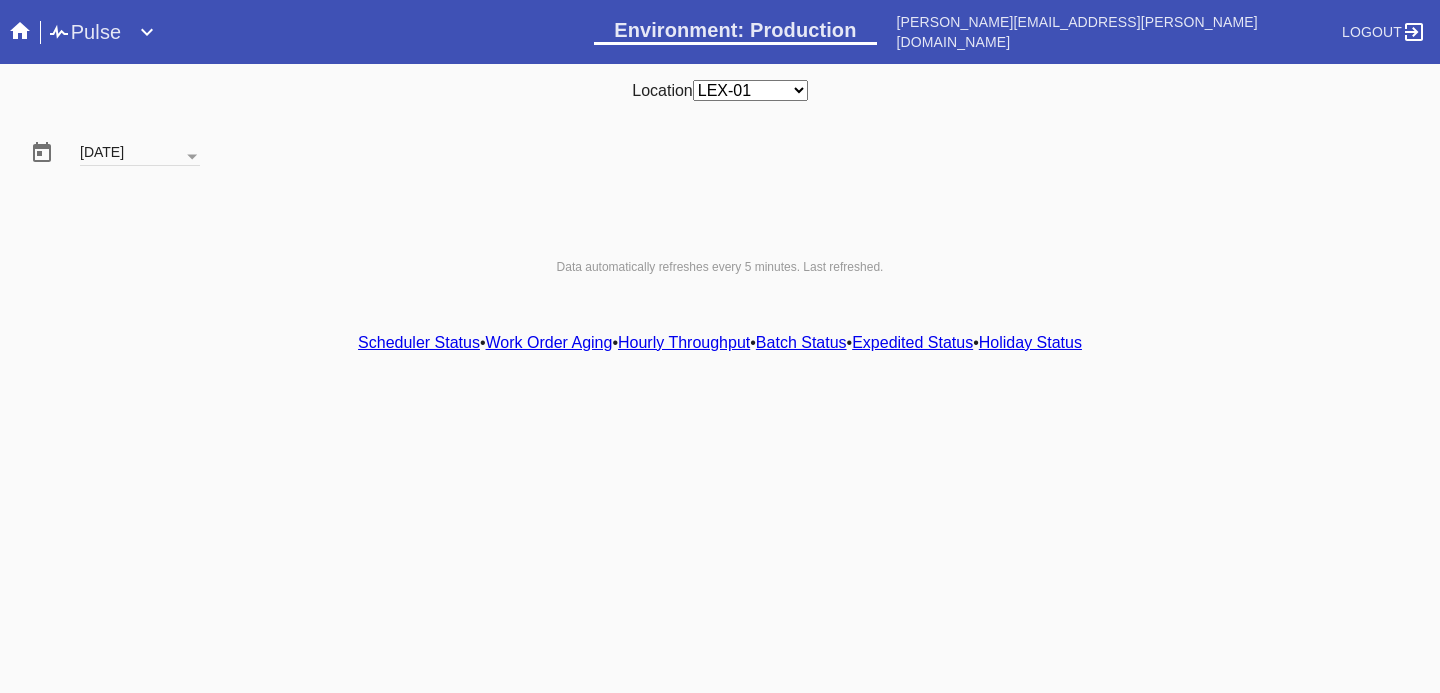 scroll, scrollTop: 0, scrollLeft: 0, axis: both 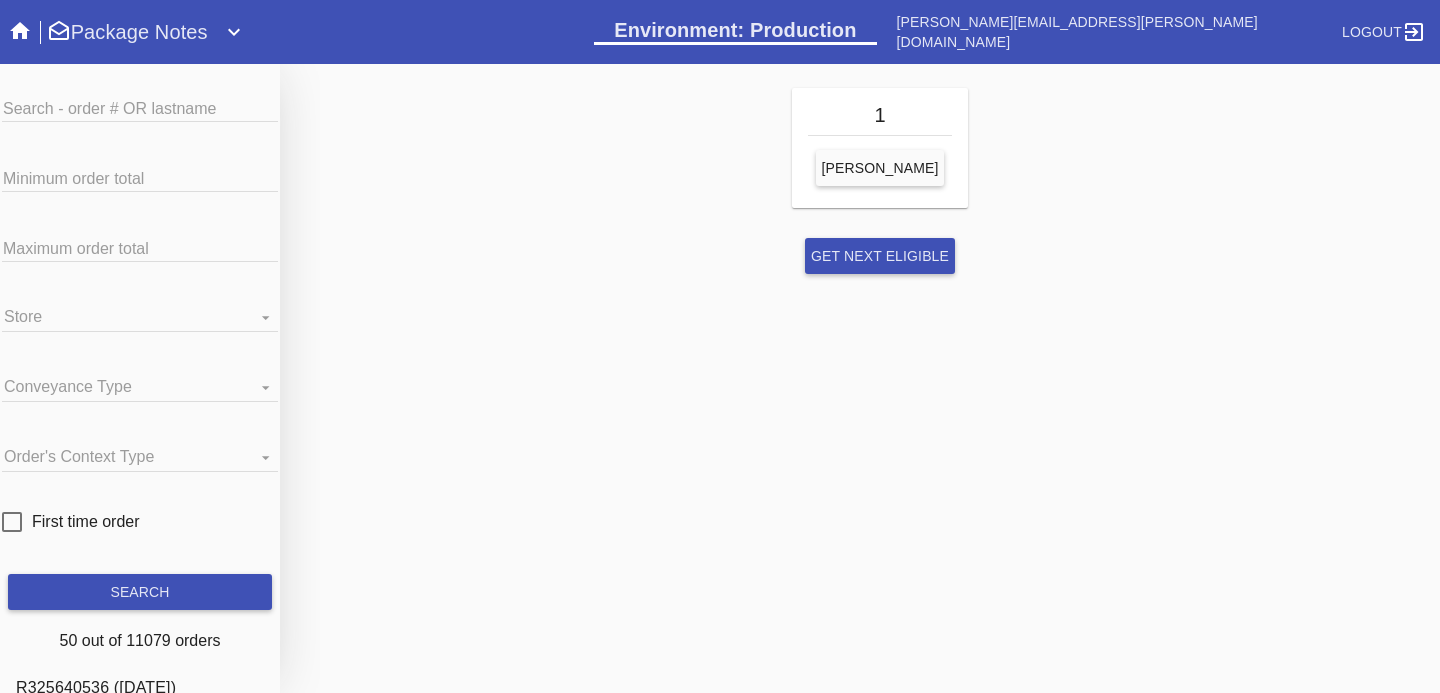 click on "Package Notes" at bounding box center [311, 32] 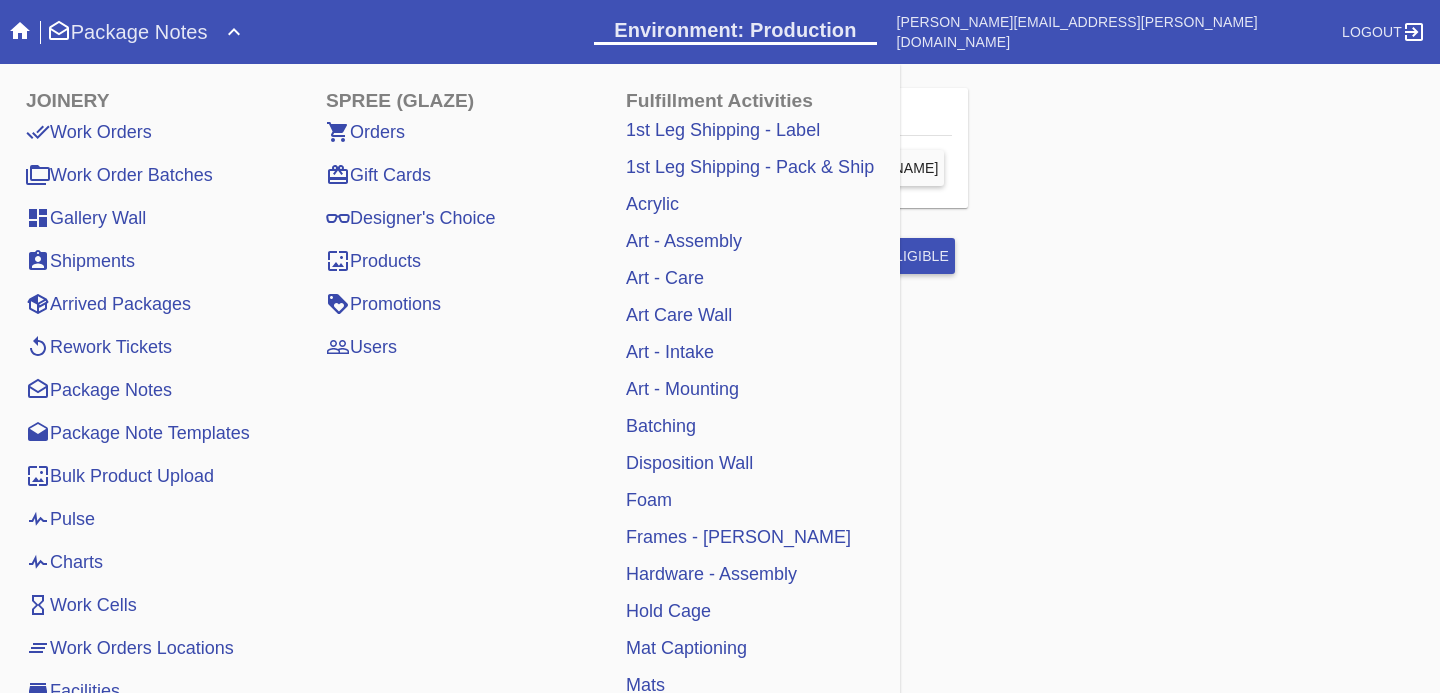 click on "Package Notes" at bounding box center [99, 390] 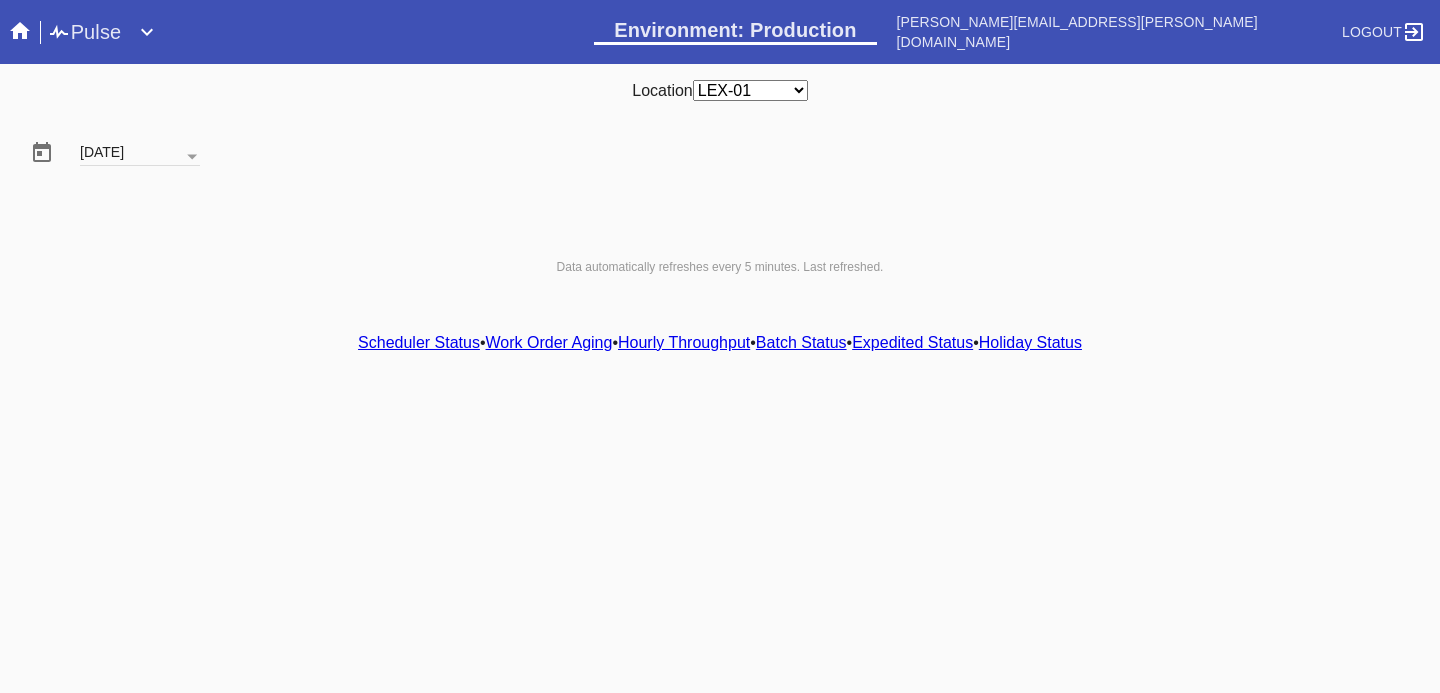 scroll, scrollTop: 0, scrollLeft: 0, axis: both 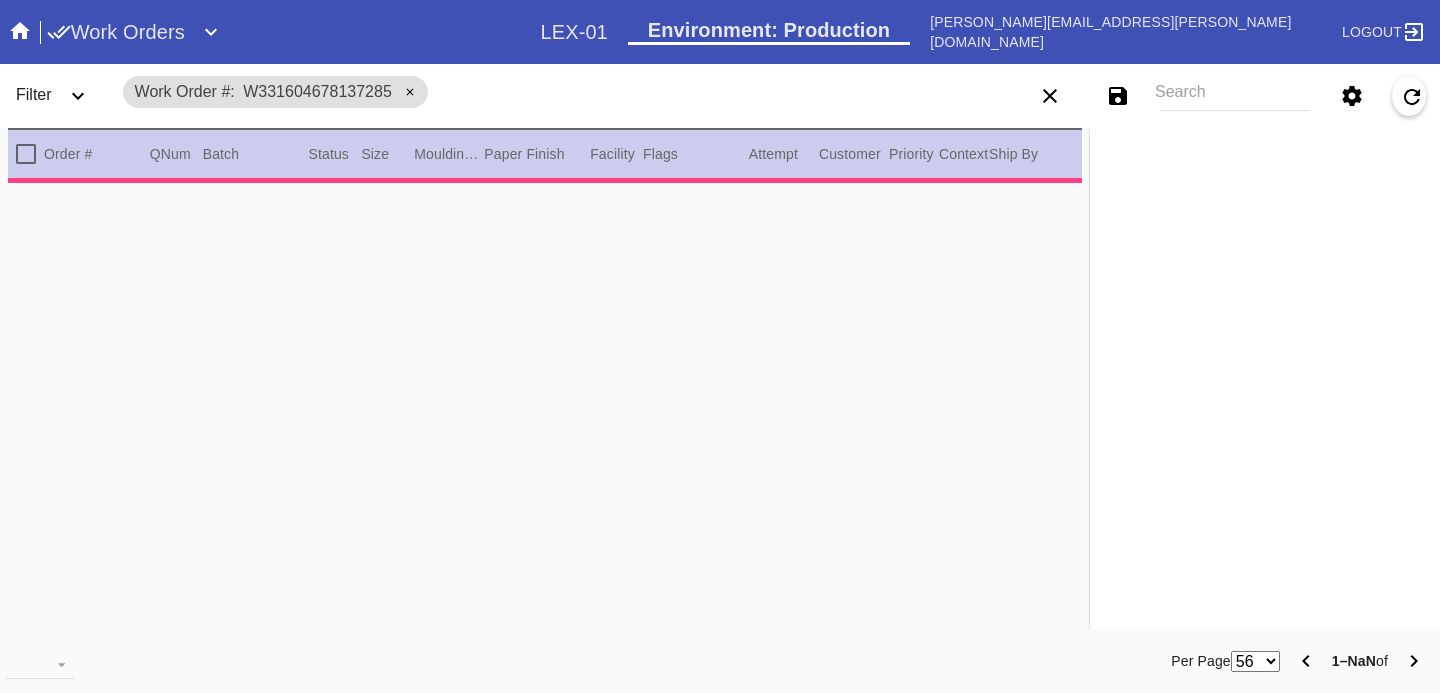 type on "2.5" 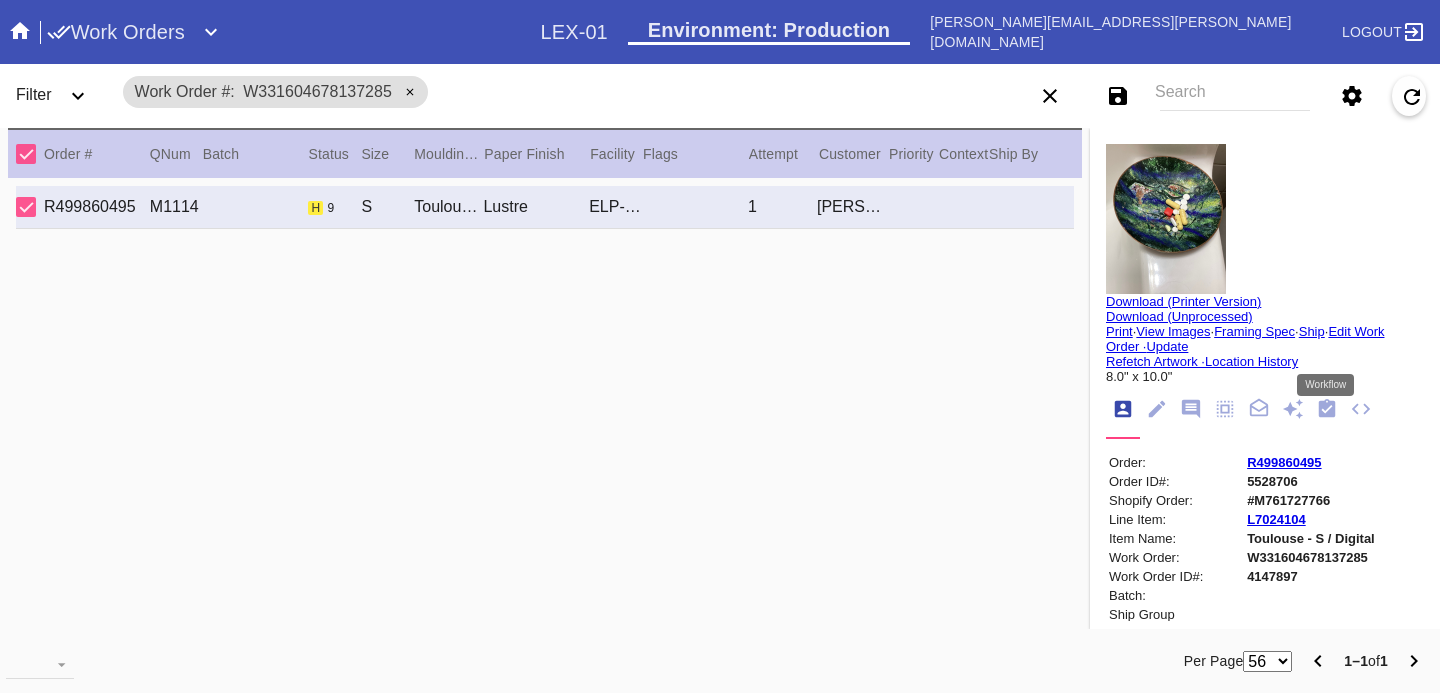 click 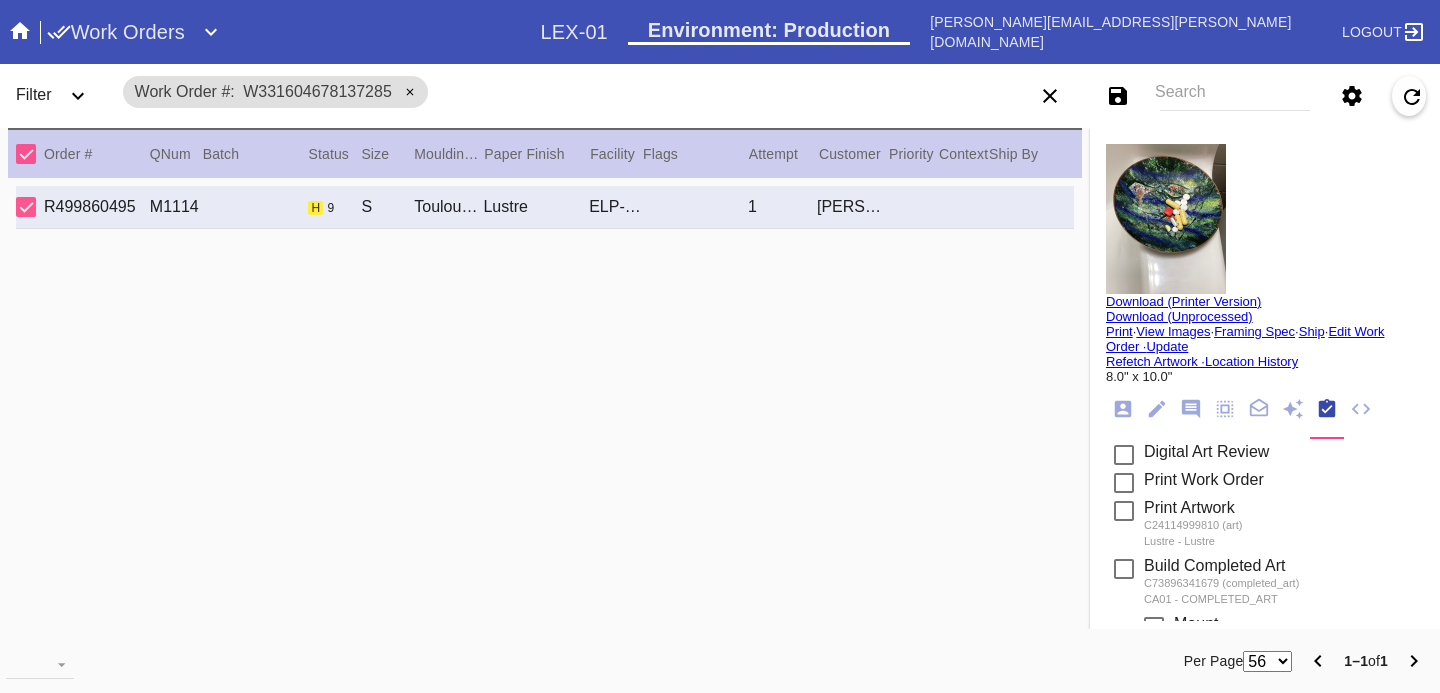 scroll, scrollTop: 502, scrollLeft: 0, axis: vertical 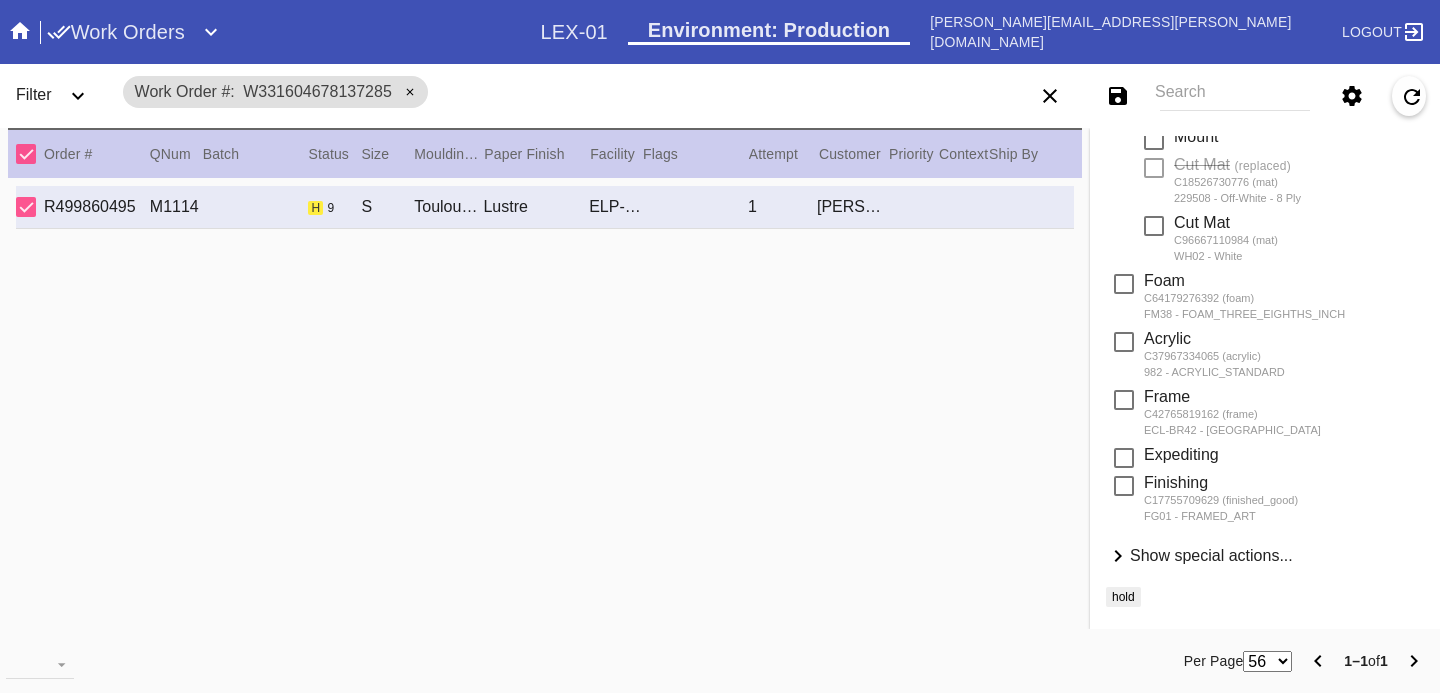 click on "Show special actions..." at bounding box center (1211, 555) 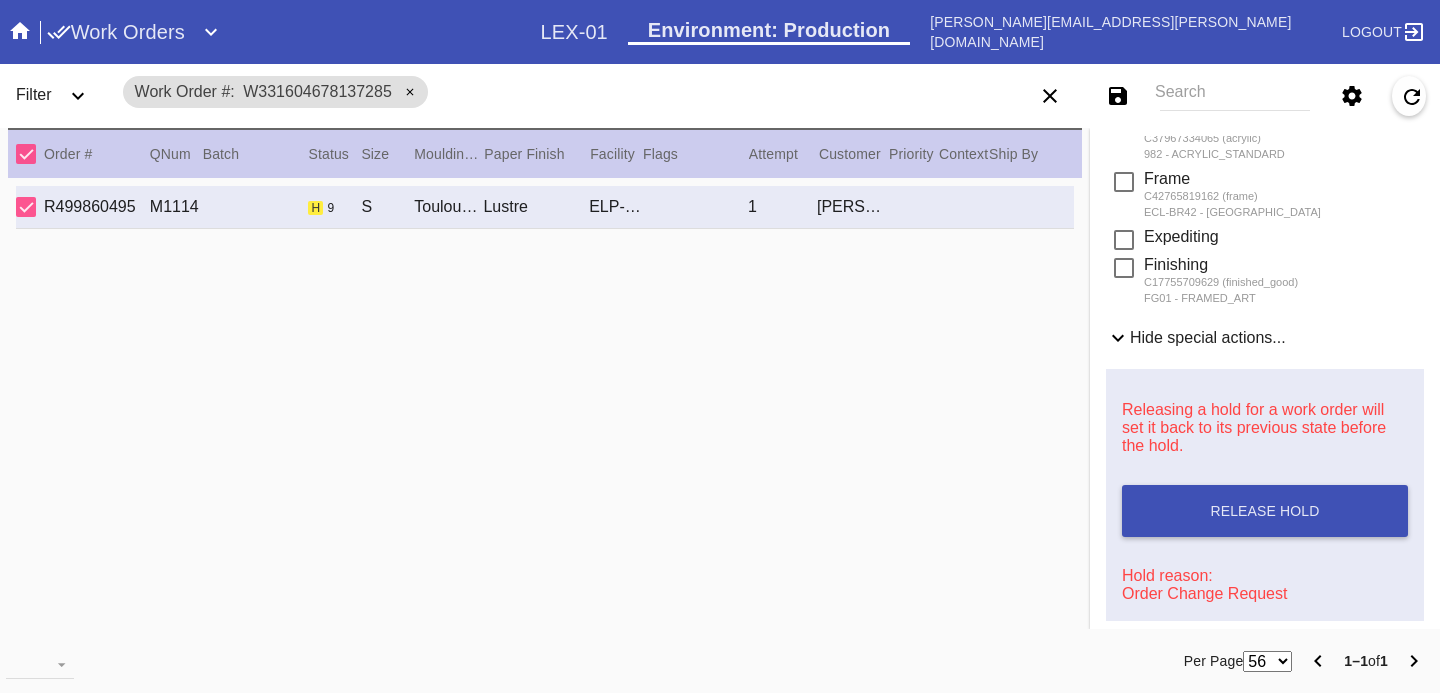 scroll, scrollTop: 722, scrollLeft: 0, axis: vertical 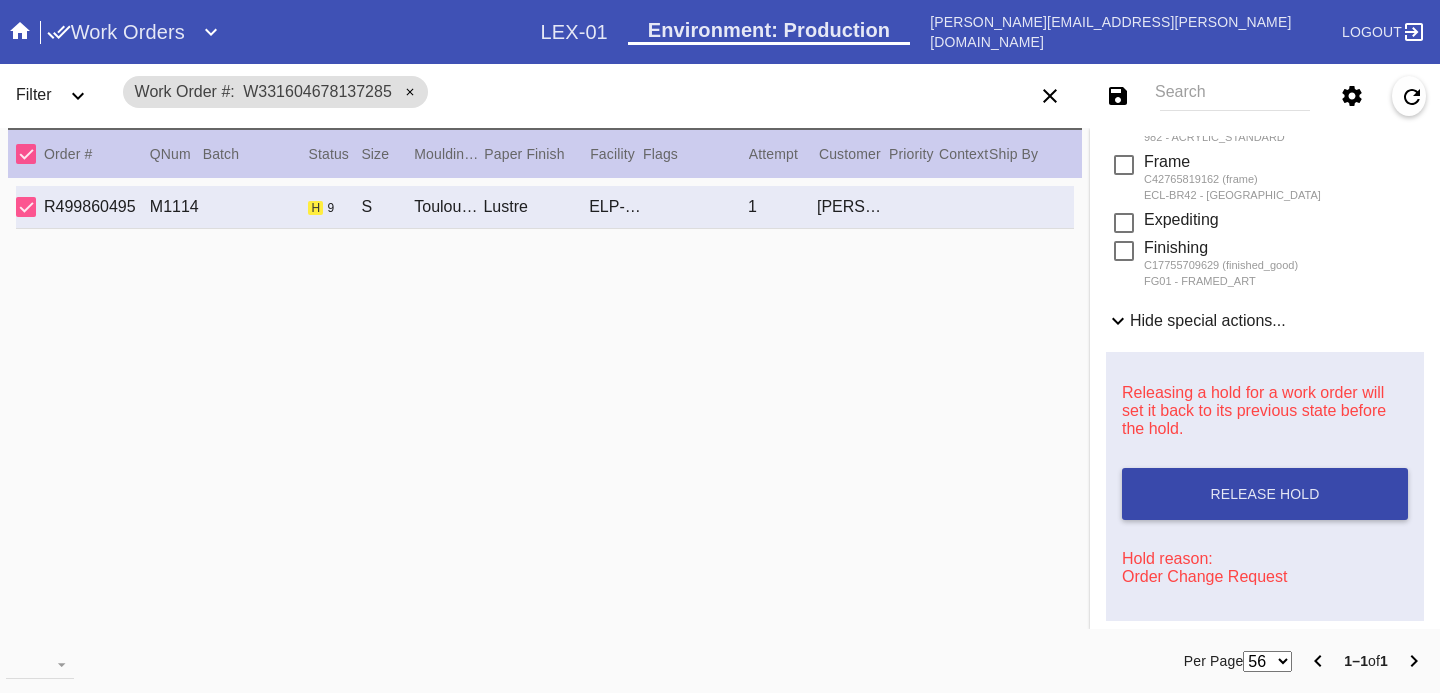 click on "Release Hold" at bounding box center [1265, 494] 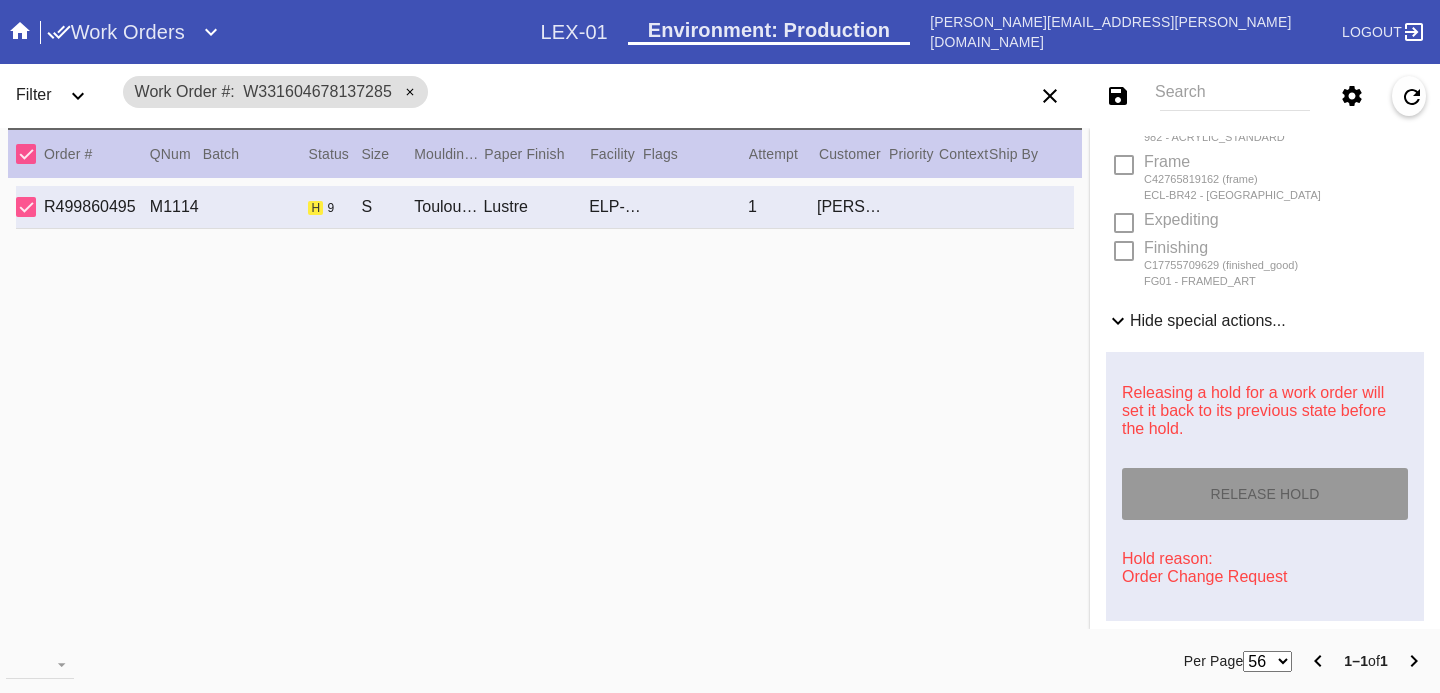 type on "7/10/2025" 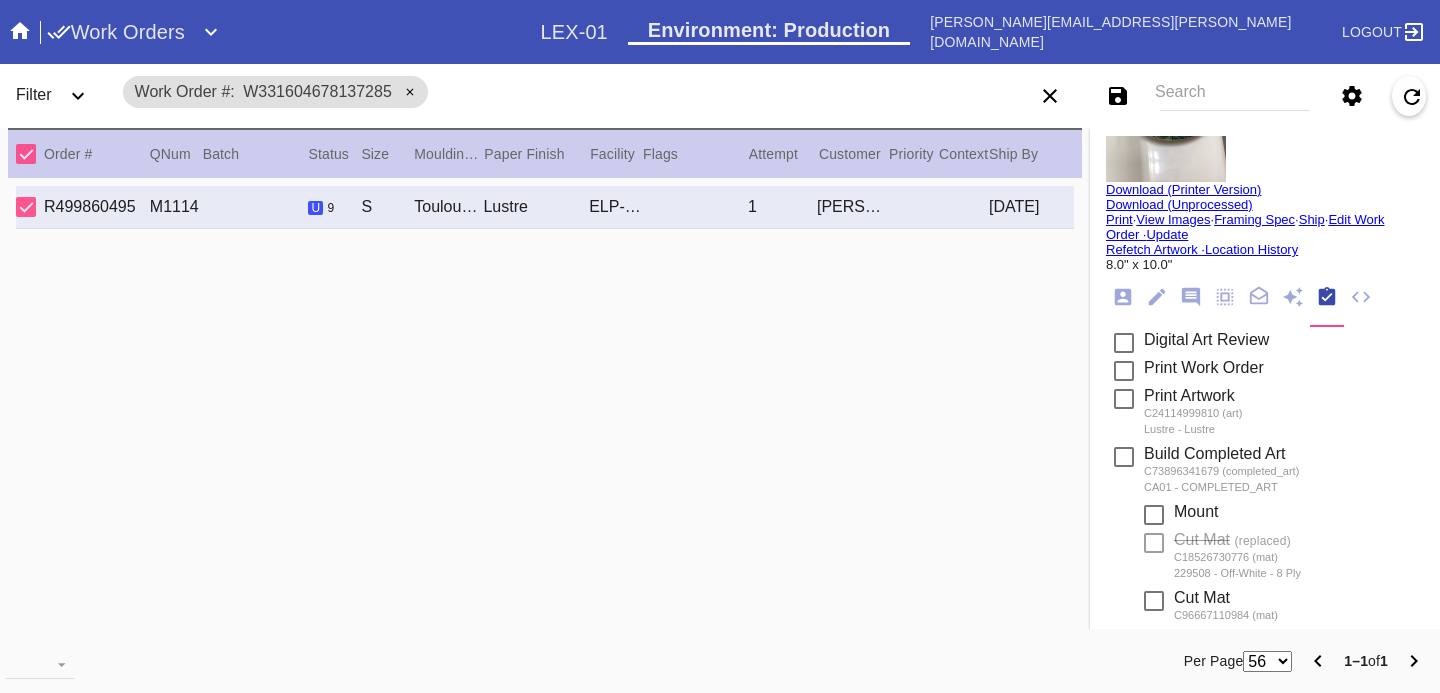 scroll, scrollTop: 0, scrollLeft: 0, axis: both 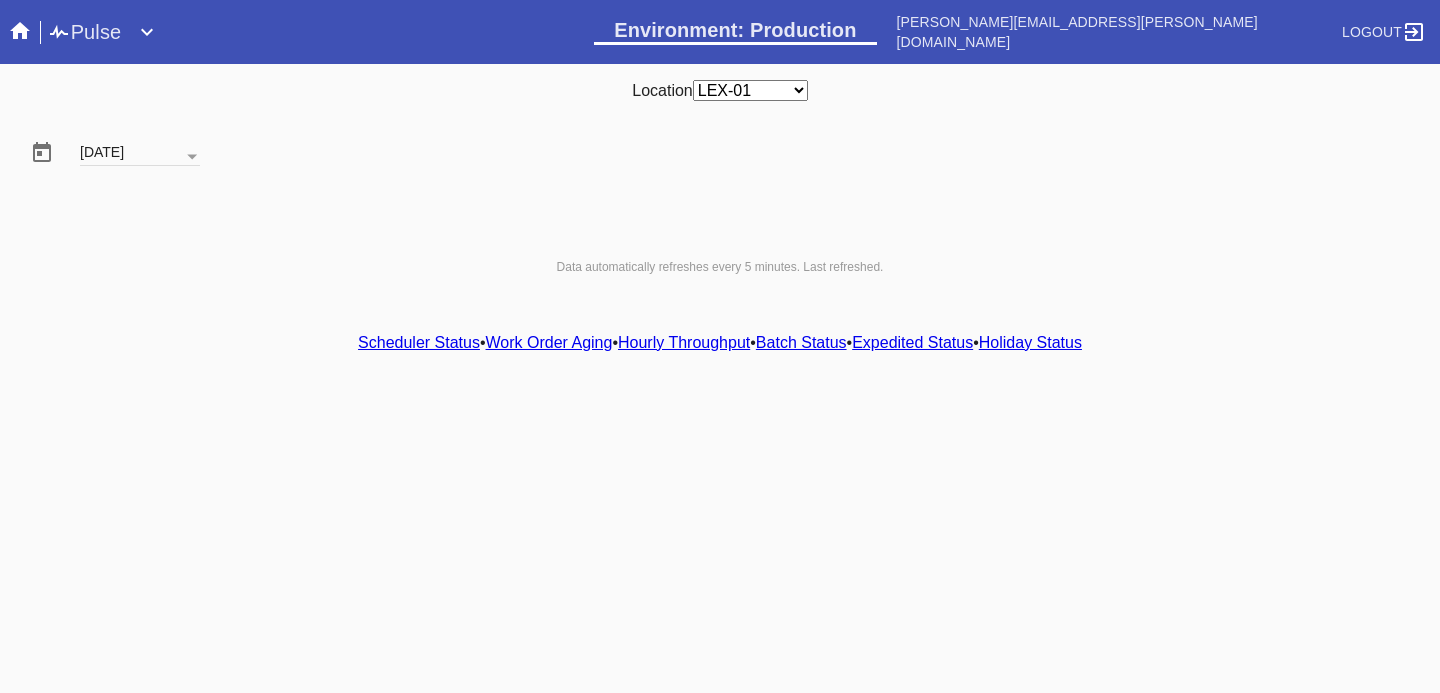 click on "Hourly Throughput" at bounding box center [684, 342] 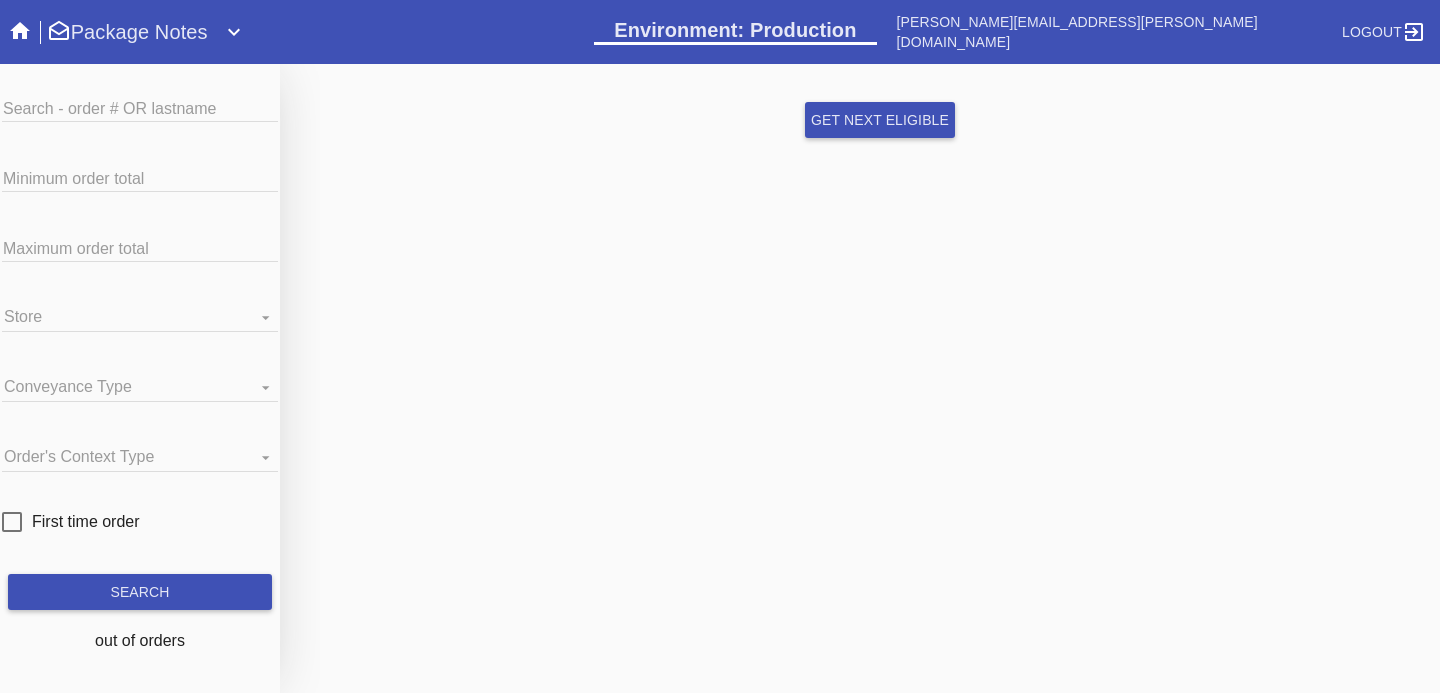 scroll, scrollTop: 0, scrollLeft: 0, axis: both 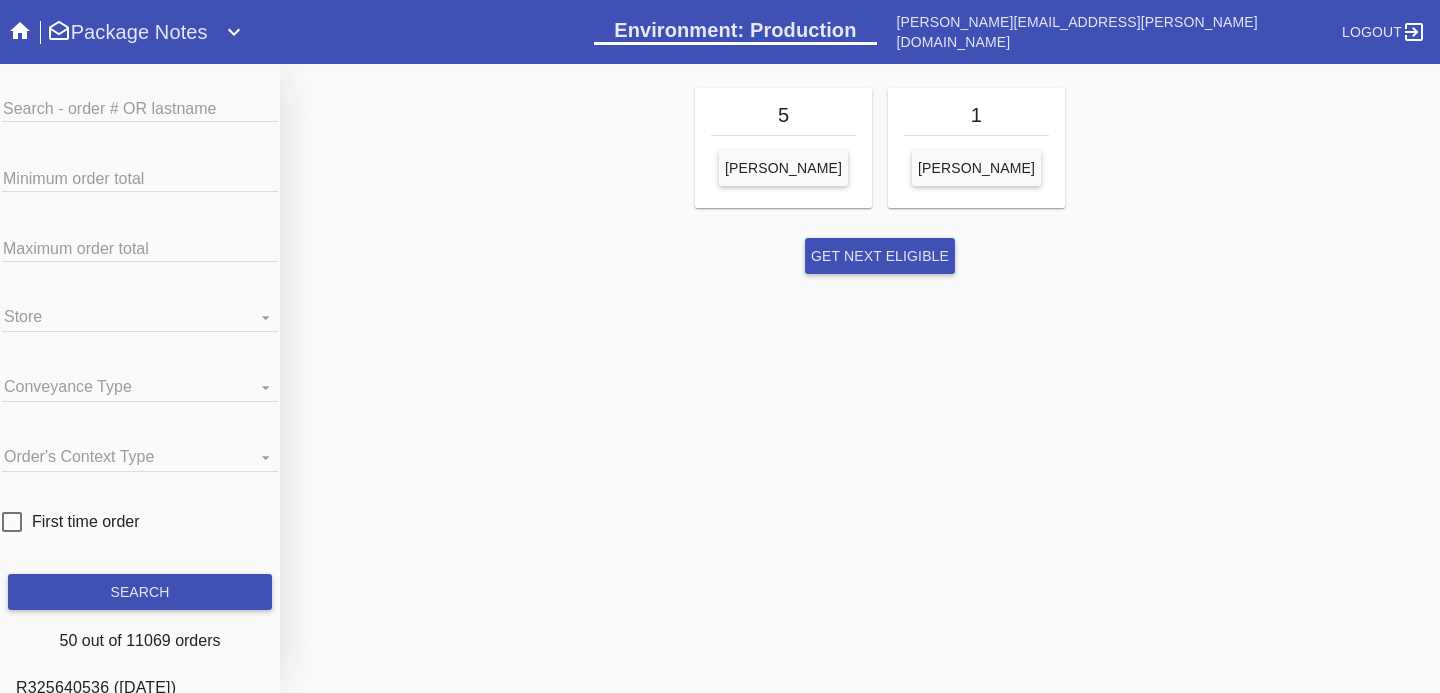 click on "Search - order # OR lastname" at bounding box center [140, 107] 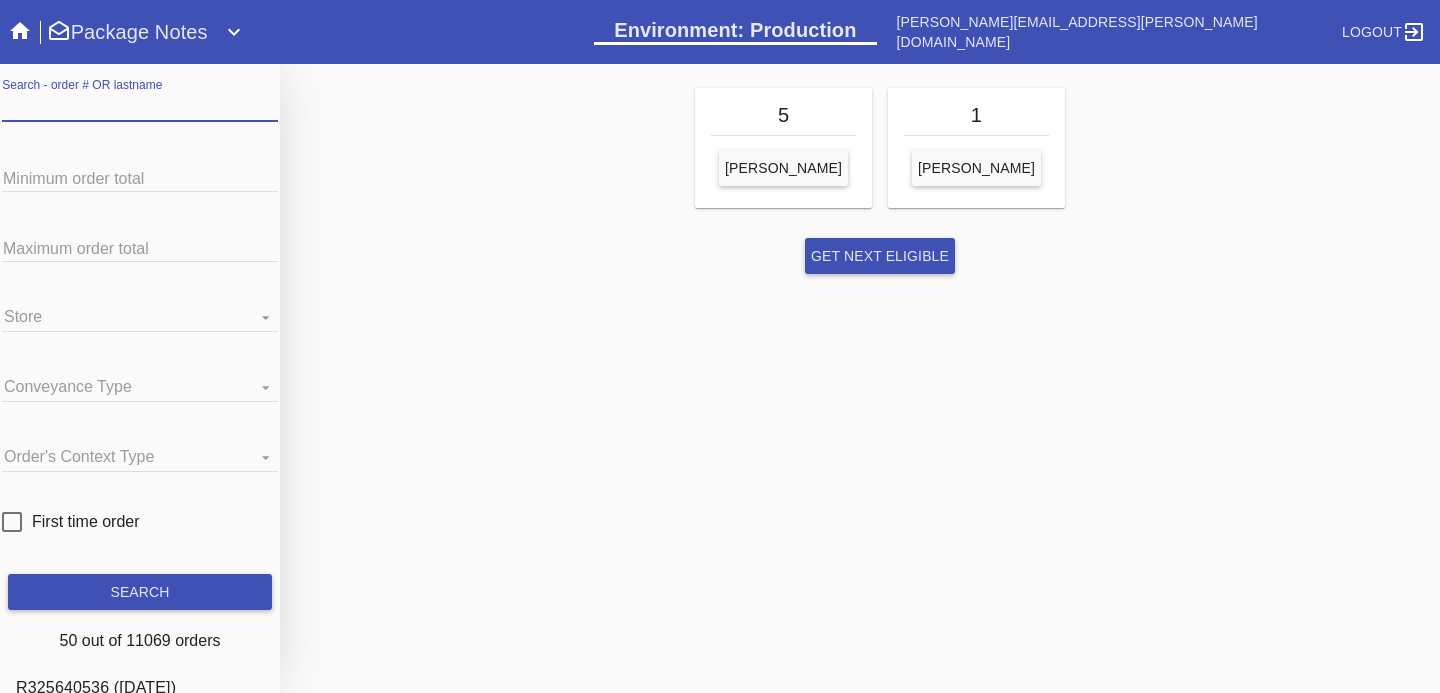 paste on "R769485541" 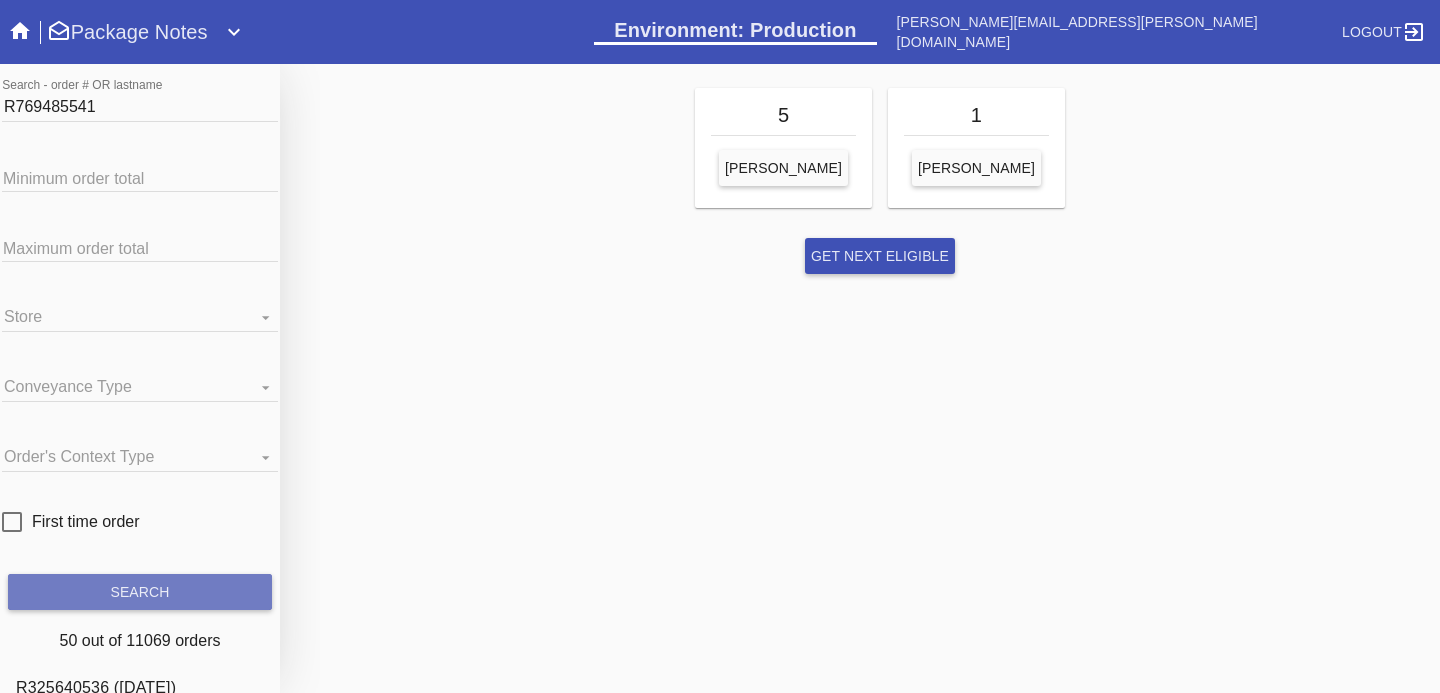 click on "search" at bounding box center [139, 592] 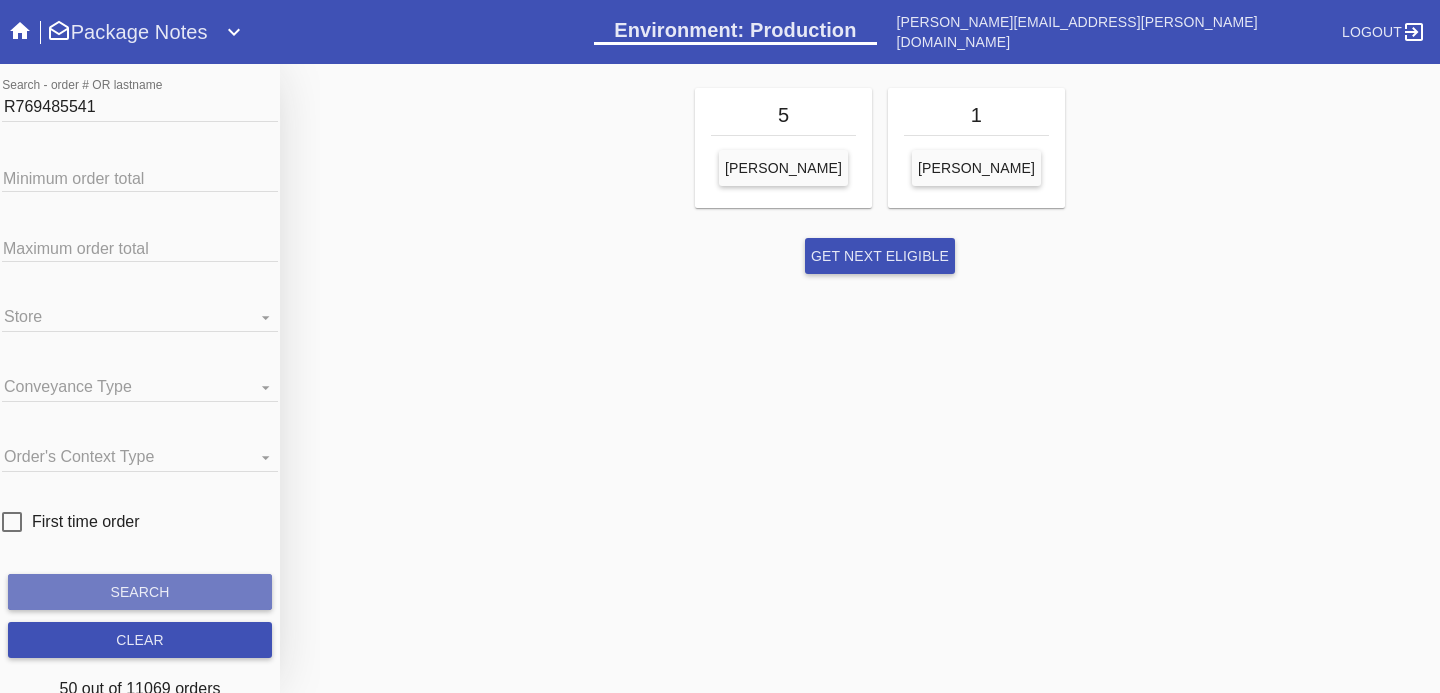 click on "search" at bounding box center [139, 592] 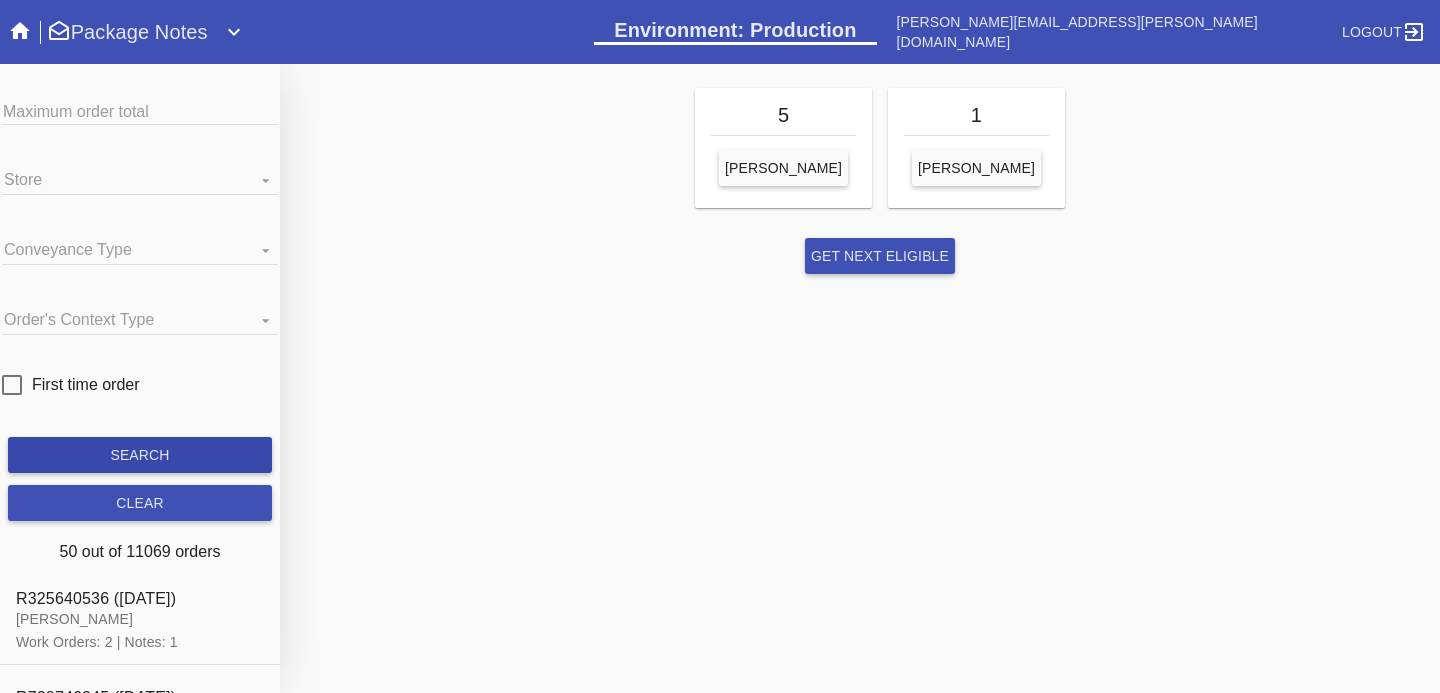 scroll, scrollTop: 141, scrollLeft: 0, axis: vertical 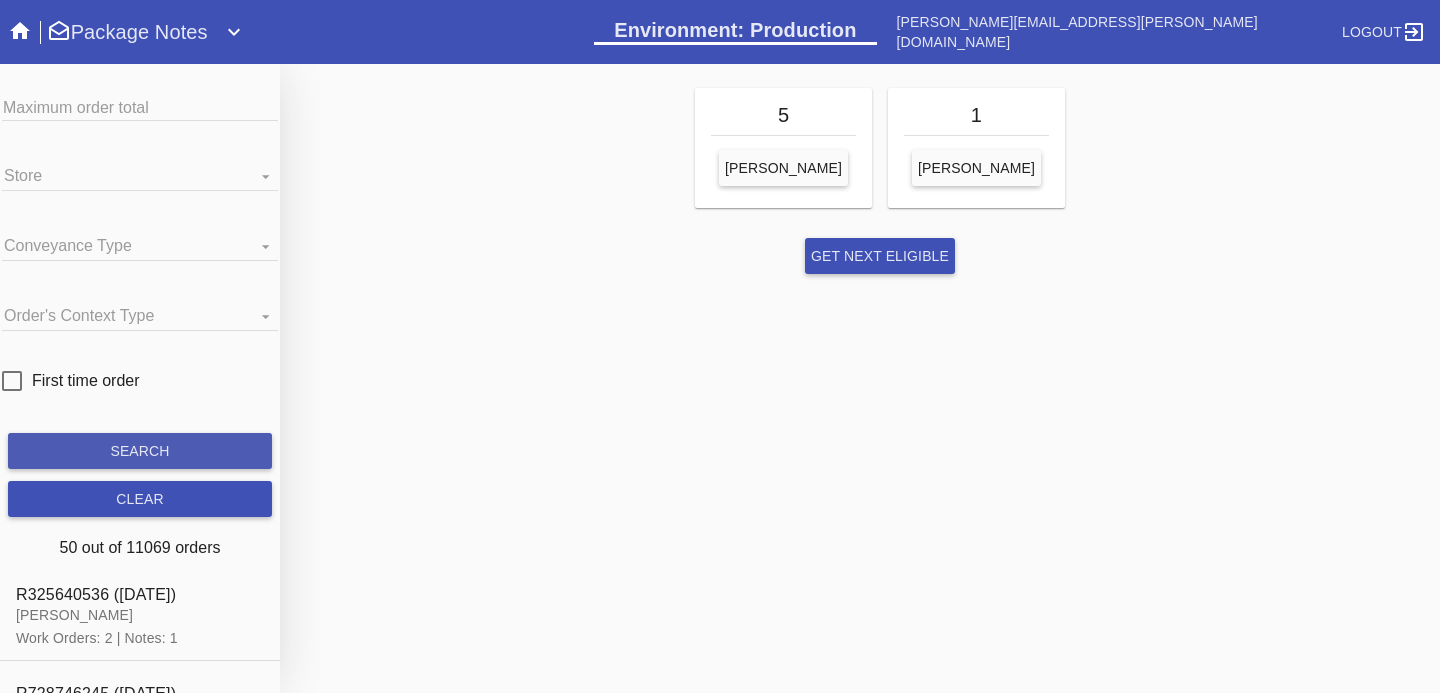 click on "search" at bounding box center [140, 451] 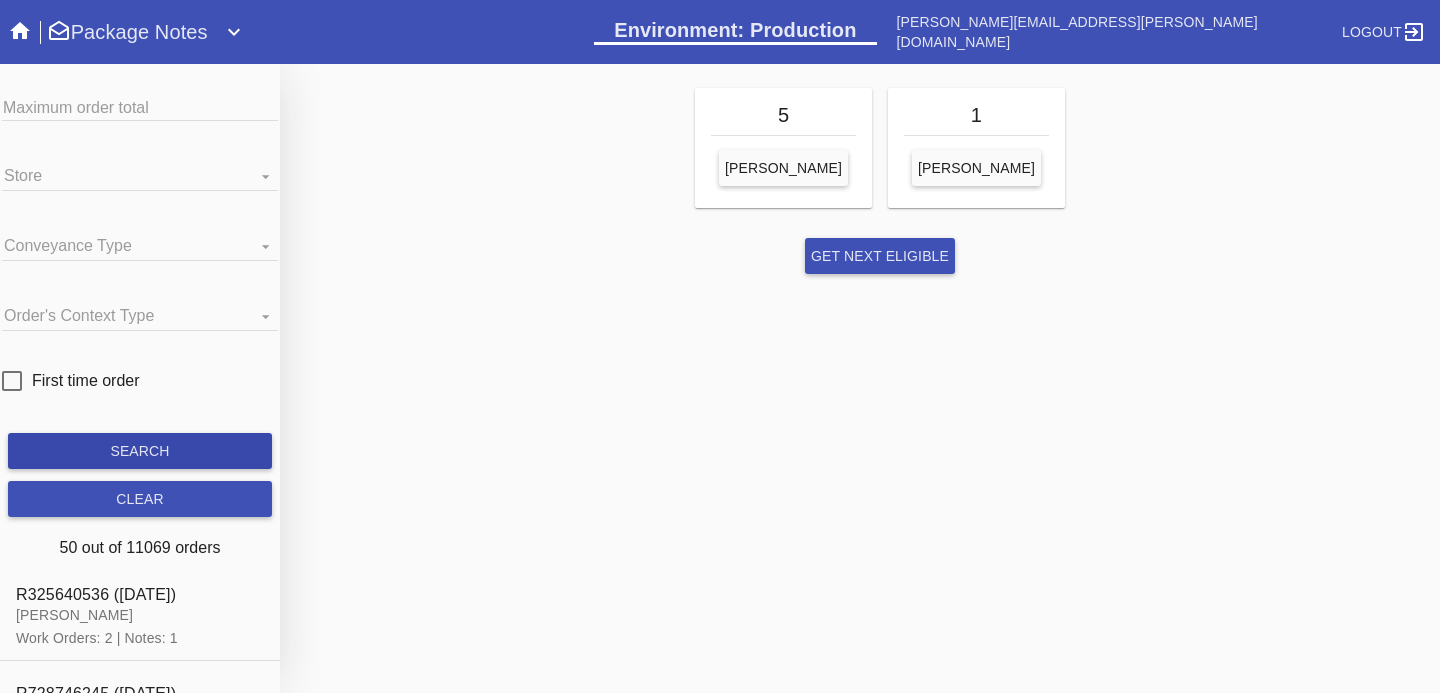 click on "search" at bounding box center (140, 451) 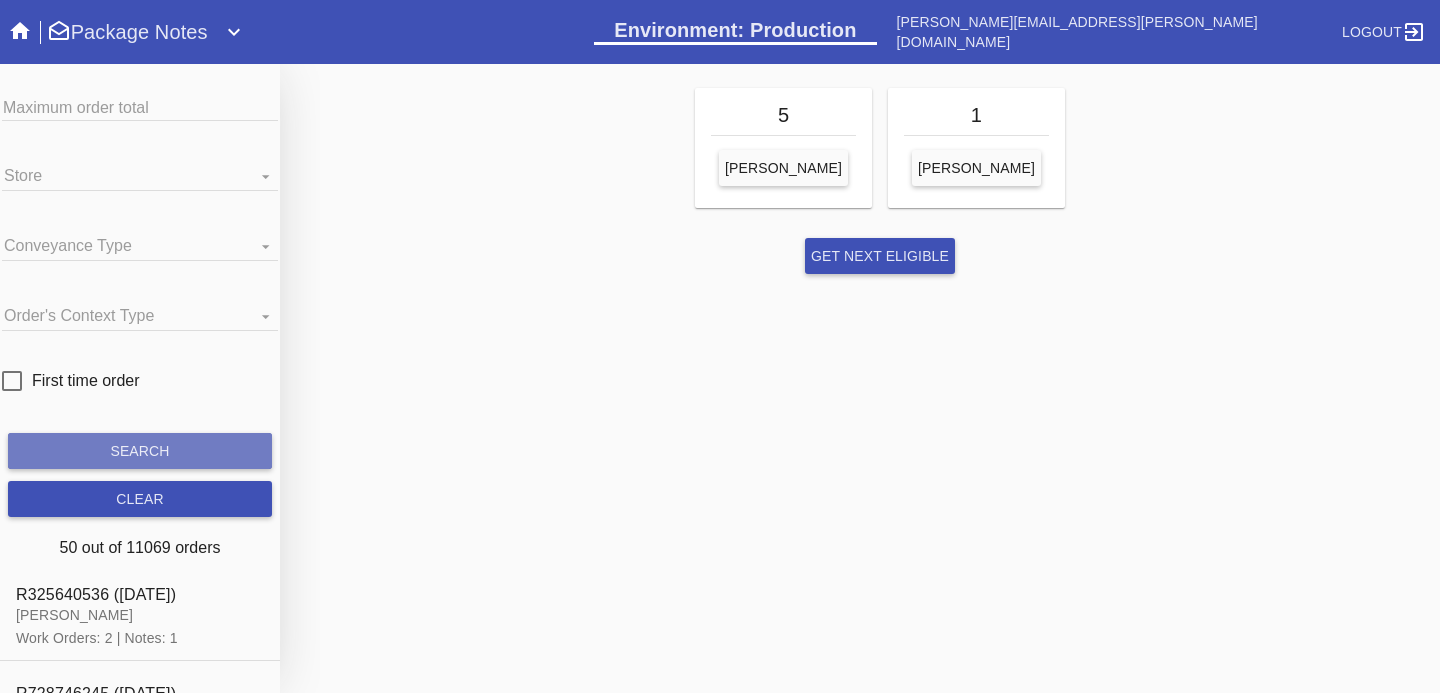 click on "search" at bounding box center (139, 451) 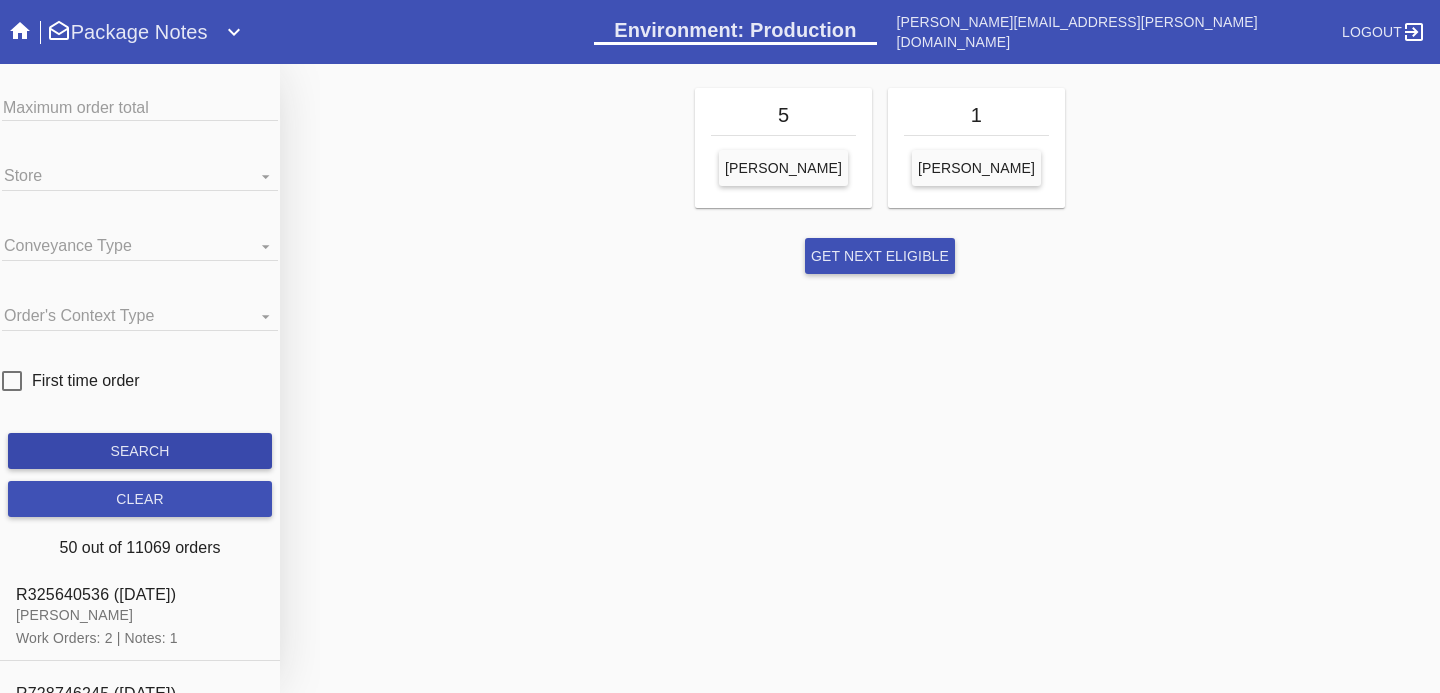 click on "search" at bounding box center [139, 451] 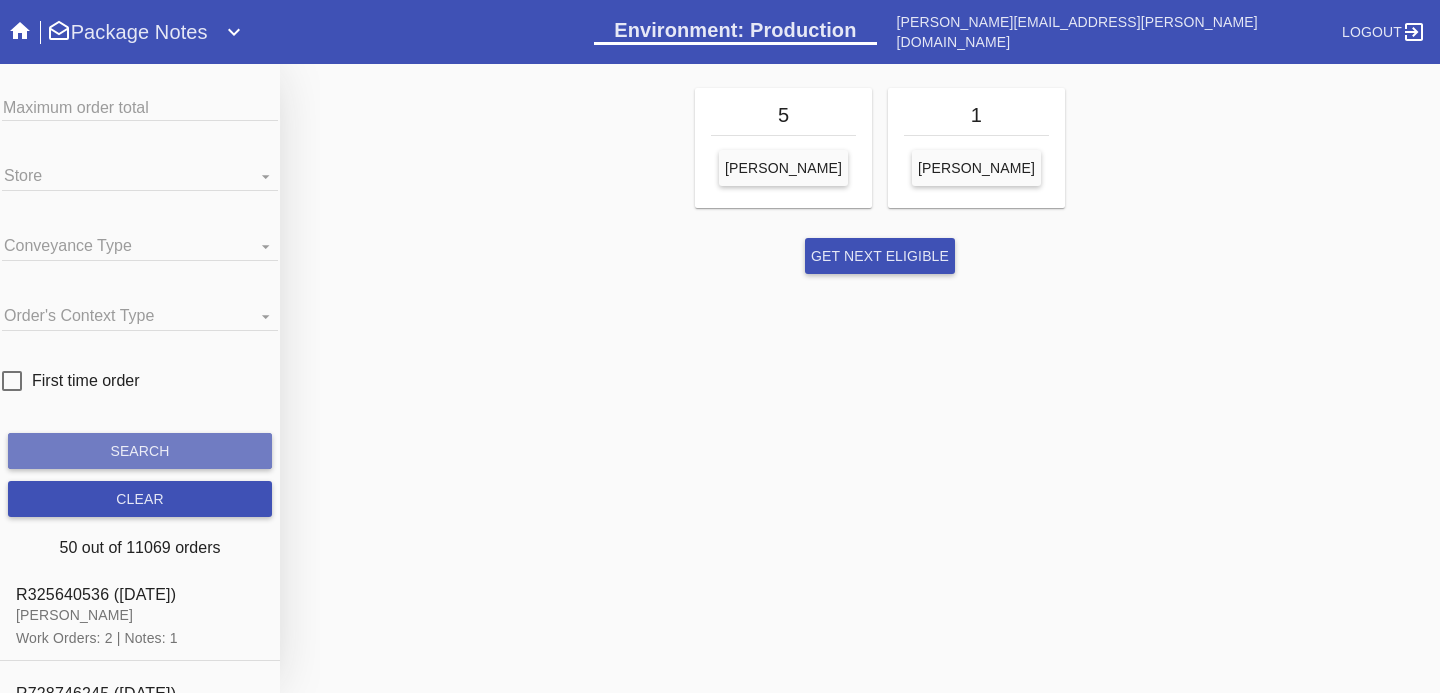 click on "search" at bounding box center (139, 451) 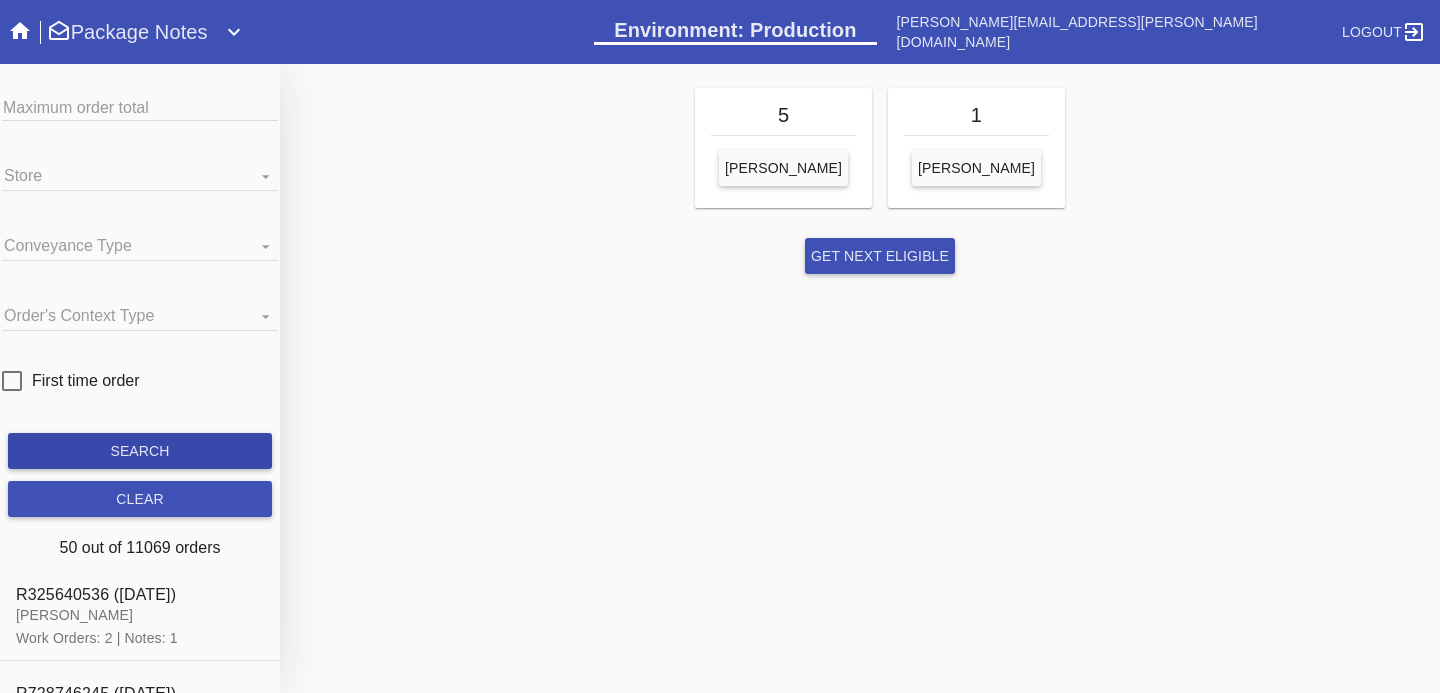 click on "search" at bounding box center [139, 451] 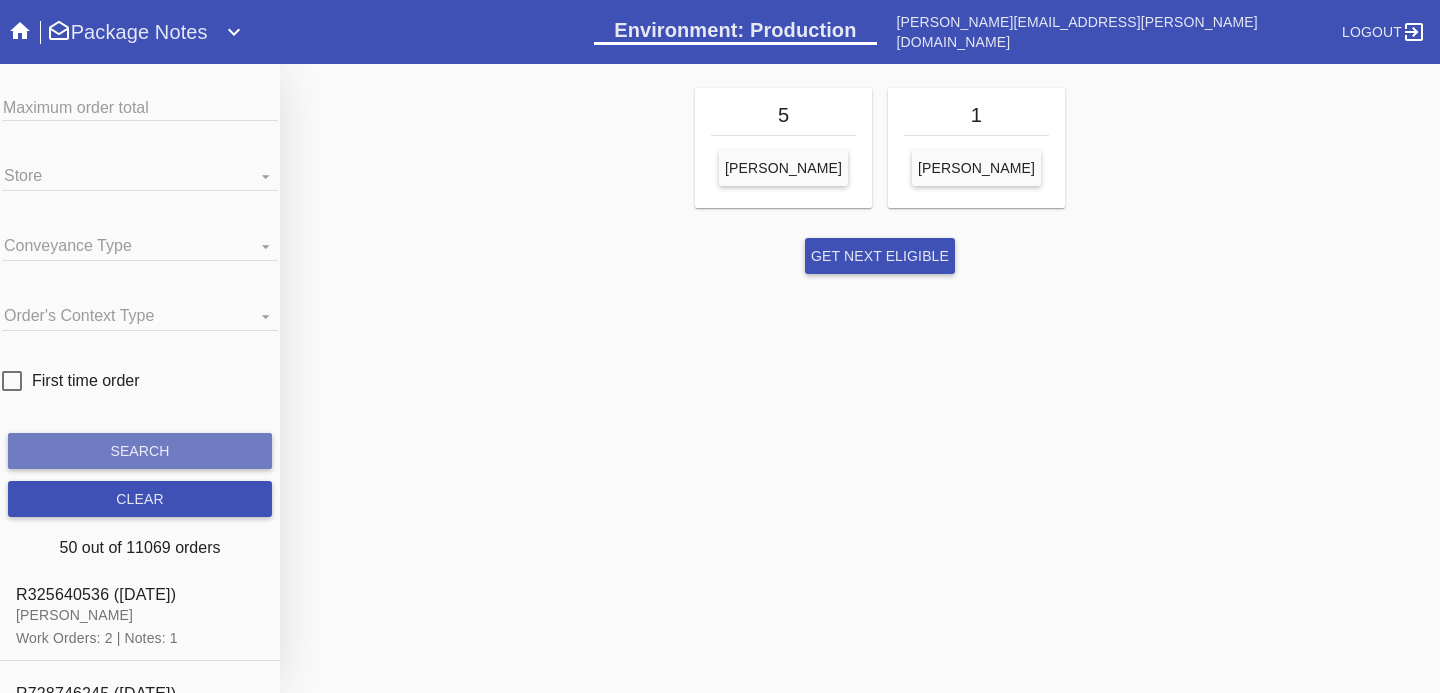 click on "search" at bounding box center [139, 451] 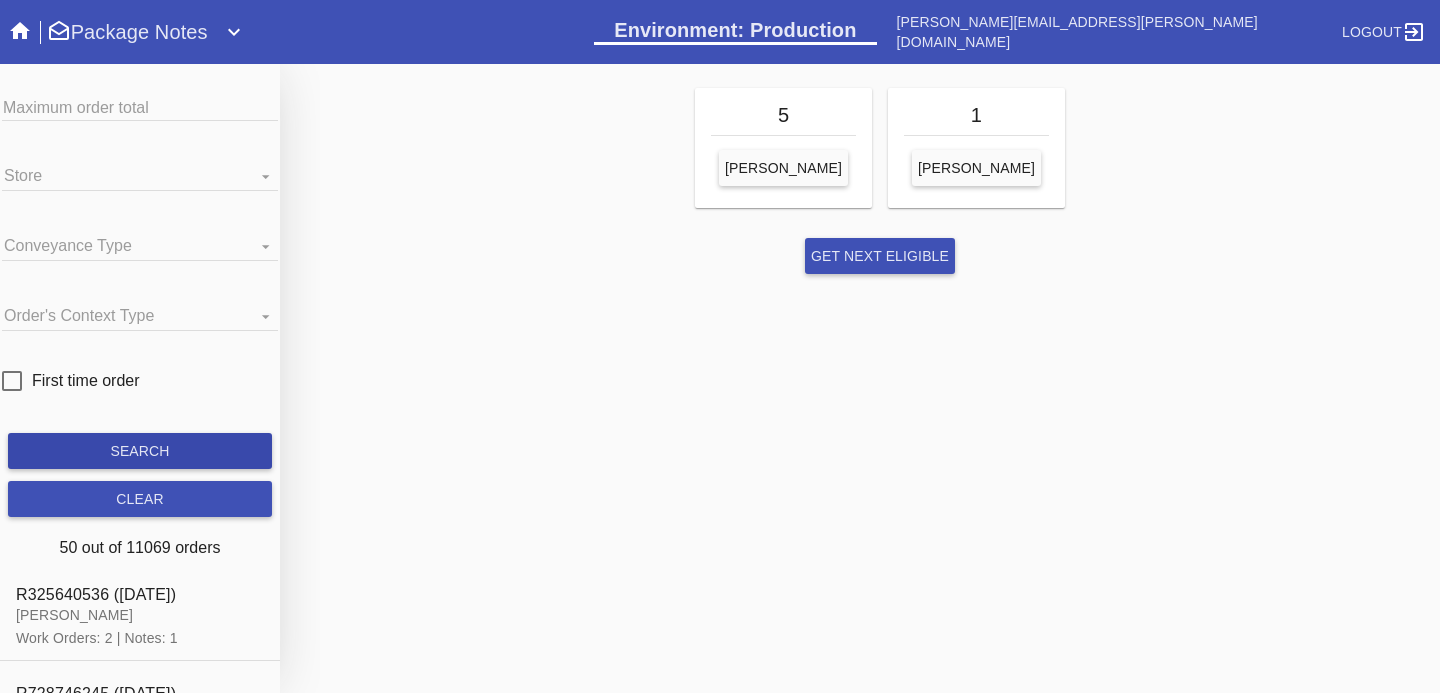 click on "search" at bounding box center [139, 451] 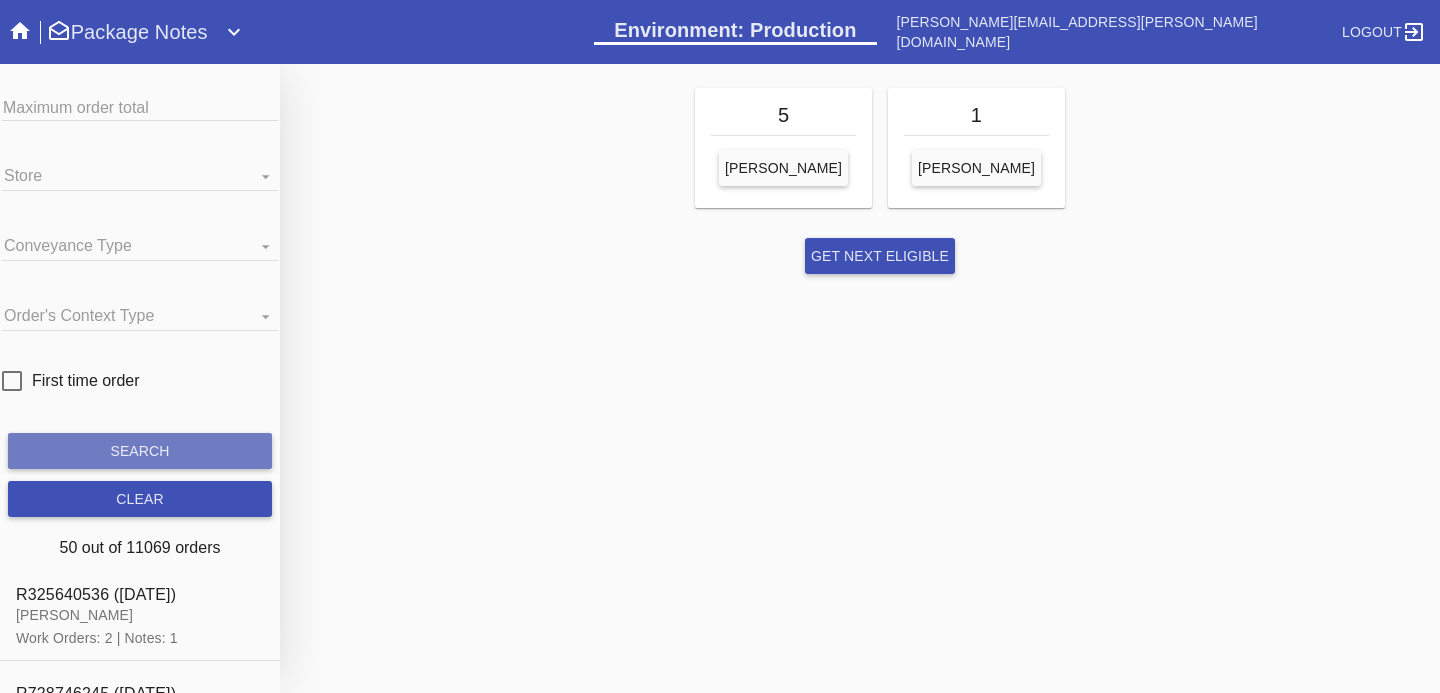 click on "search" at bounding box center (139, 451) 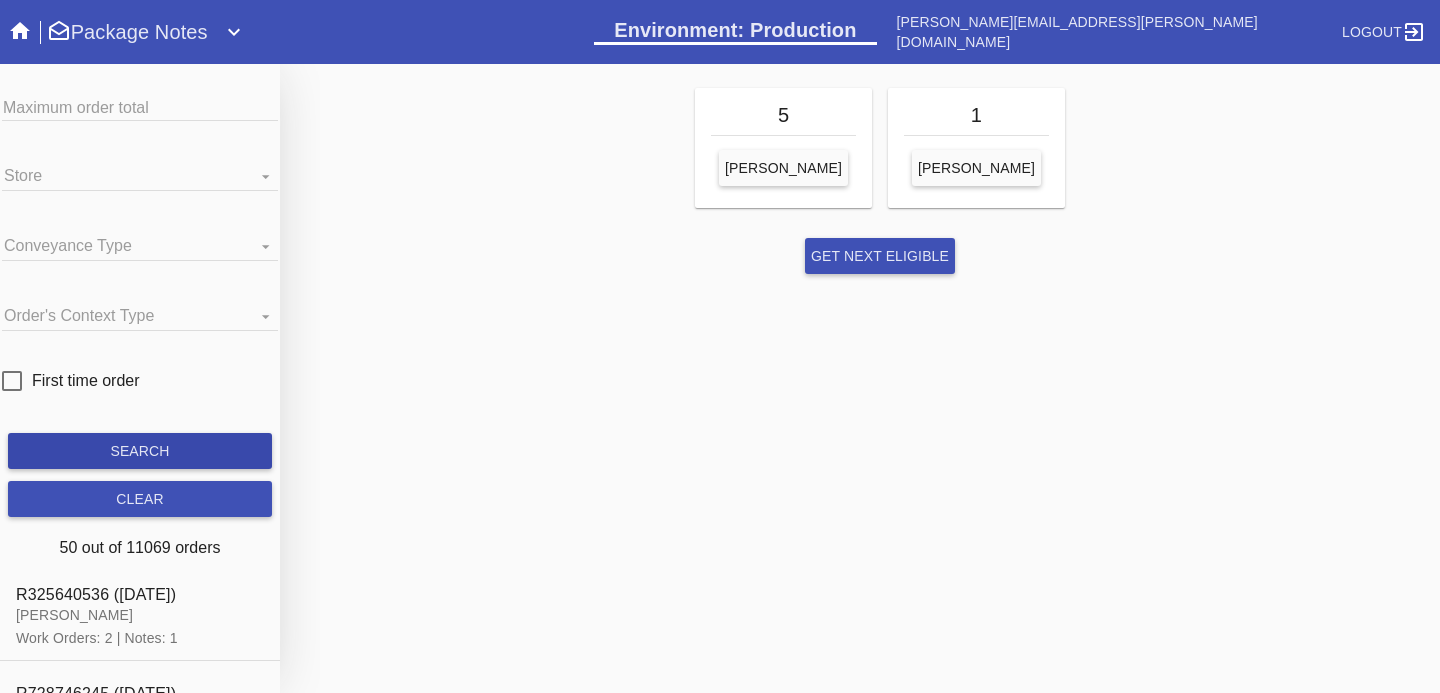 click on "search" at bounding box center (139, 451) 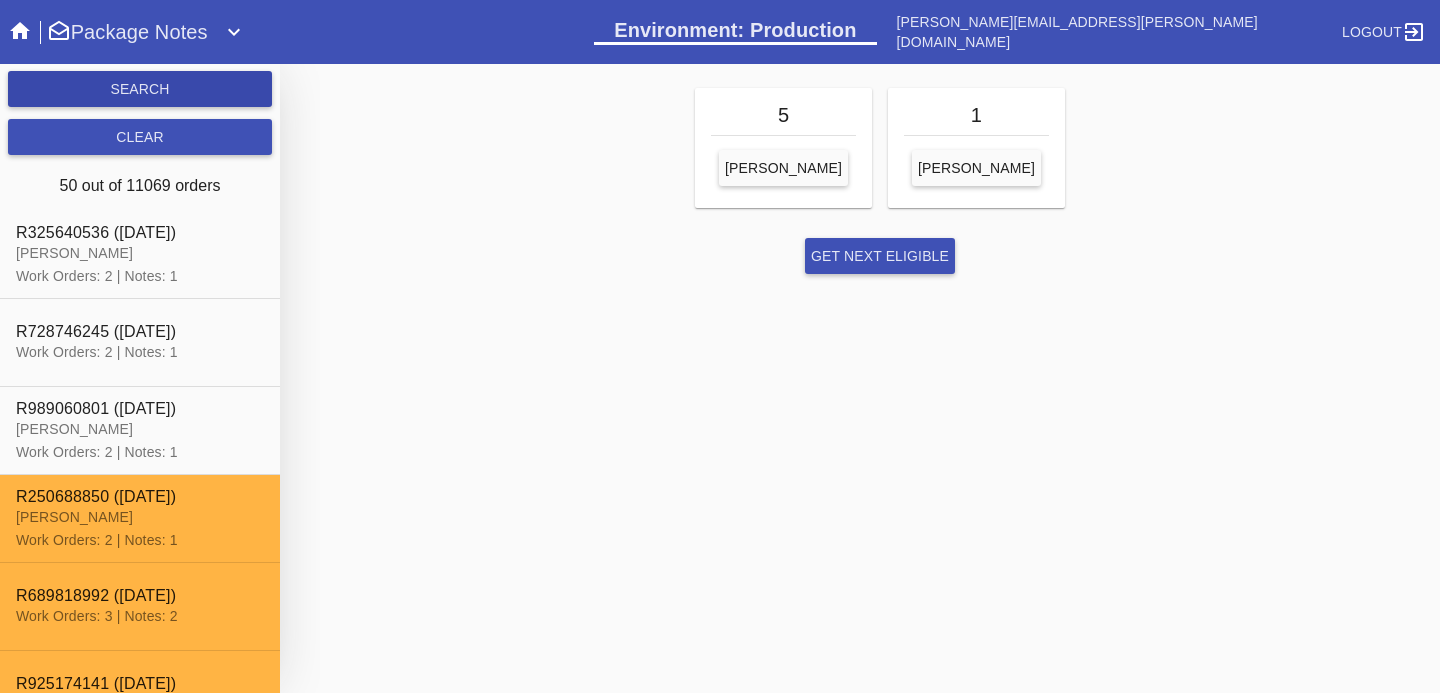scroll, scrollTop: 436, scrollLeft: 0, axis: vertical 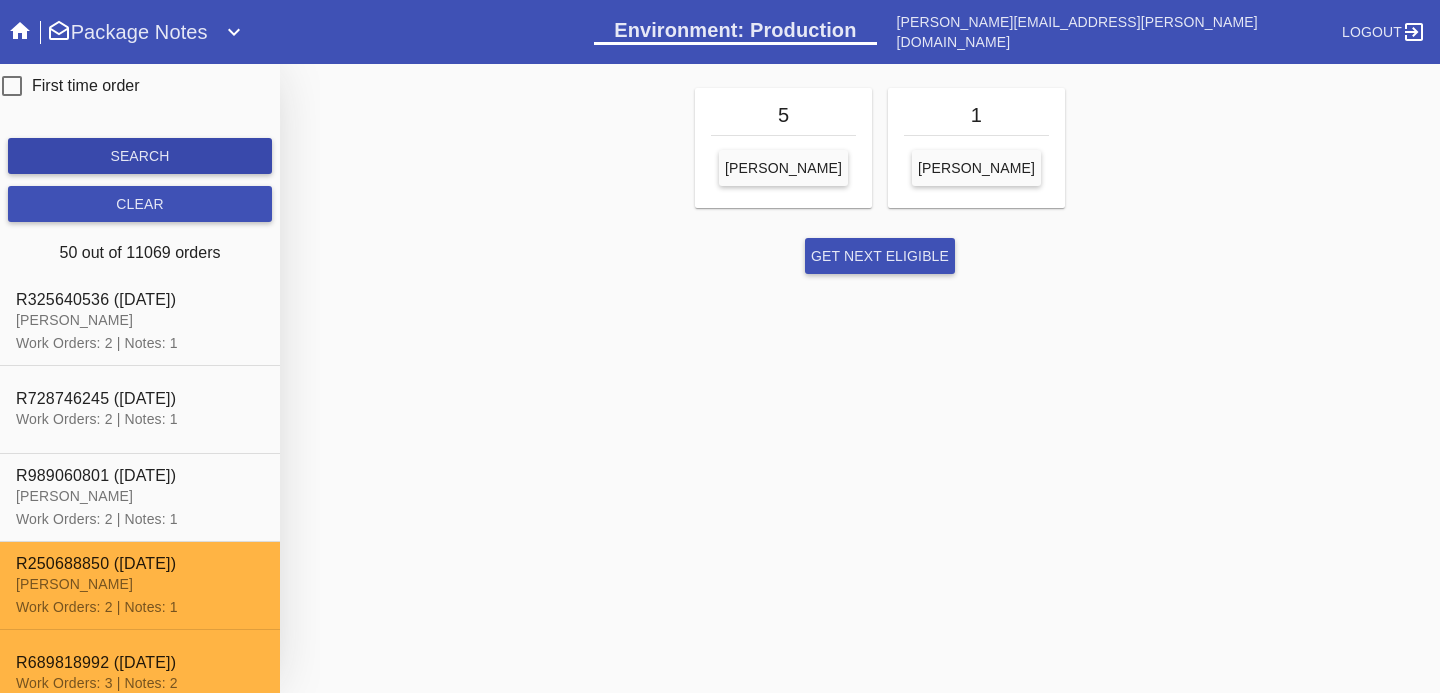 click on "search" at bounding box center (139, 156) 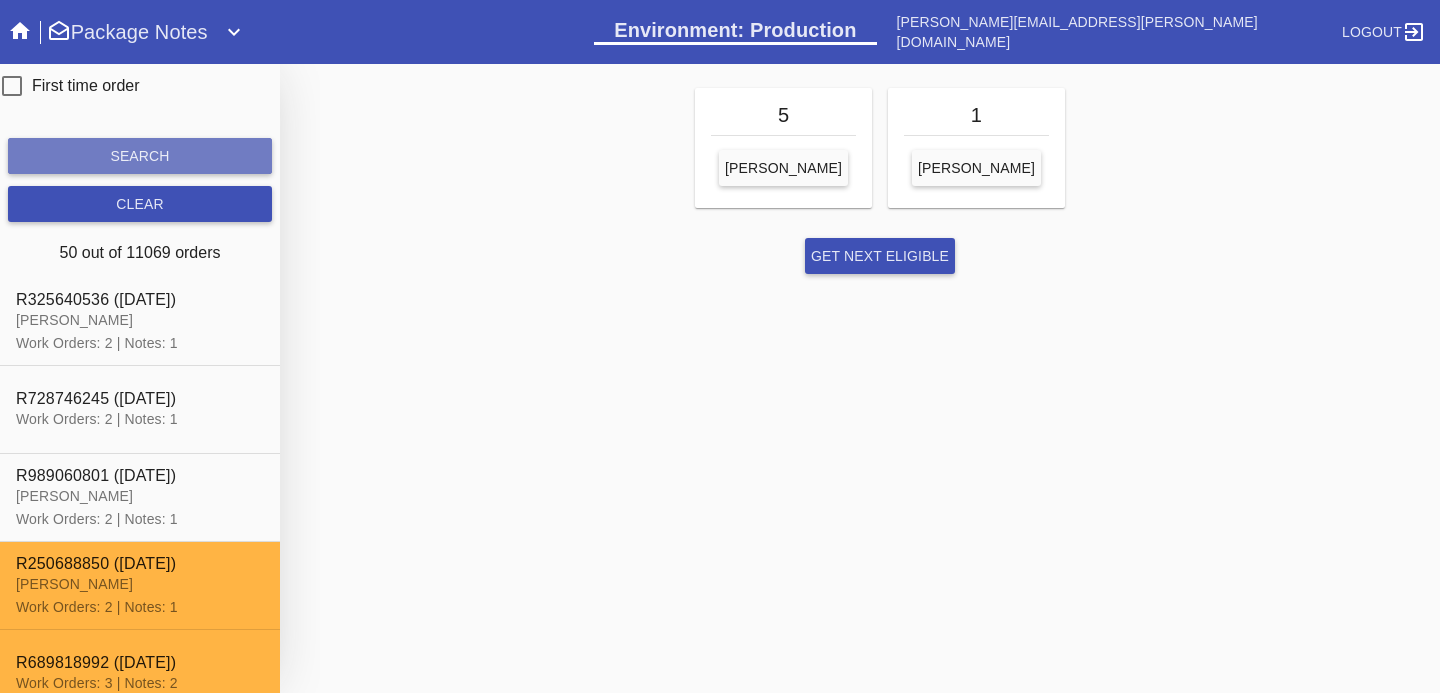 click on "search" at bounding box center [139, 156] 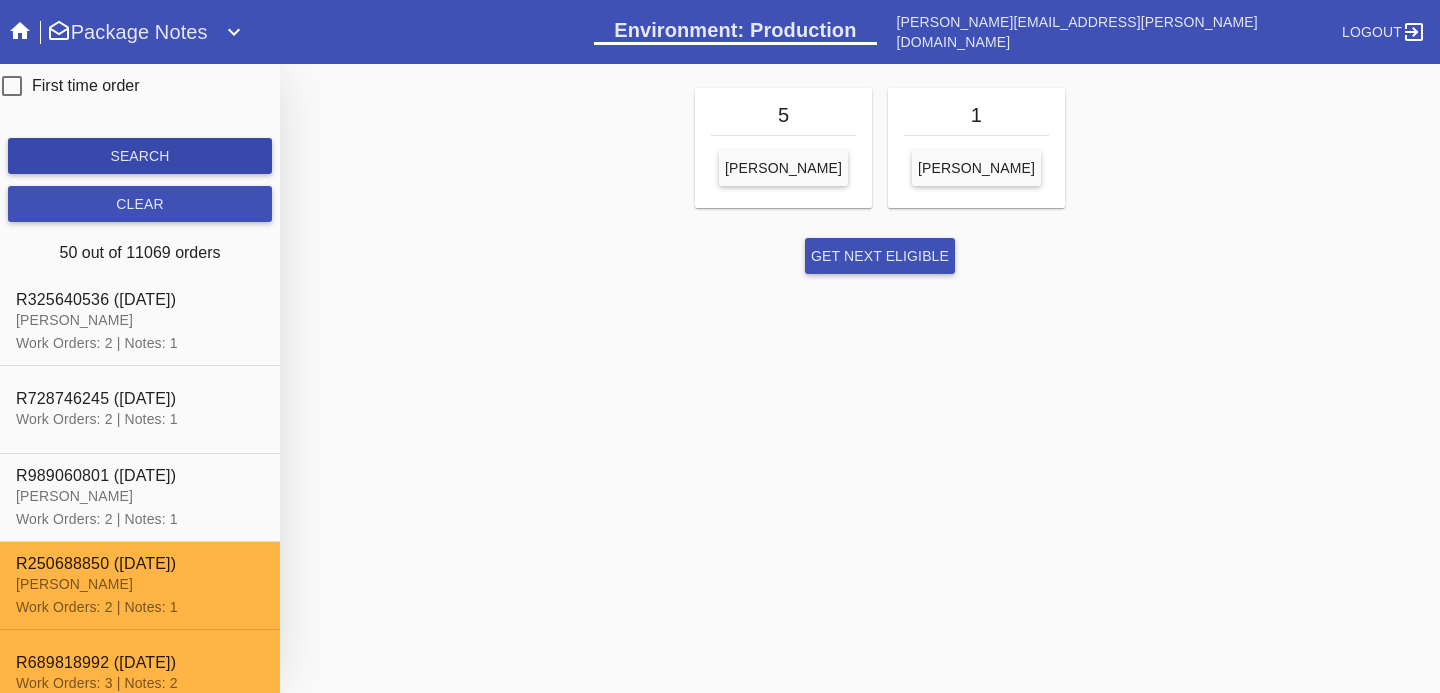 click on "search" at bounding box center (139, 156) 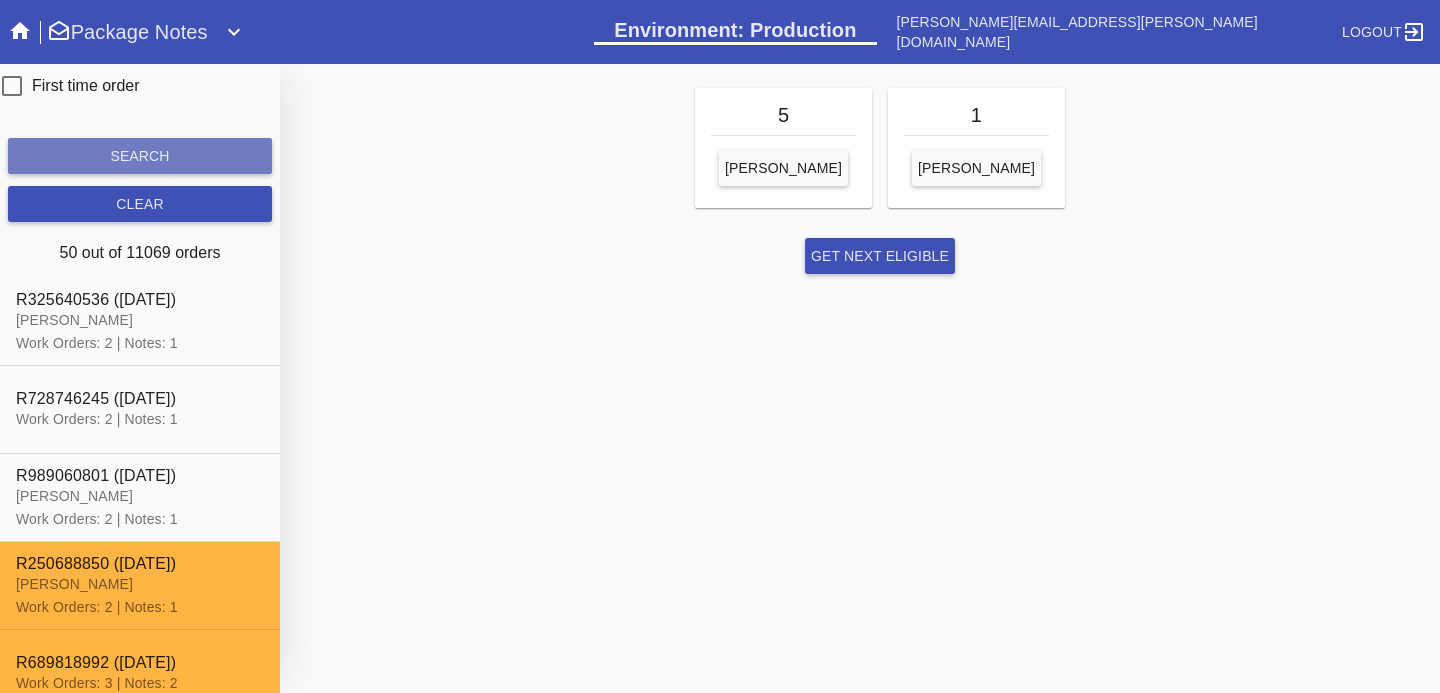 click on "search" at bounding box center [139, 156] 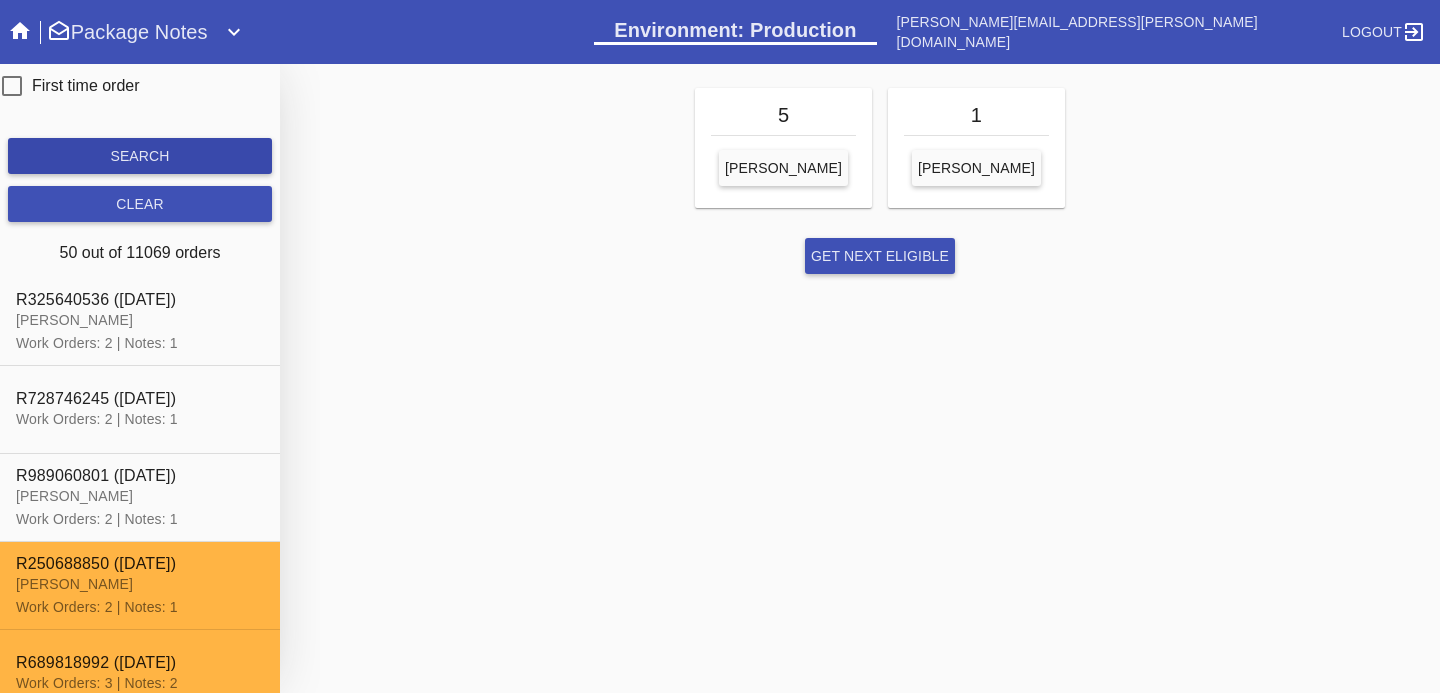 click on "search" at bounding box center (139, 156) 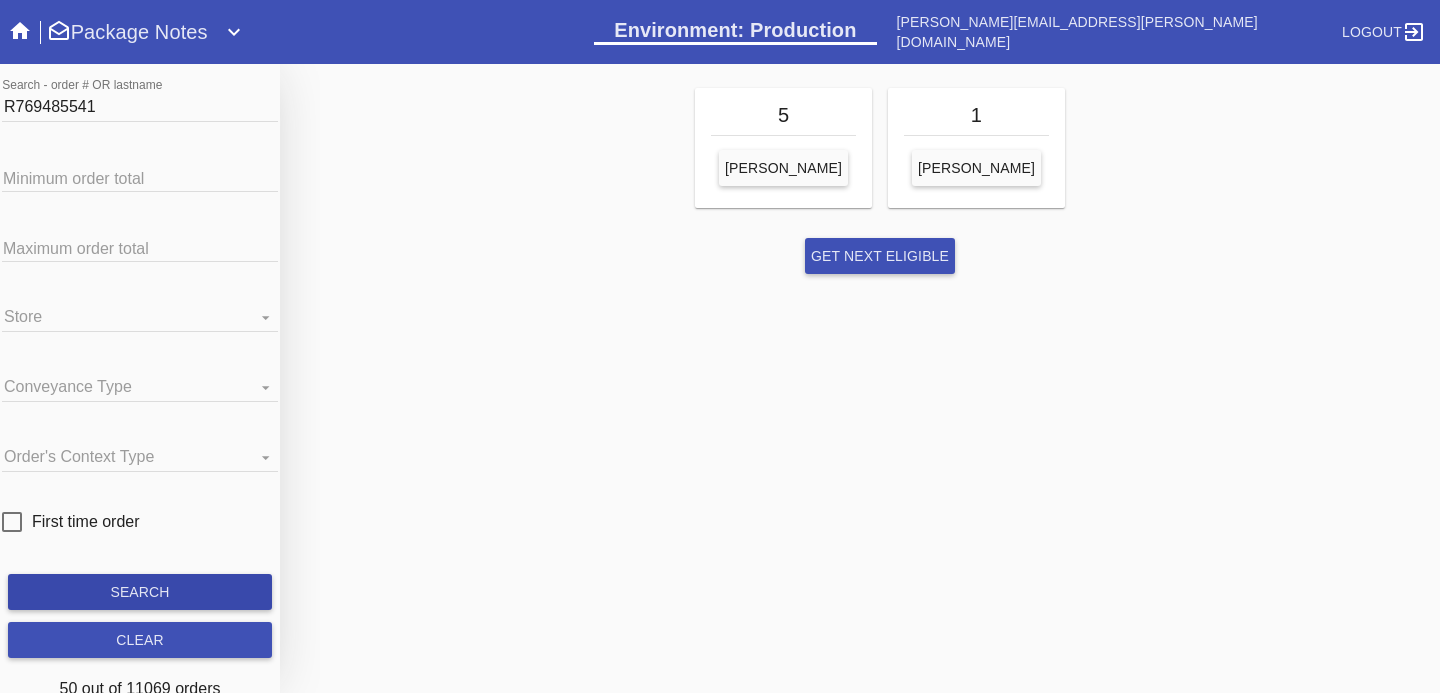 click on "search" at bounding box center [139, 592] 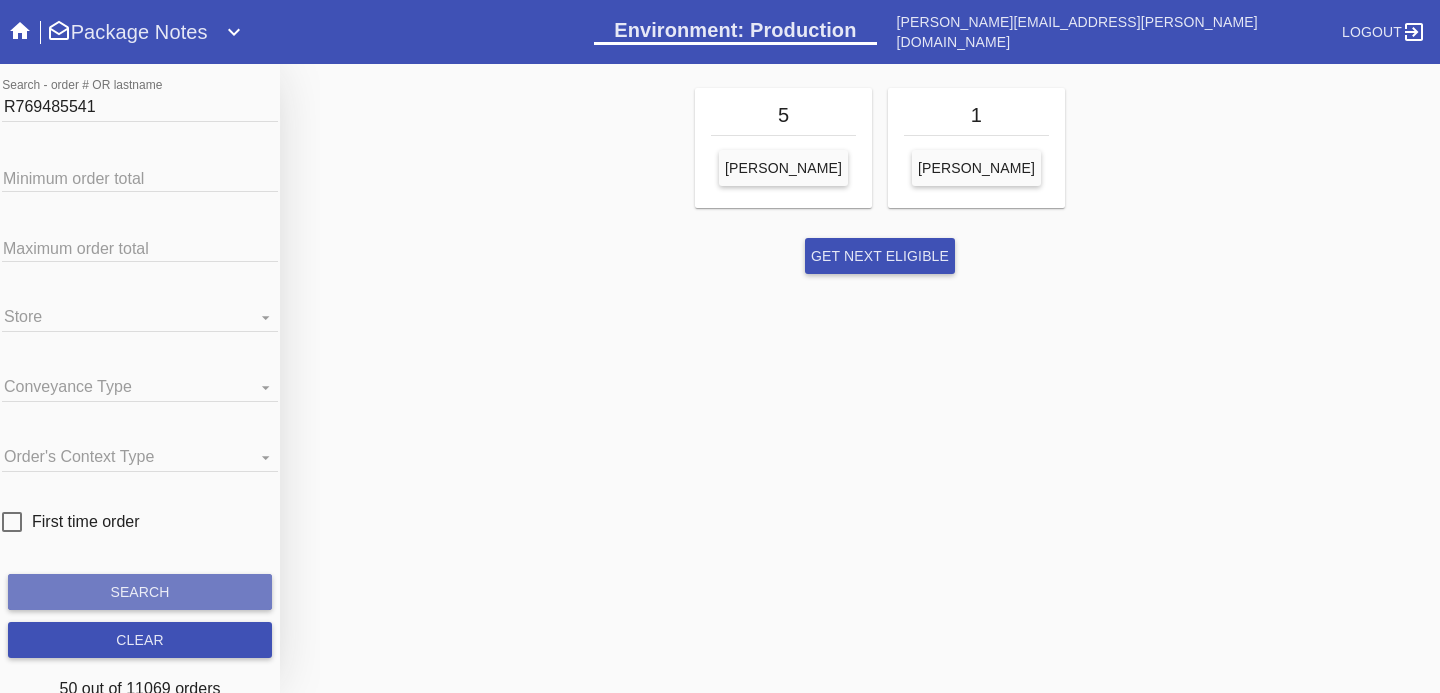 click on "search" at bounding box center (139, 592) 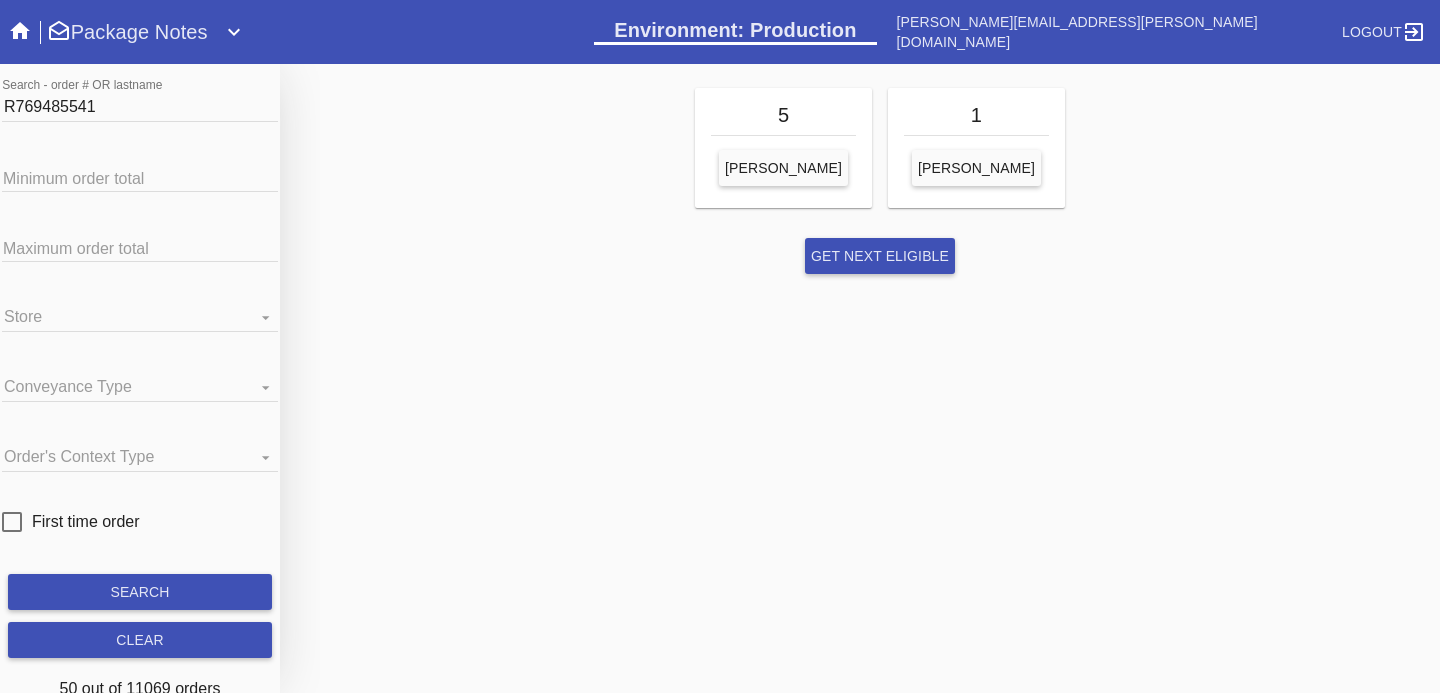 click on "R769485541" at bounding box center (140, 107) 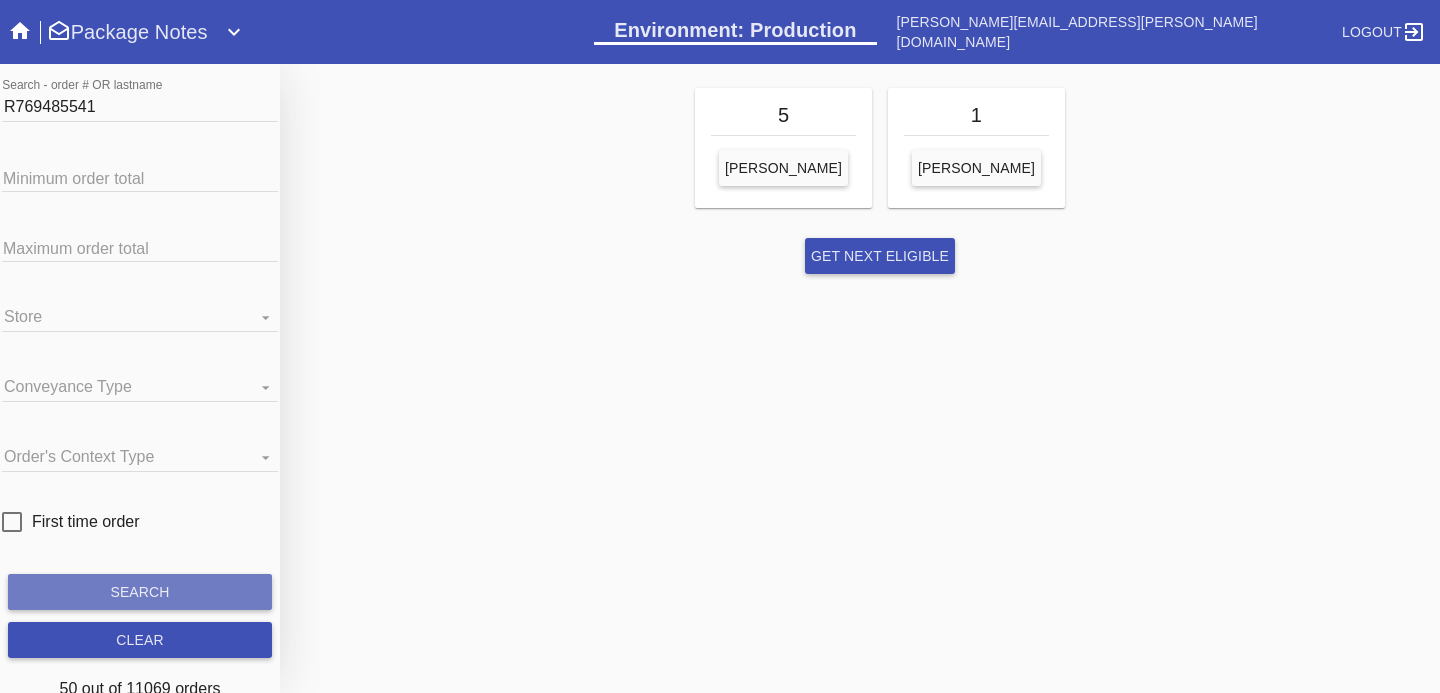 click on "search" at bounding box center (139, 592) 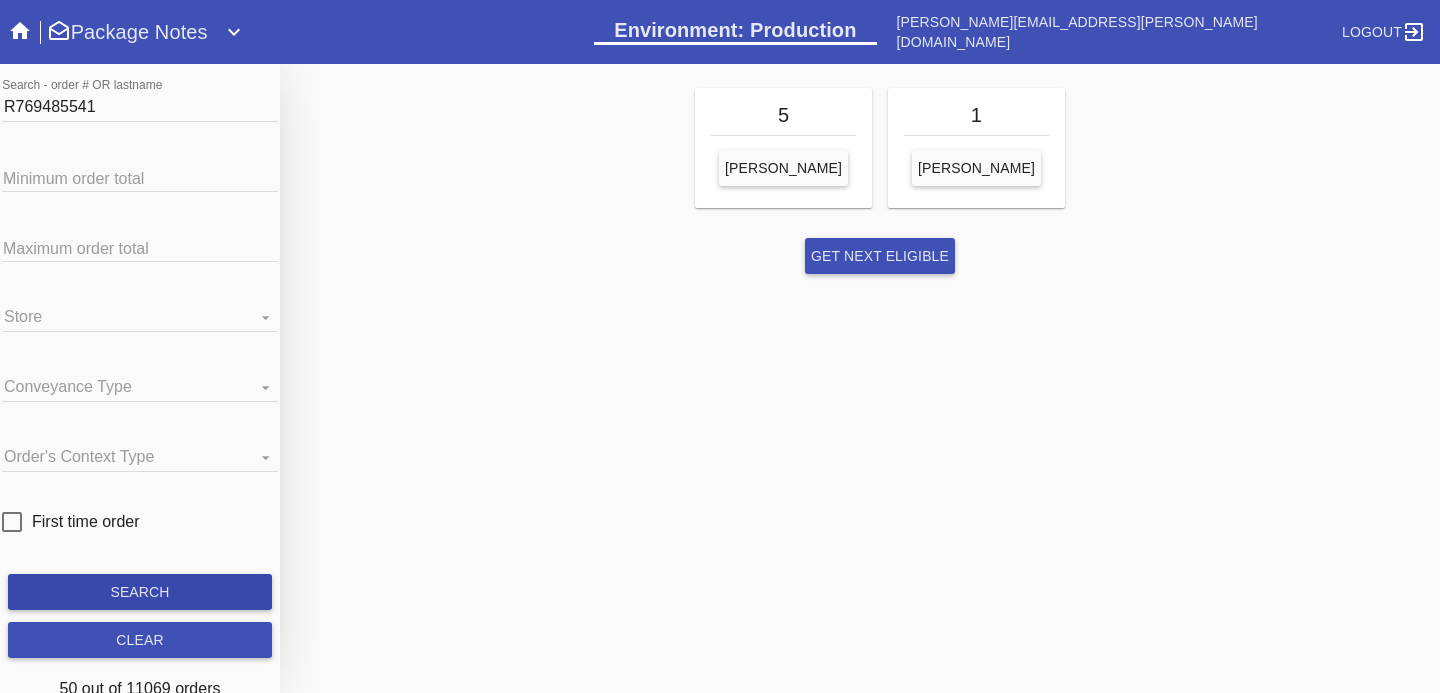 click on "search" at bounding box center (139, 592) 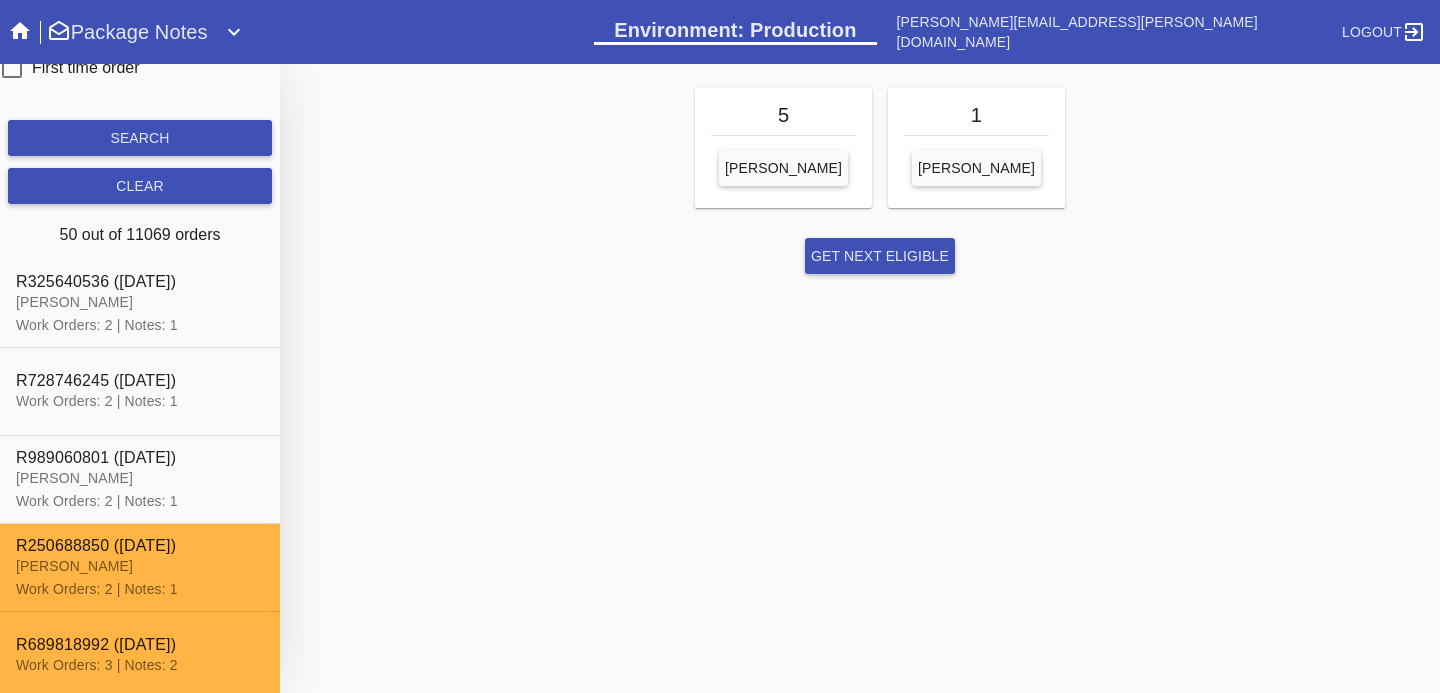 scroll, scrollTop: 0, scrollLeft: 0, axis: both 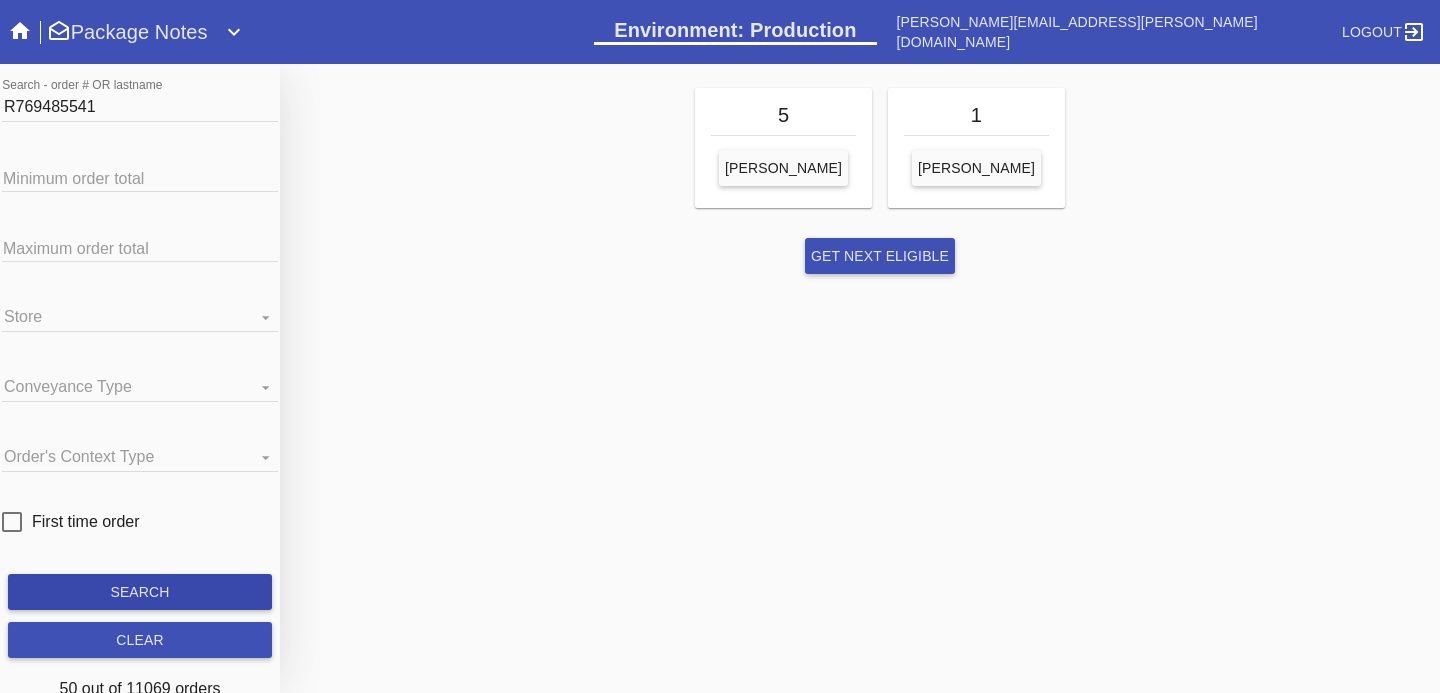click on "search" at bounding box center [140, 592] 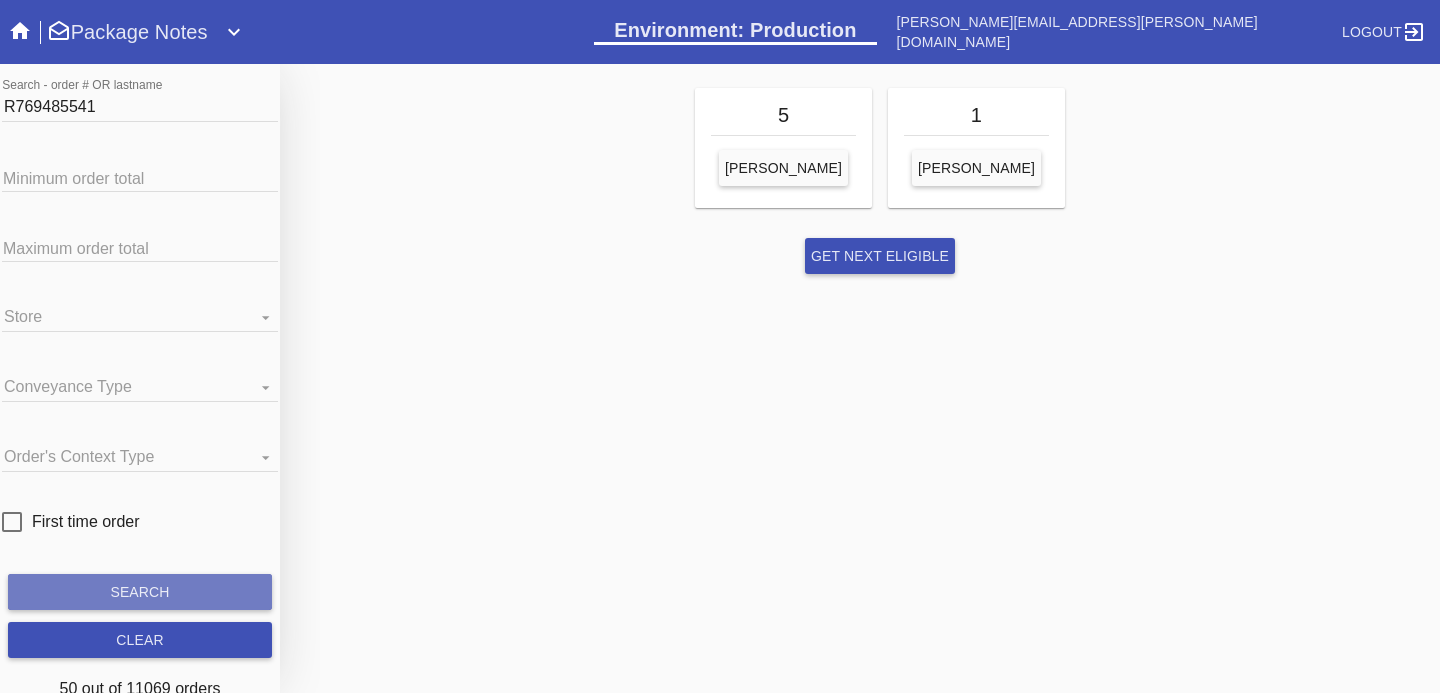 click on "search" at bounding box center (140, 592) 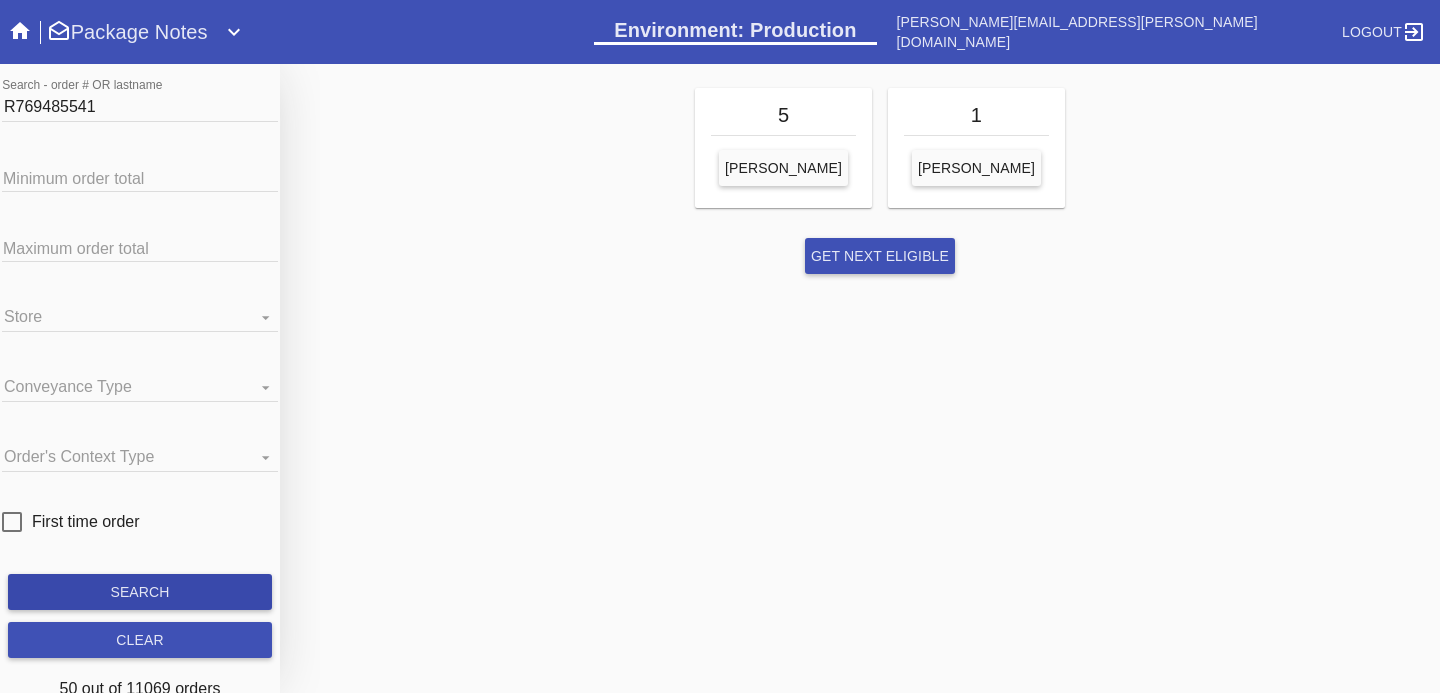 click on "search" at bounding box center [140, 592] 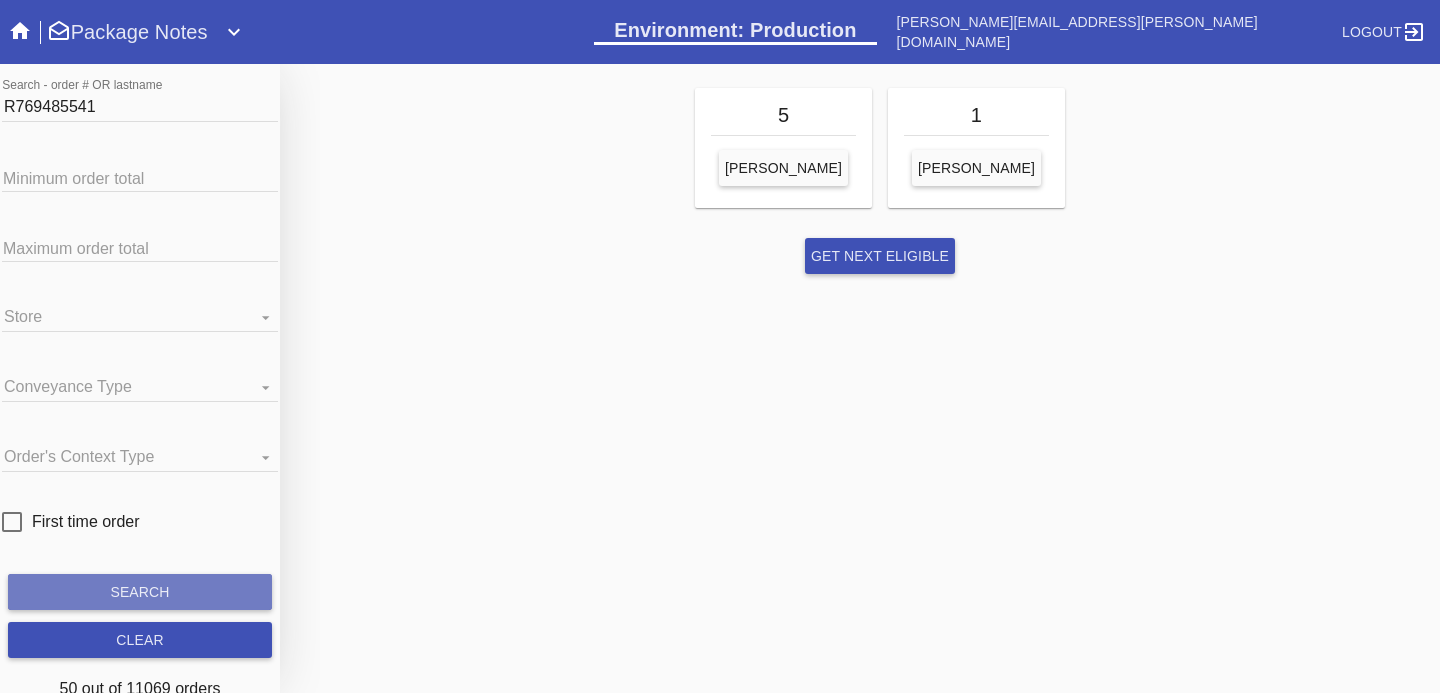 click on "search" at bounding box center [140, 592] 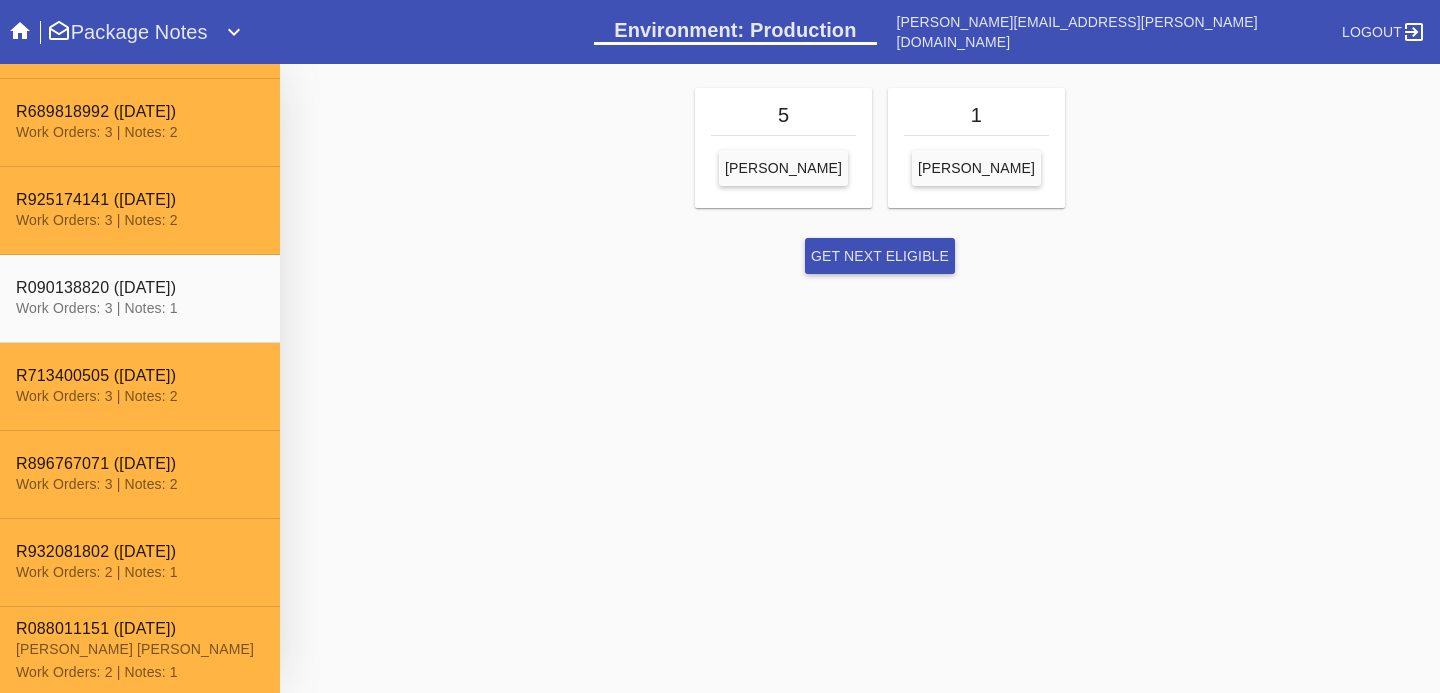scroll, scrollTop: 0, scrollLeft: 0, axis: both 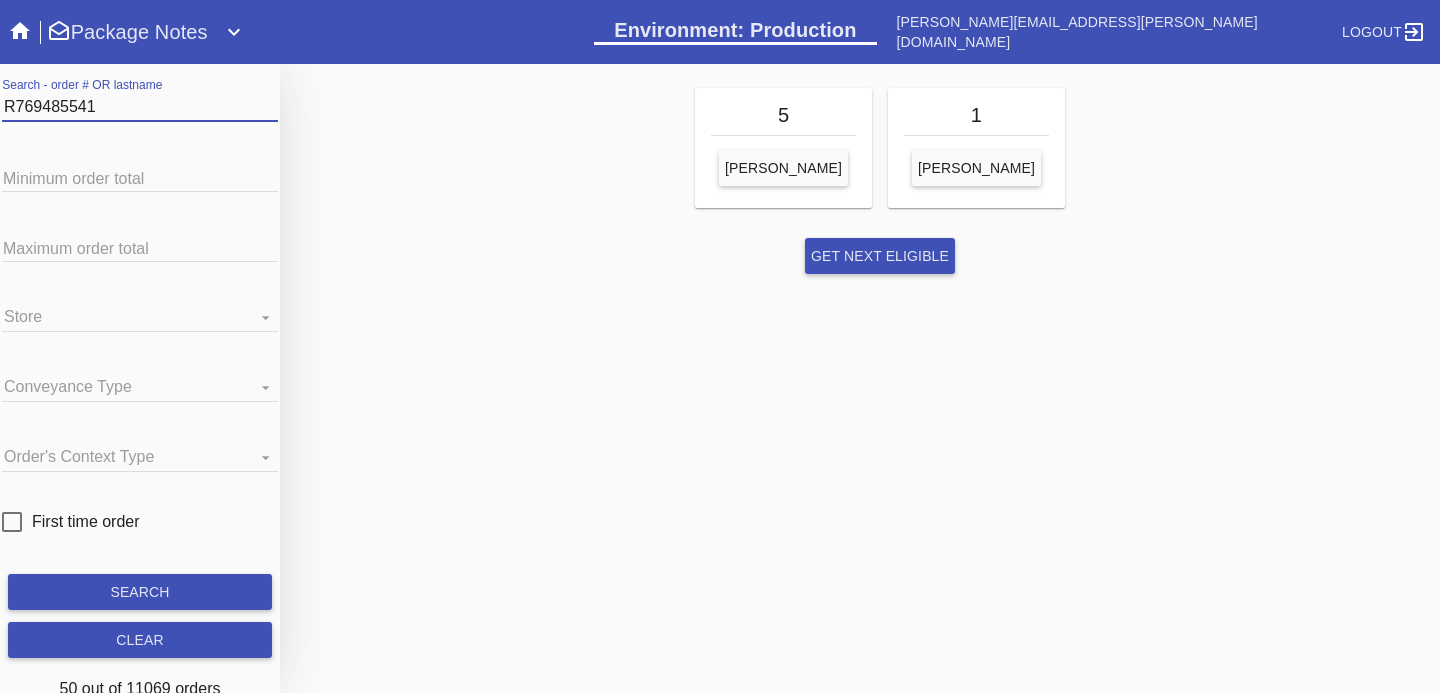 click on "R769485541" at bounding box center [140, 107] 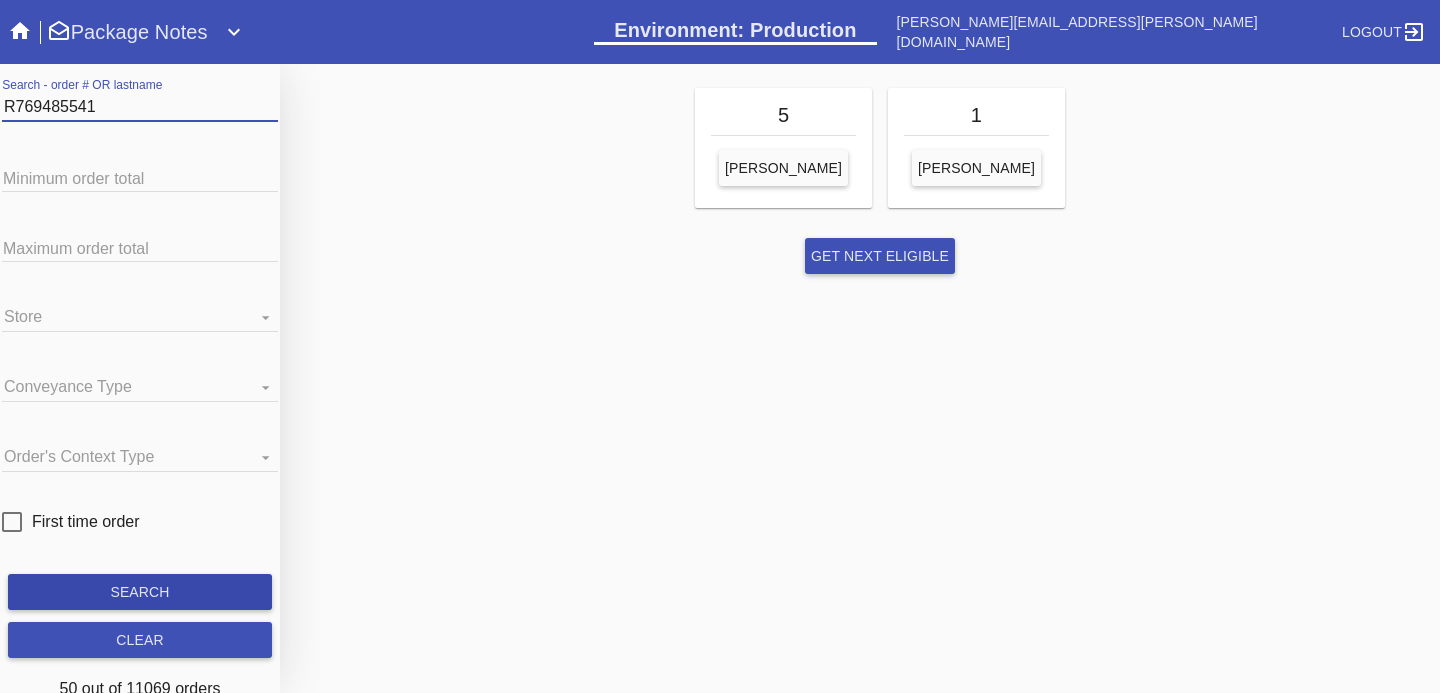 type on "R769485541" 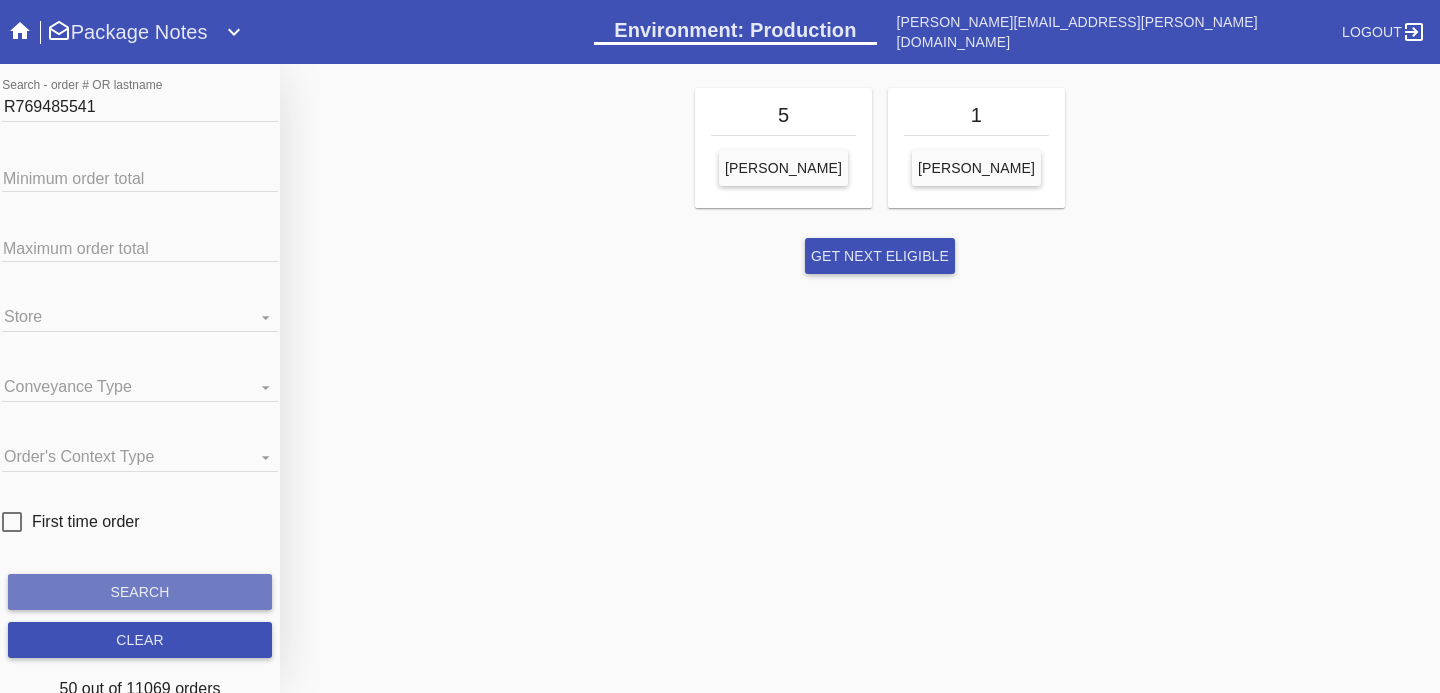 click on "search" at bounding box center (140, 592) 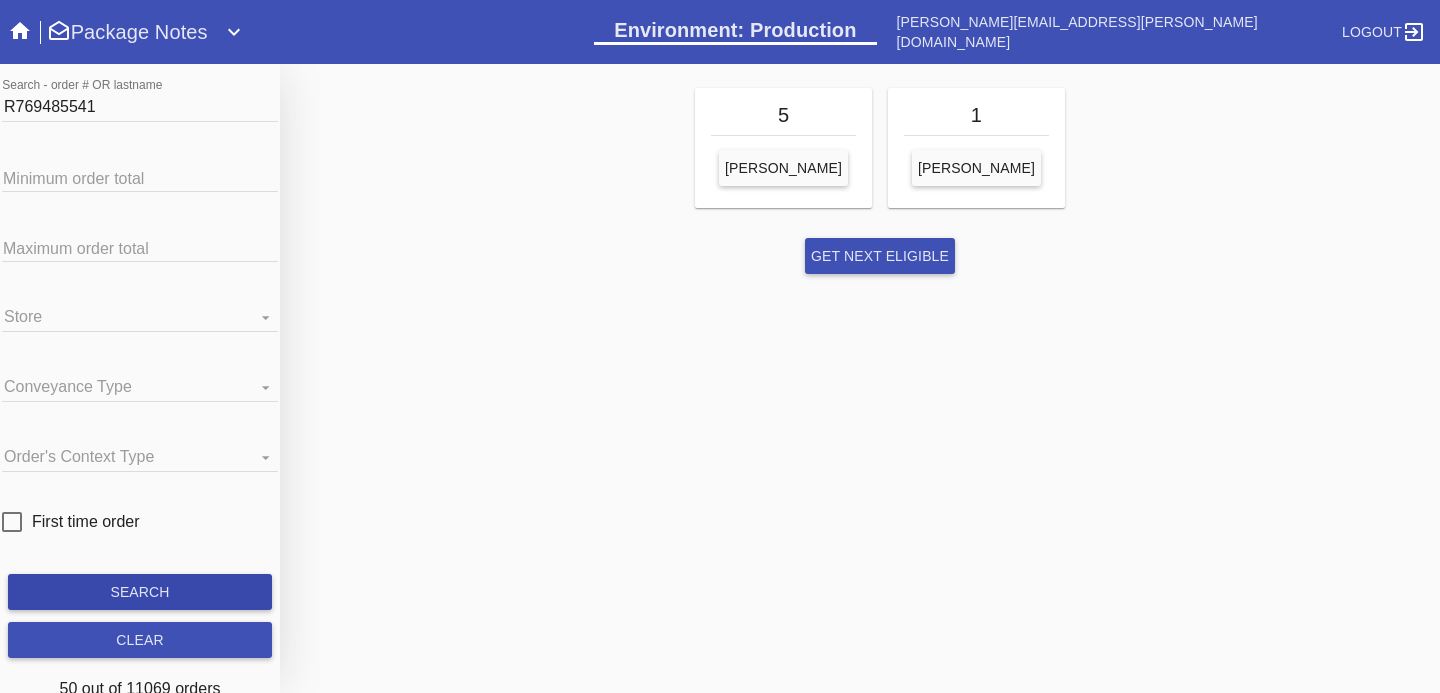 click on "search" at bounding box center [140, 592] 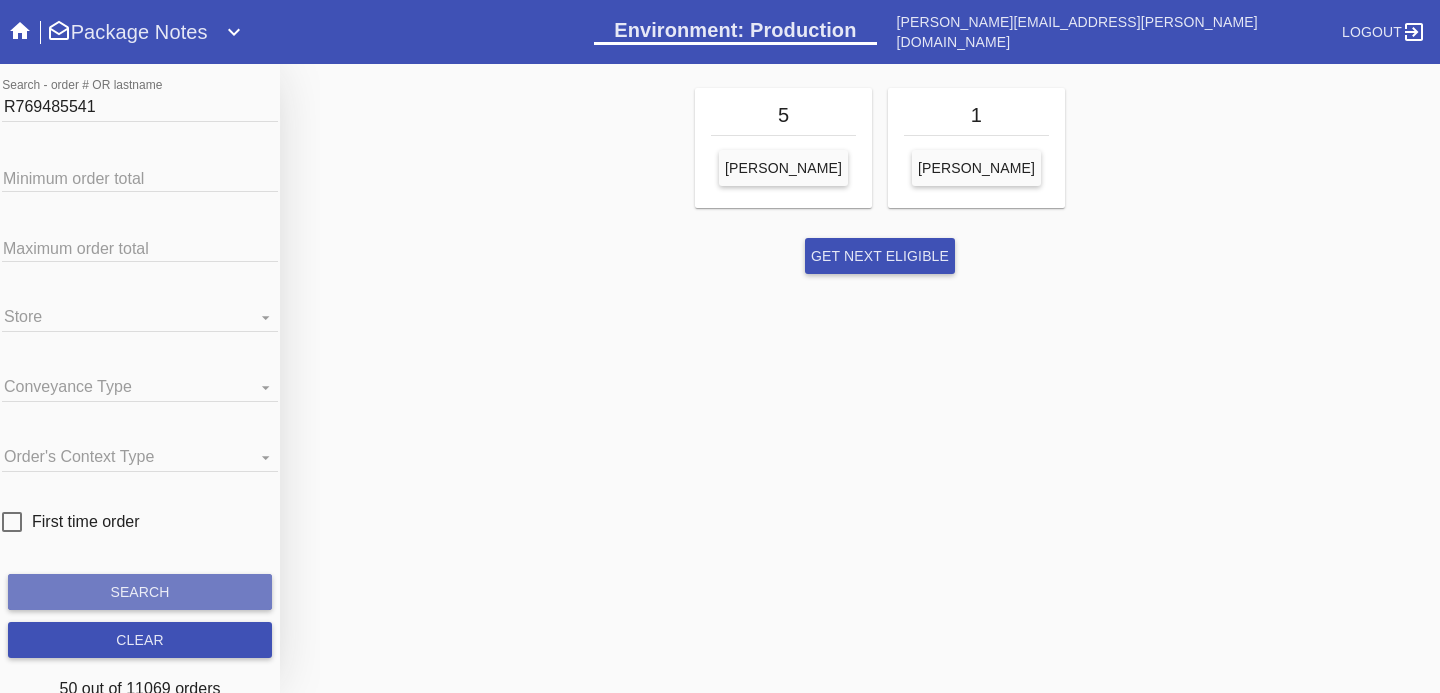 click on "search" at bounding box center (140, 592) 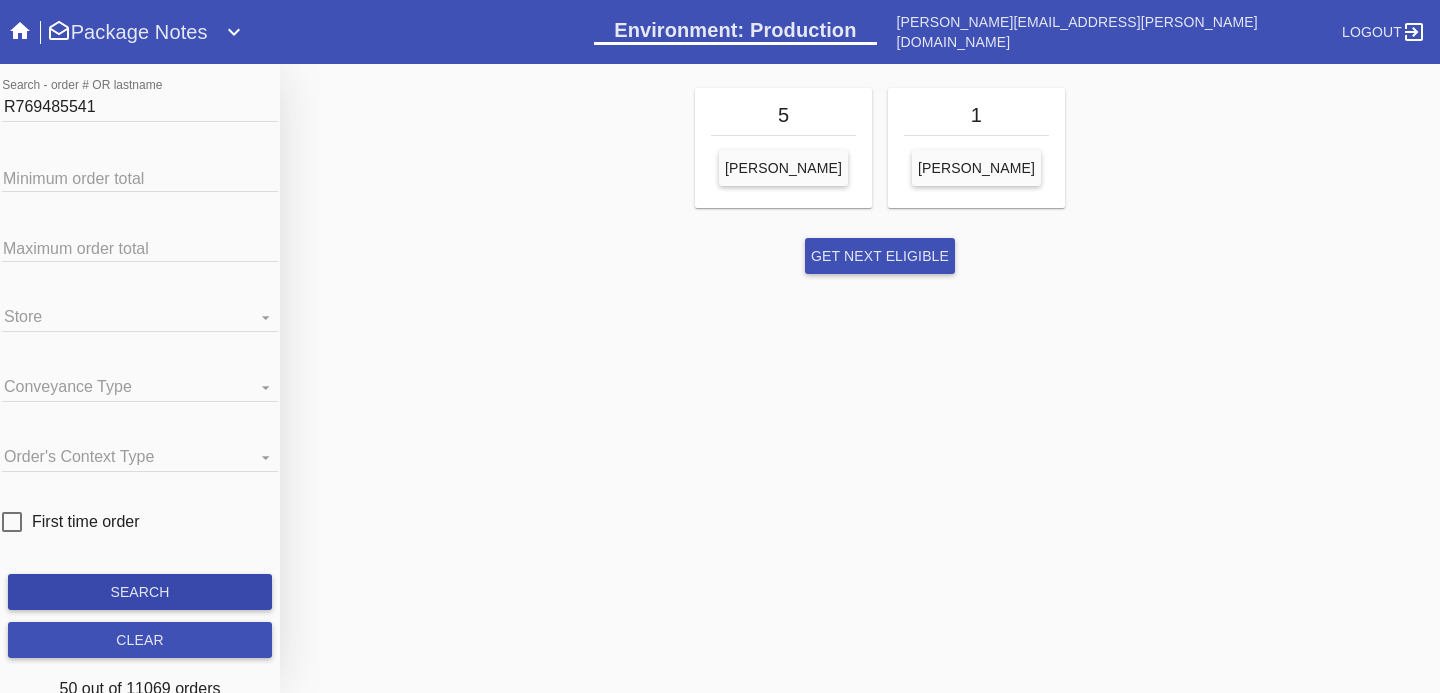 click on "search" at bounding box center (140, 592) 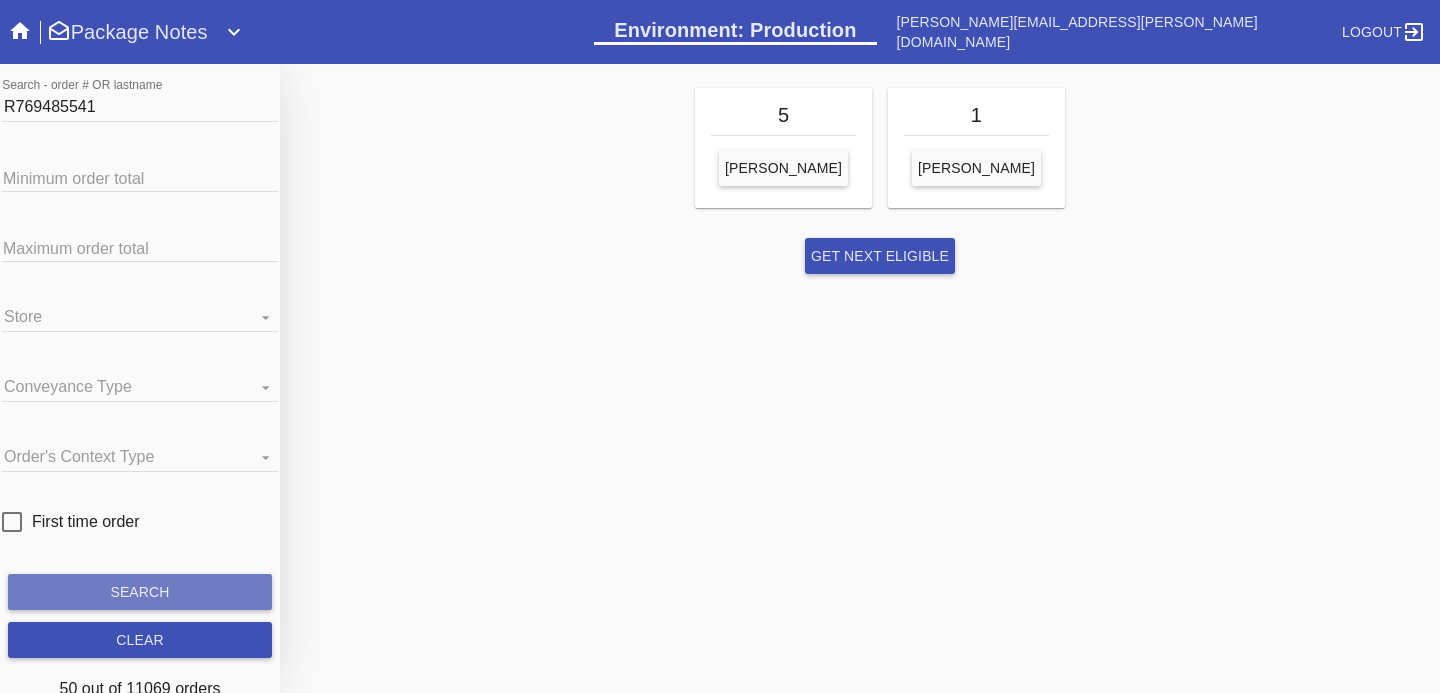 click on "search" at bounding box center (140, 592) 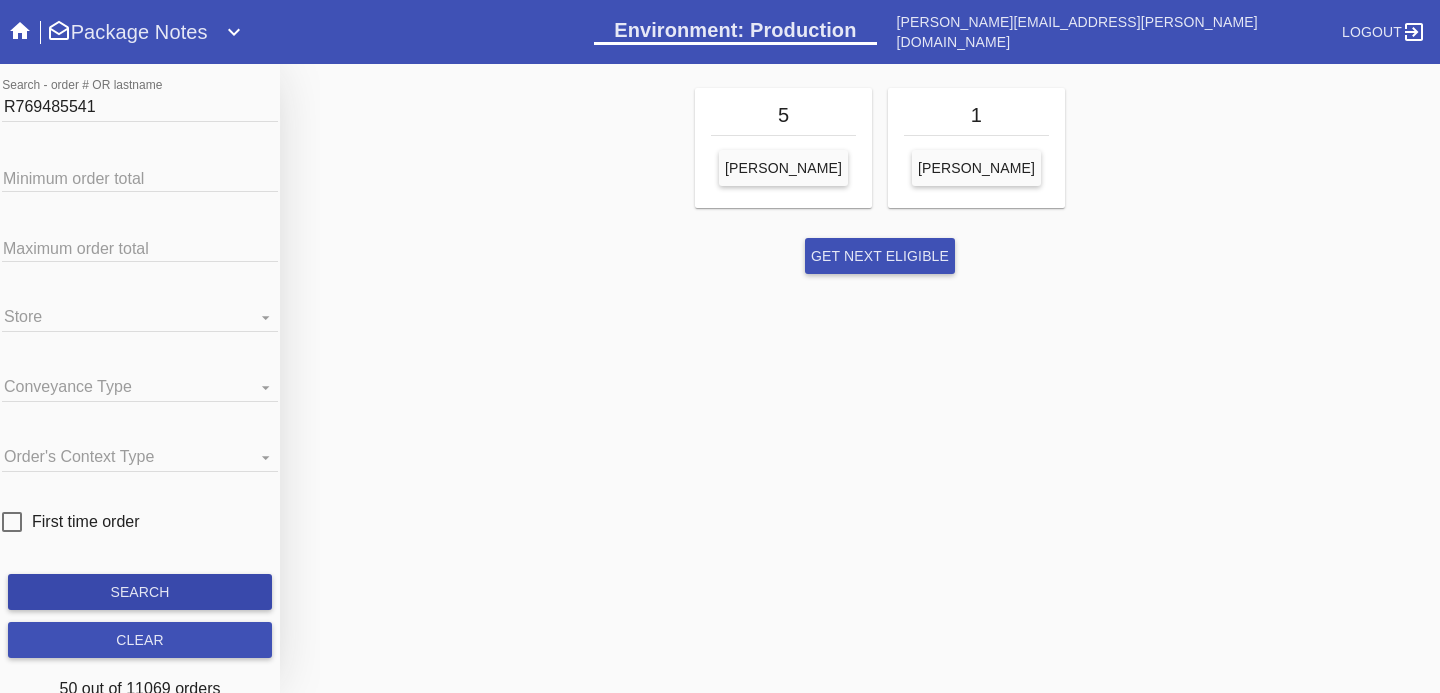 click on "search" at bounding box center [140, 592] 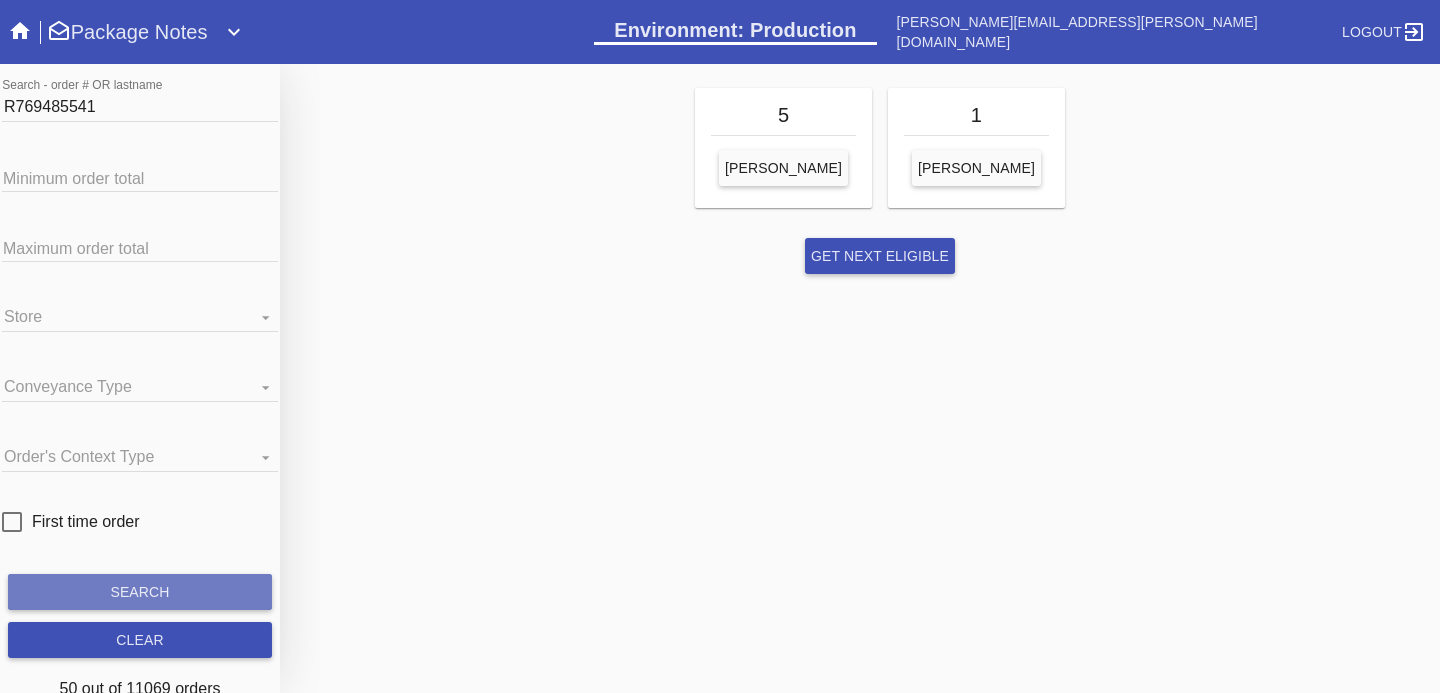 click on "search" at bounding box center [140, 592] 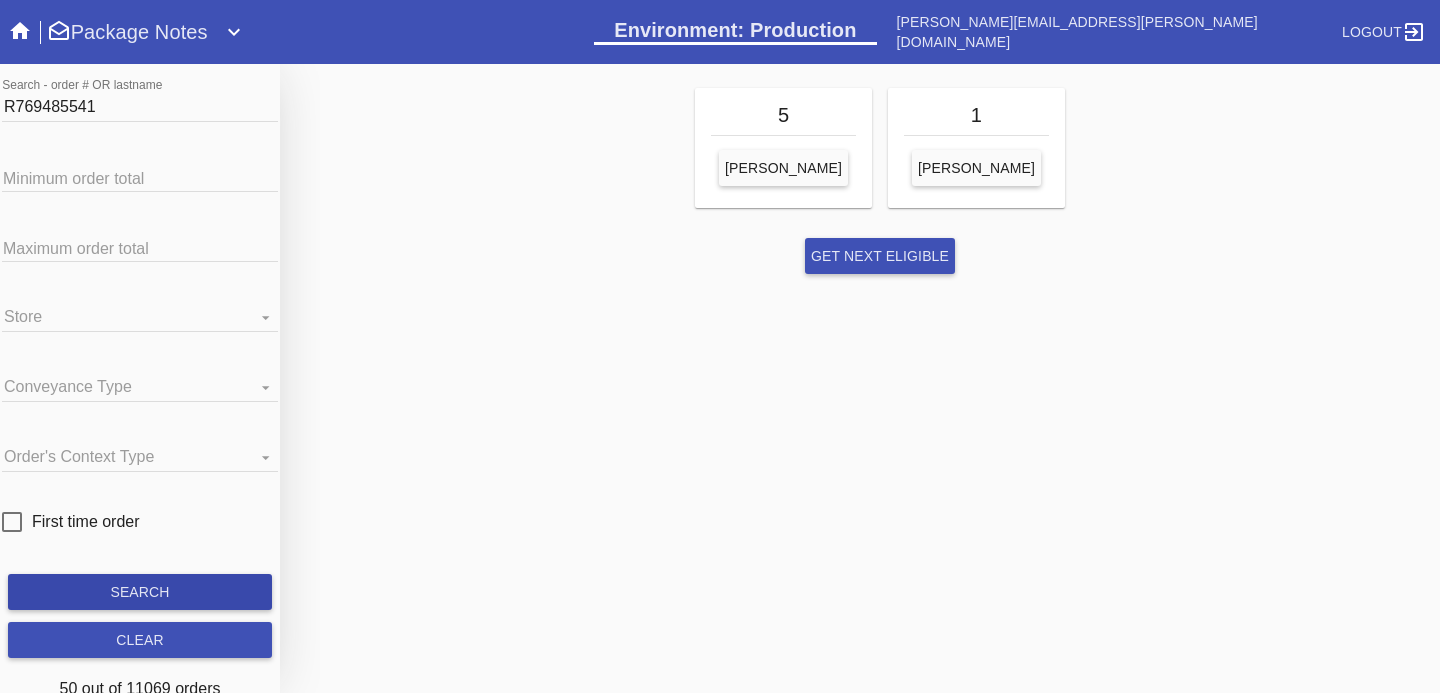 click on "search" at bounding box center (140, 592) 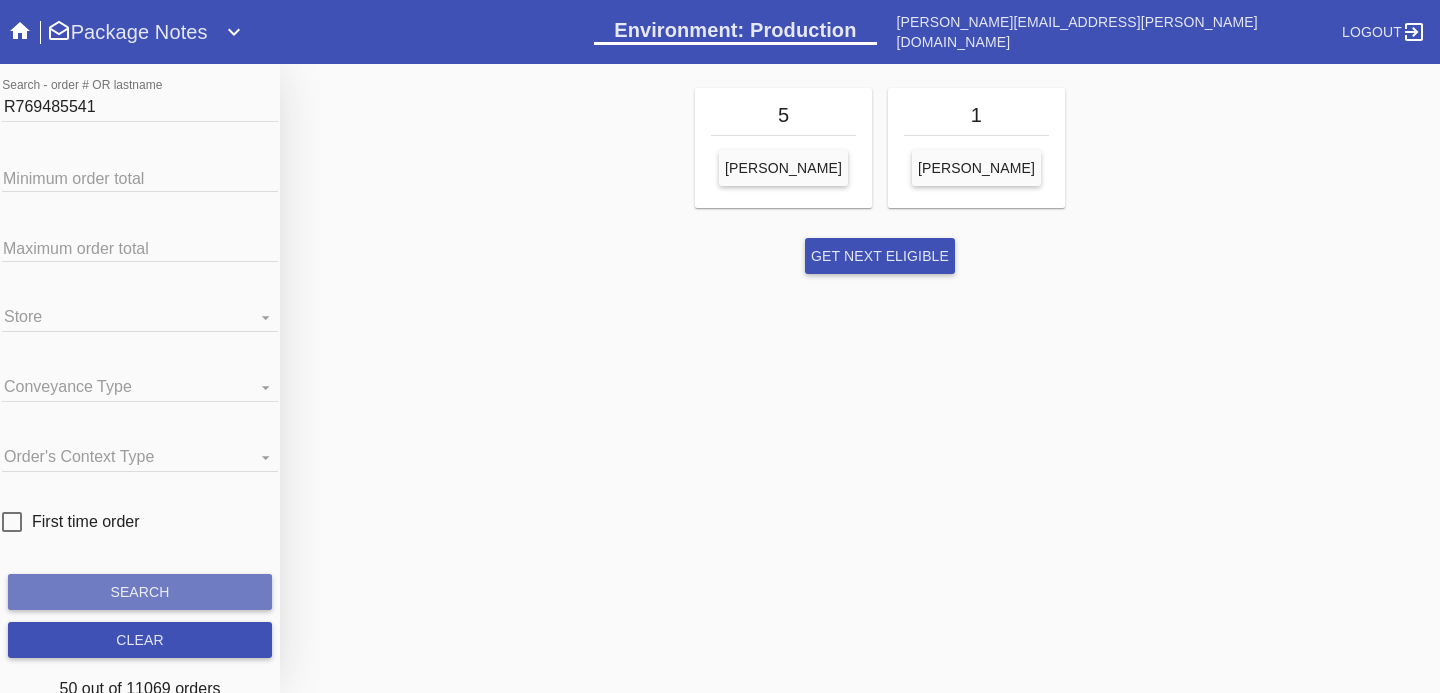 click on "search" at bounding box center [140, 592] 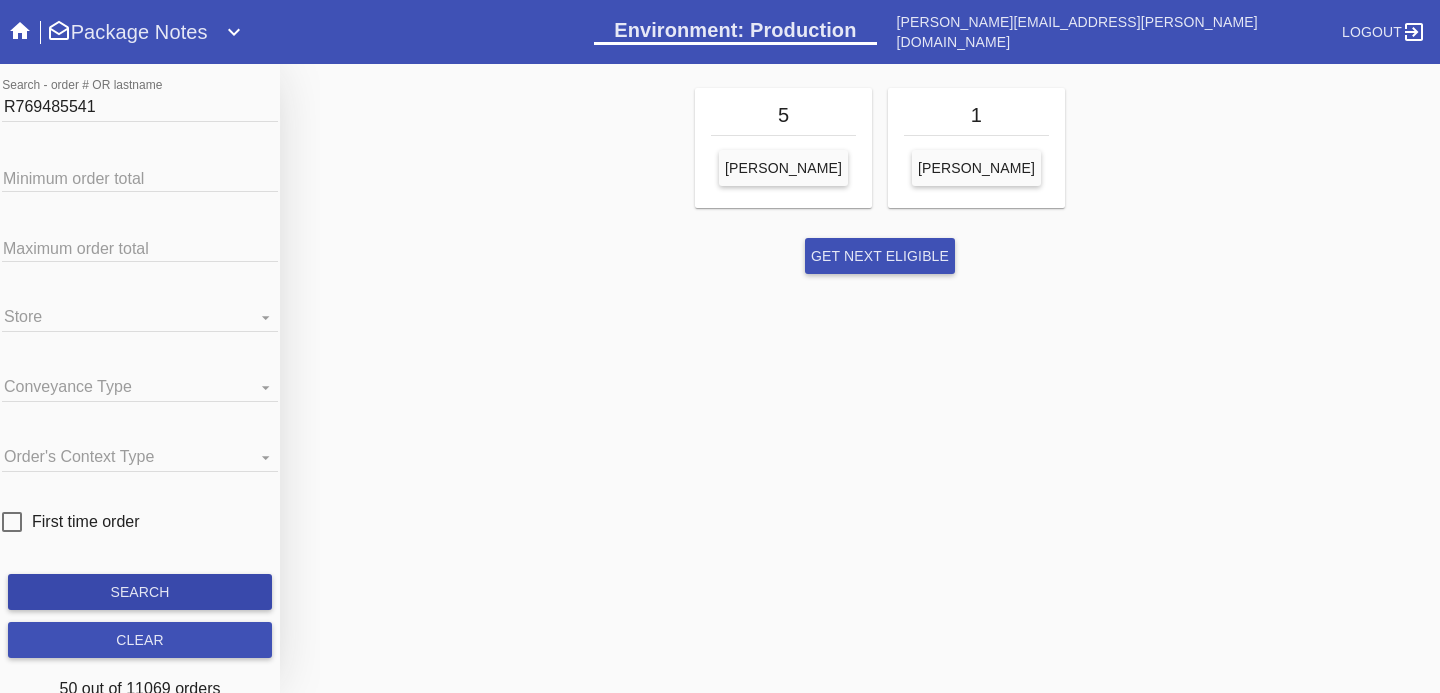 click on "search" at bounding box center [140, 592] 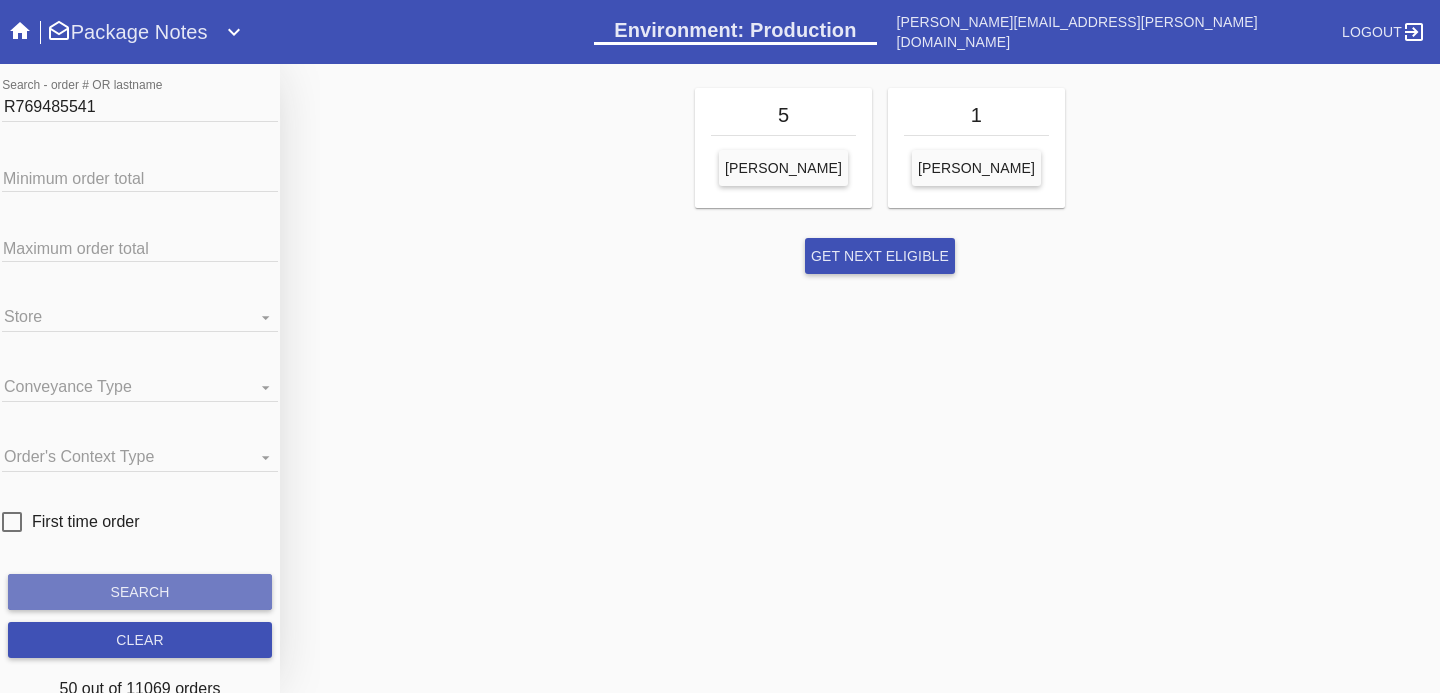 click on "search" at bounding box center [140, 592] 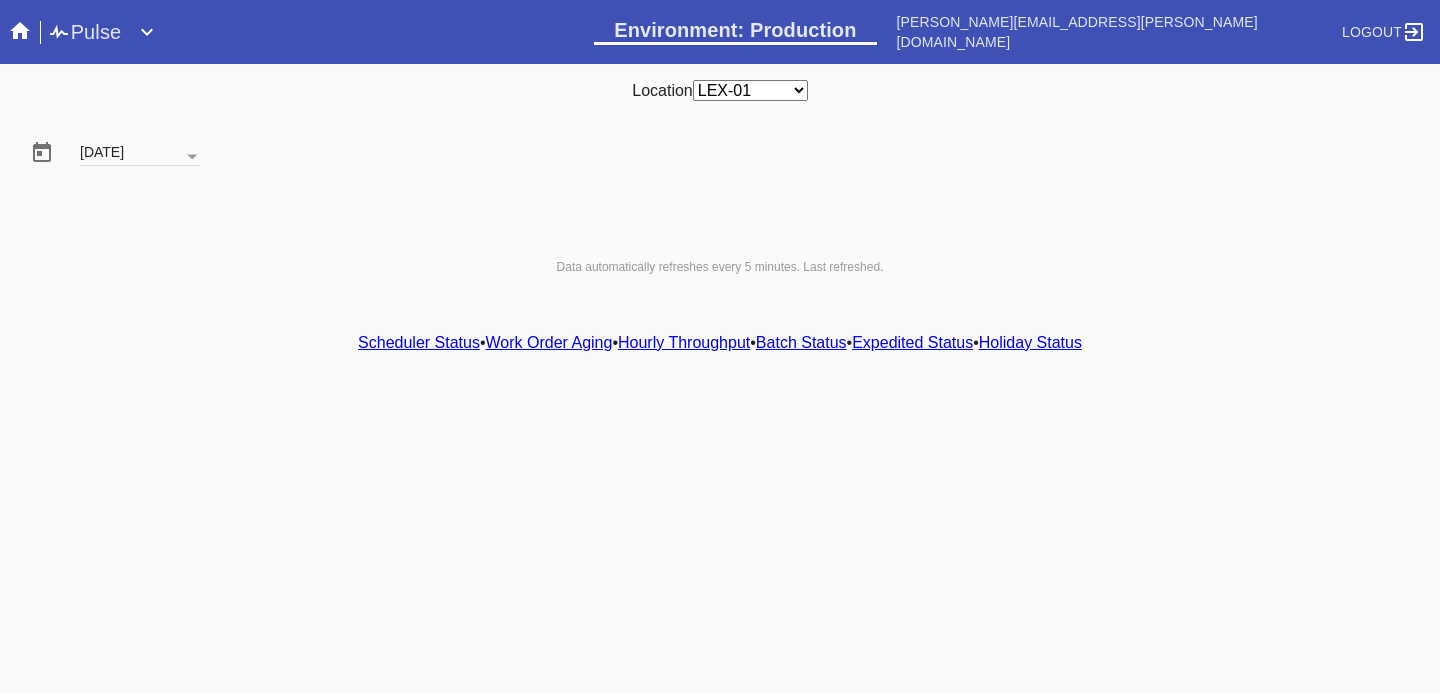 scroll, scrollTop: 0, scrollLeft: 0, axis: both 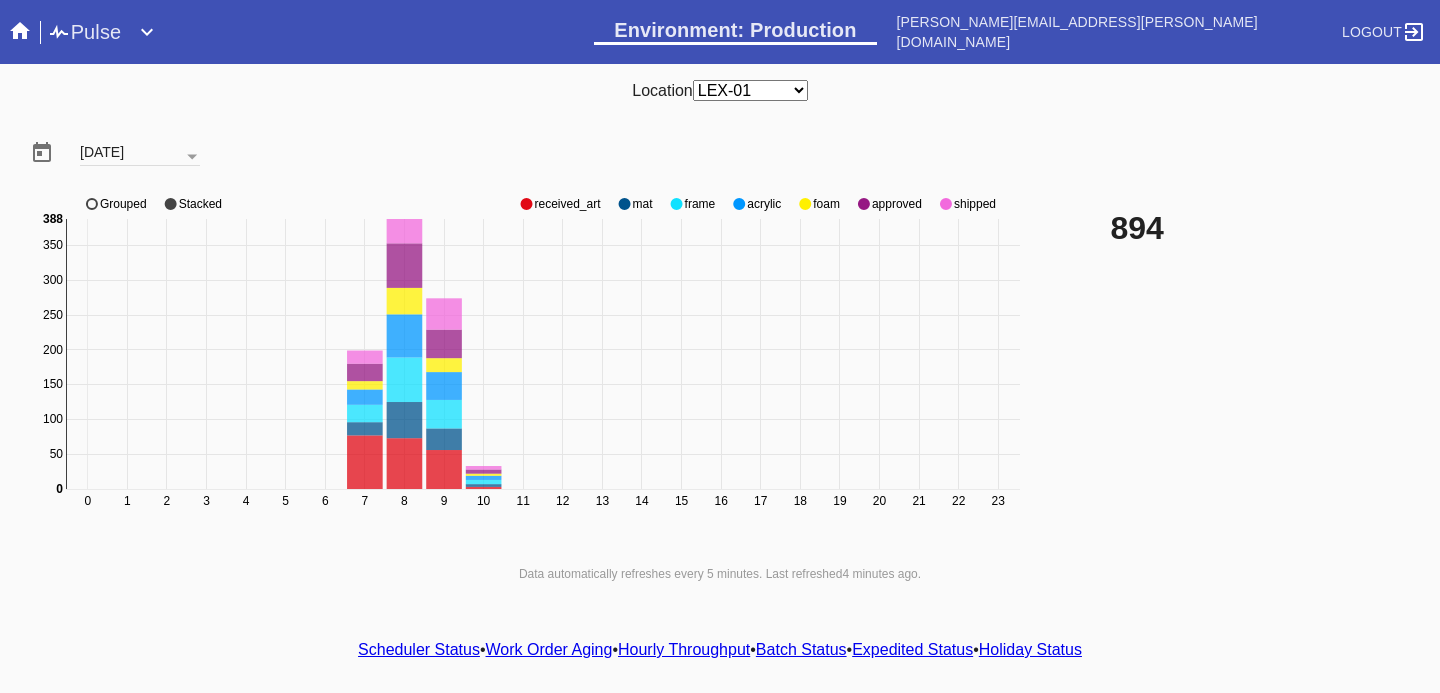 click on "Pulse" at bounding box center [84, 32] 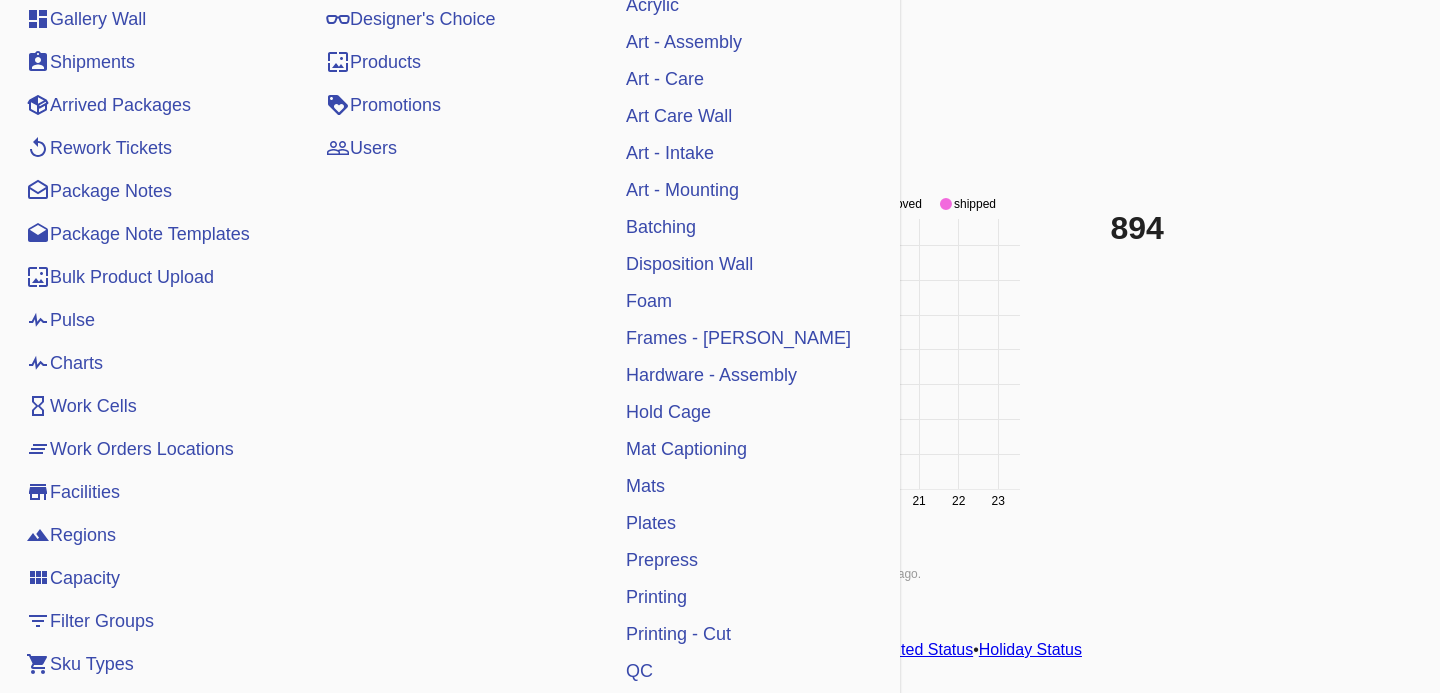 scroll, scrollTop: 180, scrollLeft: 0, axis: vertical 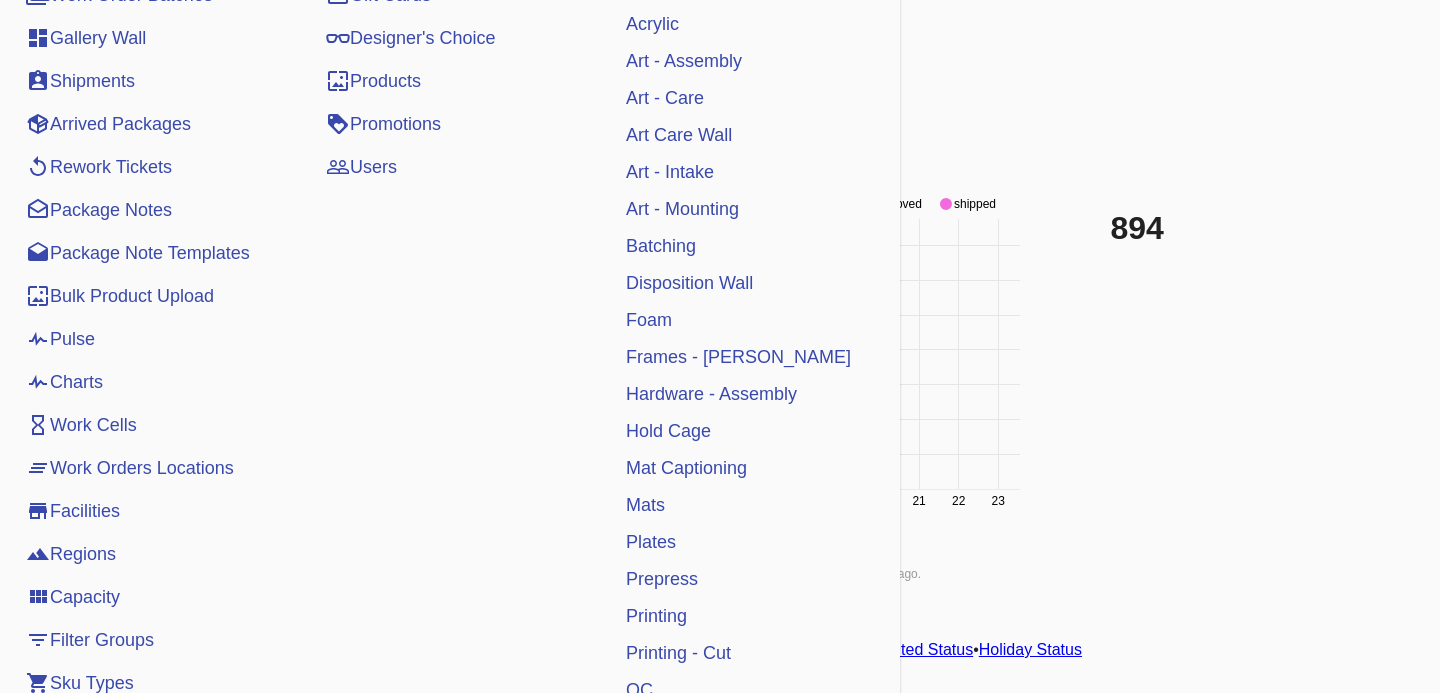 click on "Package Notes" at bounding box center (99, 210) 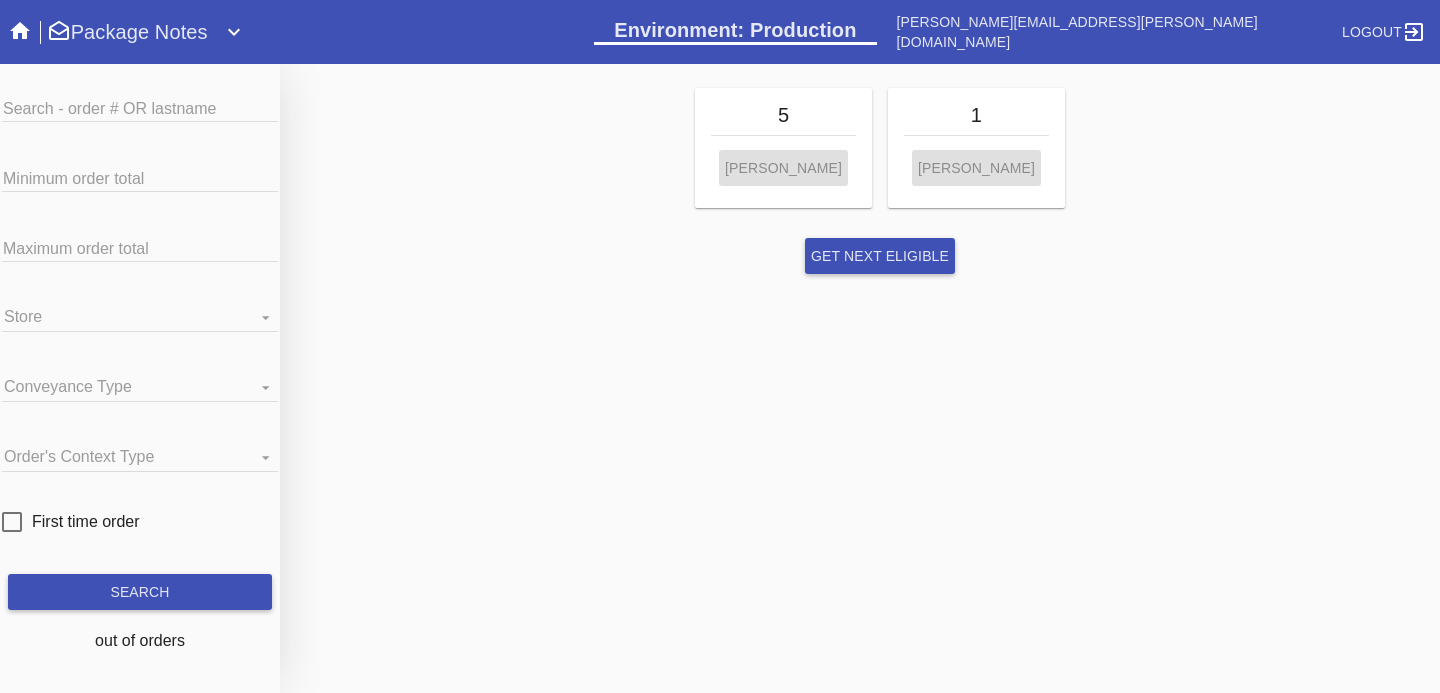 scroll, scrollTop: 0, scrollLeft: 0, axis: both 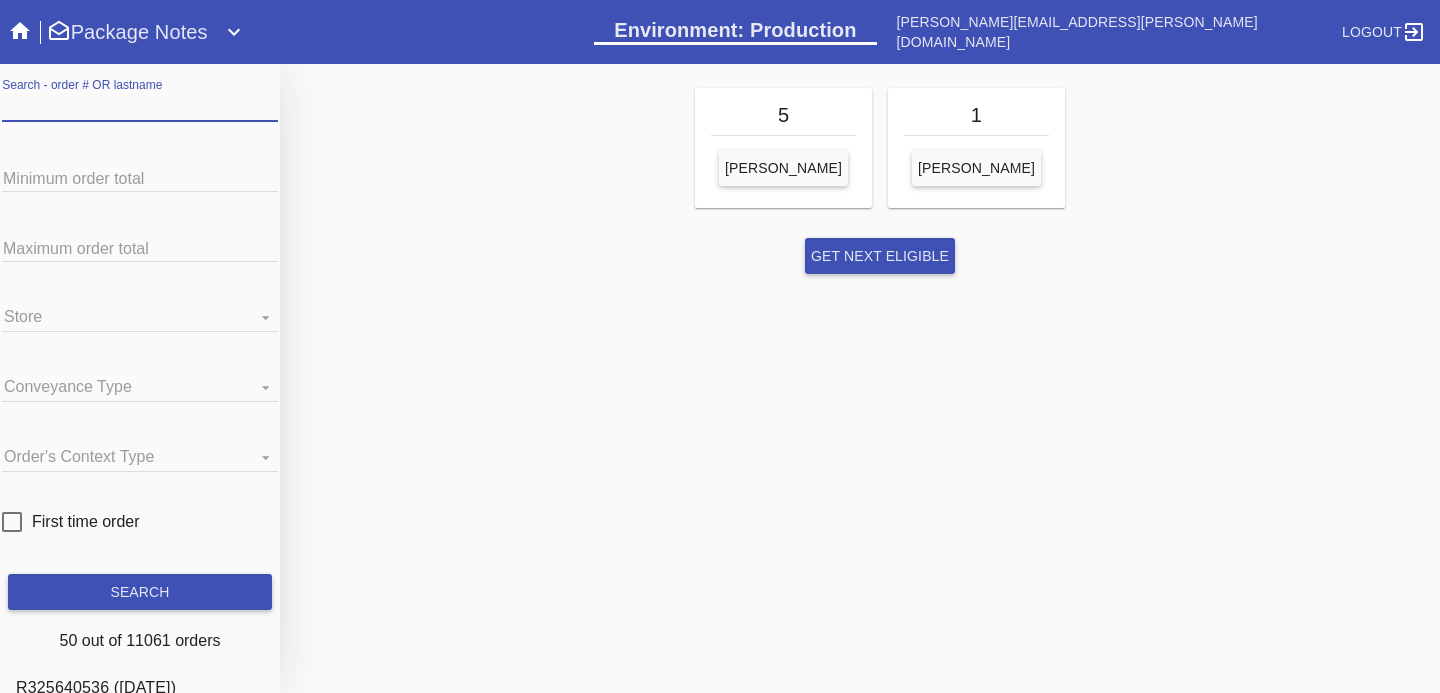 paste on "R769485541" 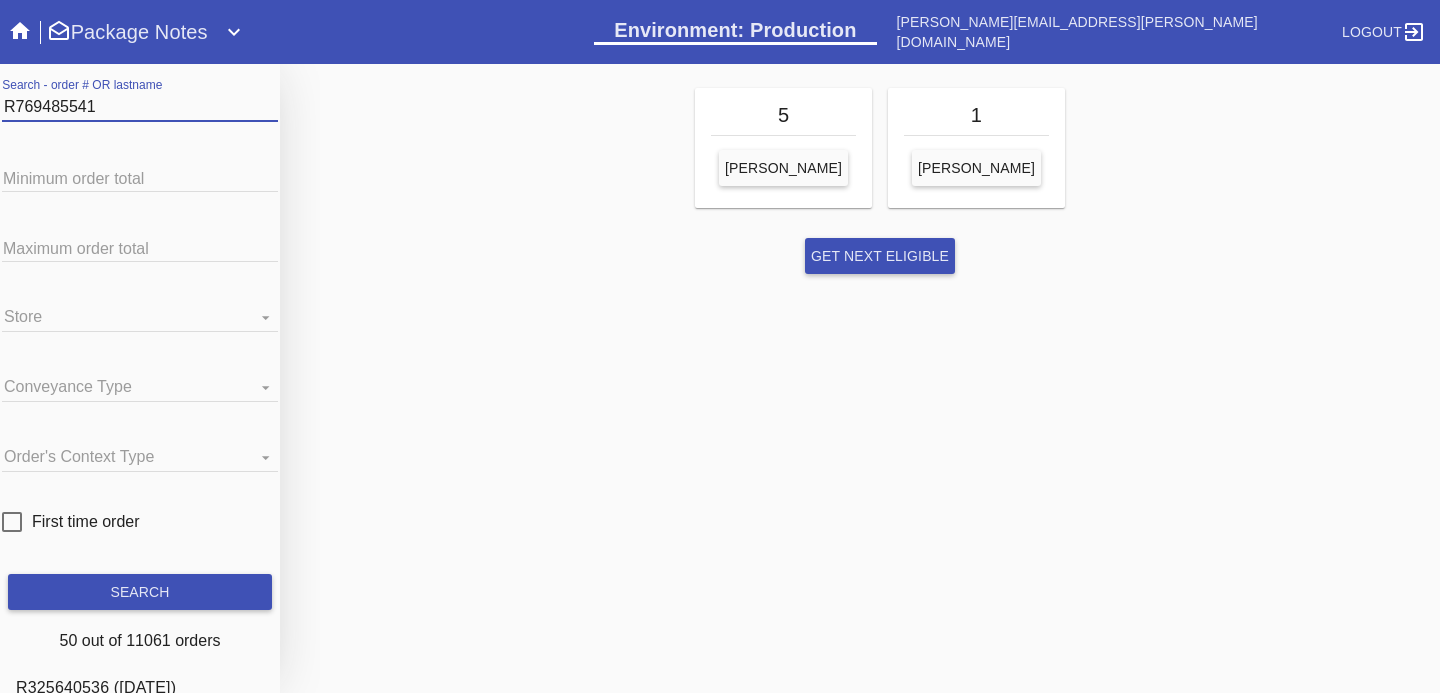 type on "R769485541" 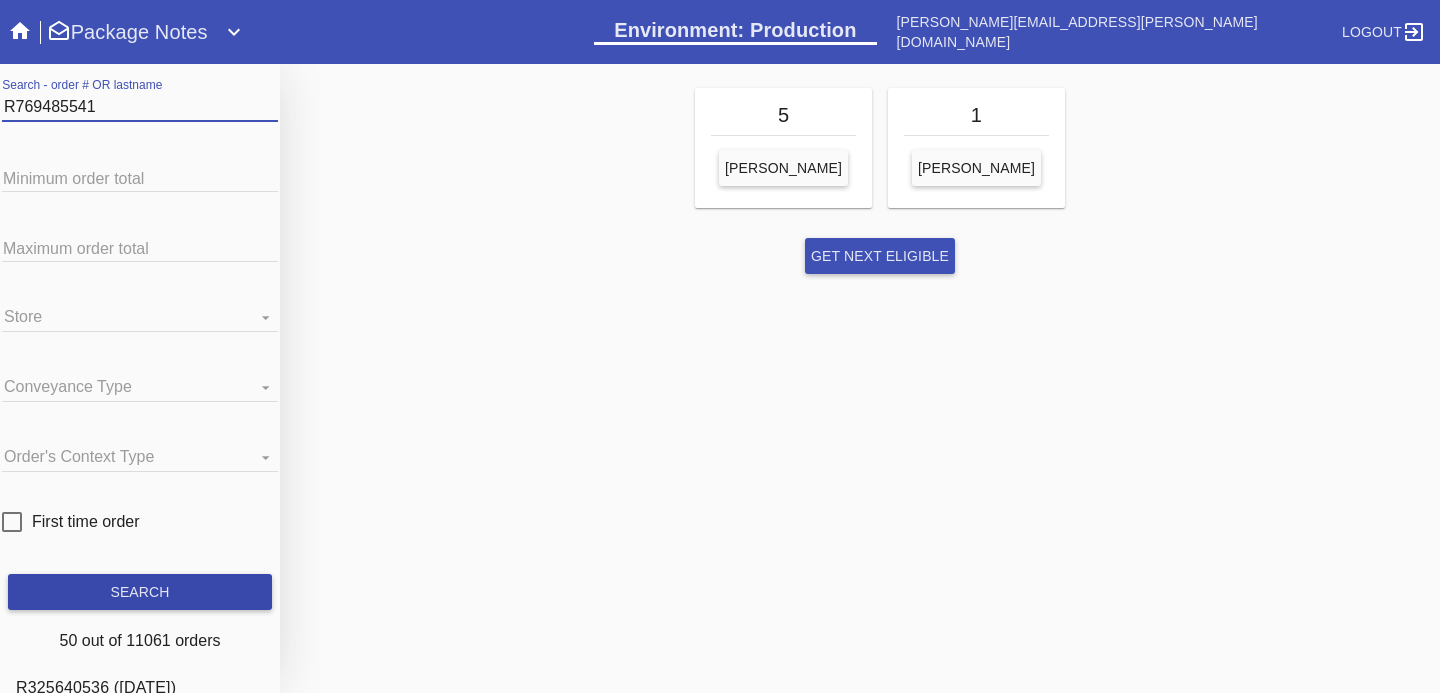 click on "search" at bounding box center [139, 592] 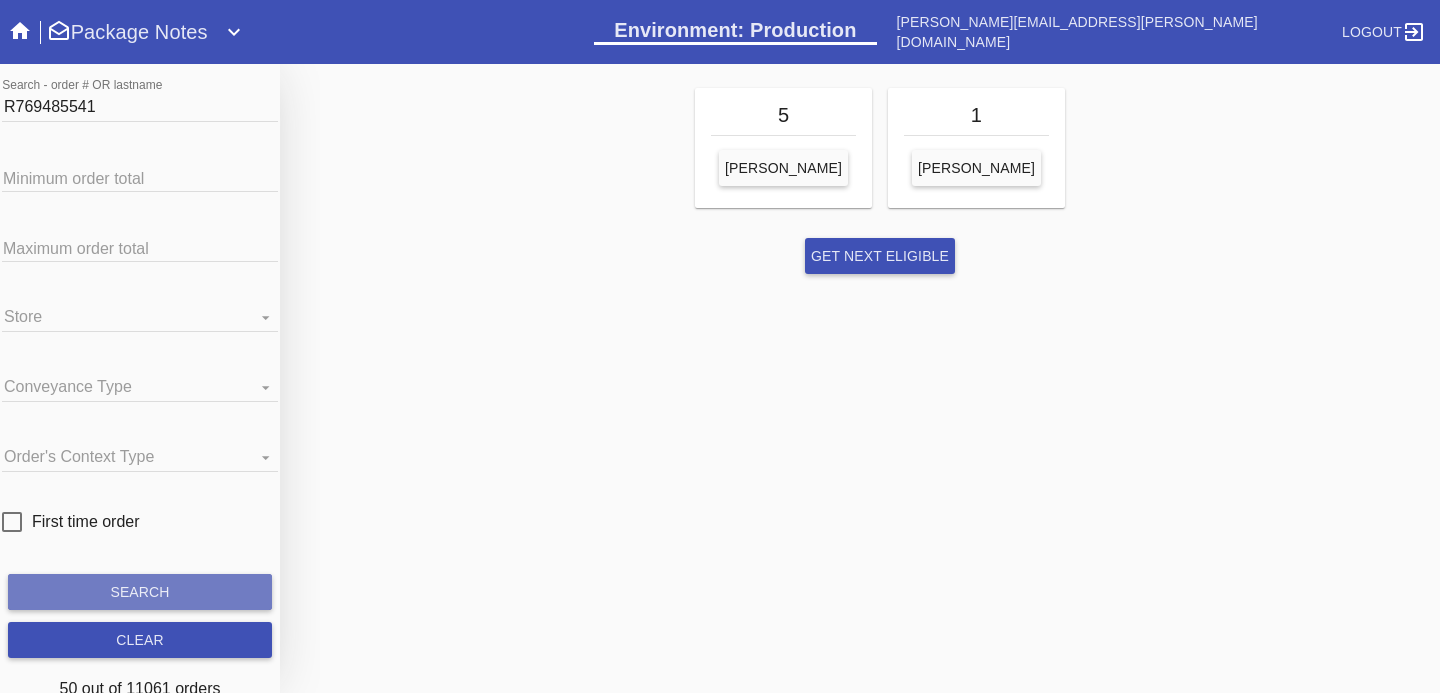 click on "search" at bounding box center (139, 592) 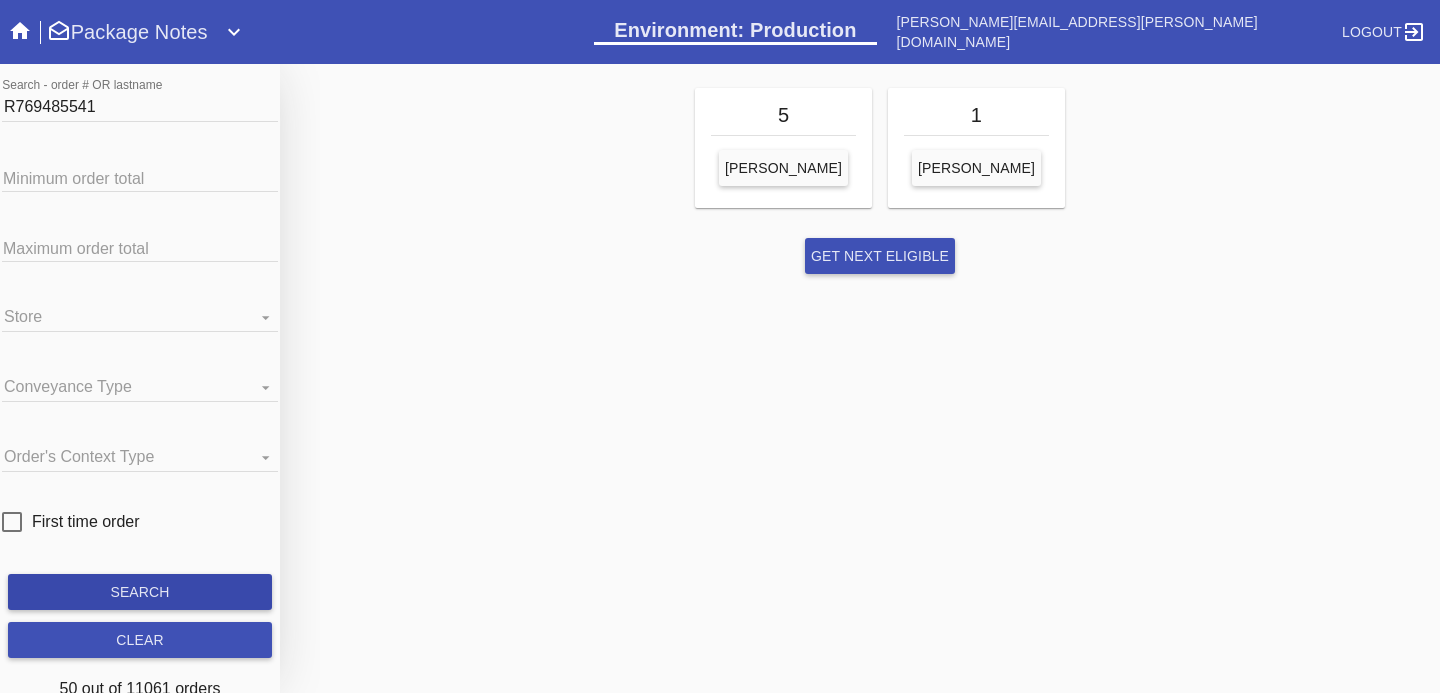click on "search" at bounding box center [139, 592] 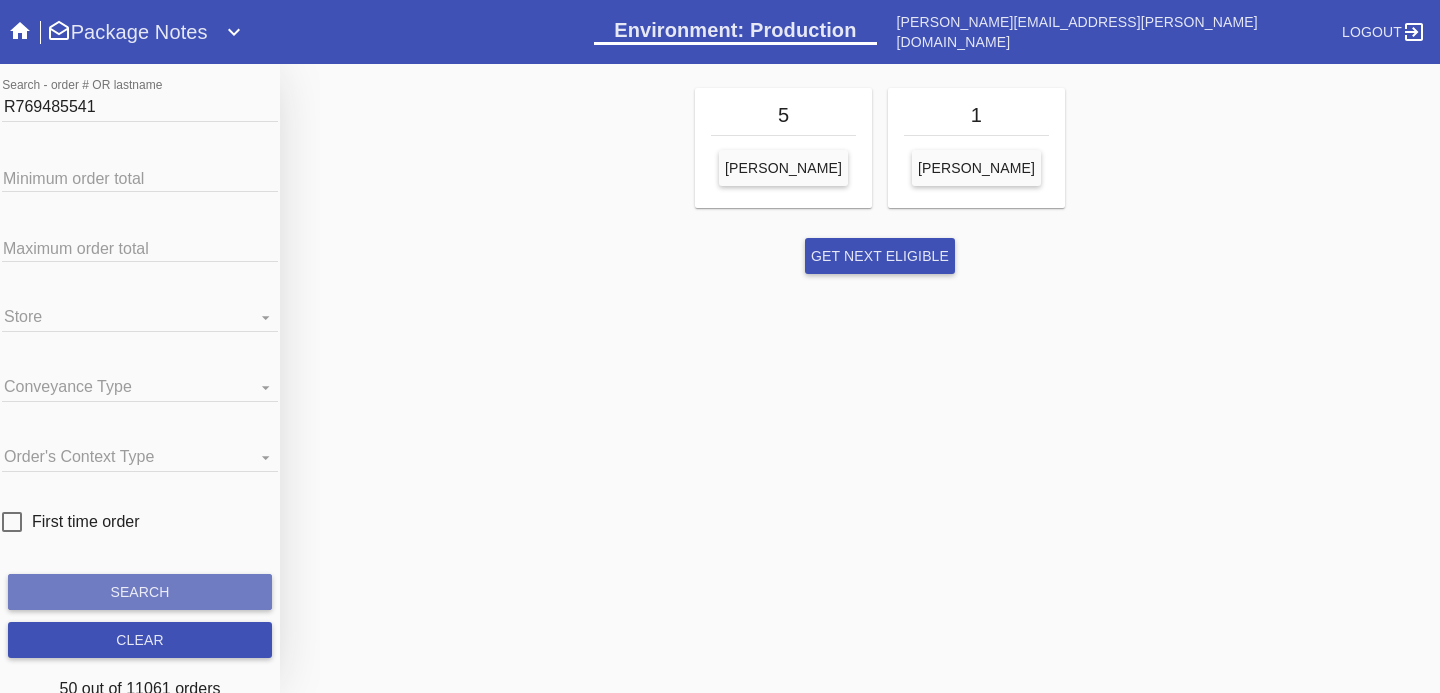 click on "search" at bounding box center [139, 592] 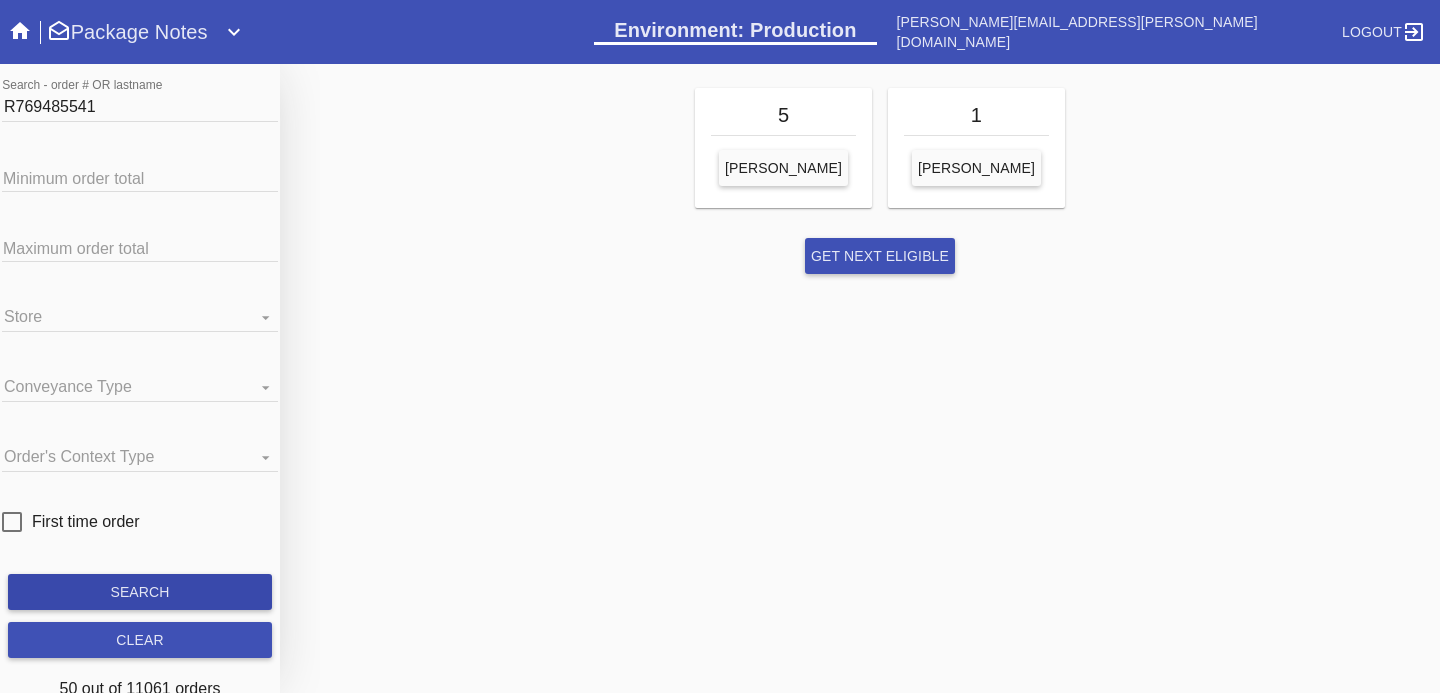 click on "search" at bounding box center (139, 592) 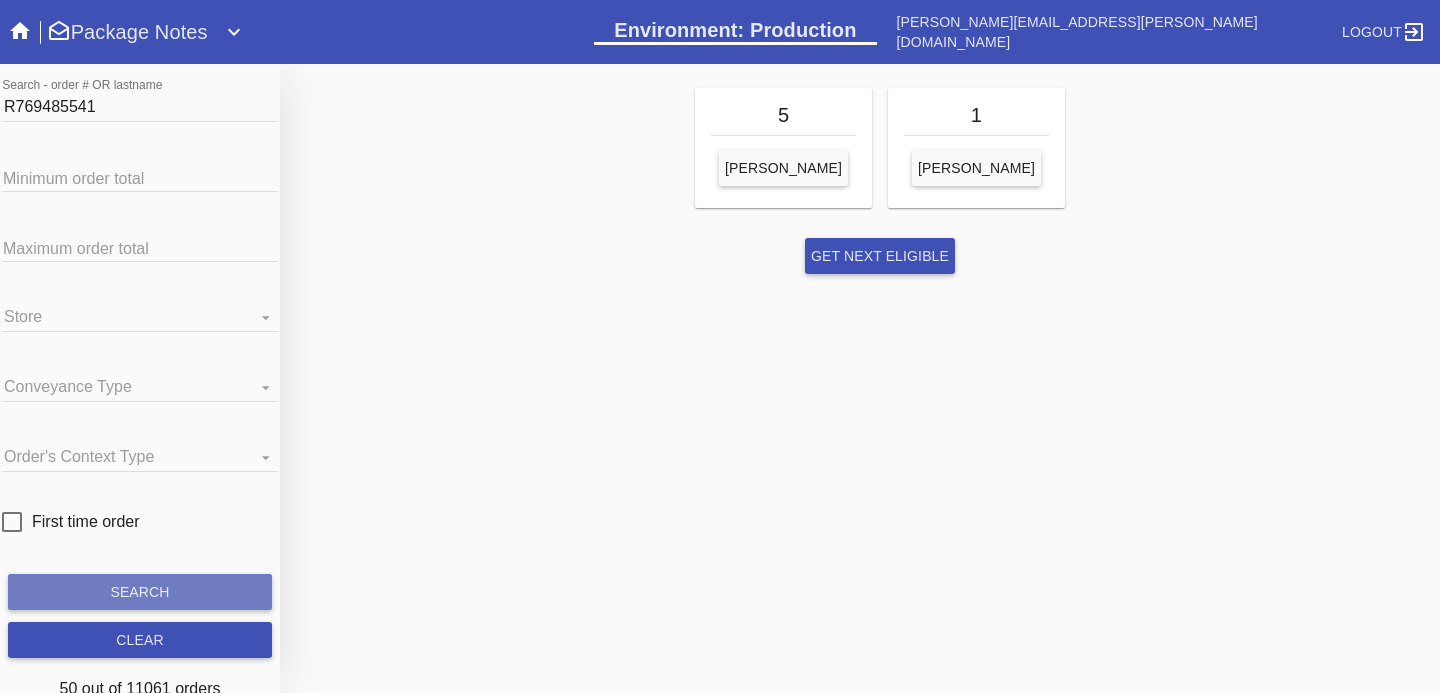 click on "search" at bounding box center [139, 592] 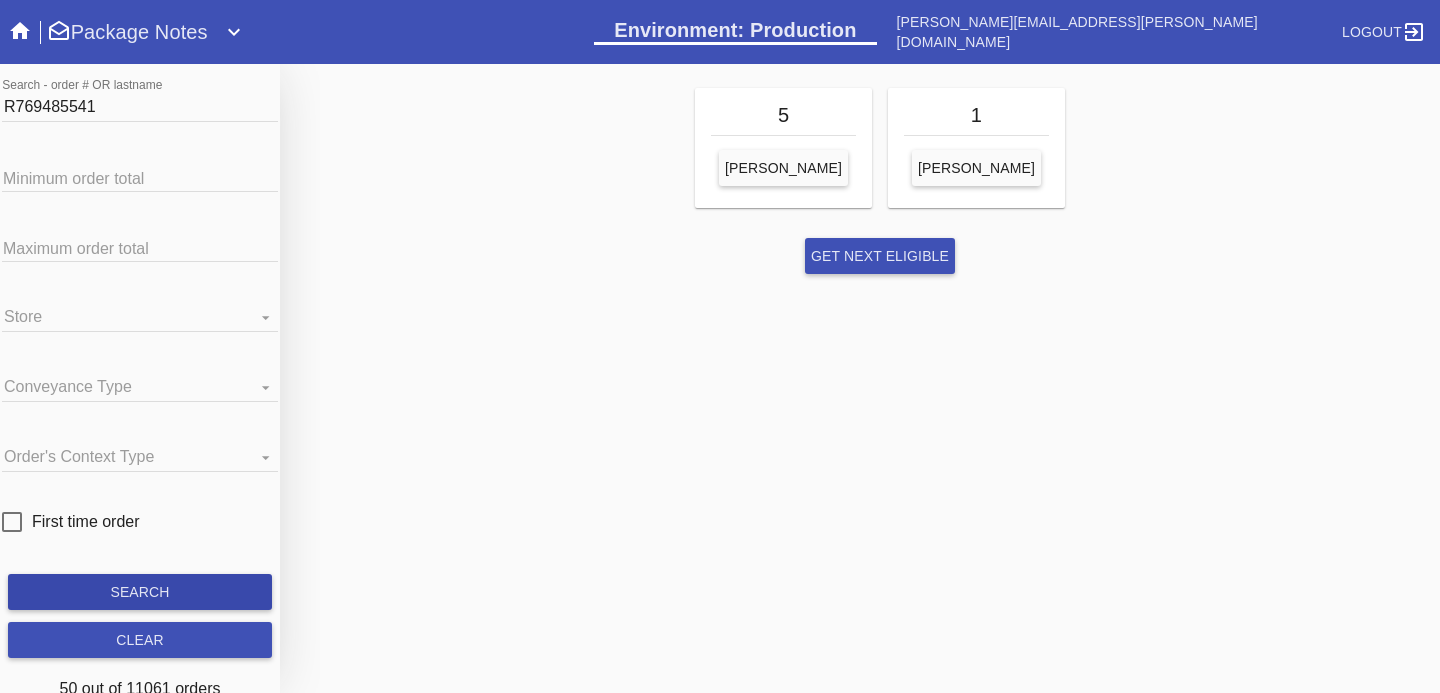 click on "search" at bounding box center [140, 592] 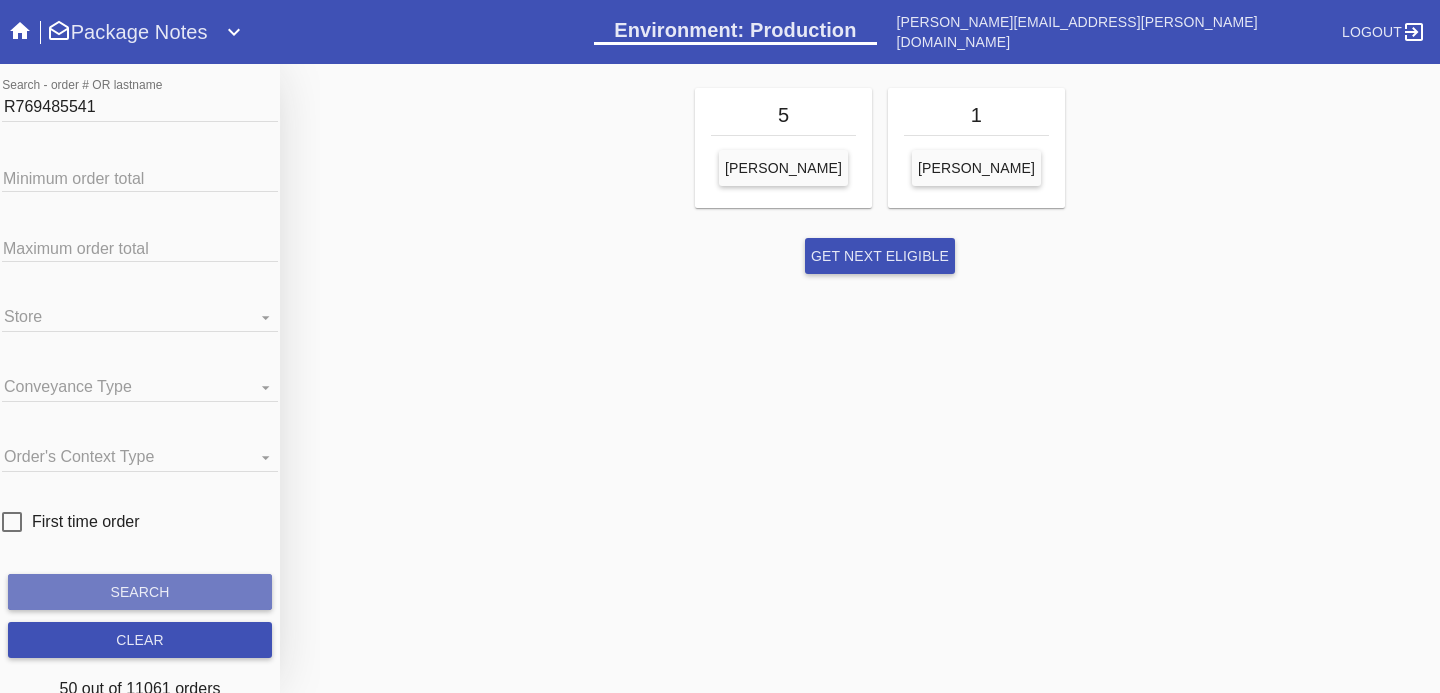 click on "search" at bounding box center (140, 592) 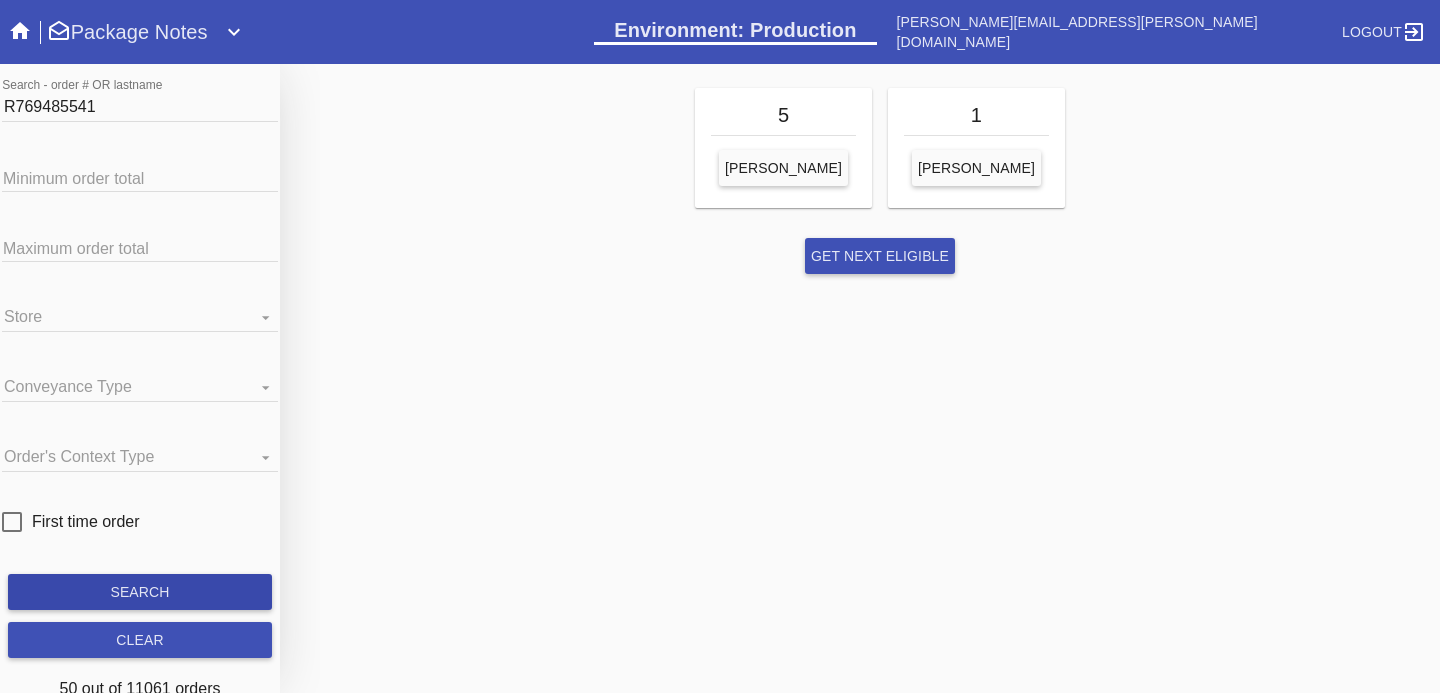 click on "search" at bounding box center [140, 592] 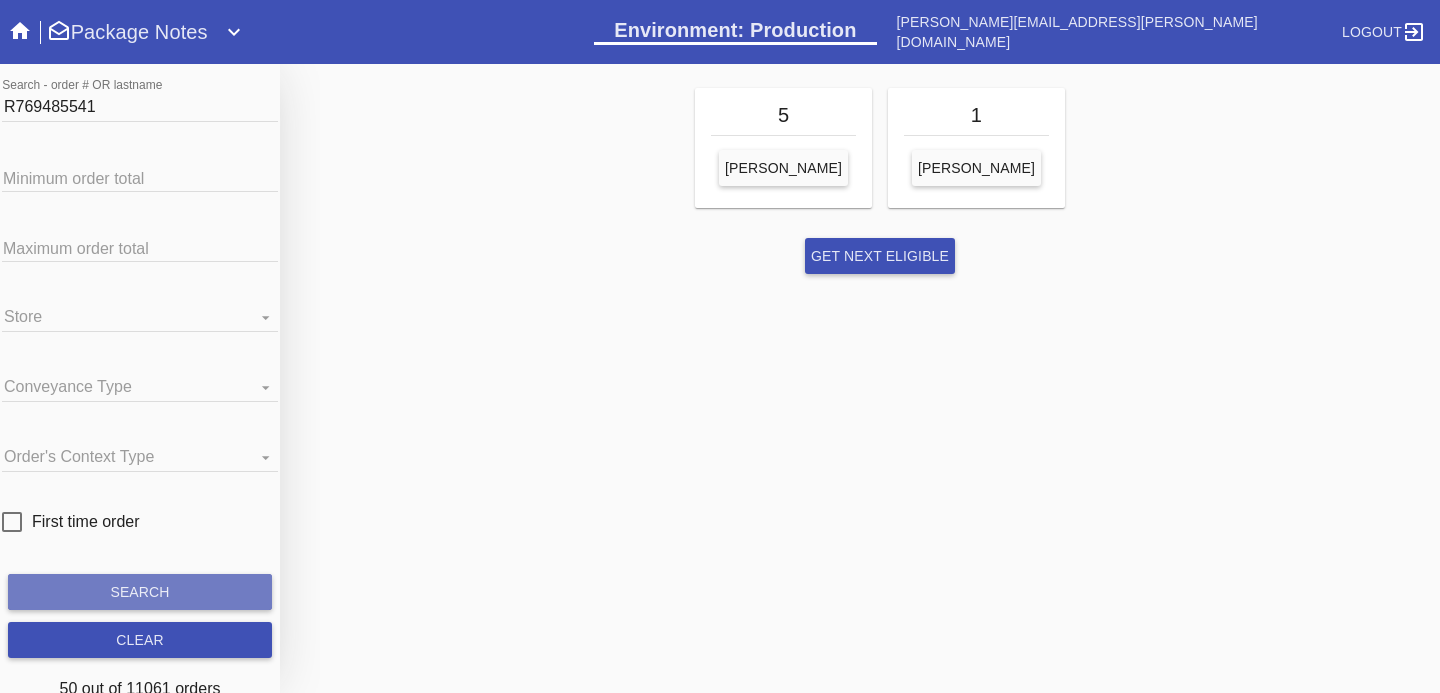 click on "search" at bounding box center (140, 592) 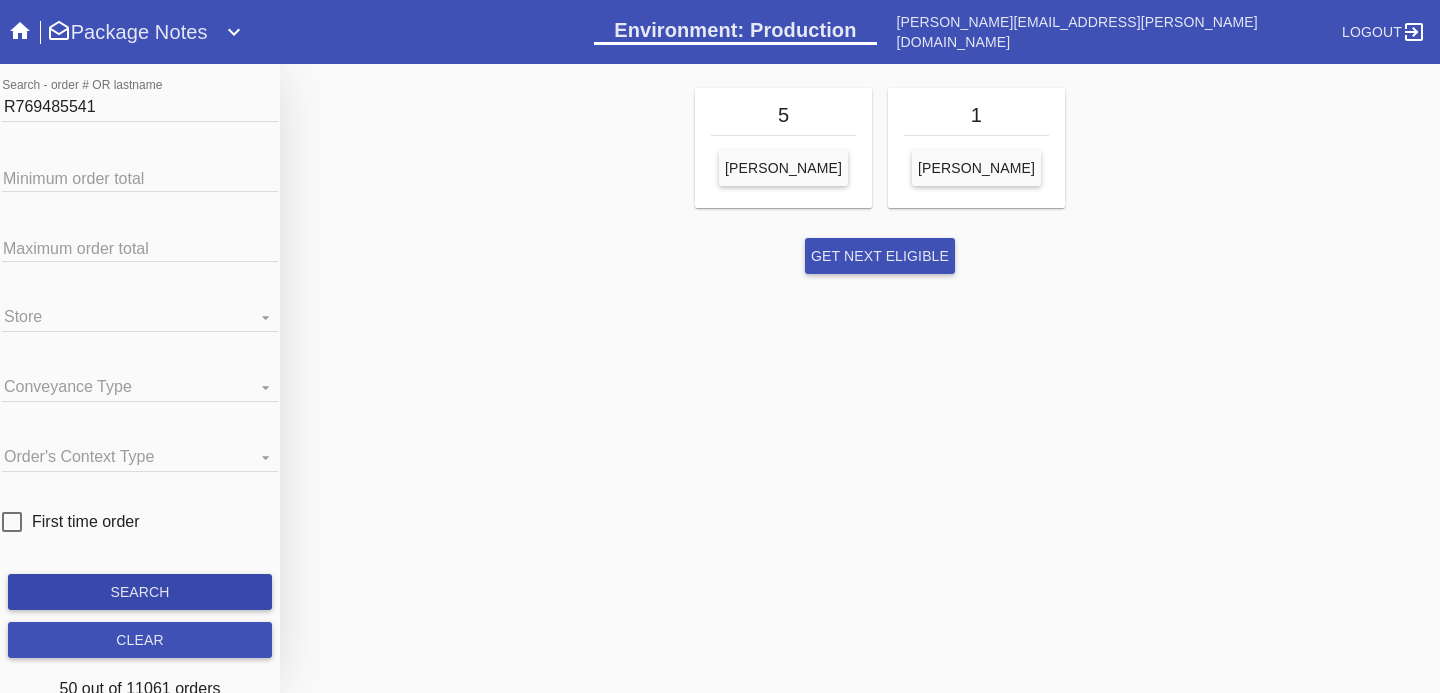 click on "search" at bounding box center [140, 592] 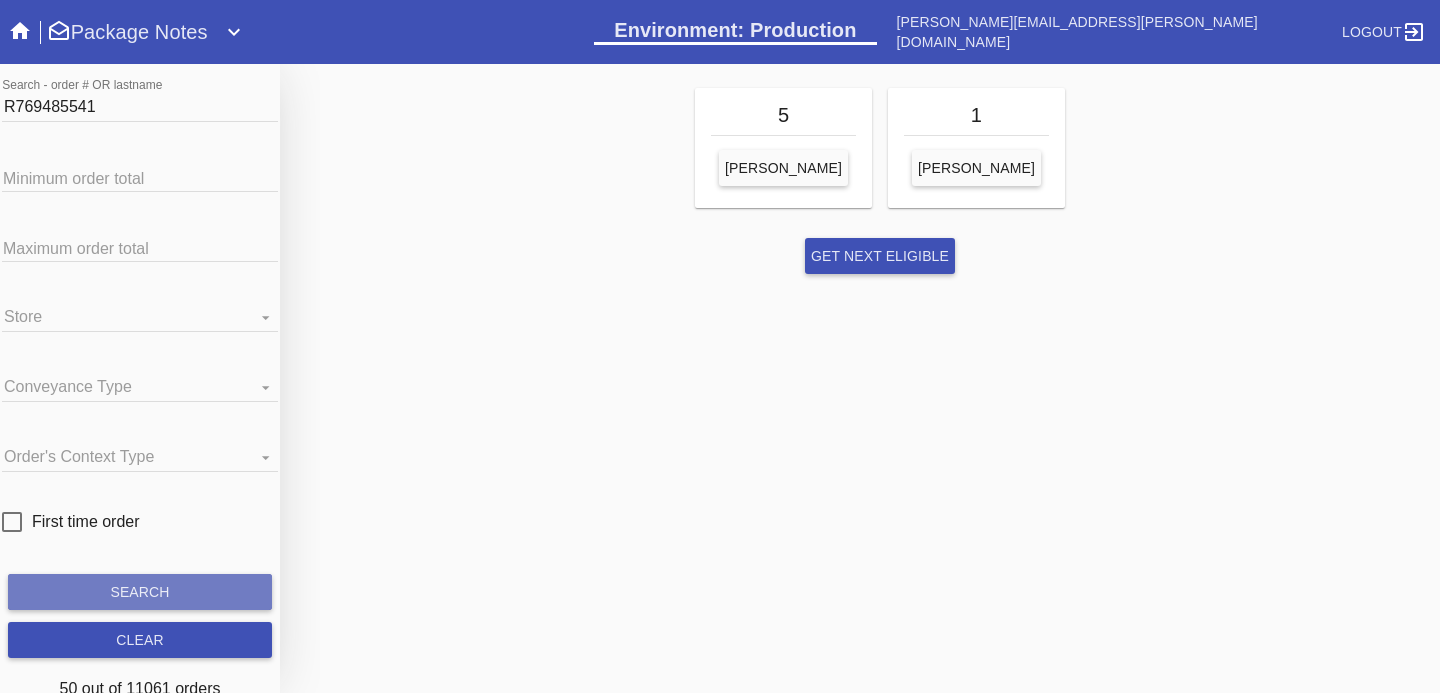 click on "search" at bounding box center (140, 592) 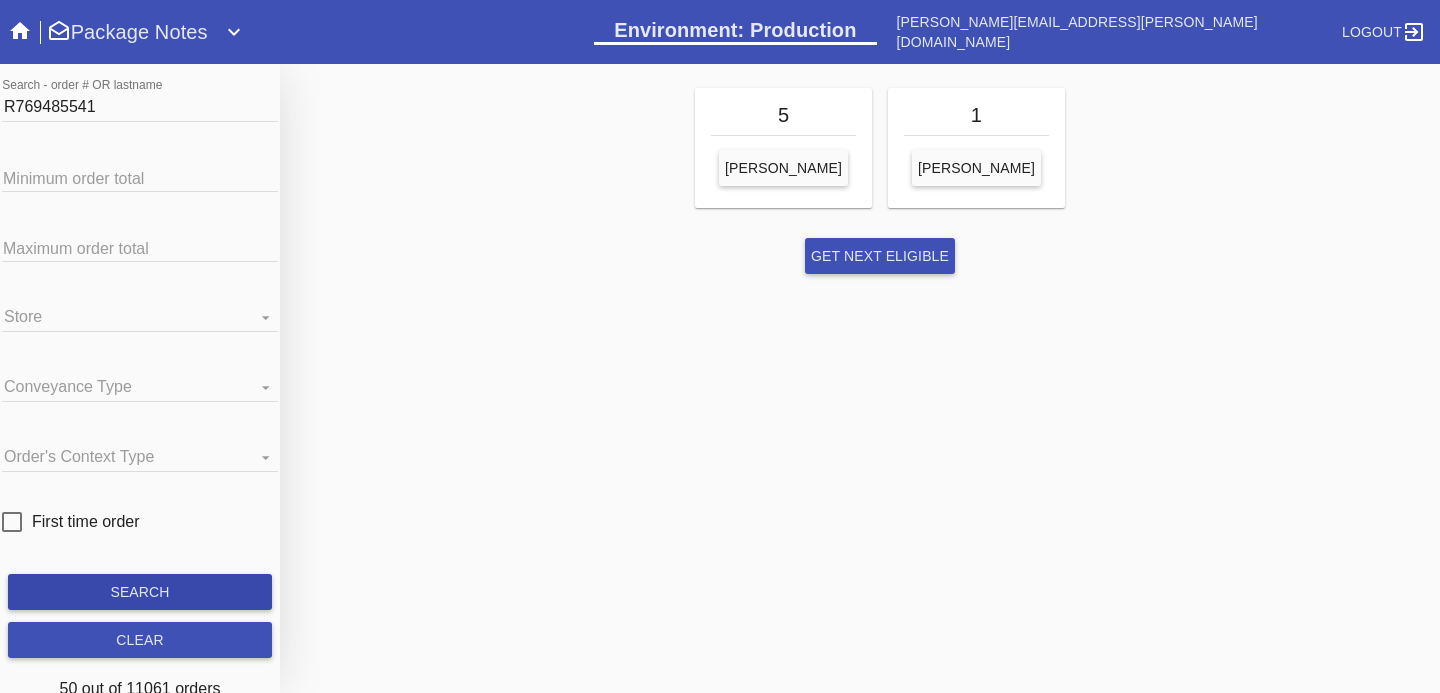 click on "search" at bounding box center [140, 592] 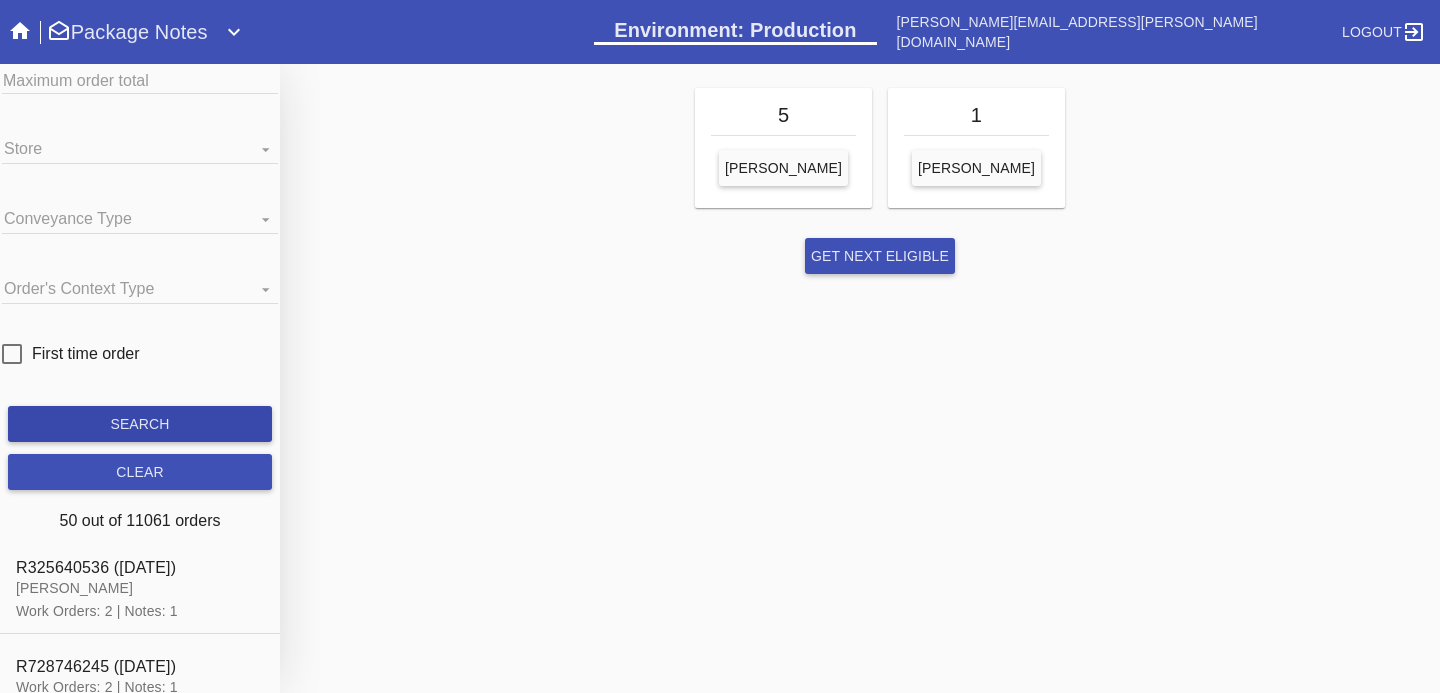 scroll, scrollTop: 0, scrollLeft: 0, axis: both 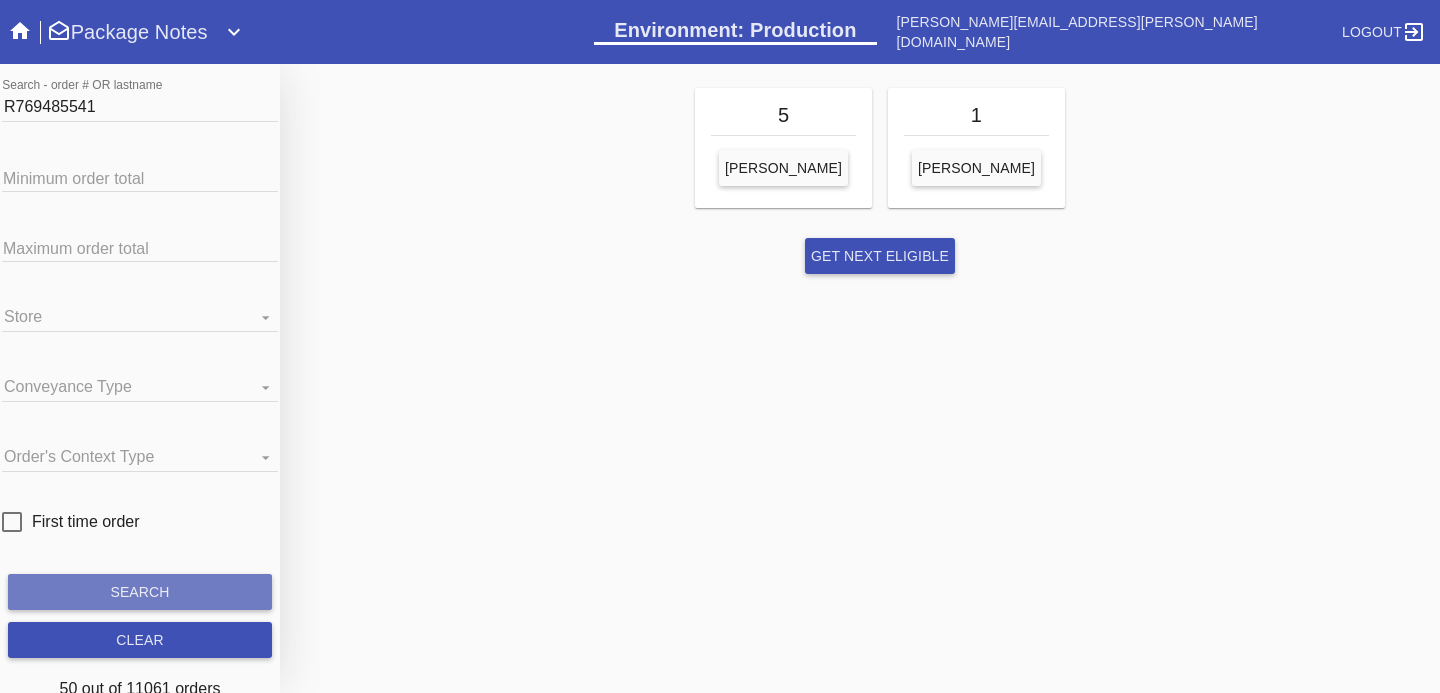 click on "search" at bounding box center [140, 592] 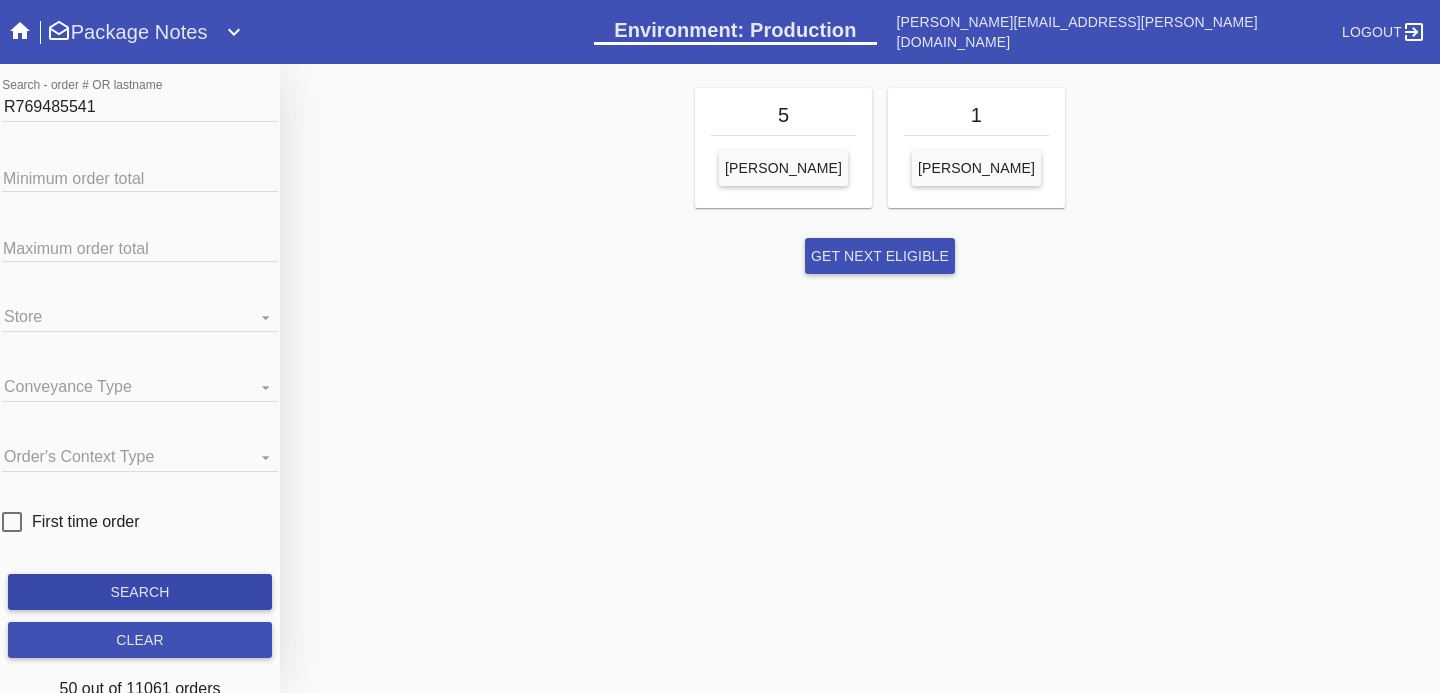 click on "search" at bounding box center [140, 592] 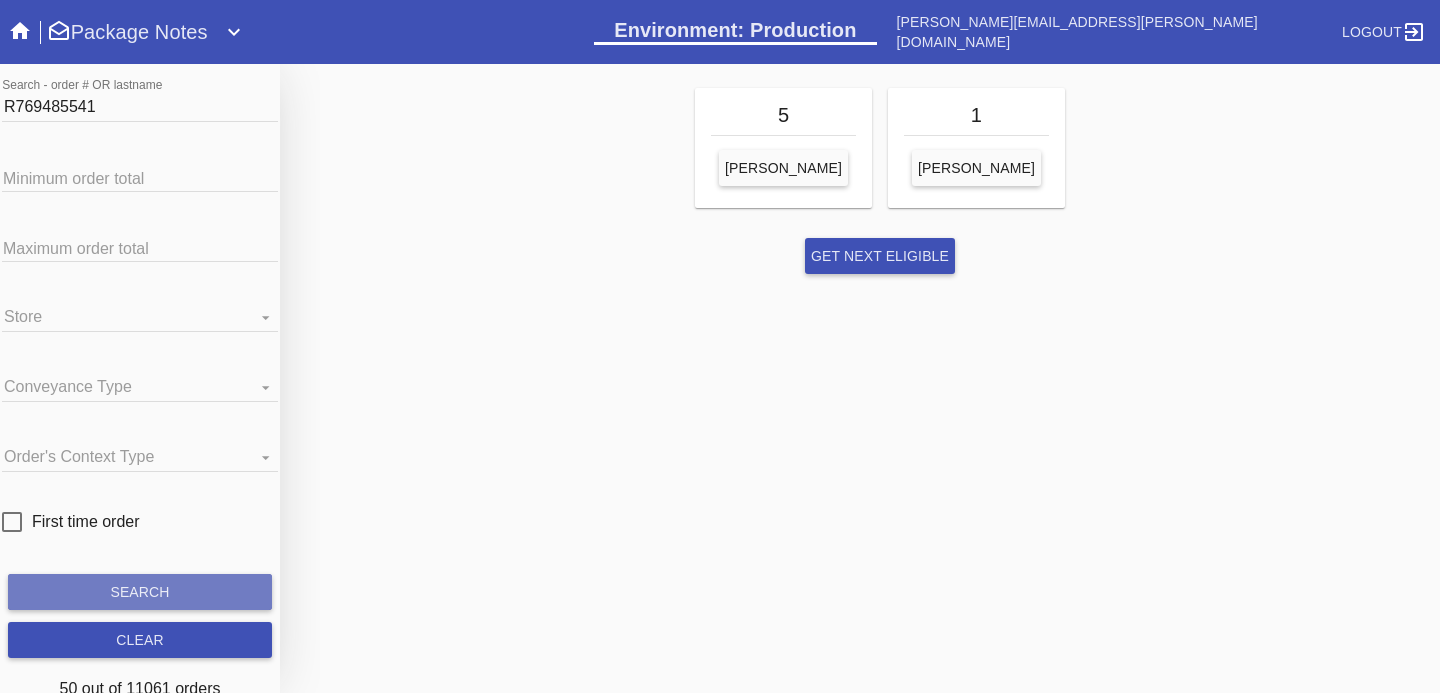click on "search" at bounding box center (140, 592) 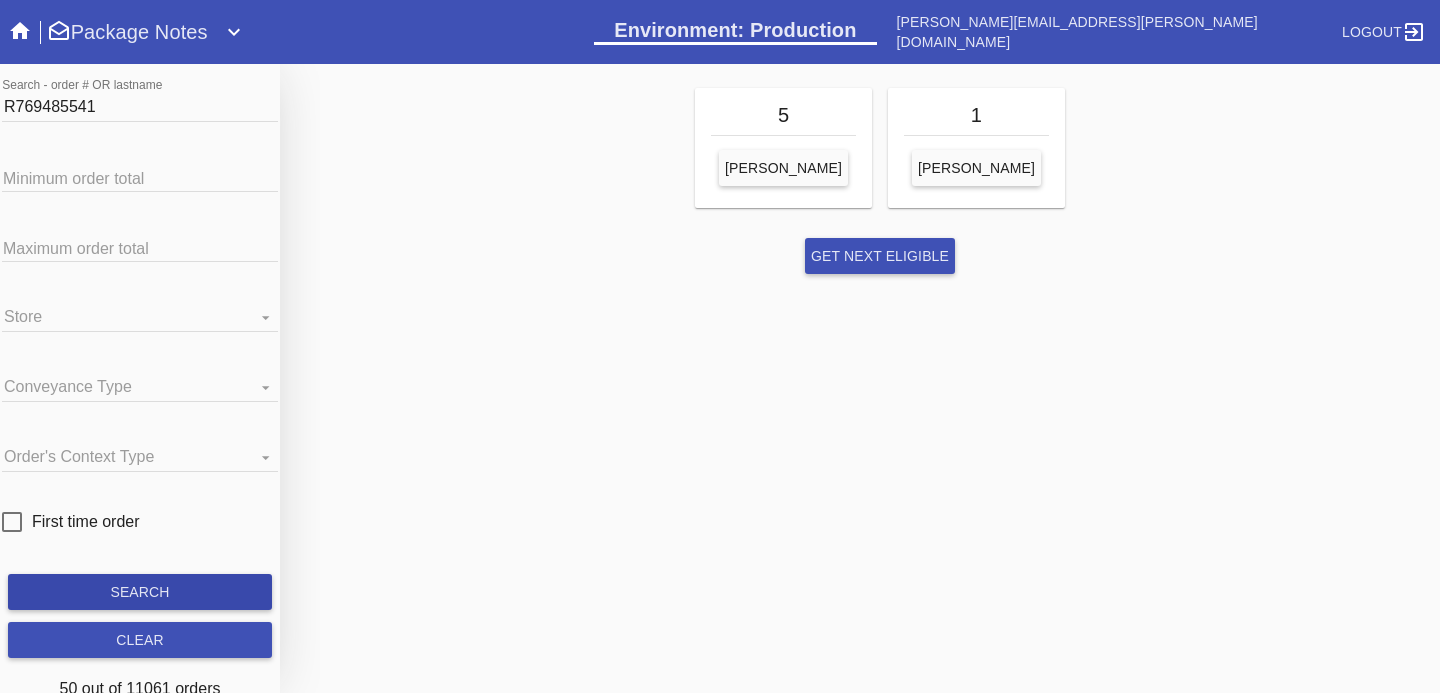 click on "search" at bounding box center (140, 592) 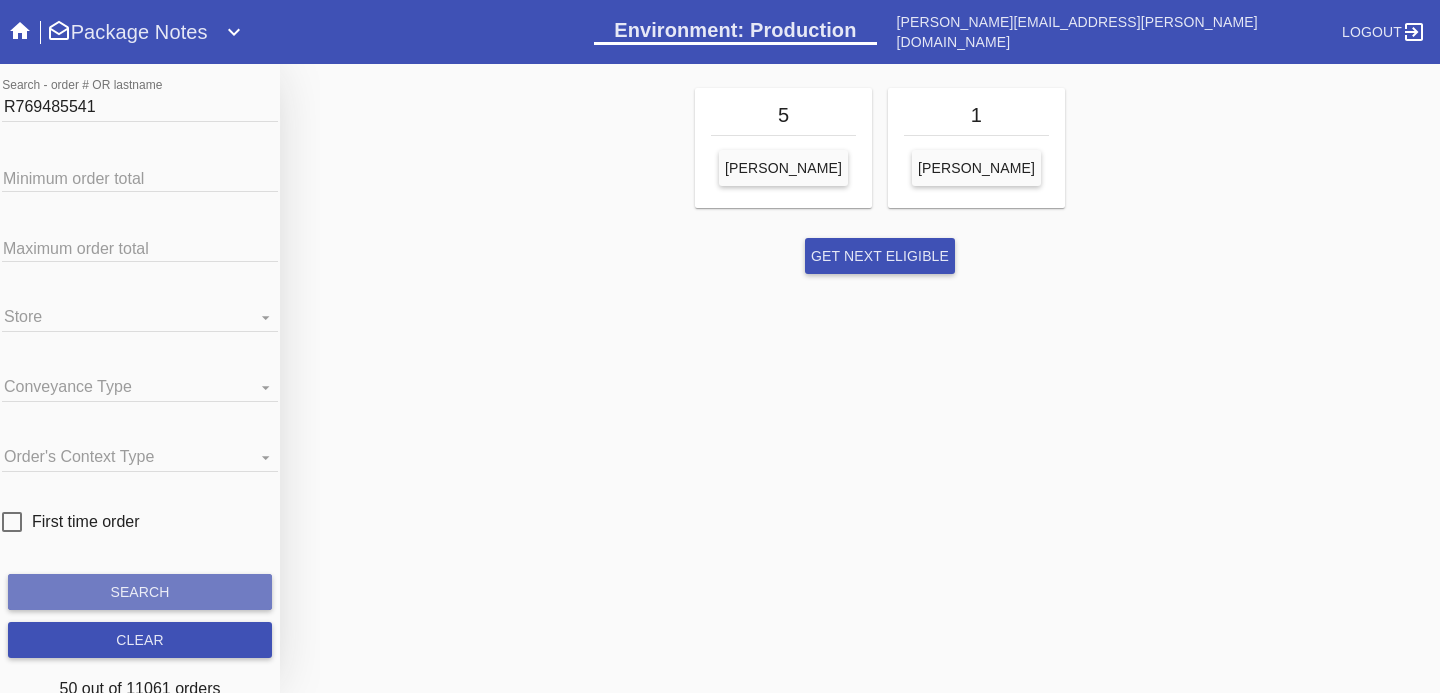click on "search" at bounding box center (140, 592) 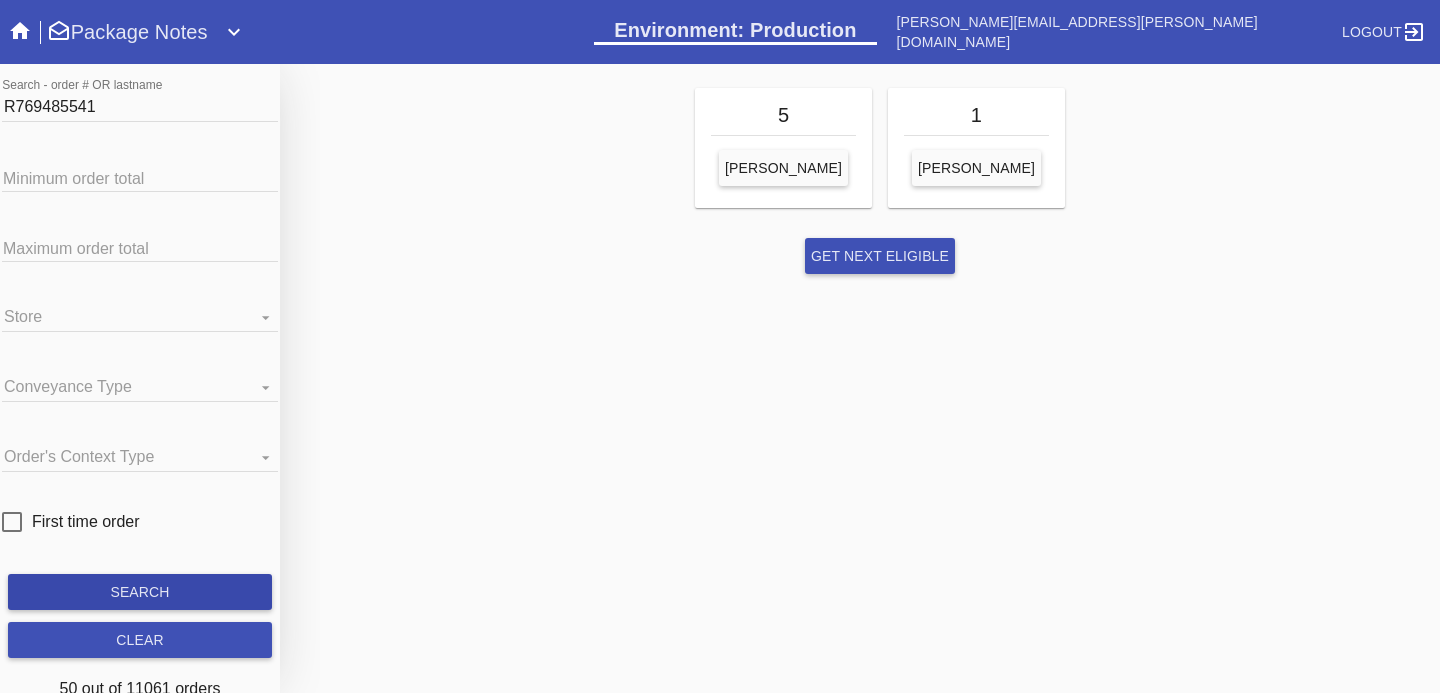 click on "search" at bounding box center [140, 592] 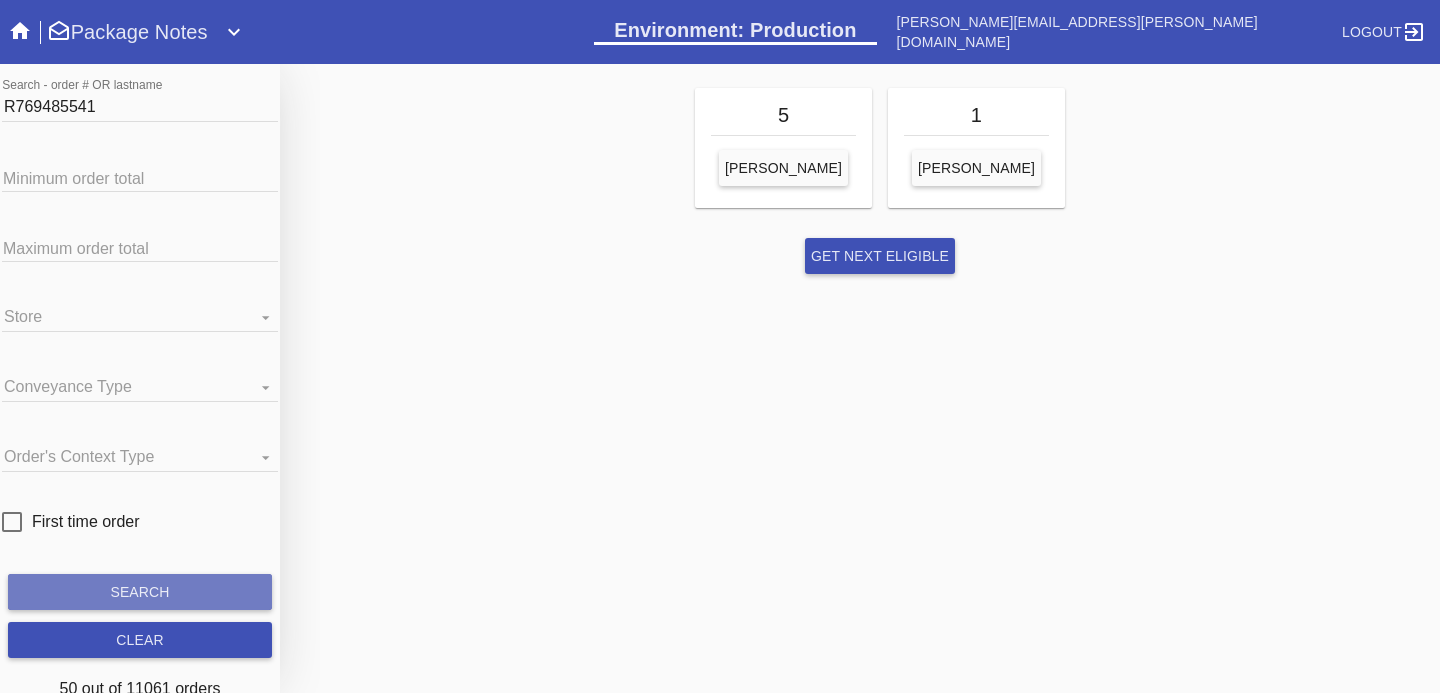 click on "search" at bounding box center (140, 592) 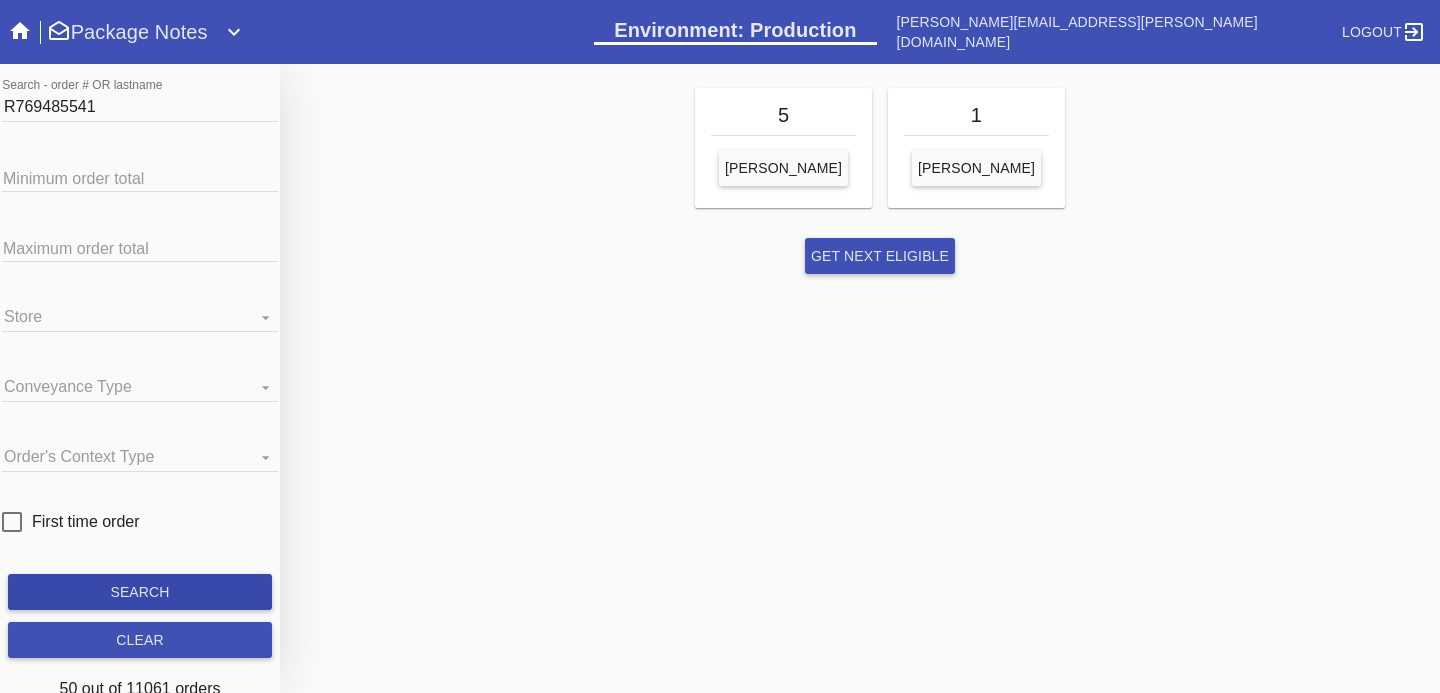 click on "search" at bounding box center [140, 592] 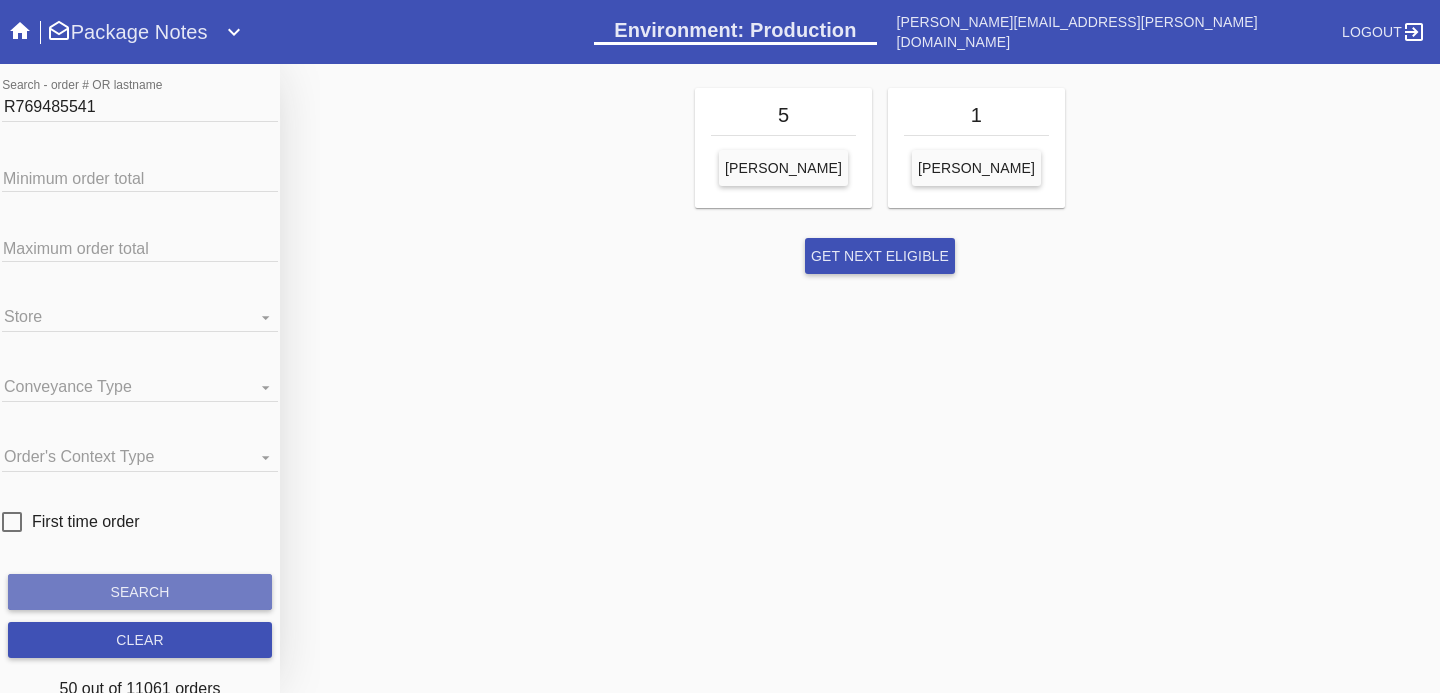 click on "search" at bounding box center [140, 592] 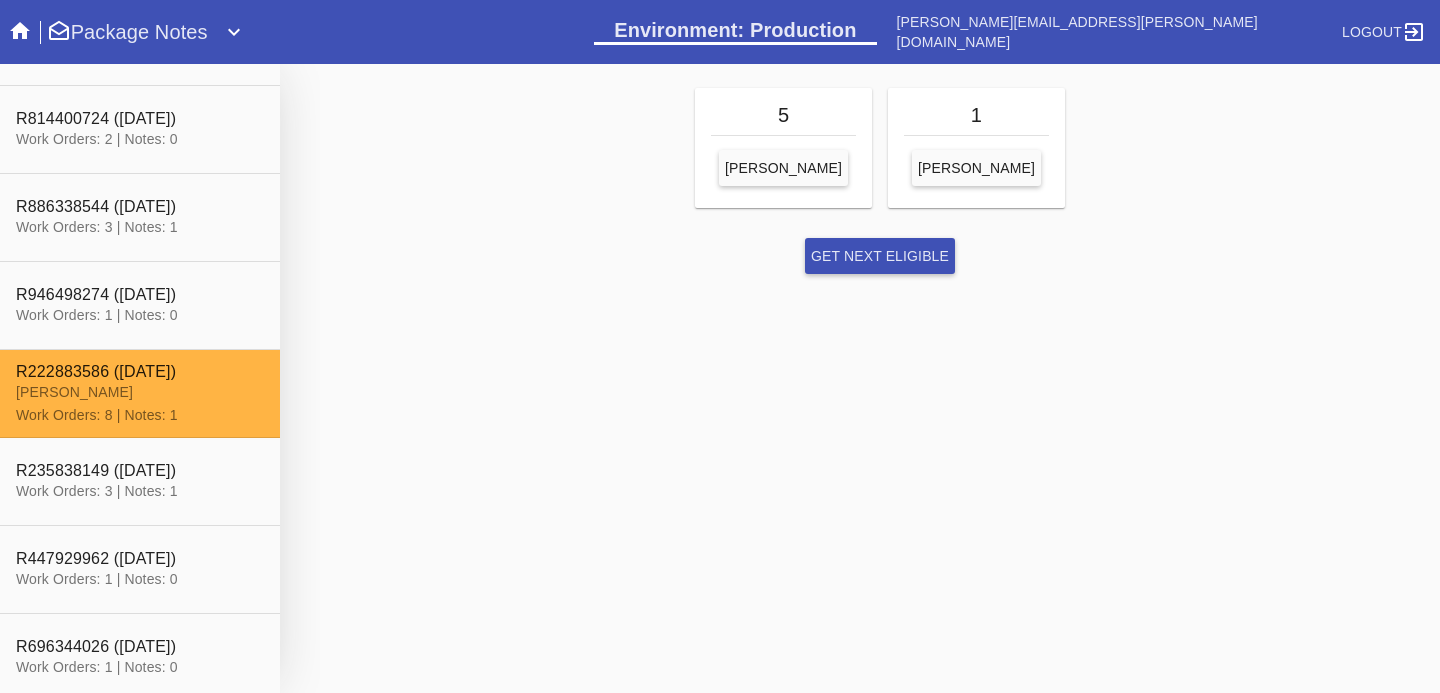 scroll, scrollTop: 2224, scrollLeft: 0, axis: vertical 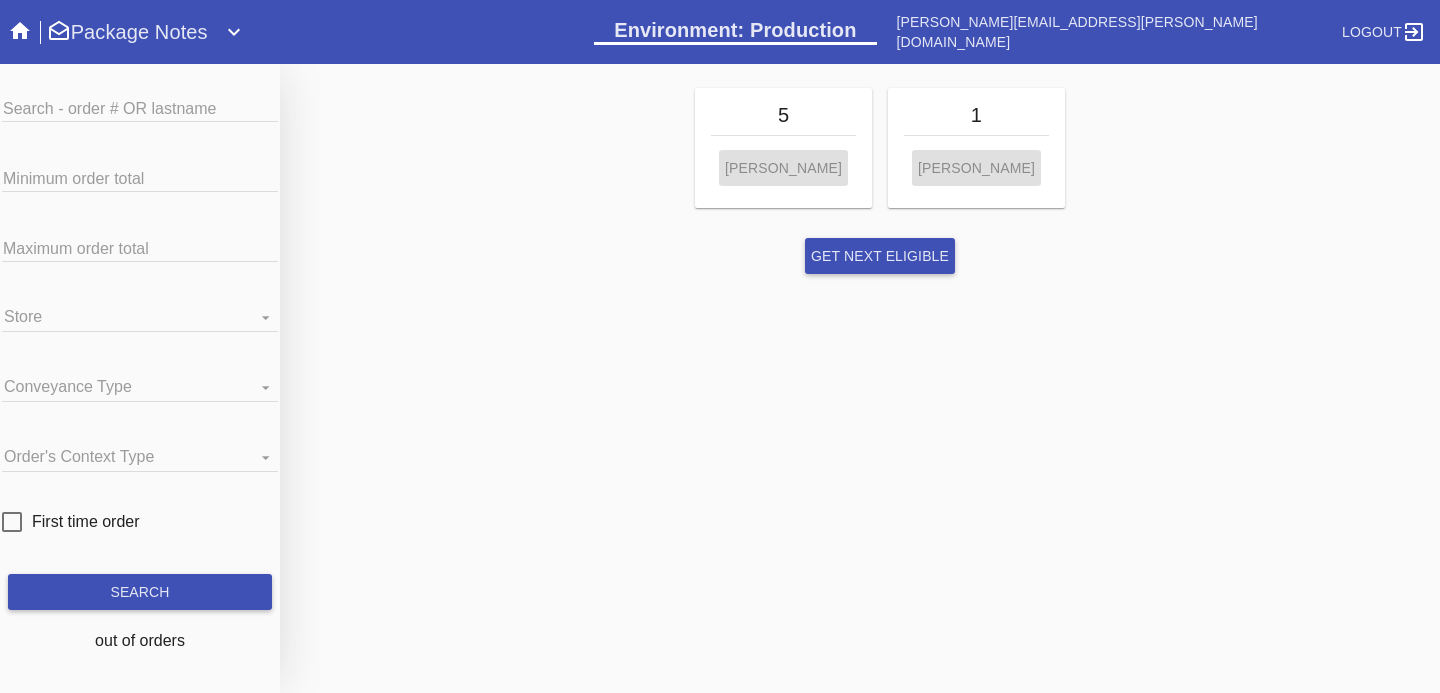 click on "Search - order # OR lastname" at bounding box center (140, 107) 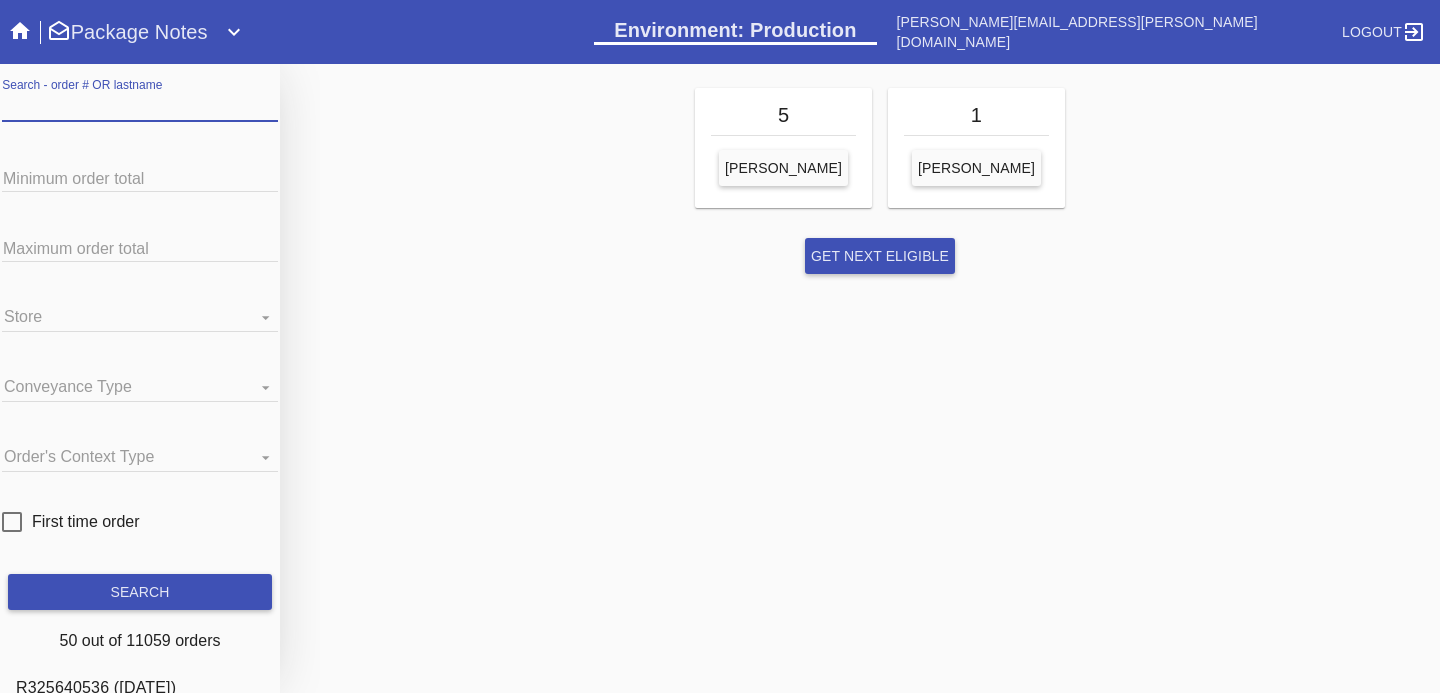 paste on "R769485541" 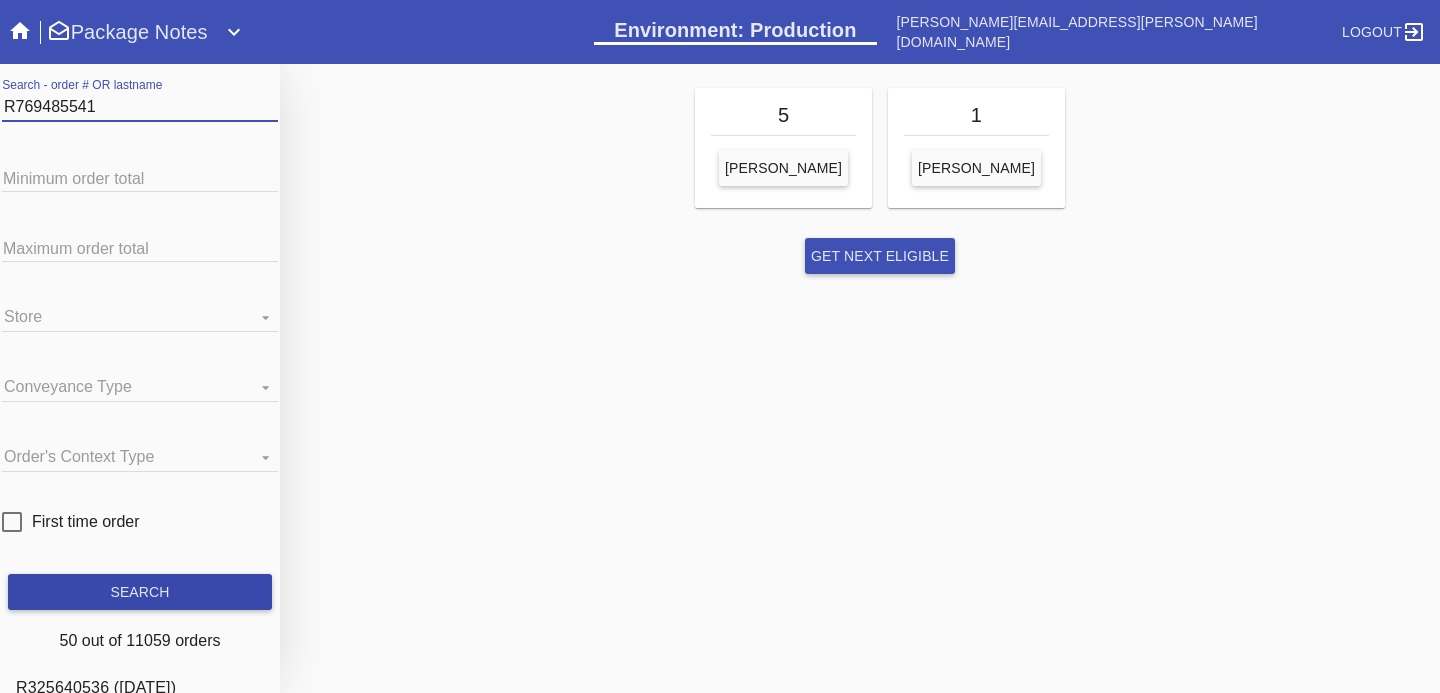 type on "R769485541" 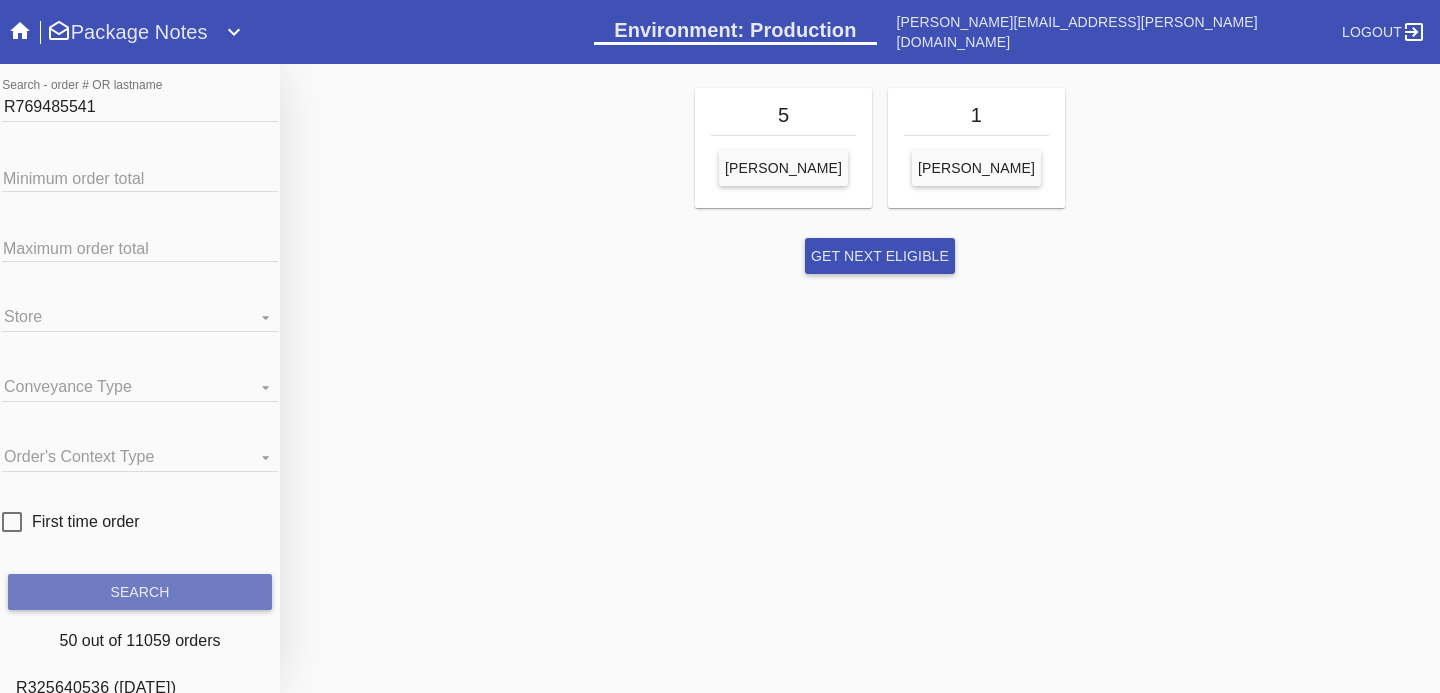 click on "search" at bounding box center [140, 592] 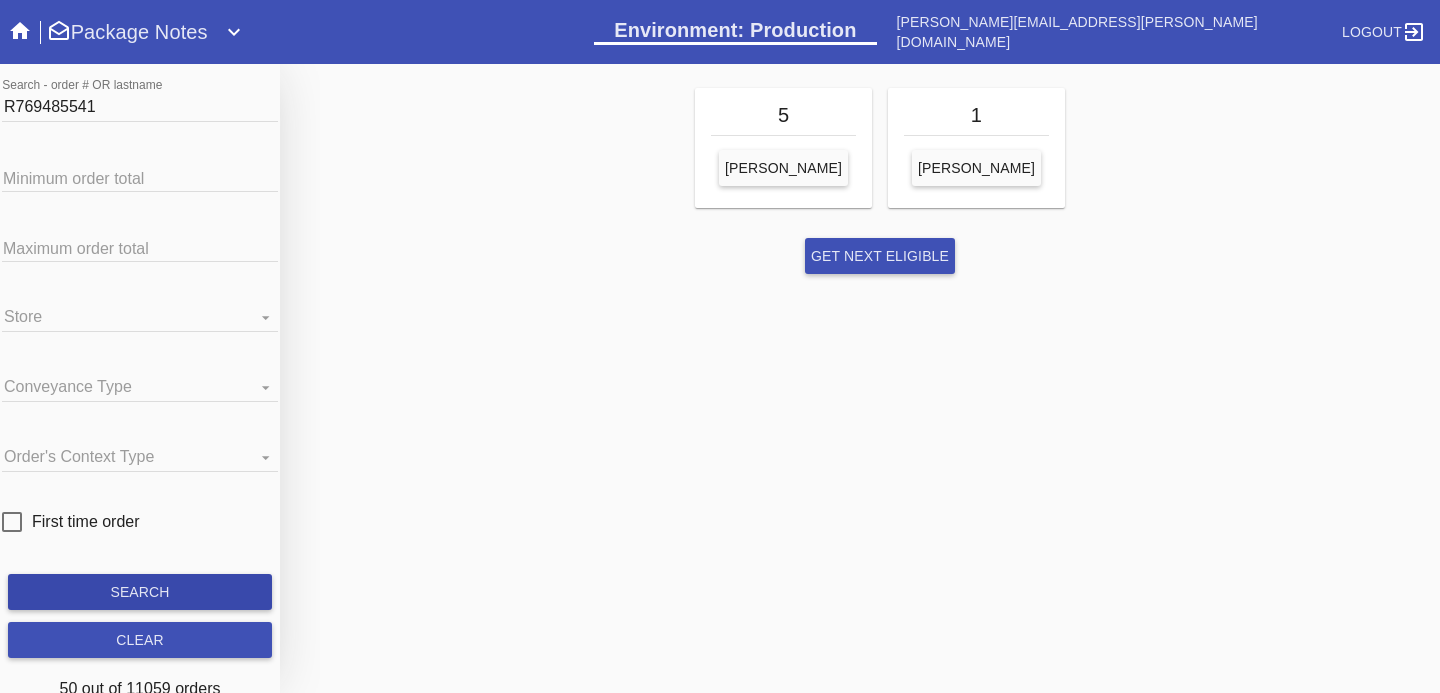 click on "search" at bounding box center [140, 592] 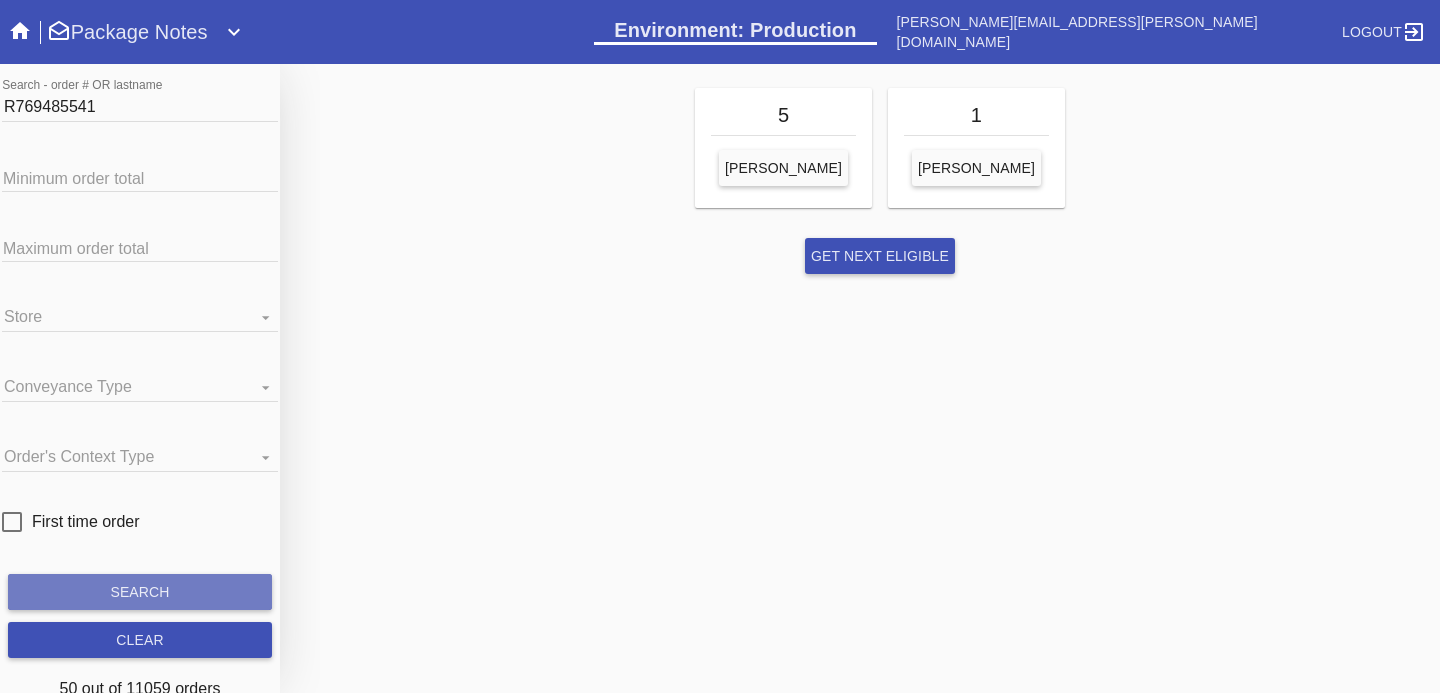 click on "search" at bounding box center [140, 592] 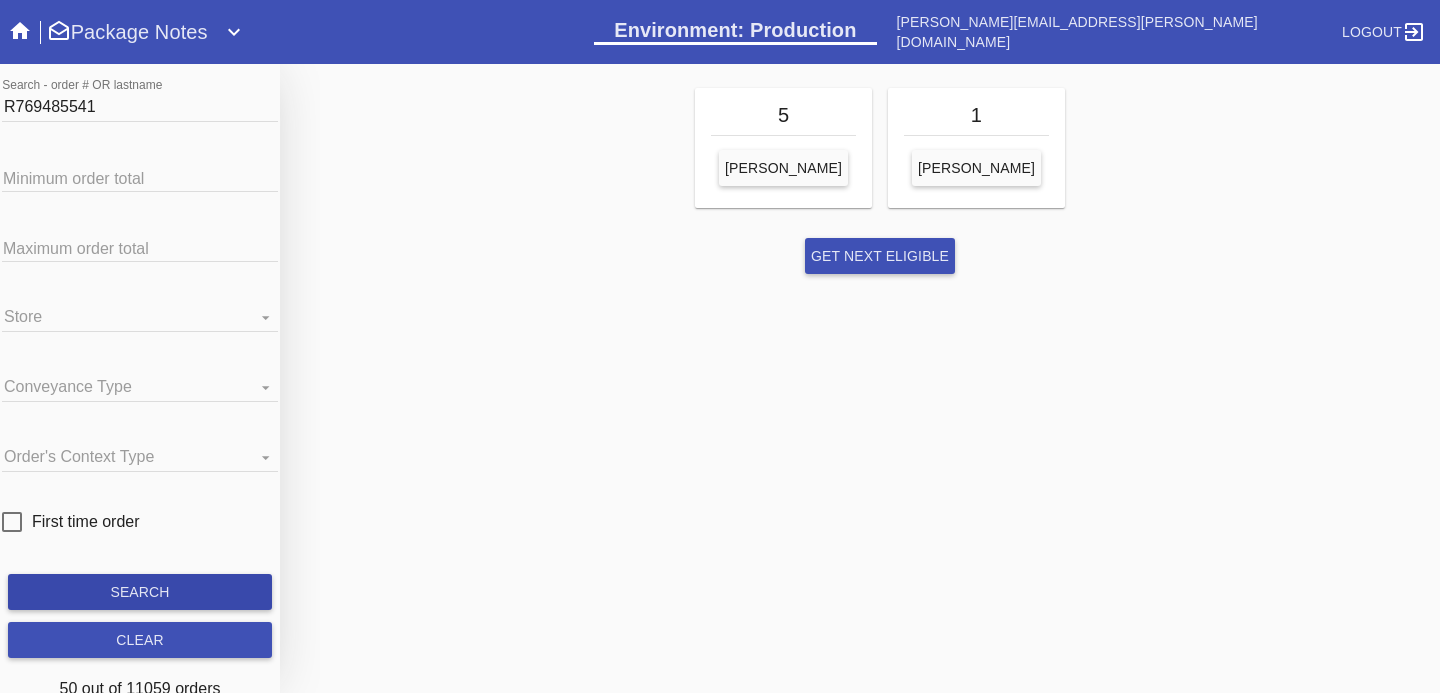 click on "search" at bounding box center (140, 592) 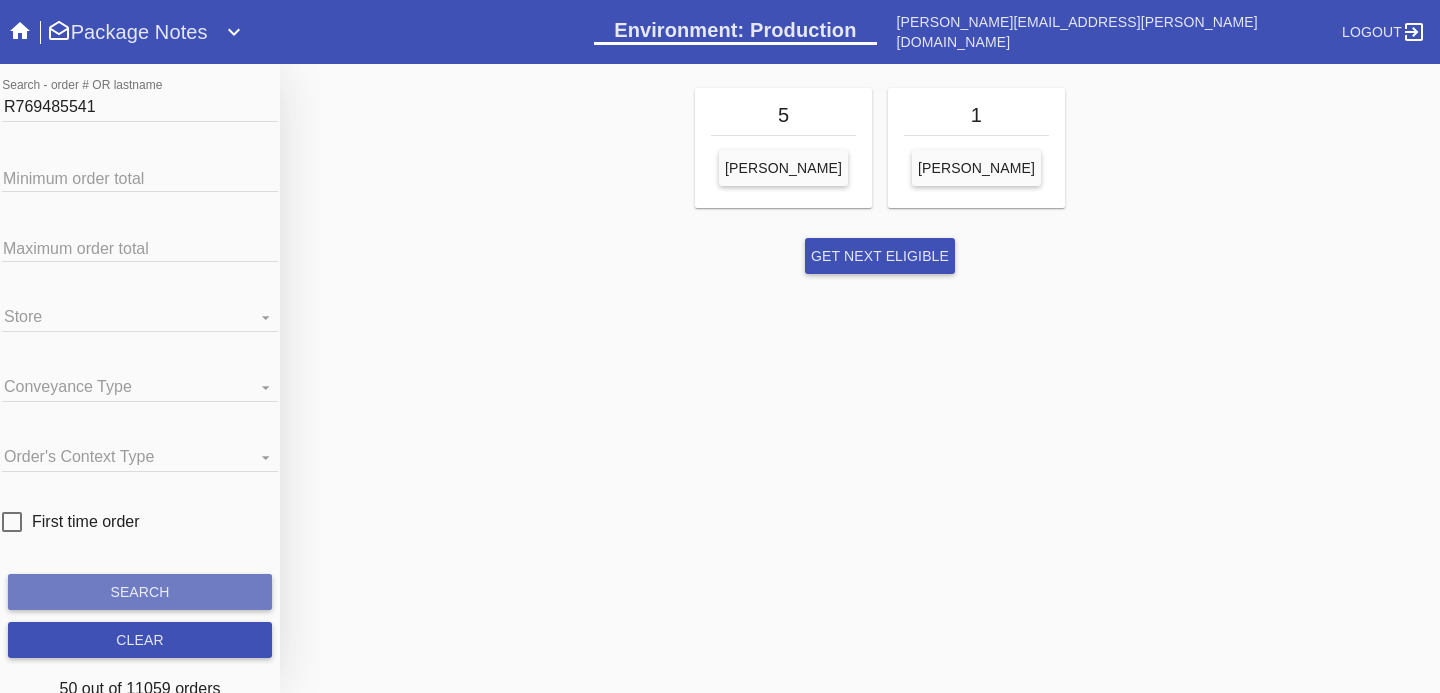 click on "search" at bounding box center (140, 592) 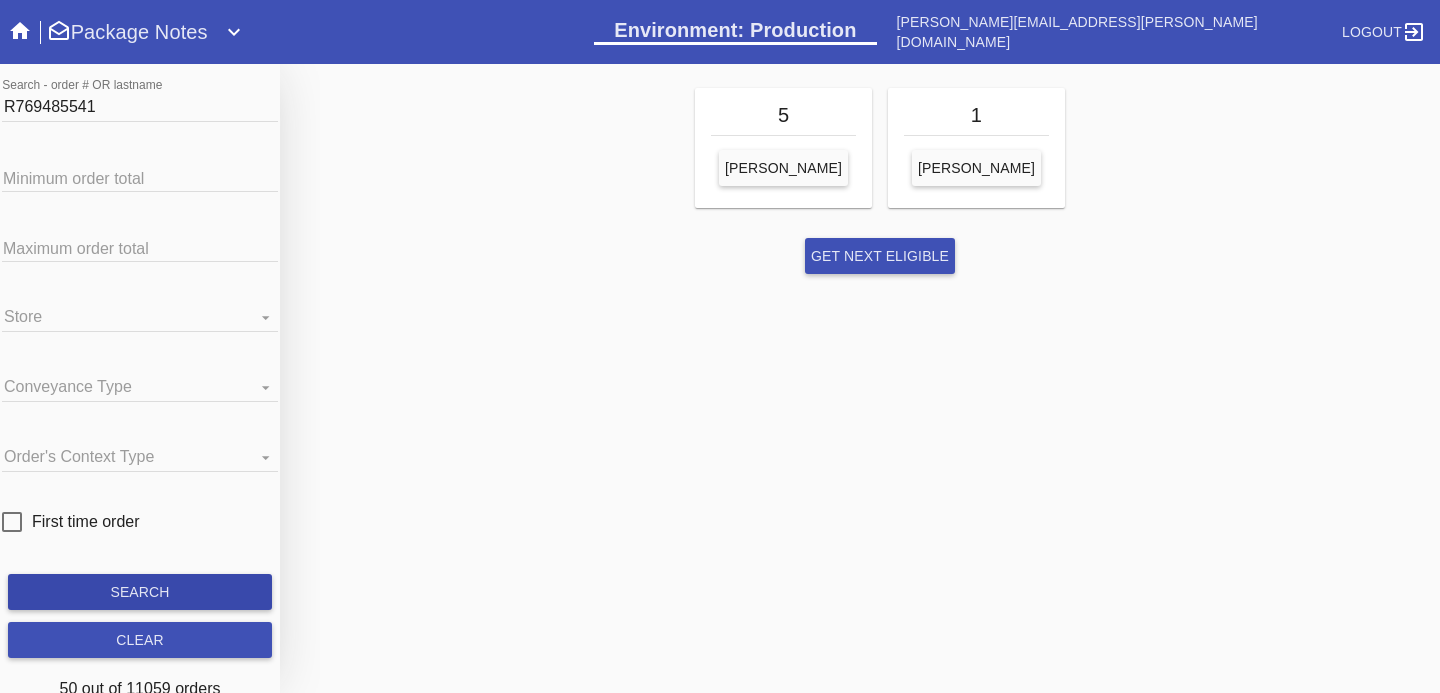 click 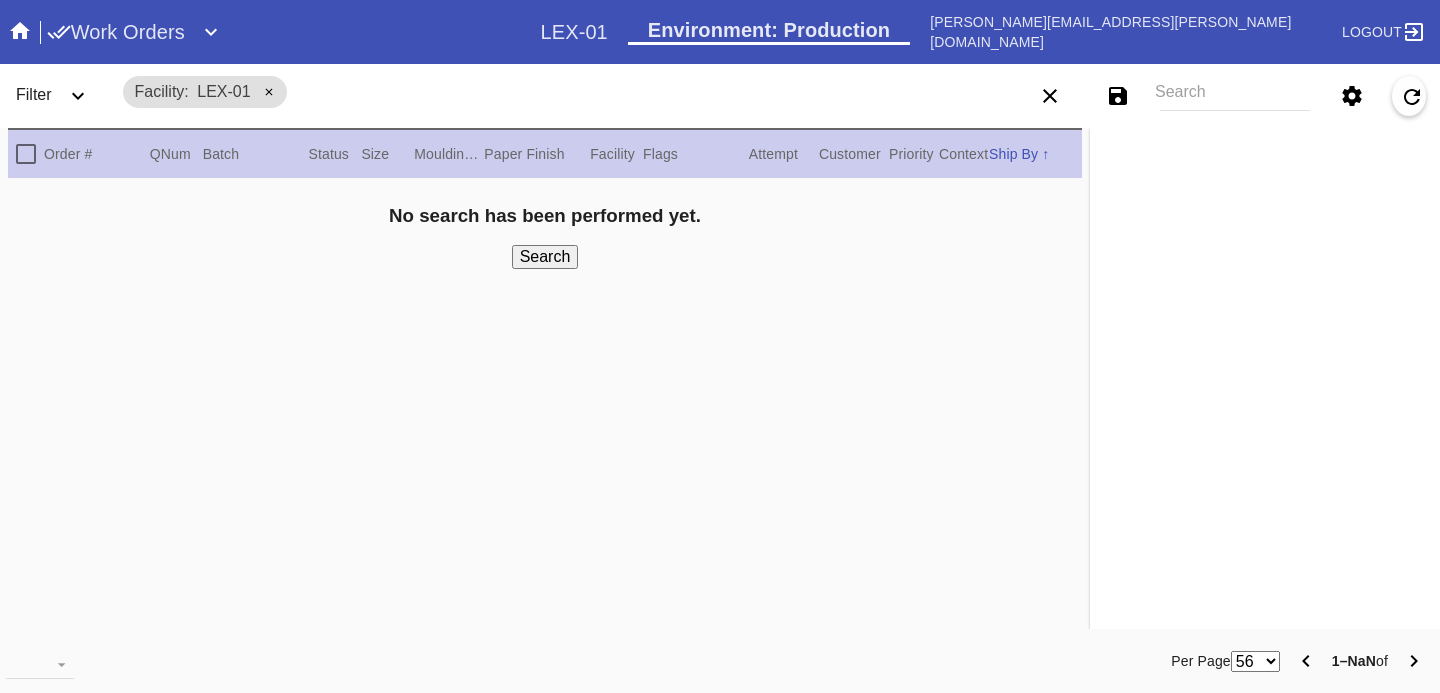 scroll, scrollTop: 0, scrollLeft: 0, axis: both 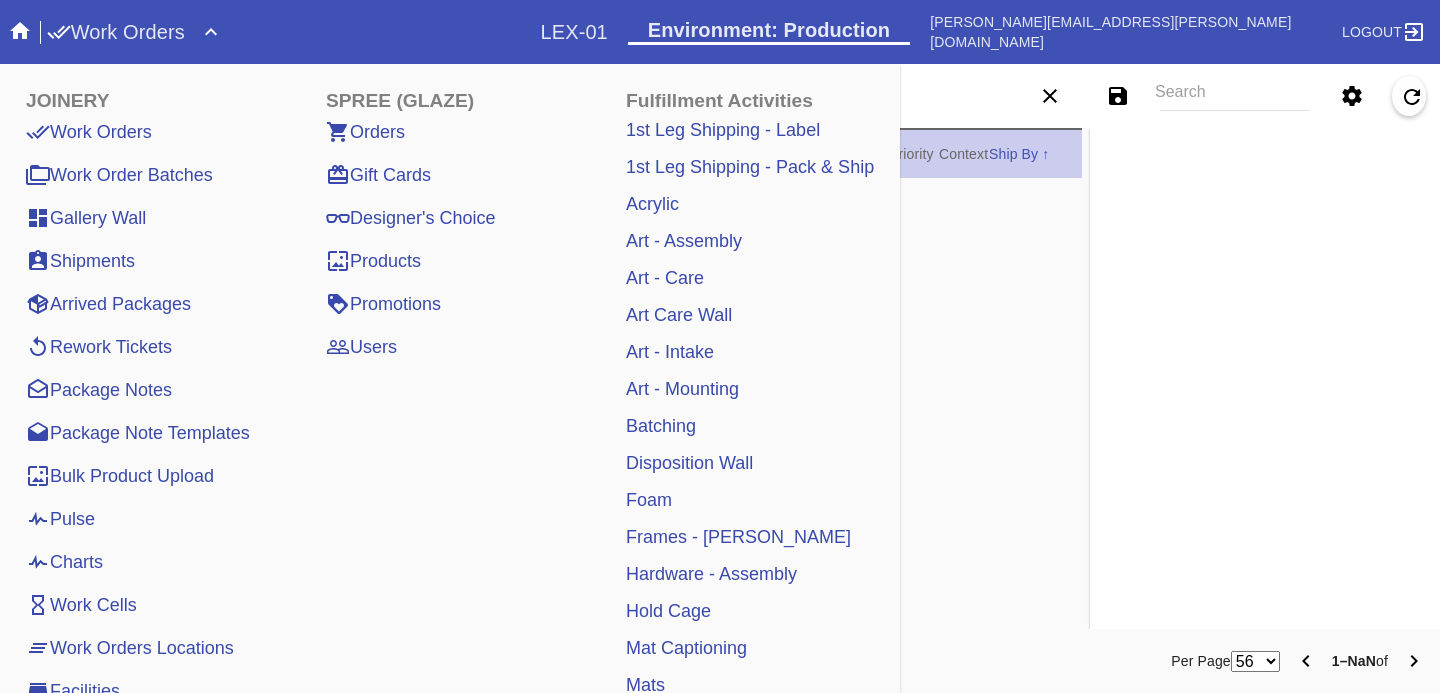 click on "Pulse" at bounding box center (60, 519) 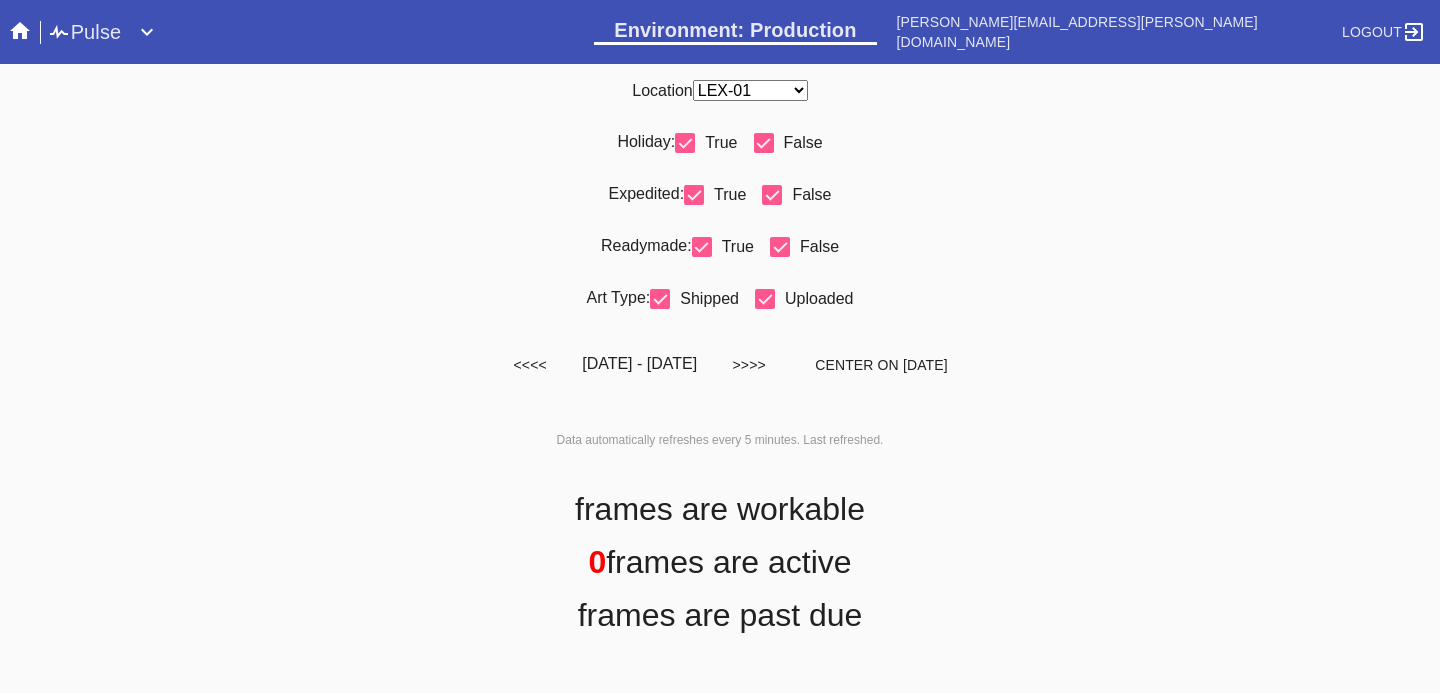 scroll, scrollTop: 0, scrollLeft: 0, axis: both 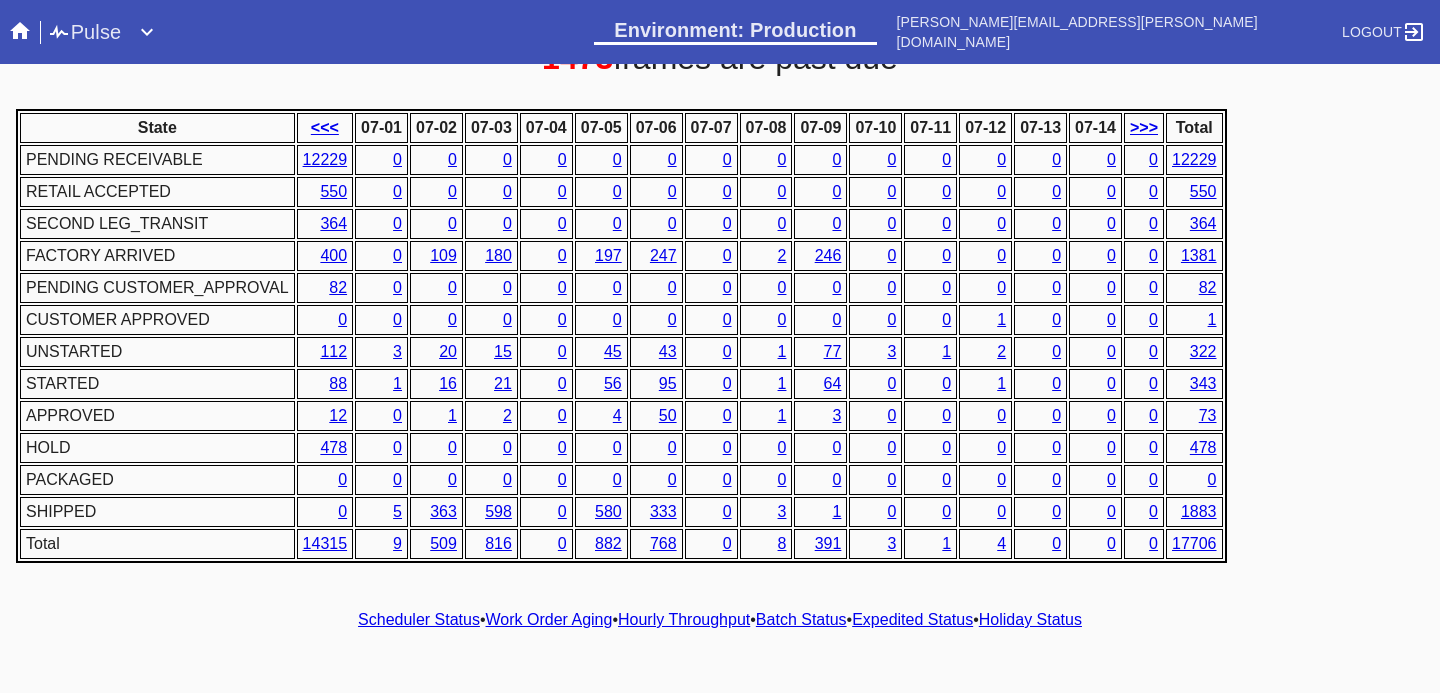 click on "Hourly Throughput" at bounding box center [684, 619] 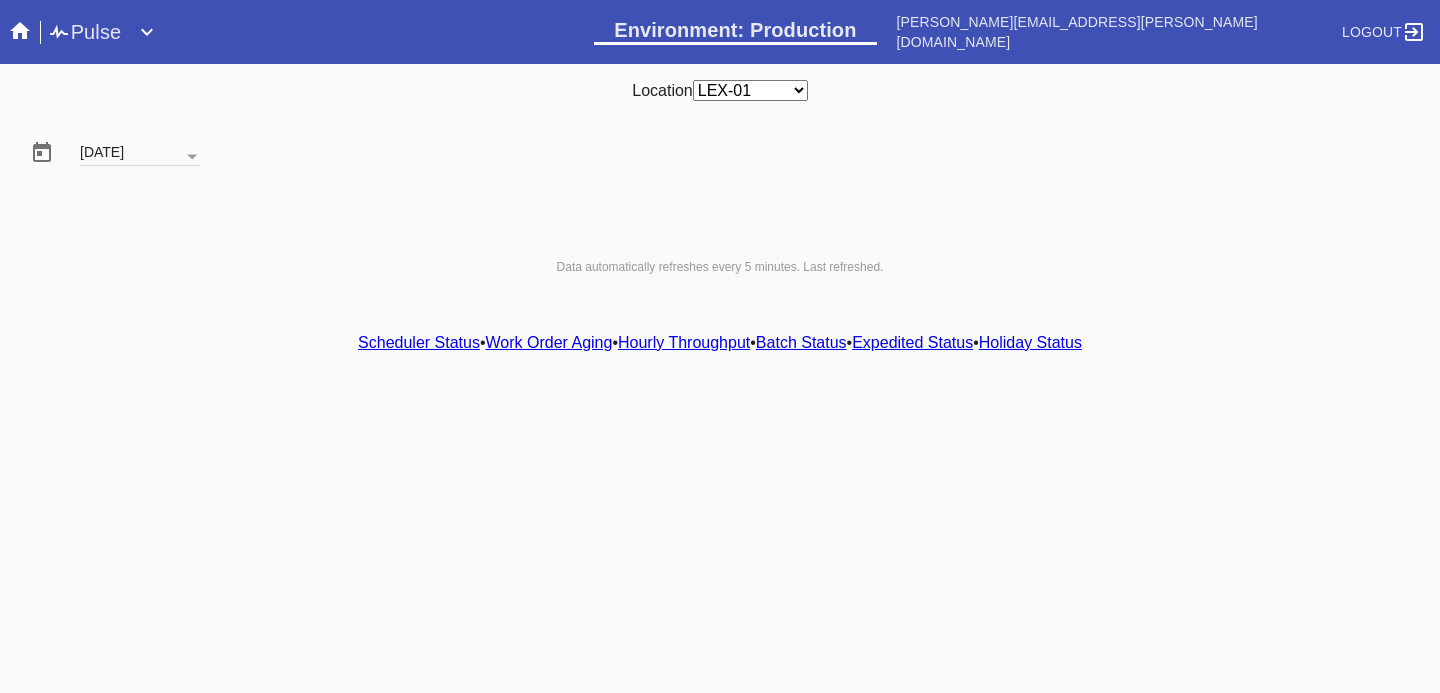 scroll, scrollTop: 0, scrollLeft: 0, axis: both 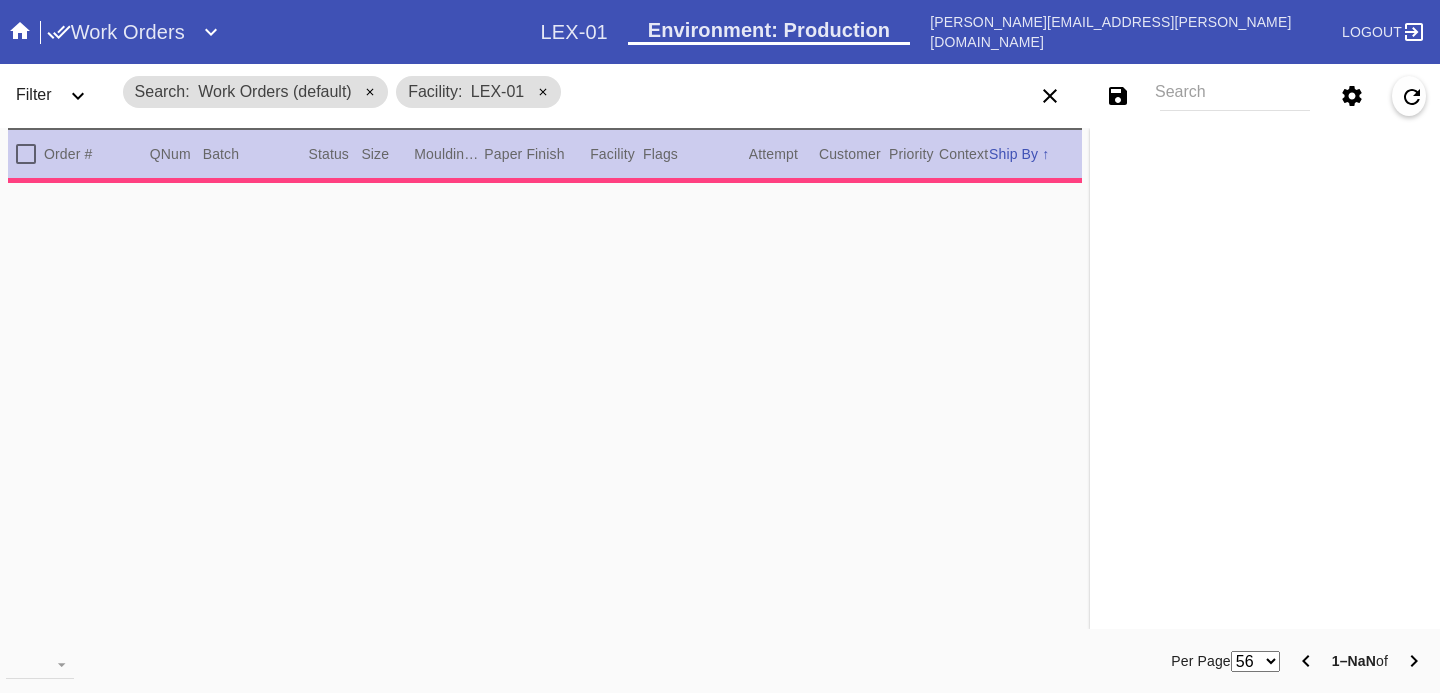 click 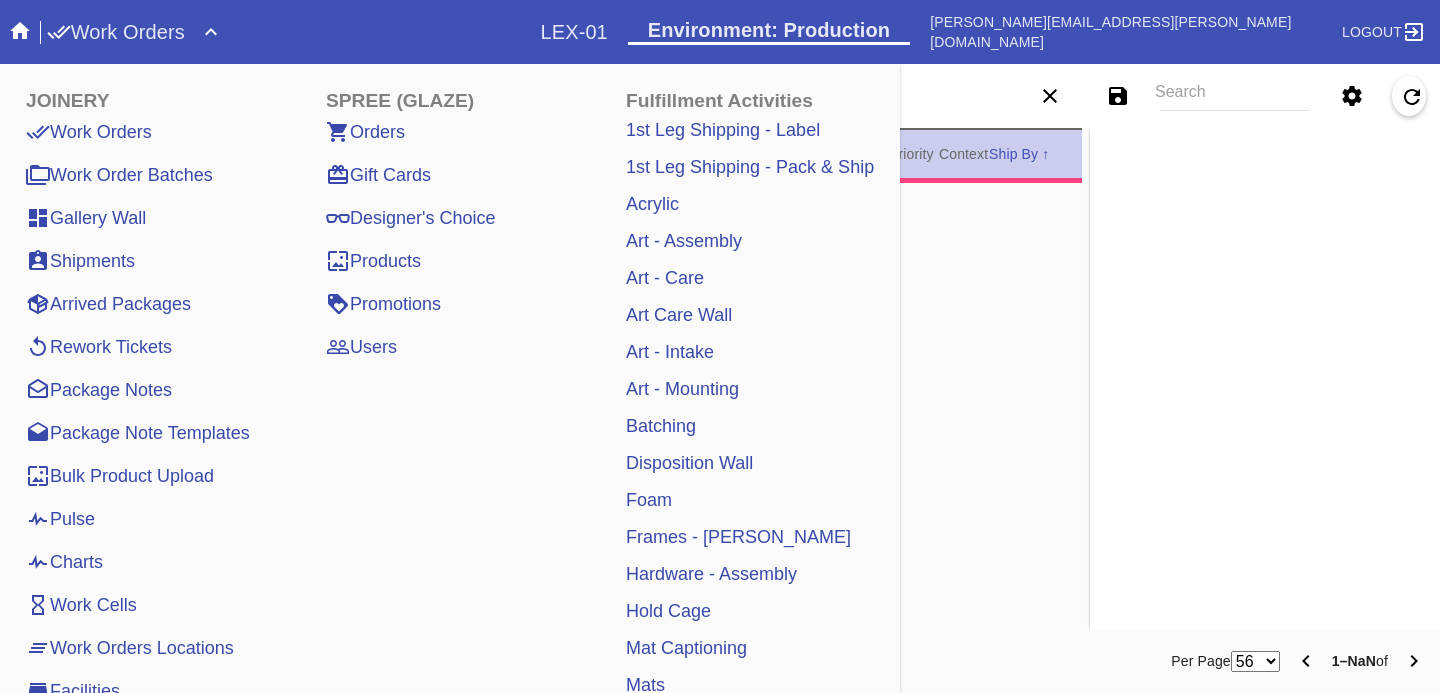 click on "Pulse" at bounding box center [60, 519] 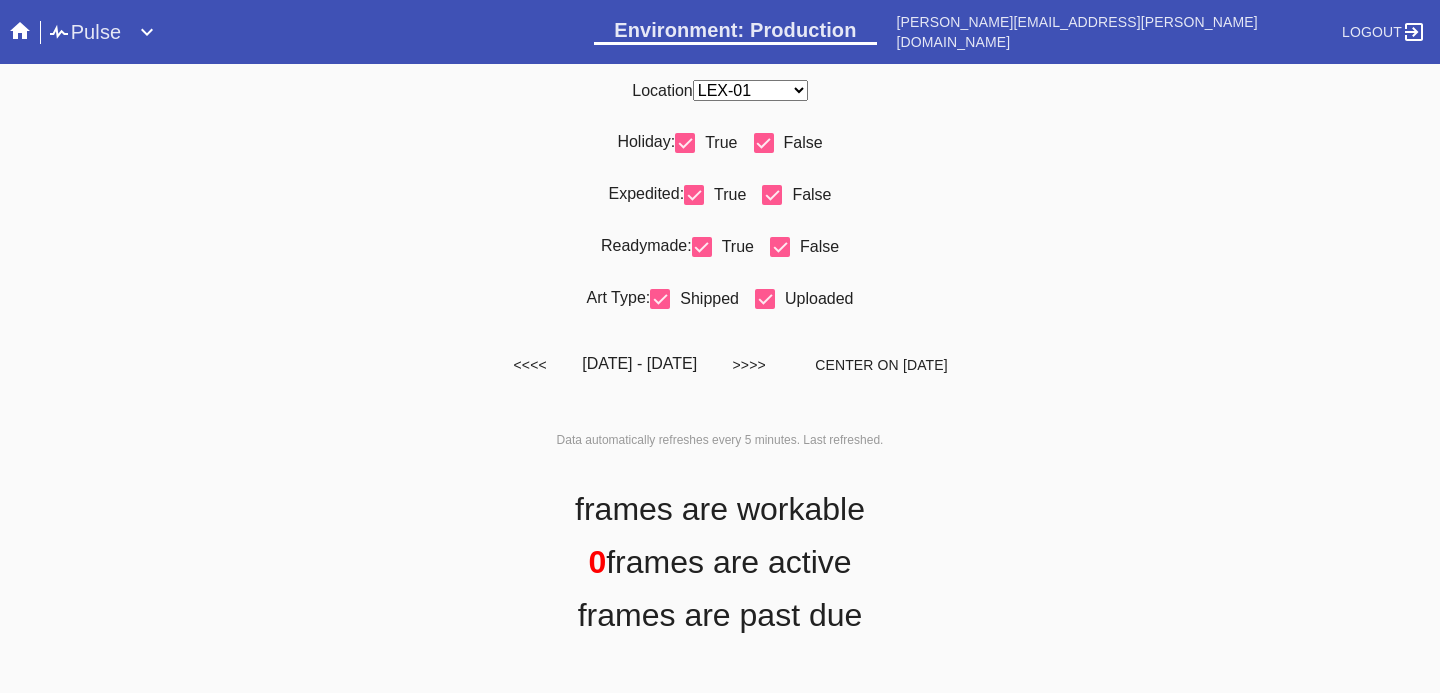 scroll, scrollTop: 0, scrollLeft: 0, axis: both 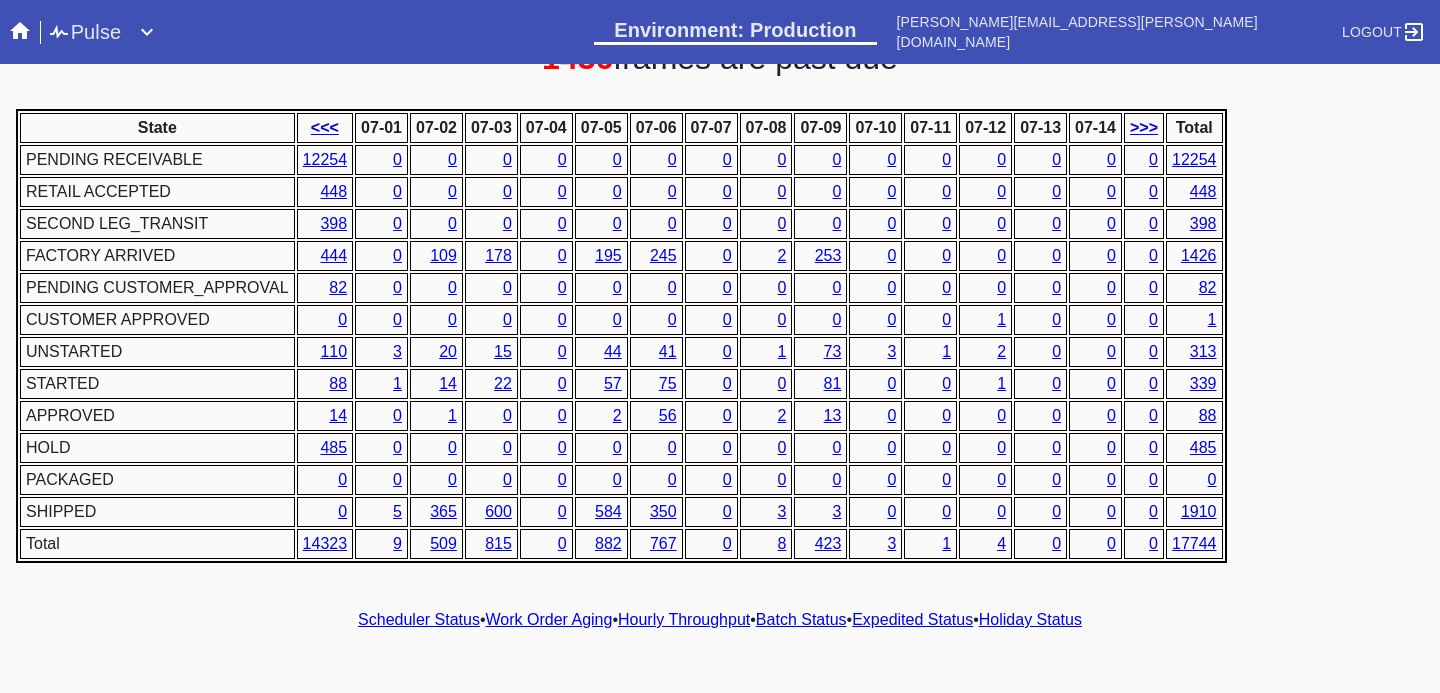click on "Hourly Throughput" at bounding box center [684, 619] 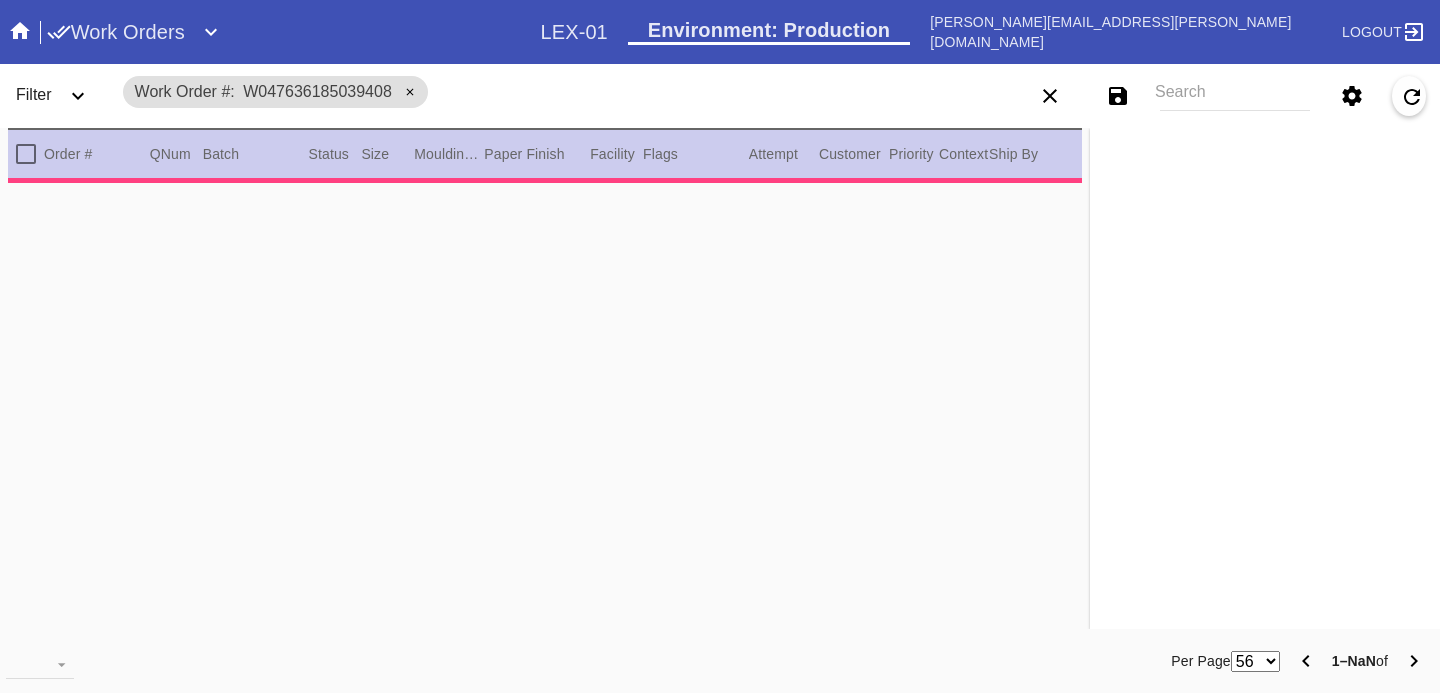 scroll, scrollTop: 0, scrollLeft: 0, axis: both 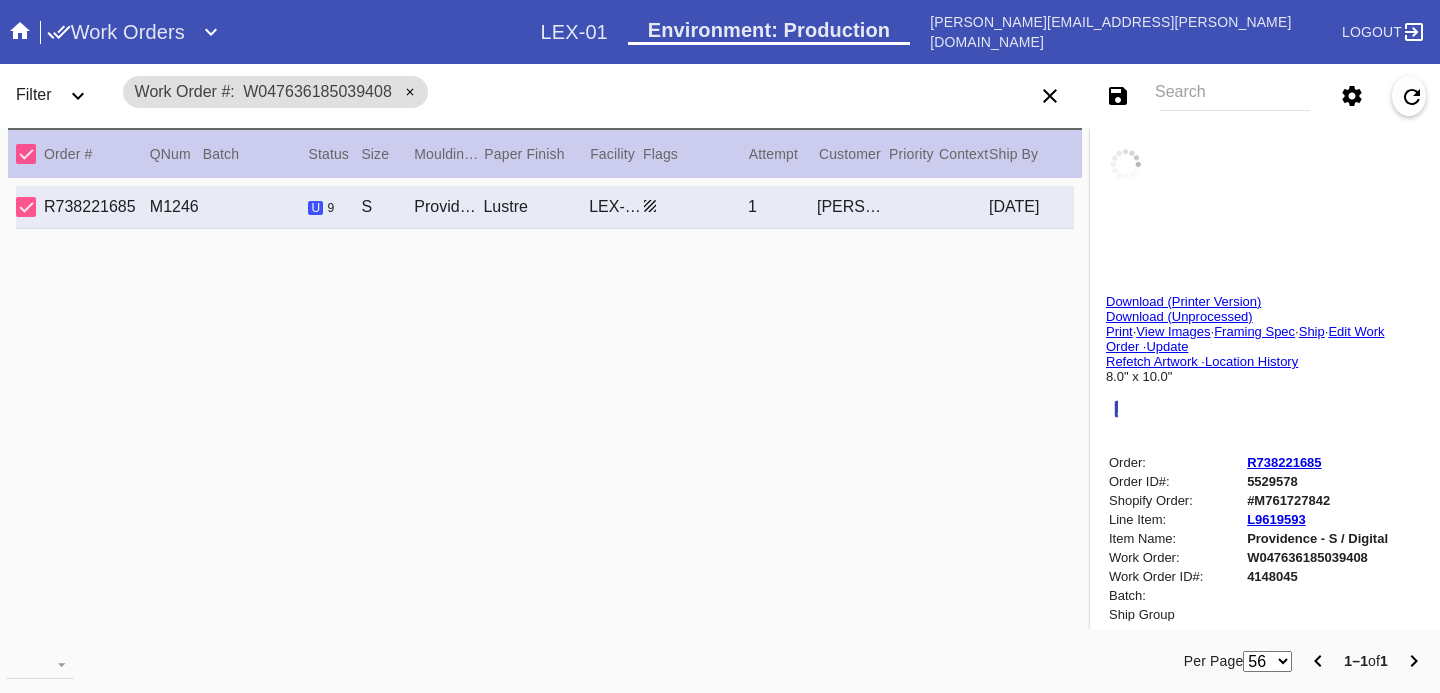 type on "With Deepest Gratitude" 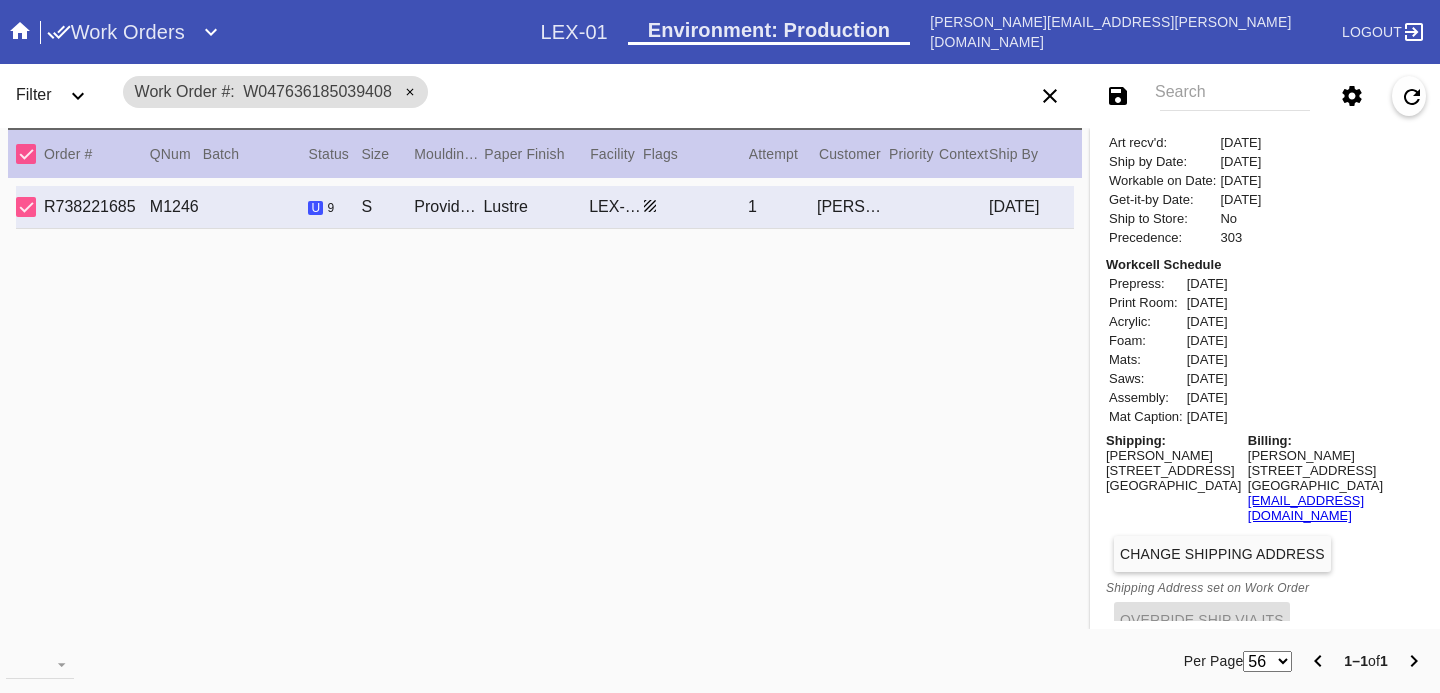 scroll, scrollTop: 856, scrollLeft: 0, axis: vertical 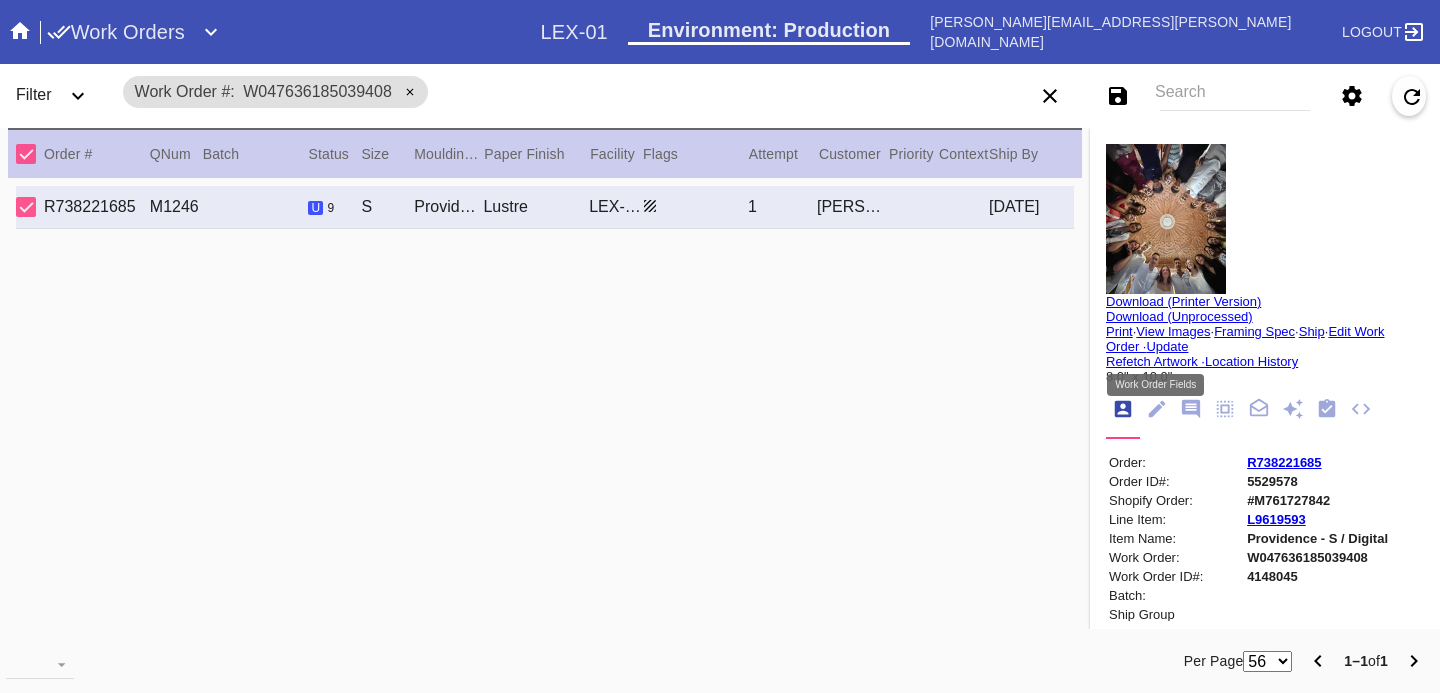 click 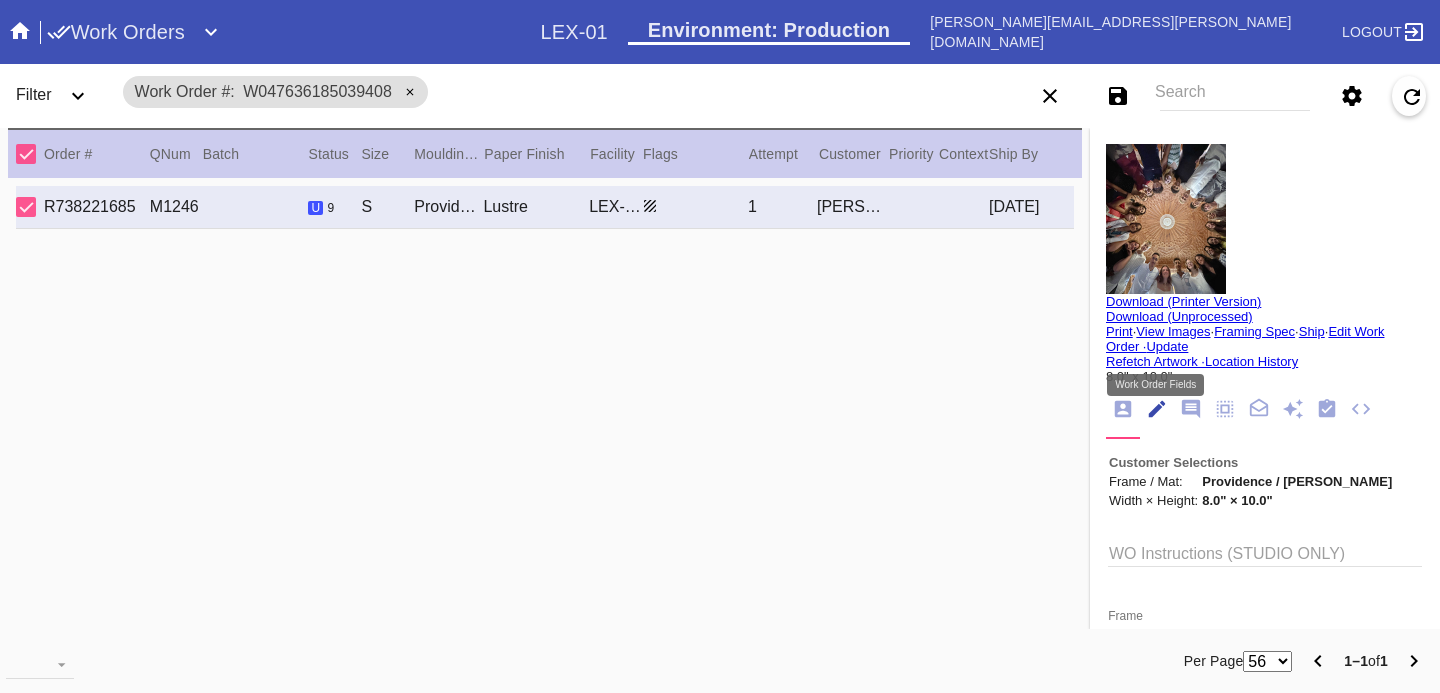 scroll, scrollTop: 73, scrollLeft: 0, axis: vertical 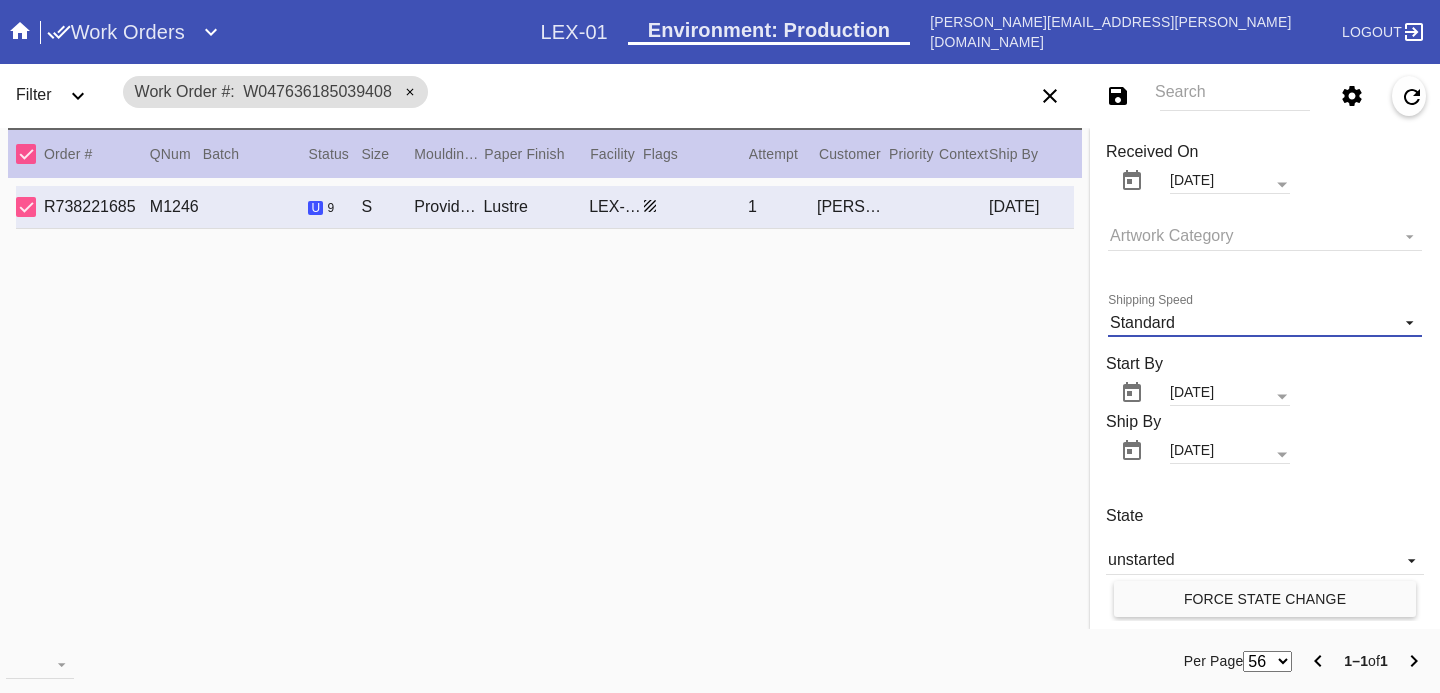 click on "Standard" at bounding box center (1249, 323) 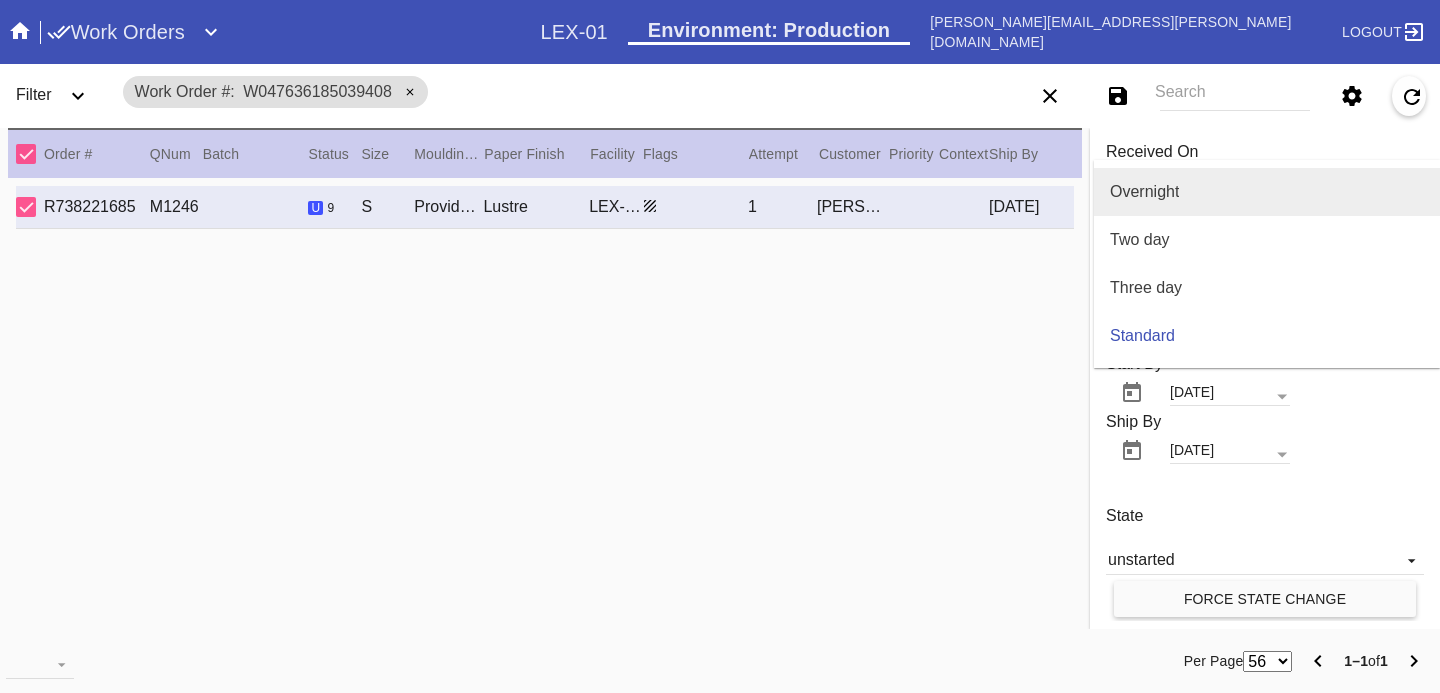 click on "Overnight" at bounding box center [1267, 192] 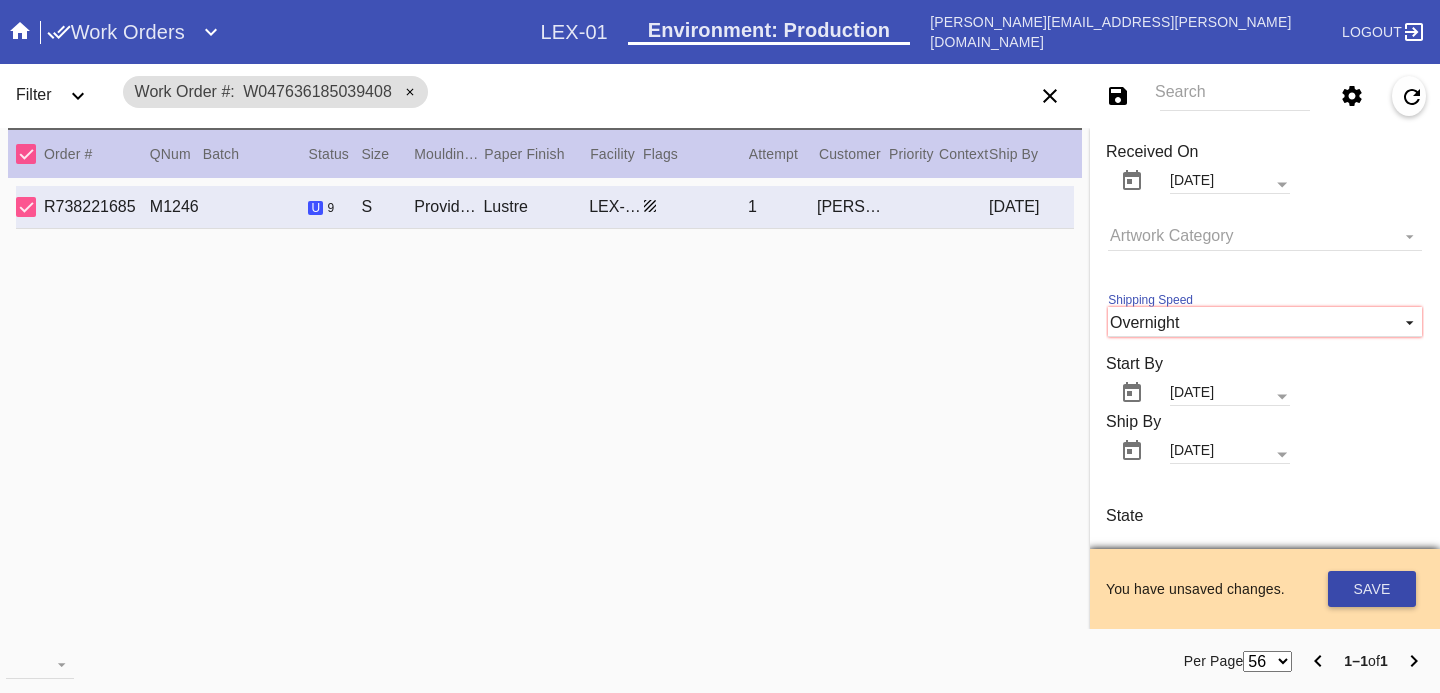 click on "Save" at bounding box center [1372, 589] 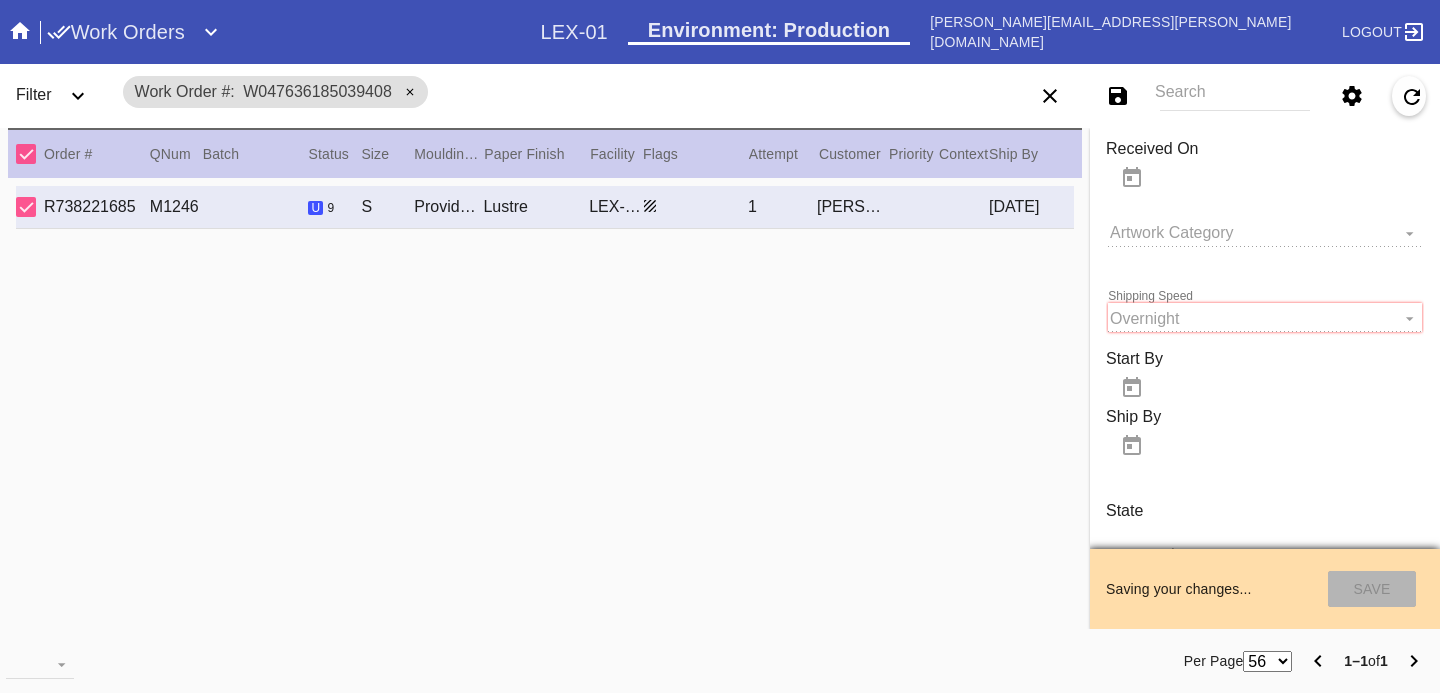 scroll, scrollTop: 1872, scrollLeft: 0, axis: vertical 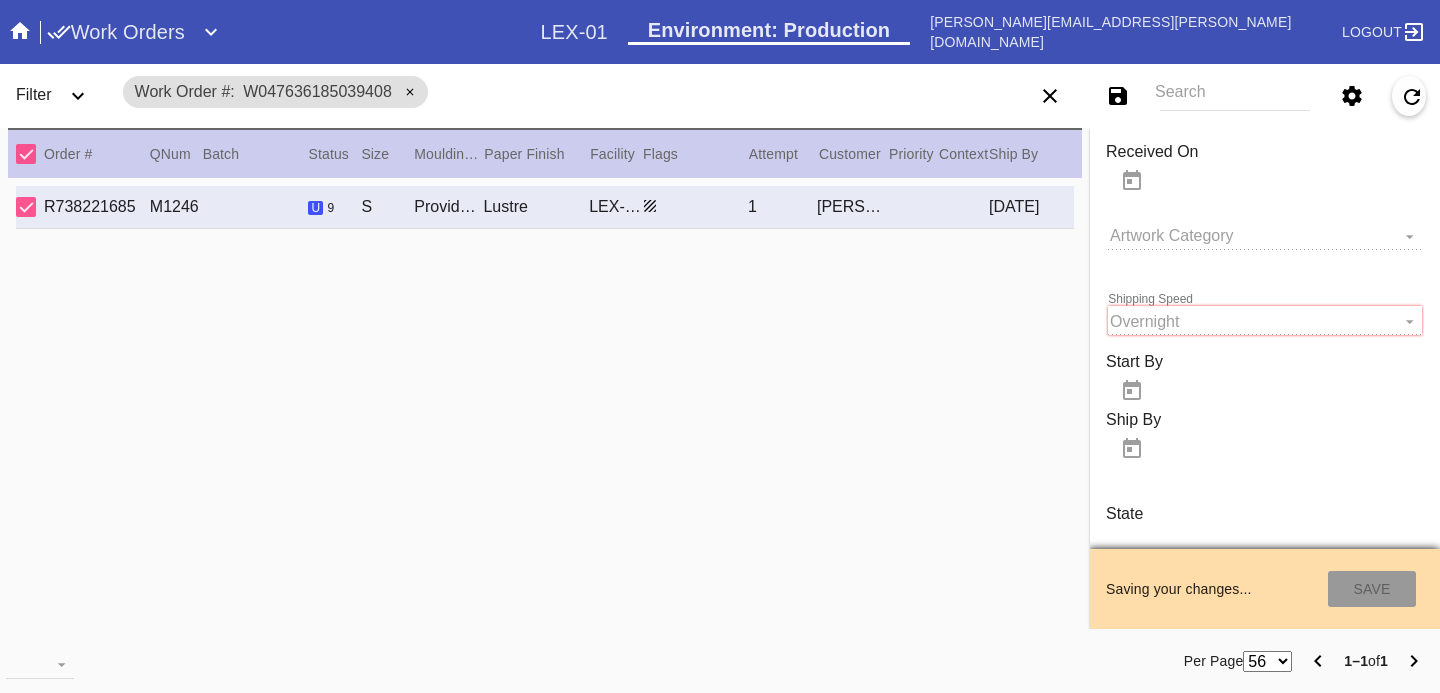 type on "7/5/2025" 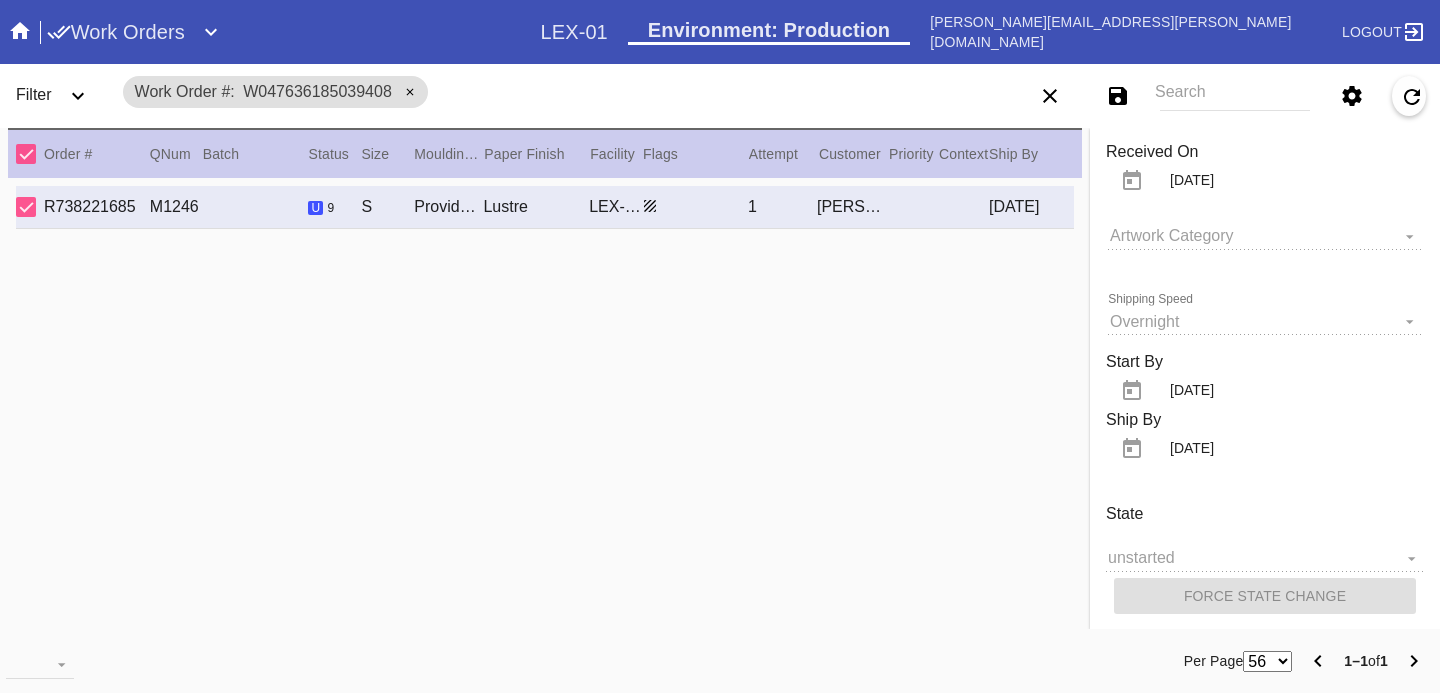 type on "With Deepest Gratitude" 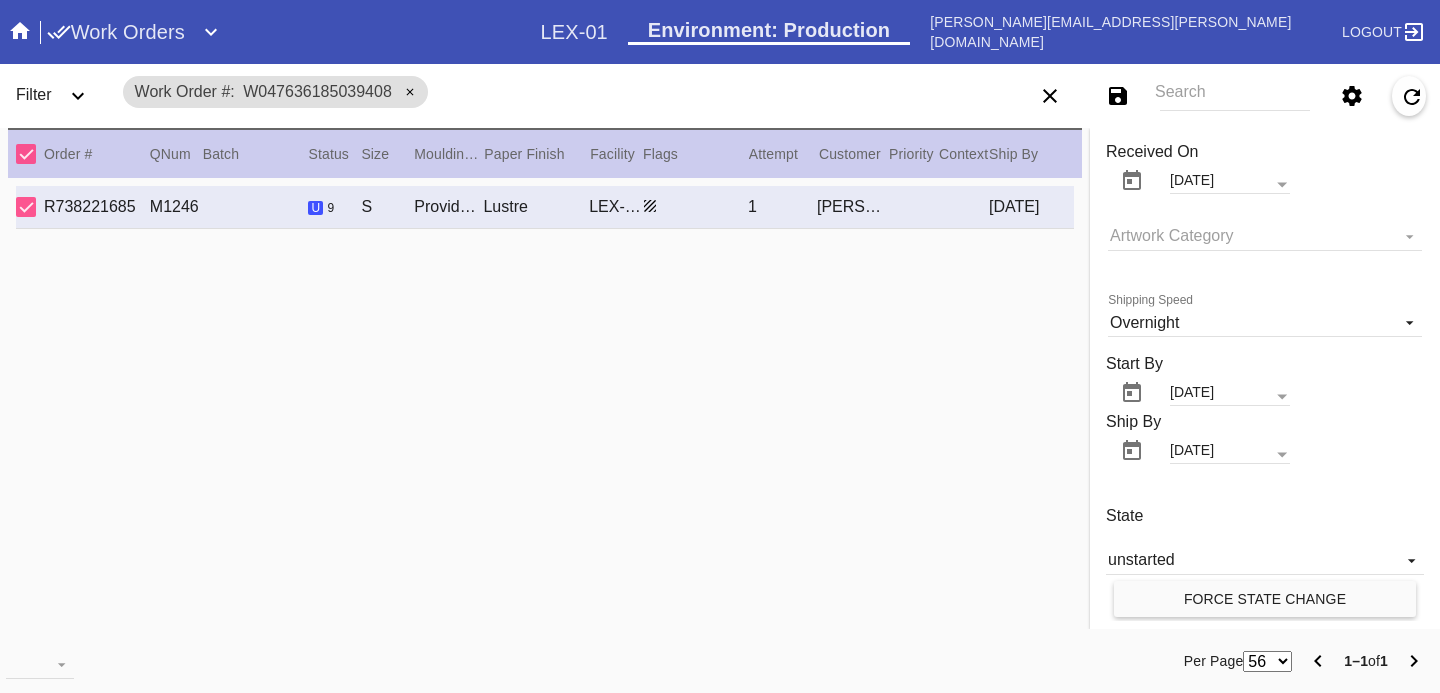 scroll, scrollTop: 2060, scrollLeft: 0, axis: vertical 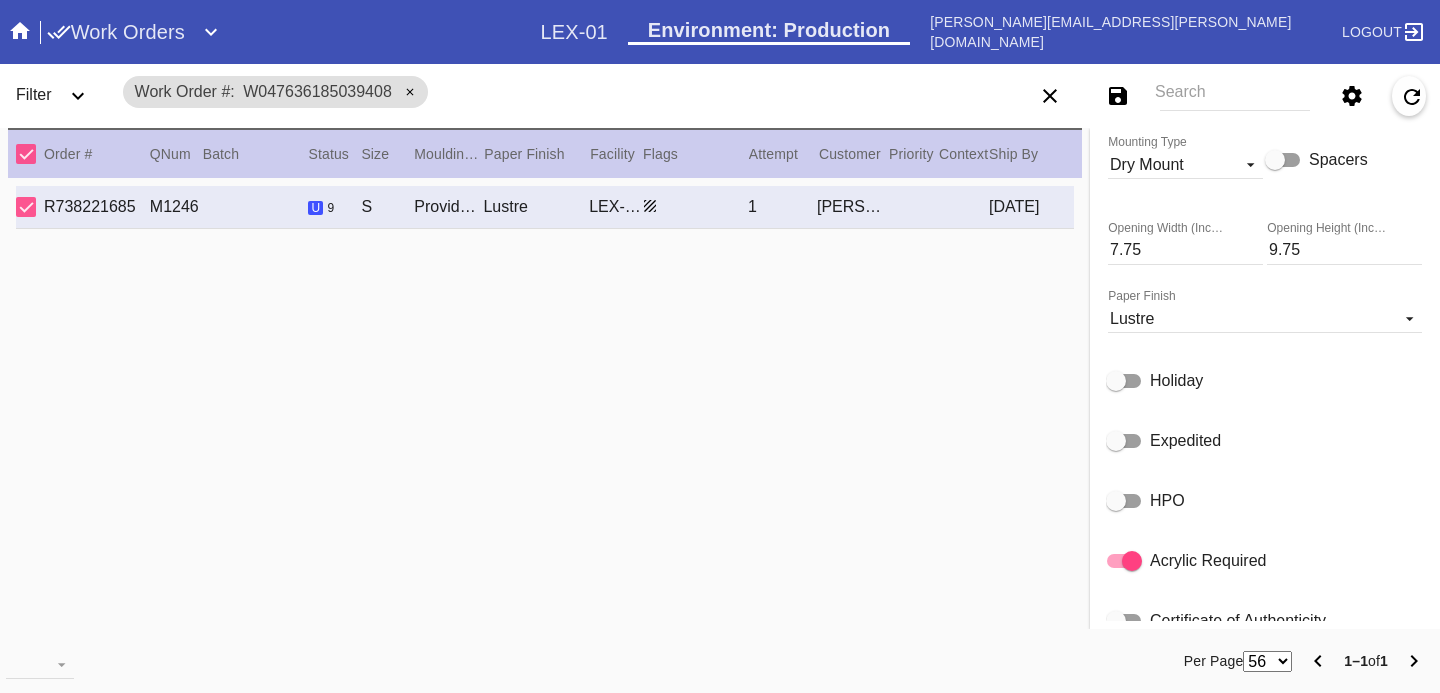 click 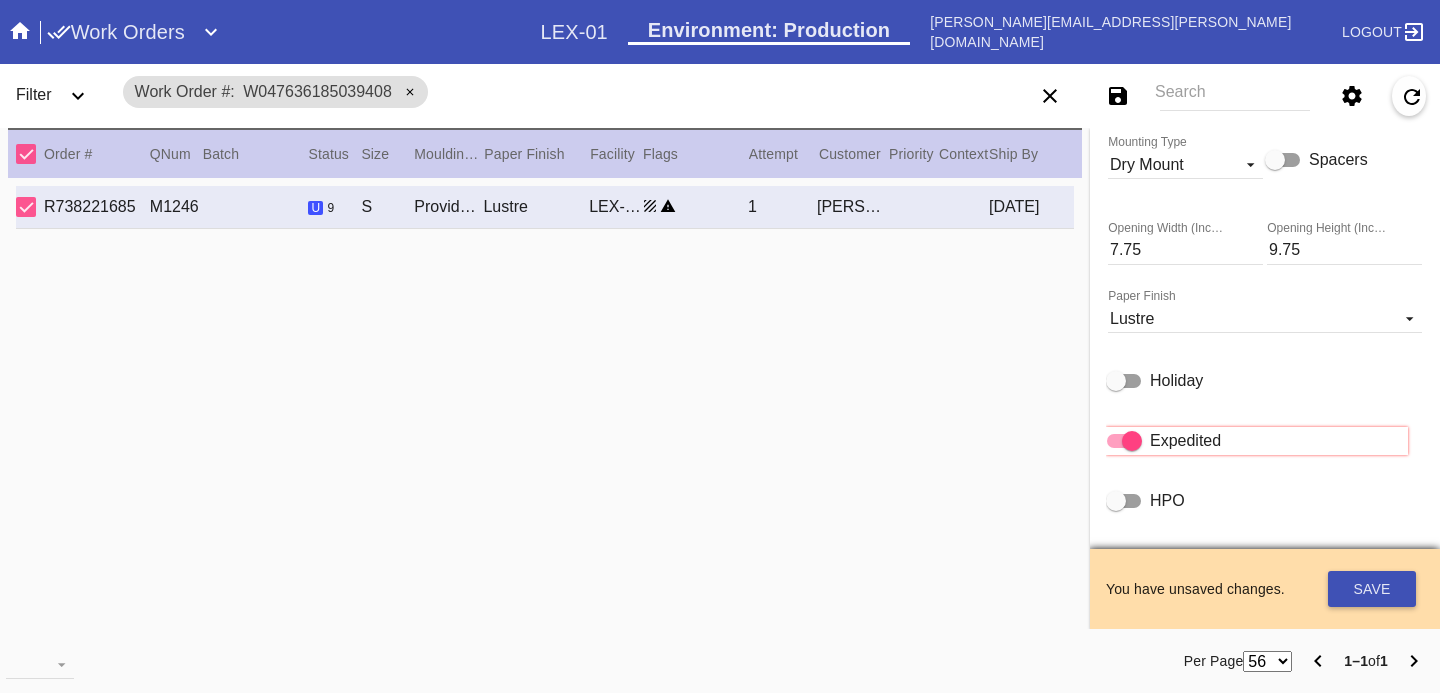 scroll, scrollTop: 933, scrollLeft: 0, axis: vertical 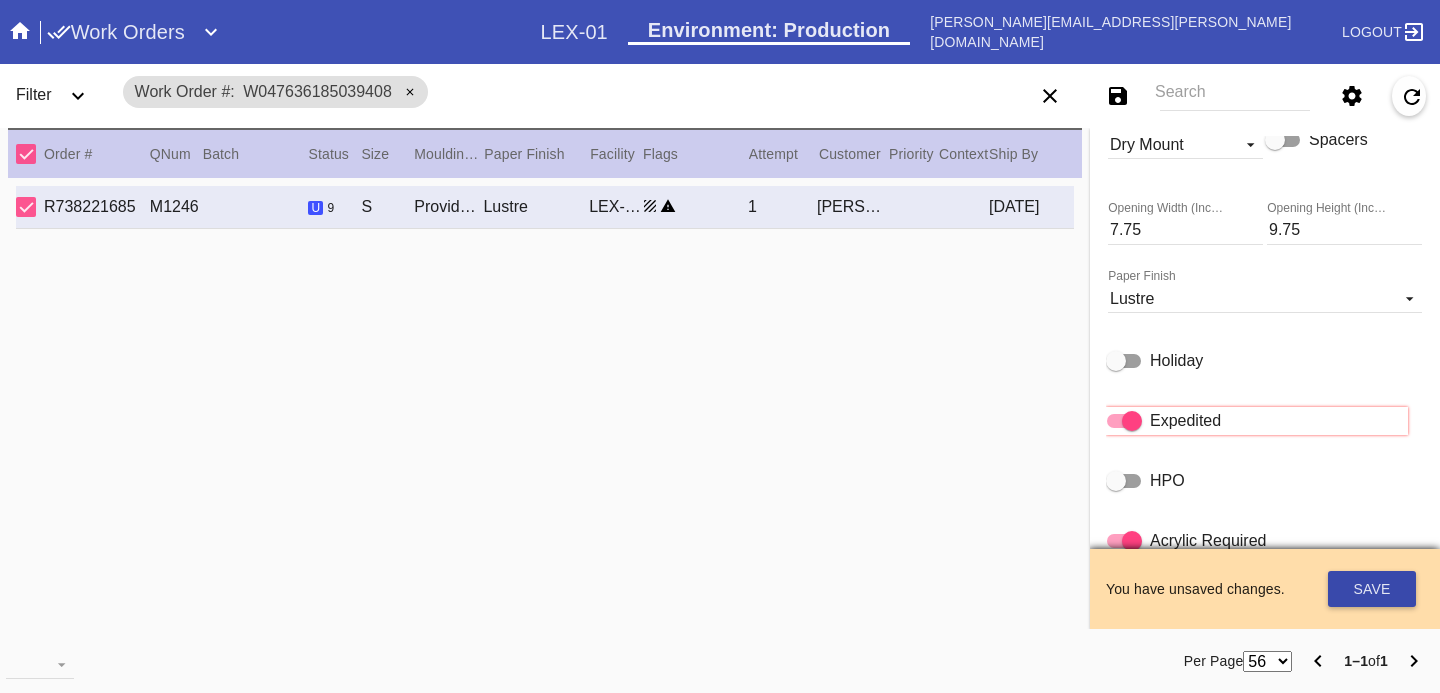 click on "Save" at bounding box center (1372, 589) 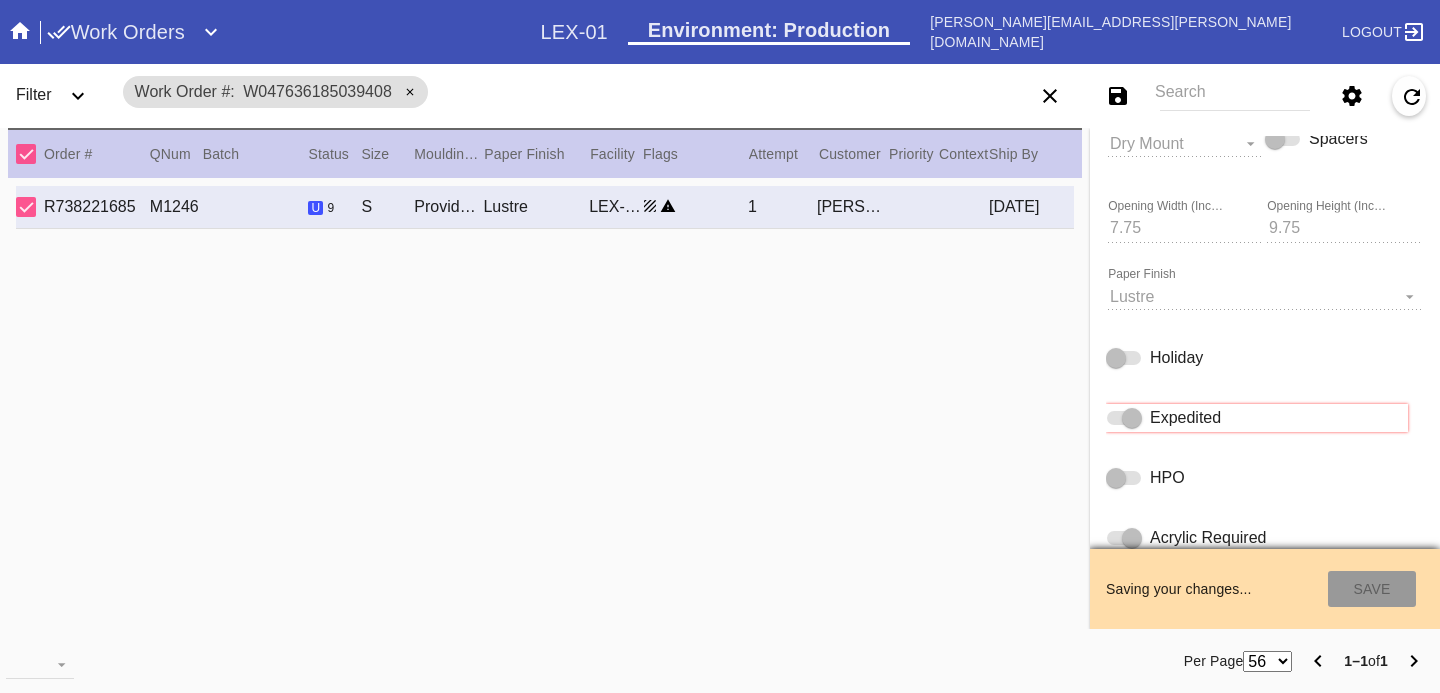 type on "7/4/2025" 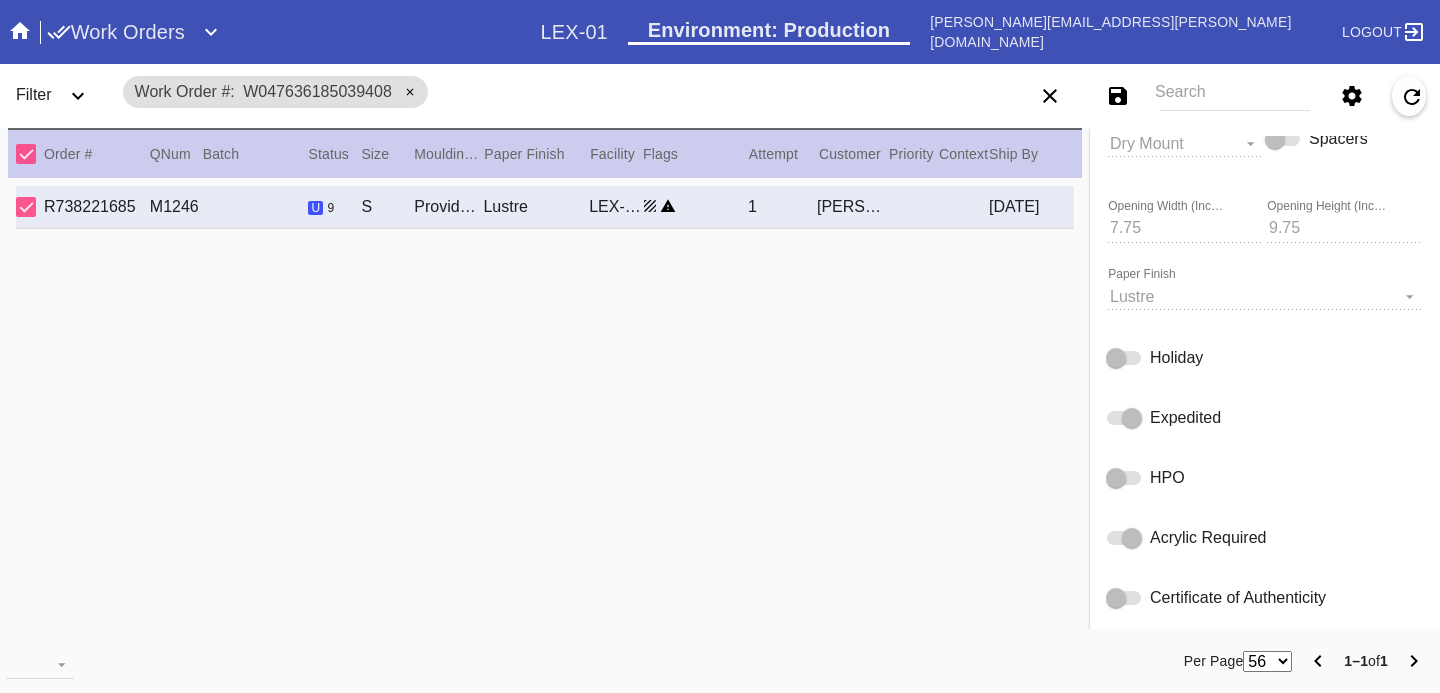 type on "With Deepest Gratitude" 